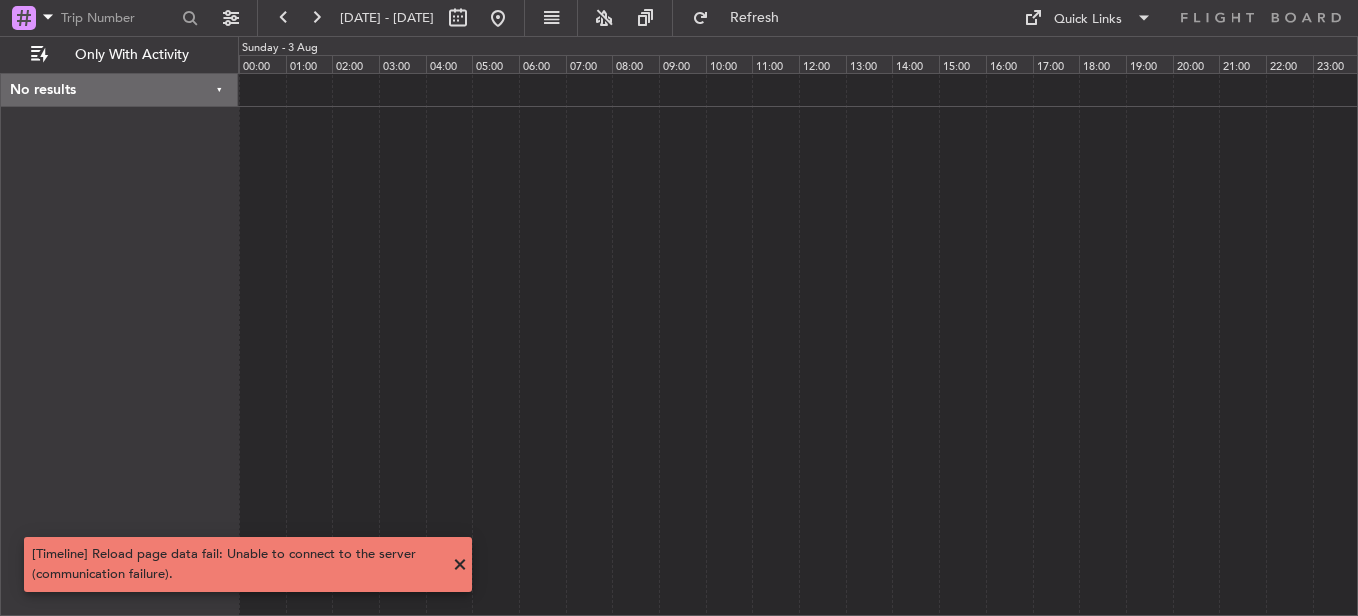 scroll, scrollTop: 0, scrollLeft: 0, axis: both 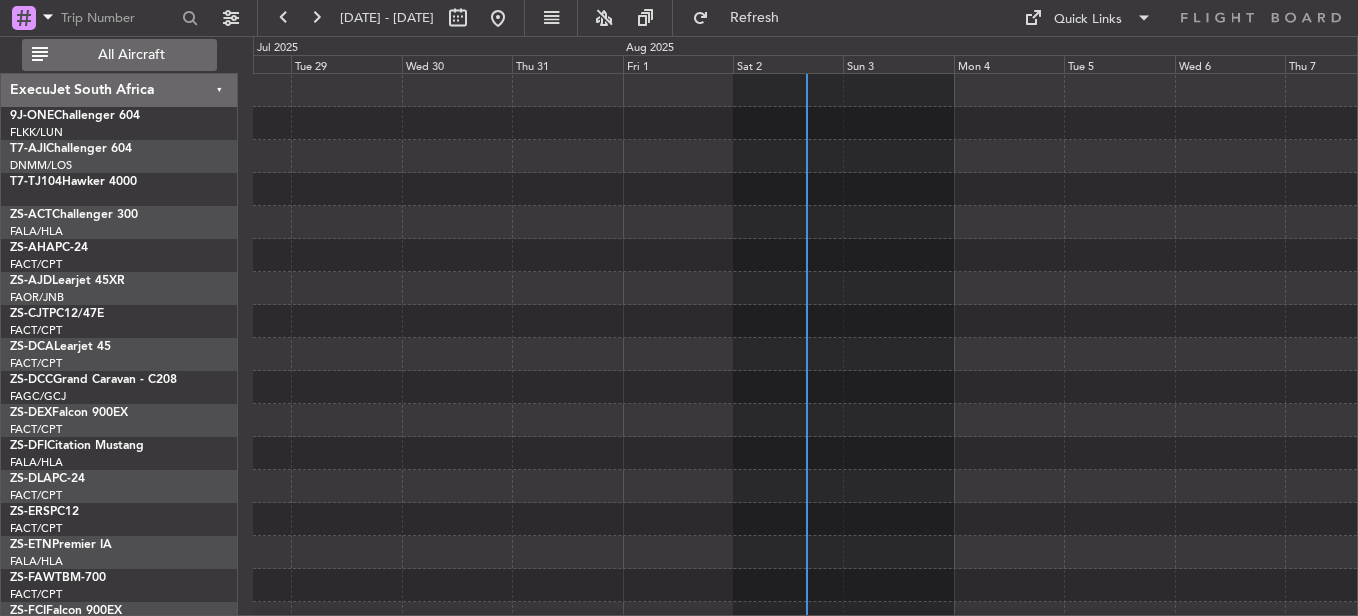 click on "All Aircraft" at bounding box center (131, 55) 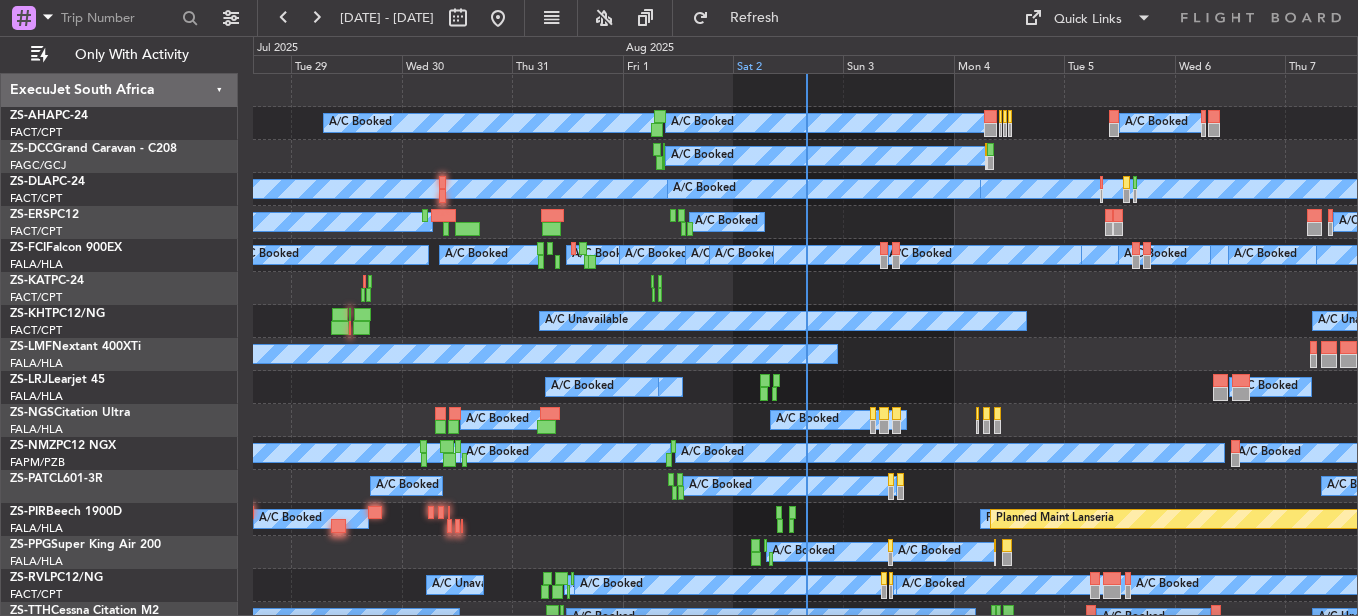 click on "Sat 2" 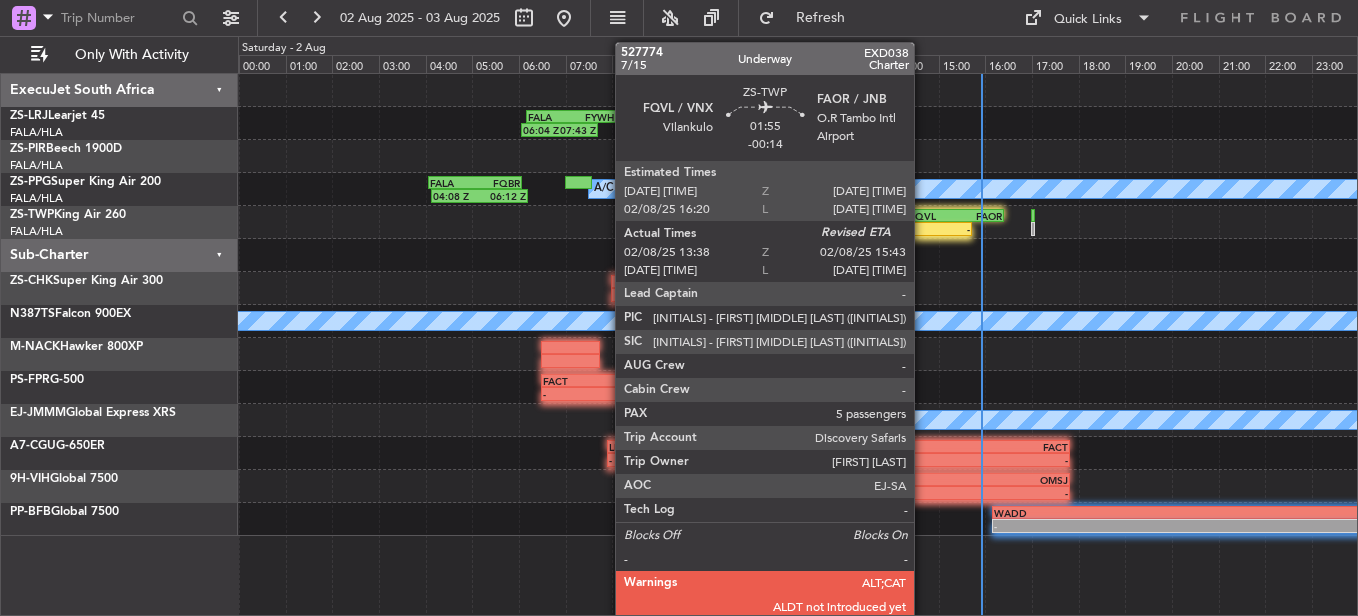 click on "-" 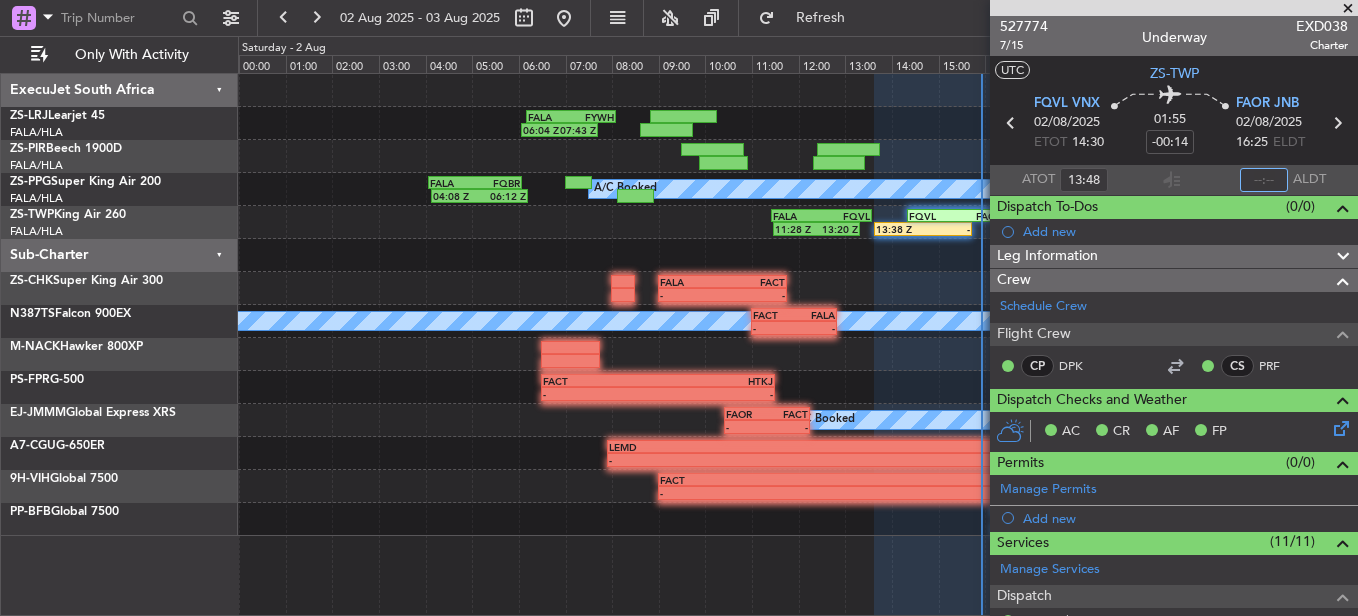 click at bounding box center (1264, 180) 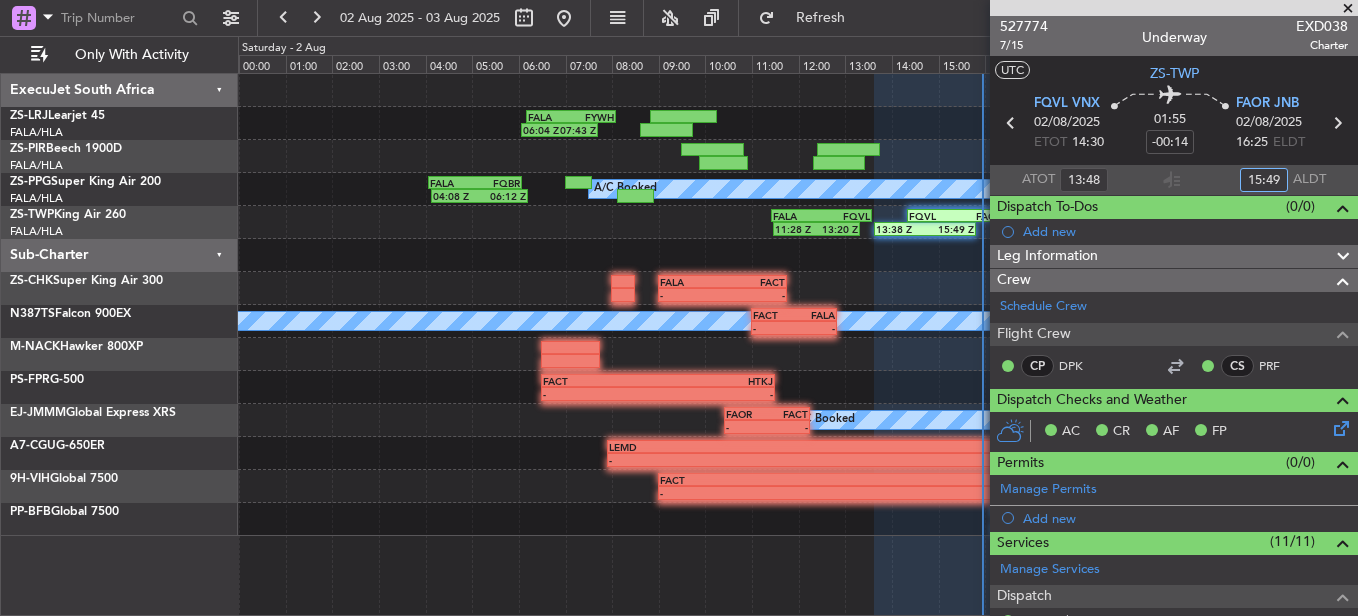 type on "15:49" 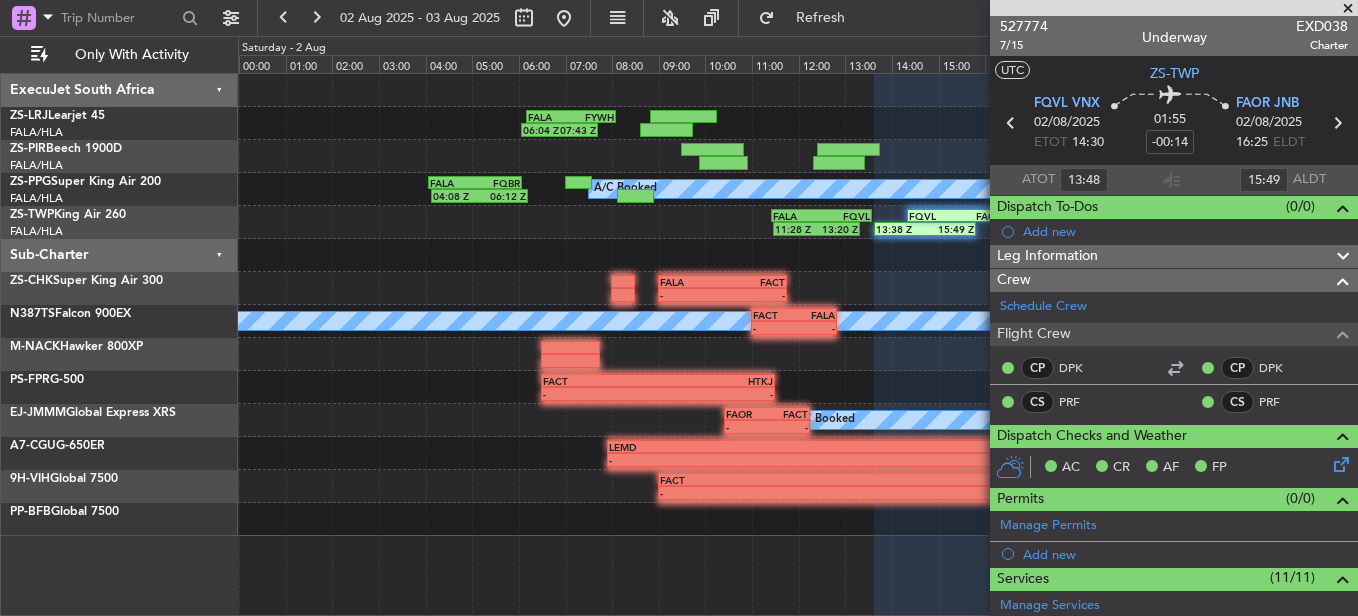 click at bounding box center [1348, 9] 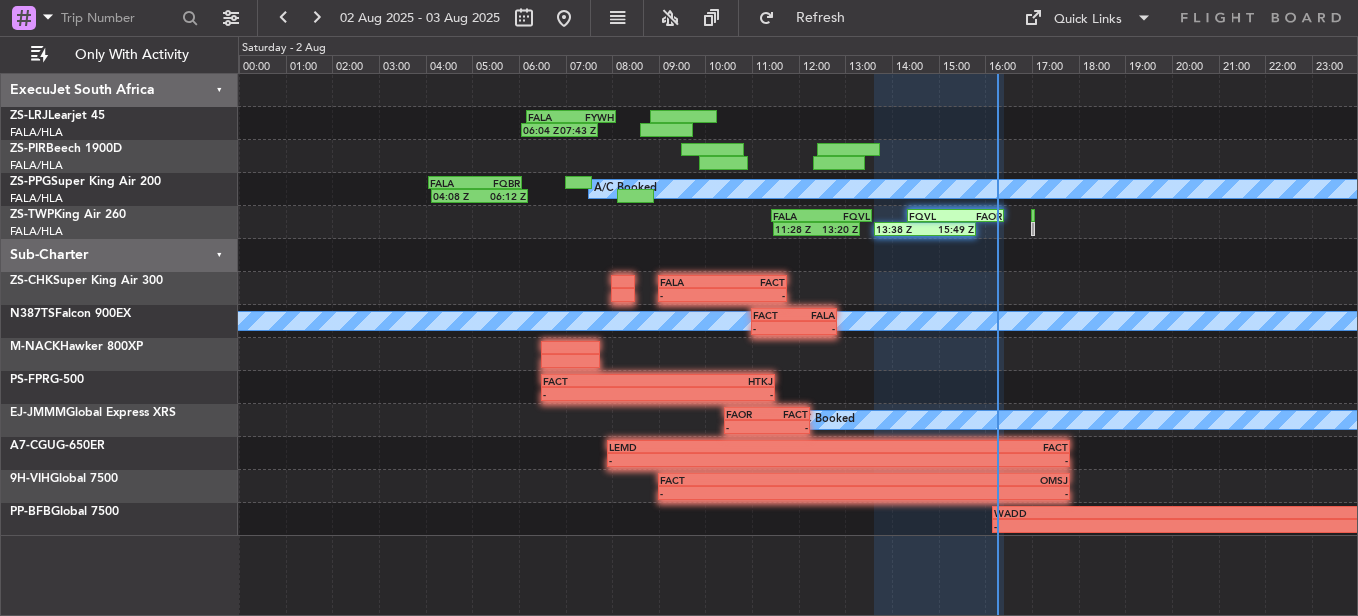 type on "0" 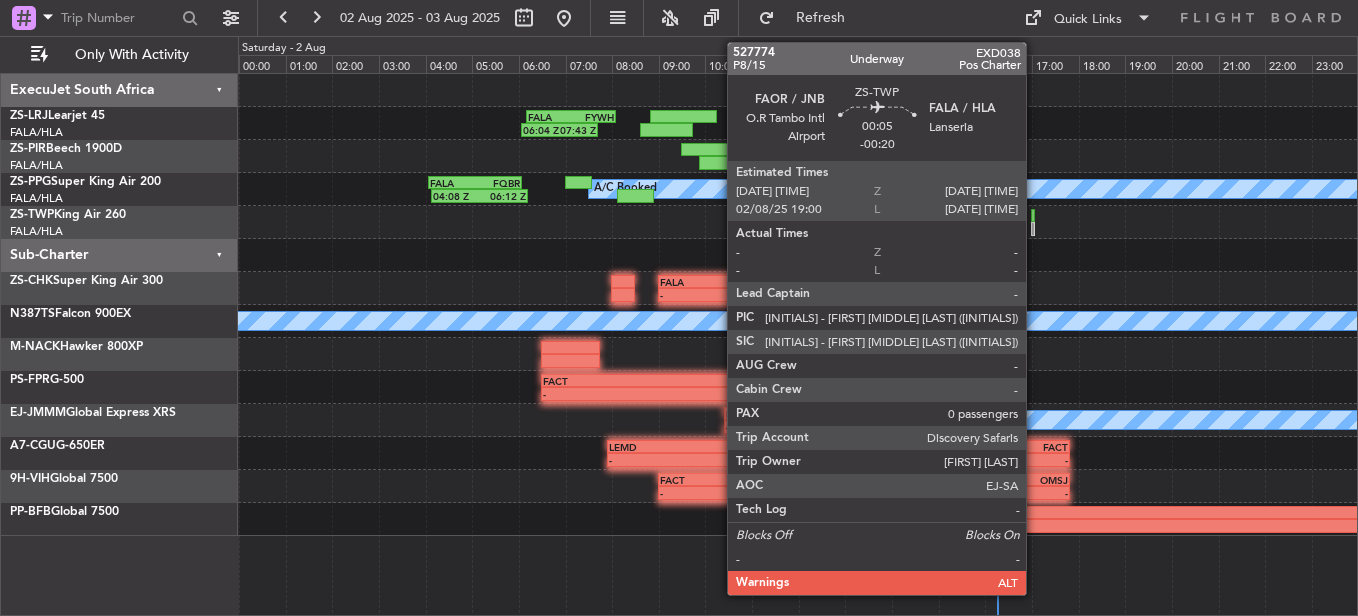click 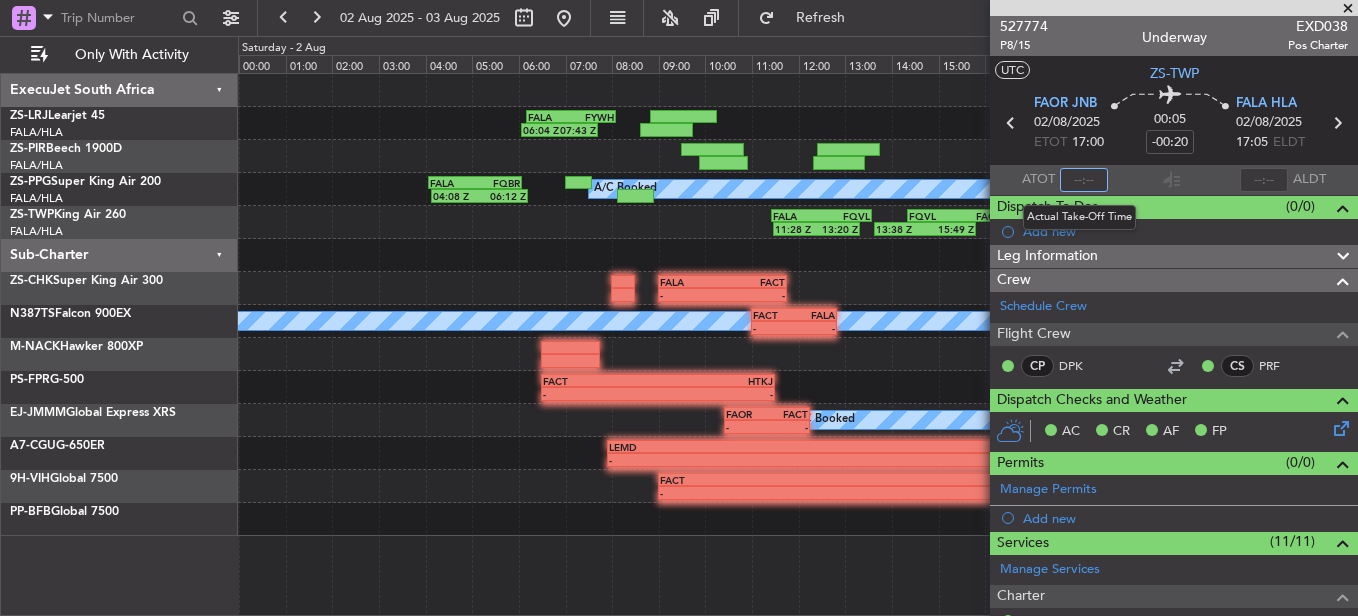 click at bounding box center [1084, 180] 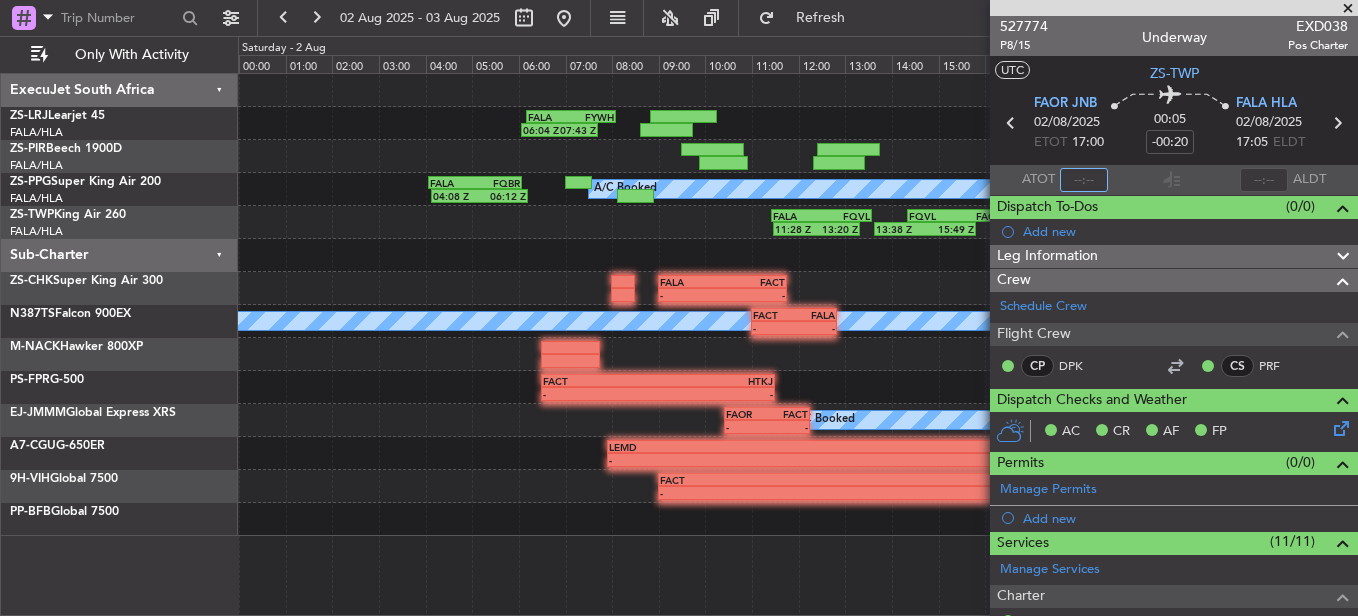 click at bounding box center [1084, 180] 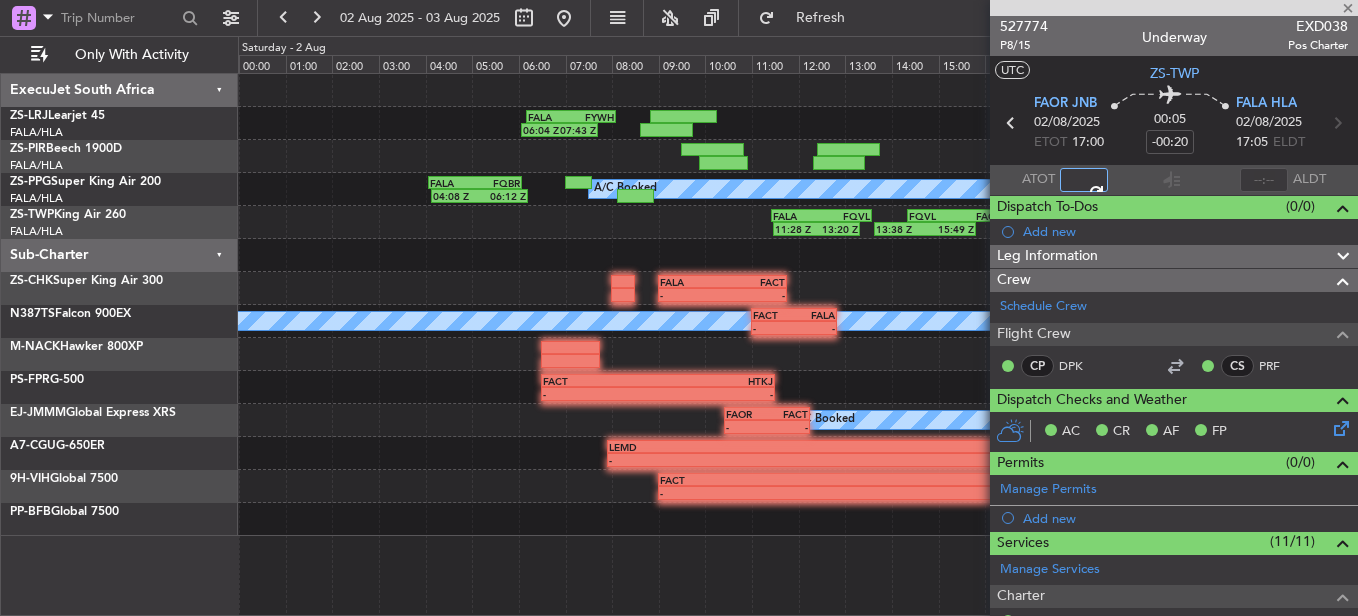 type on "16:16" 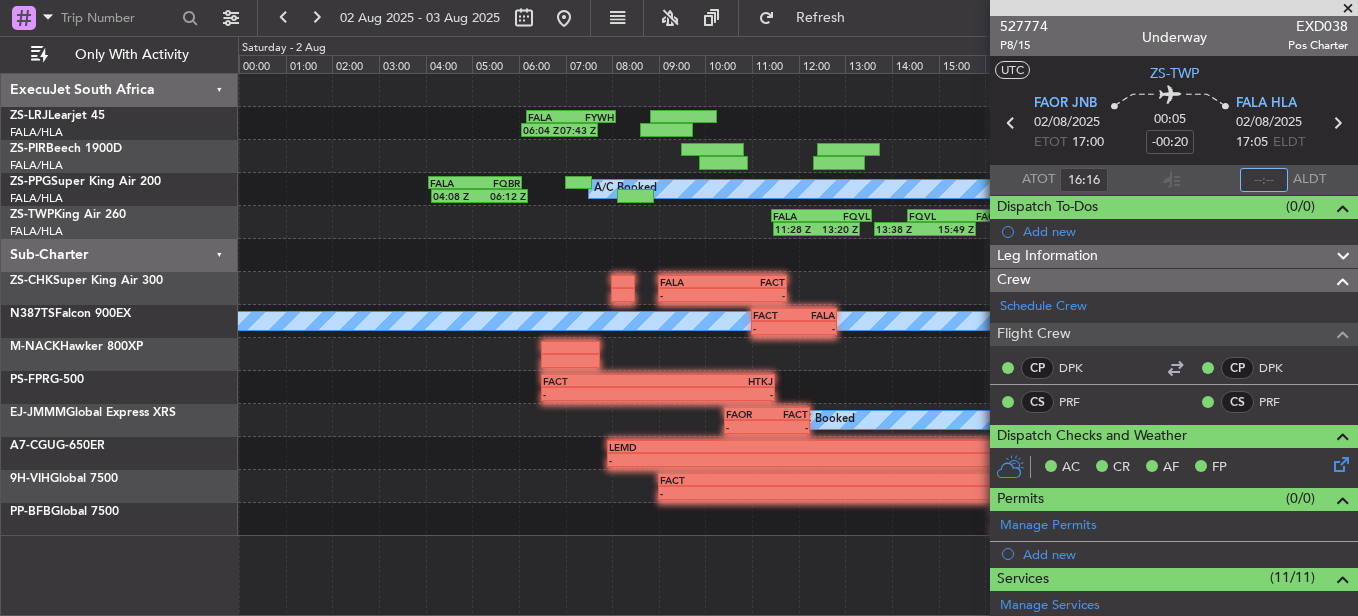 click at bounding box center [1264, 180] 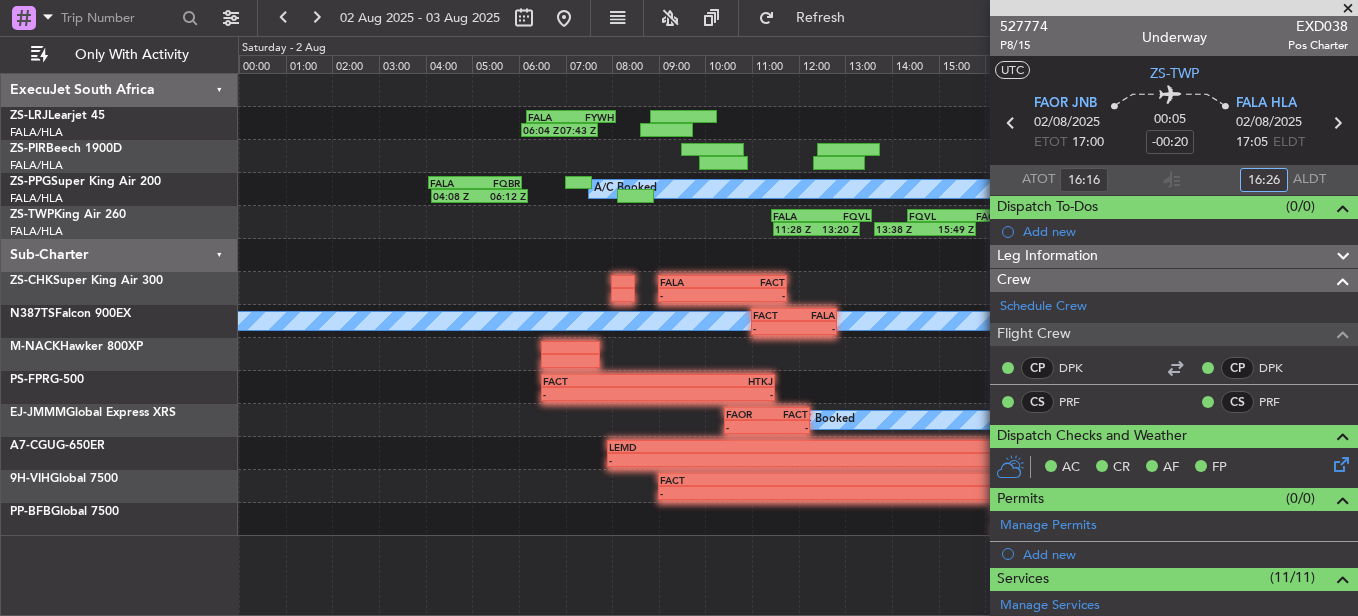 type on "16:26" 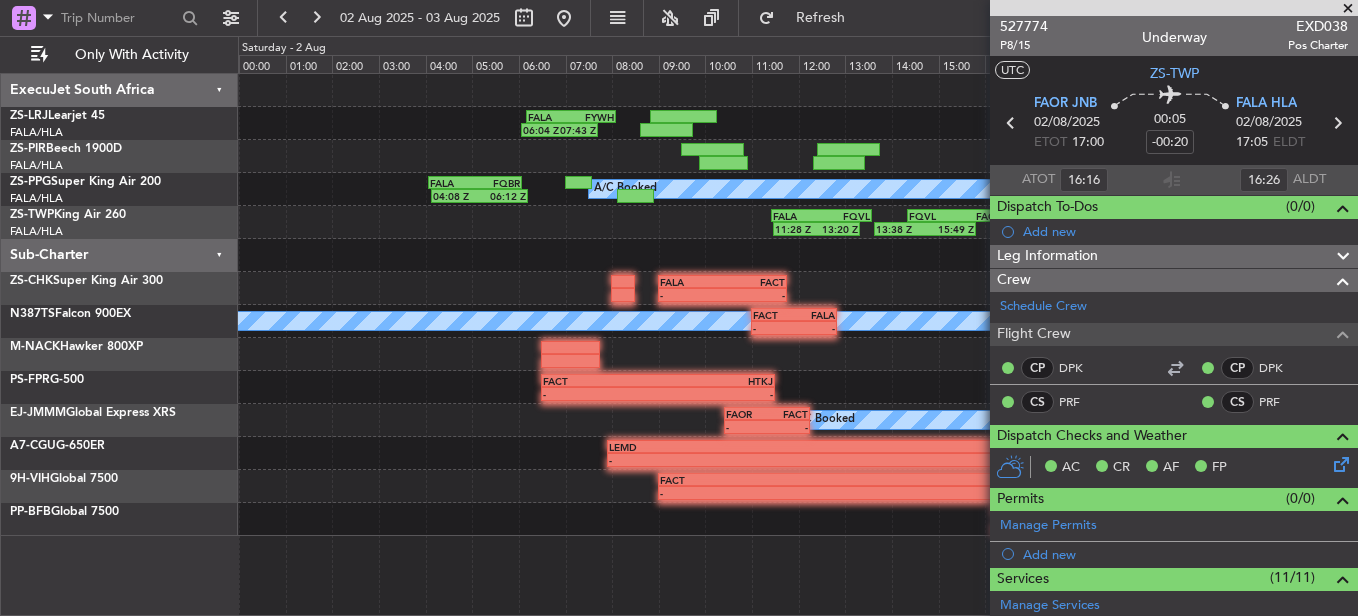 click at bounding box center (1348, 9) 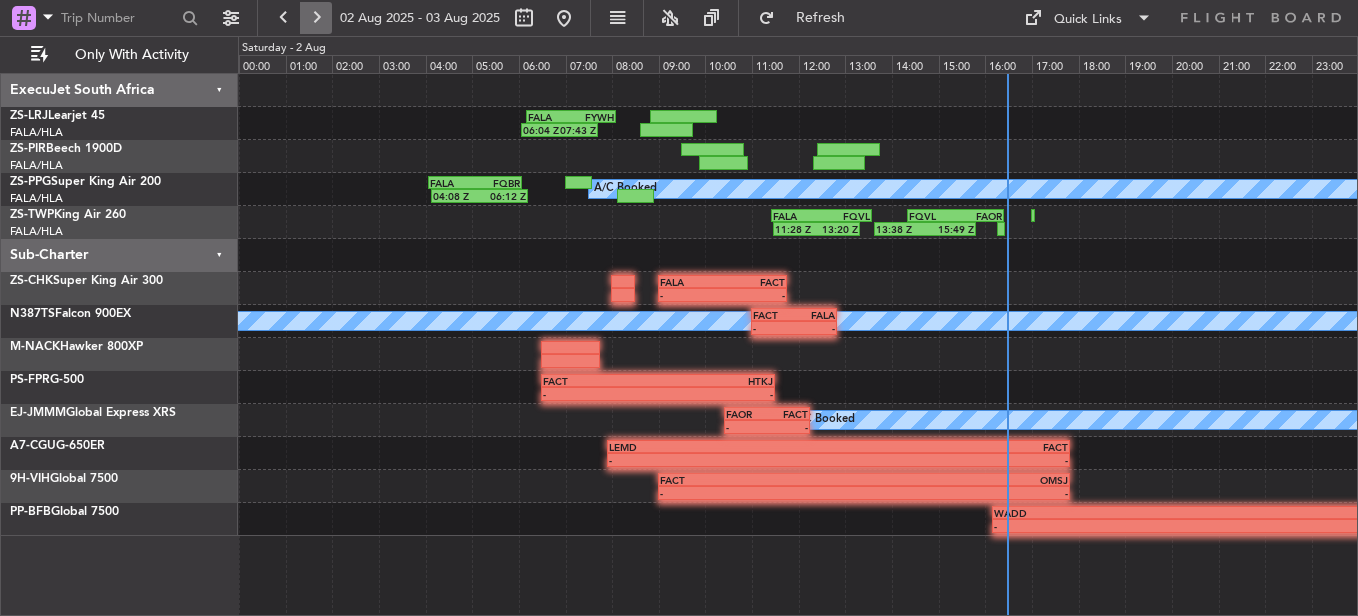 click at bounding box center [316, 18] 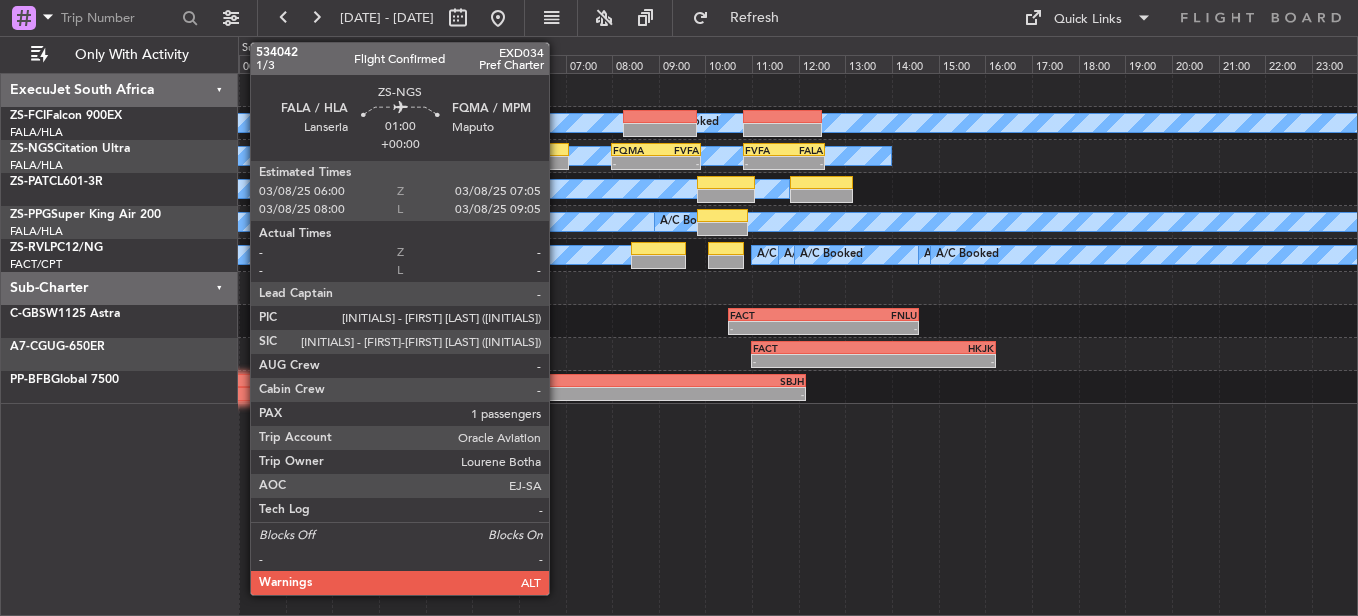 click 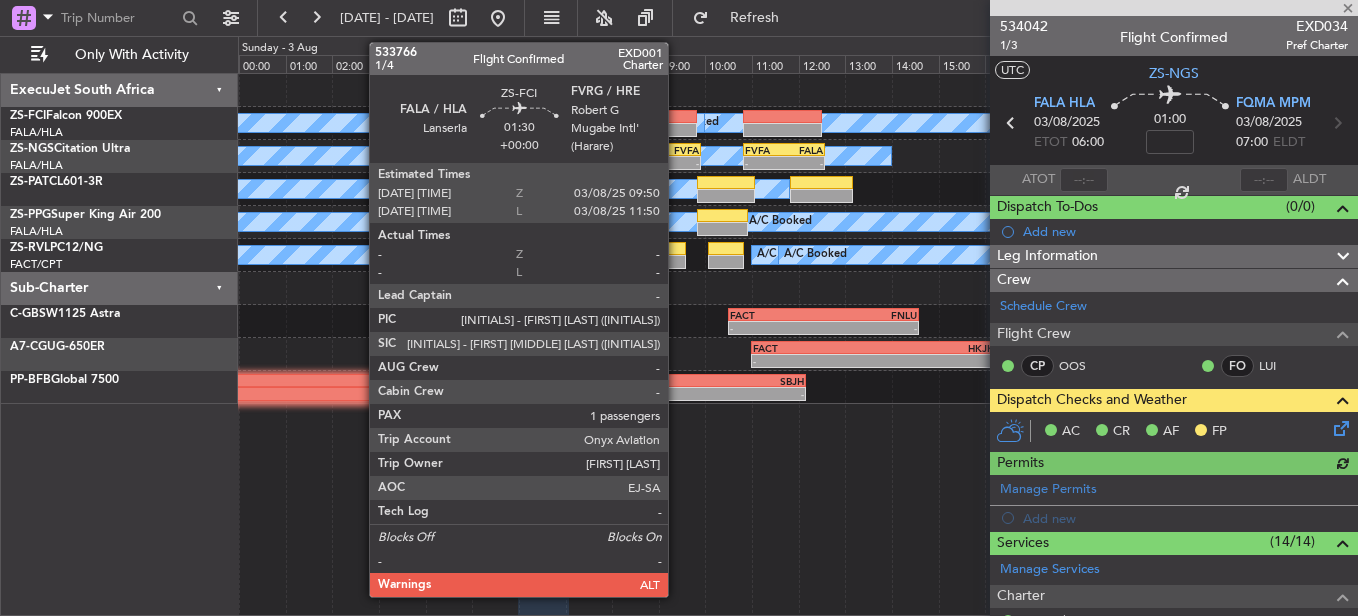 click 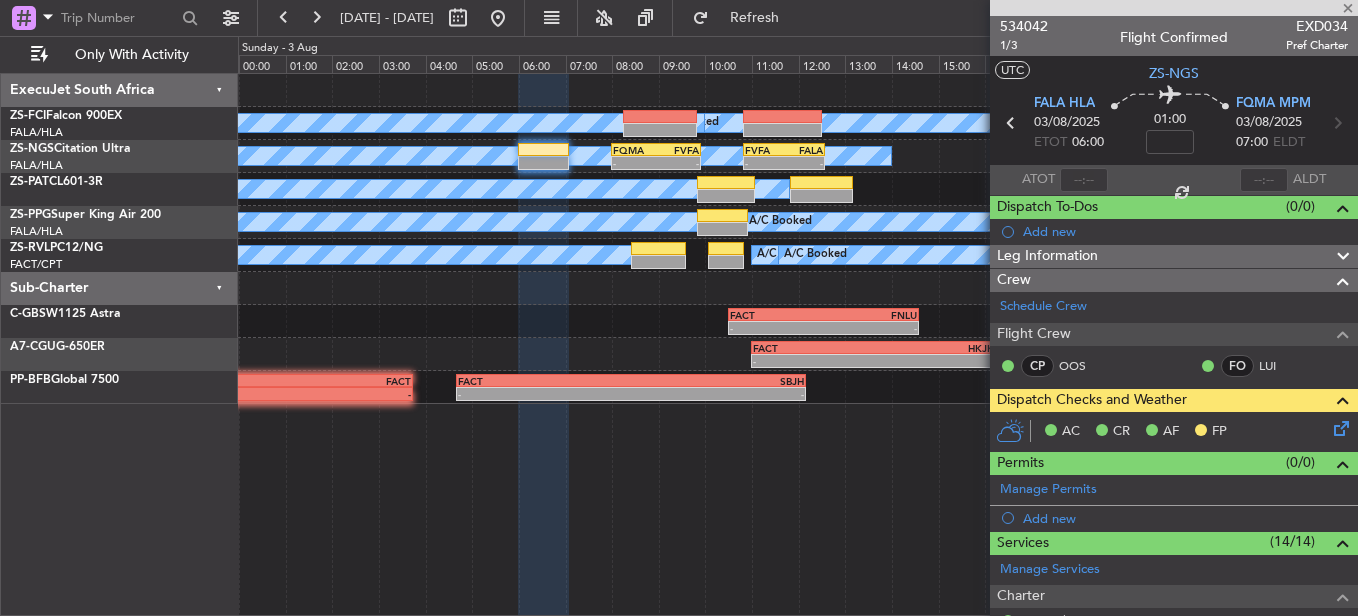 click 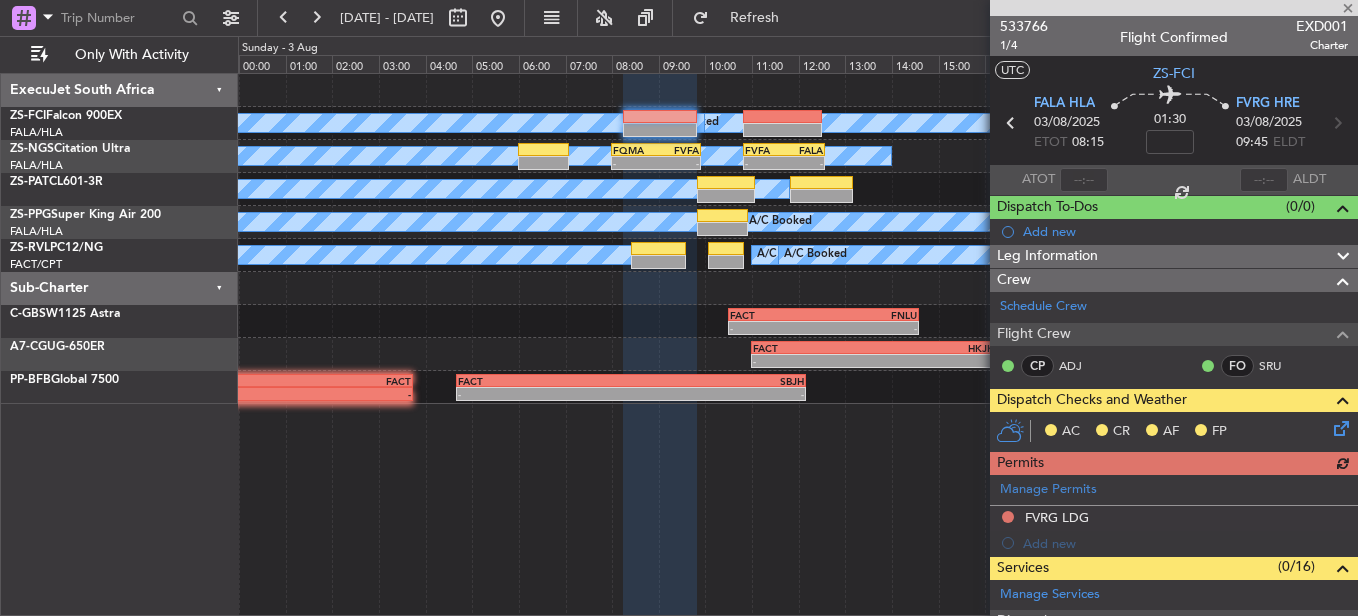 click 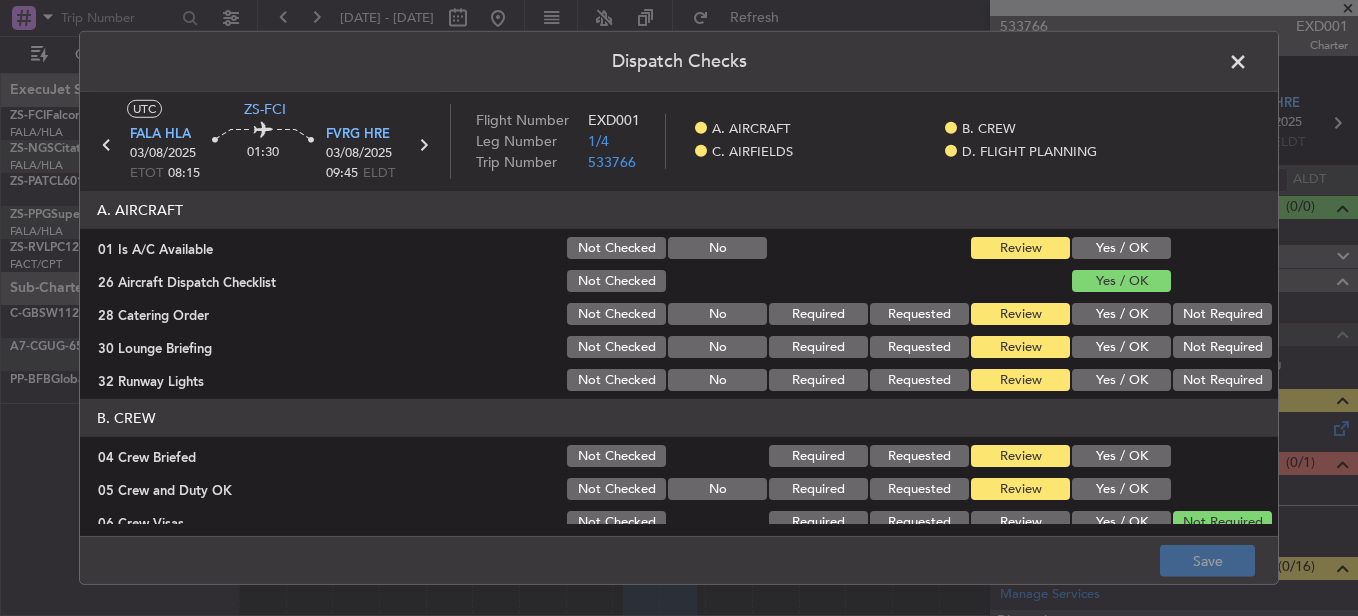 click on "Yes / OK" 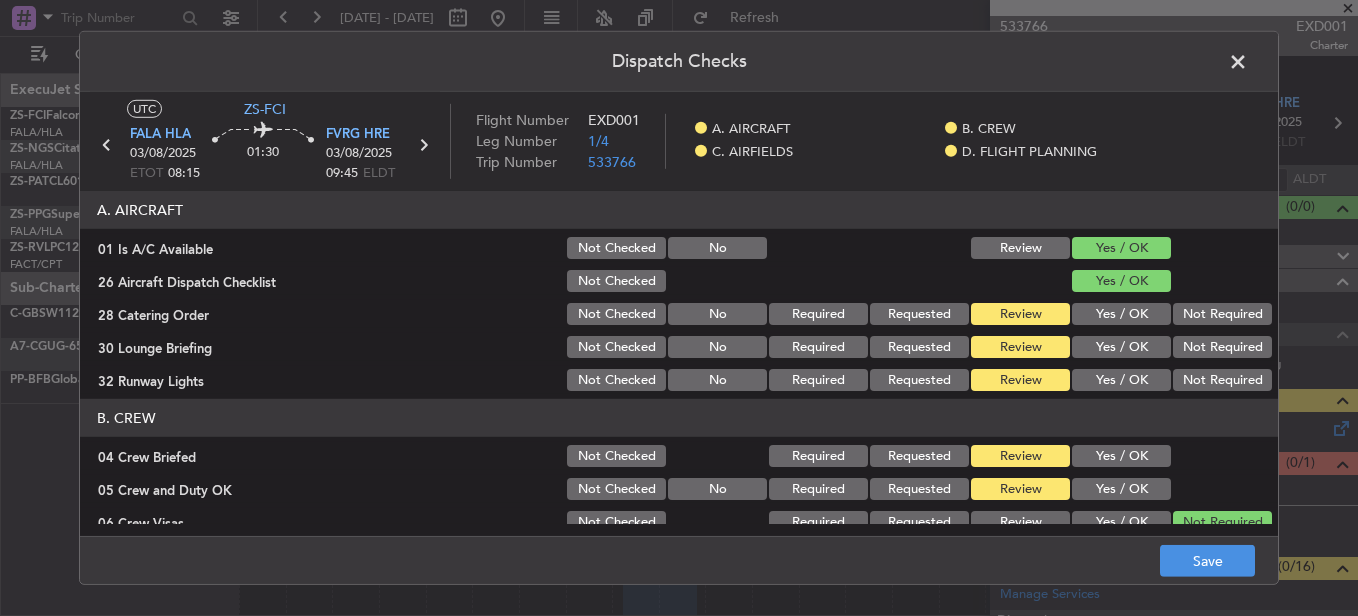 click on "Not Required" 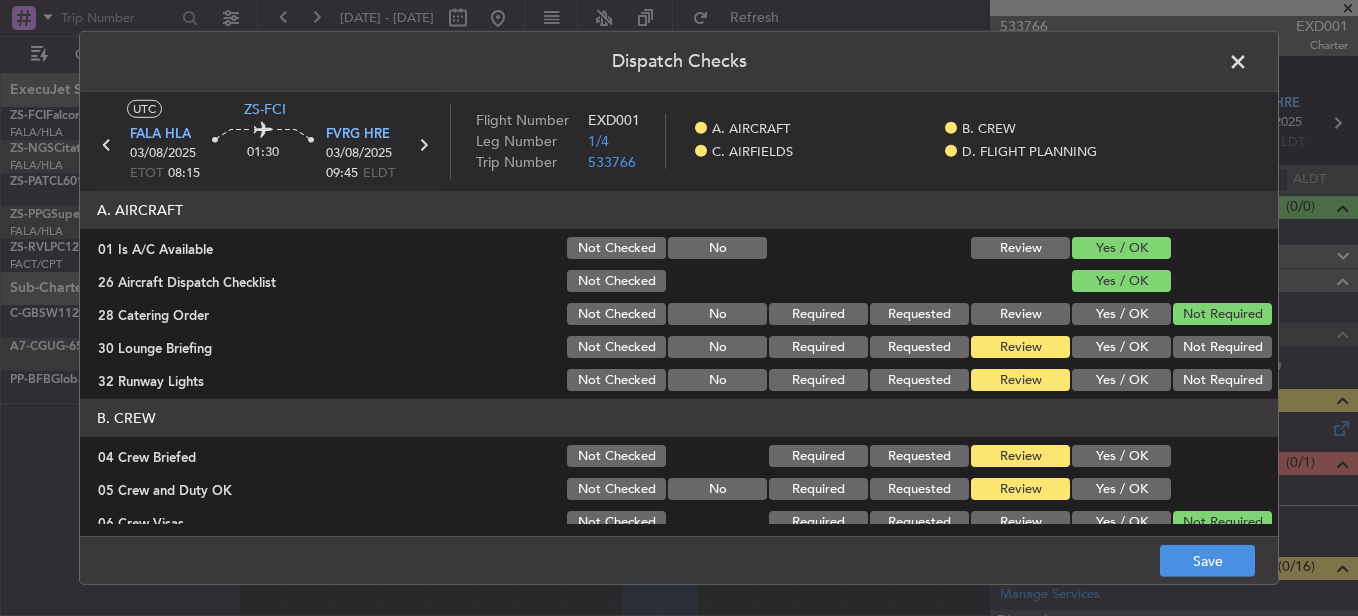 click on "Not Required" 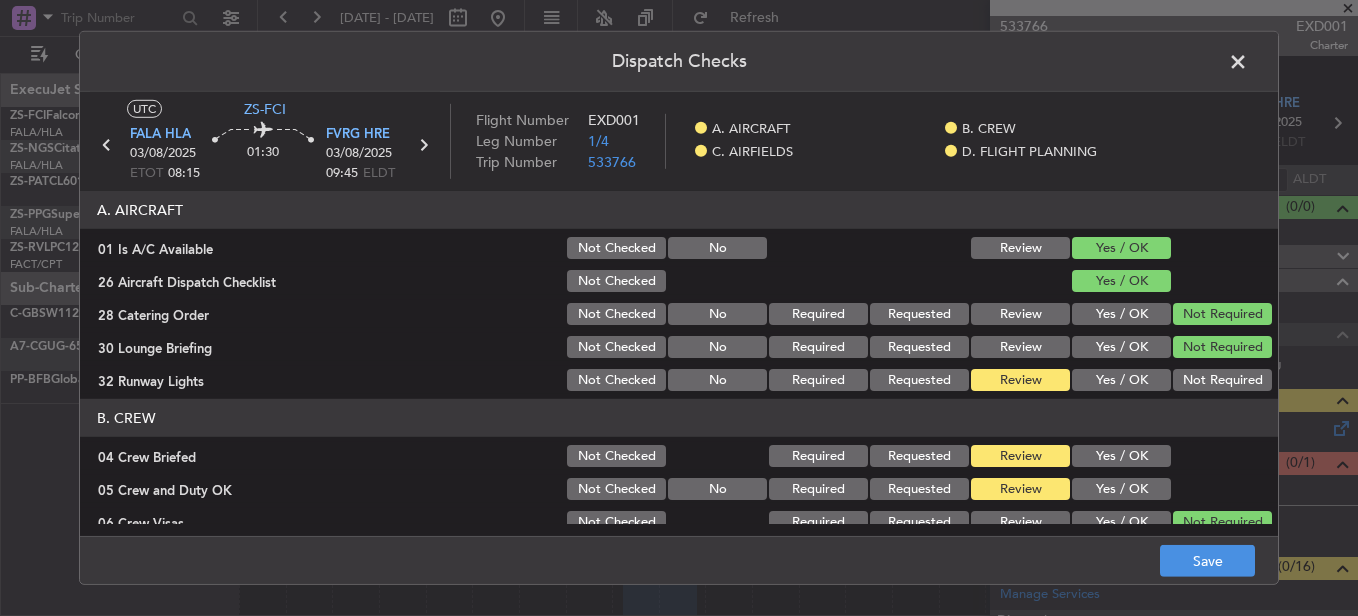 click on "Yes / OK" 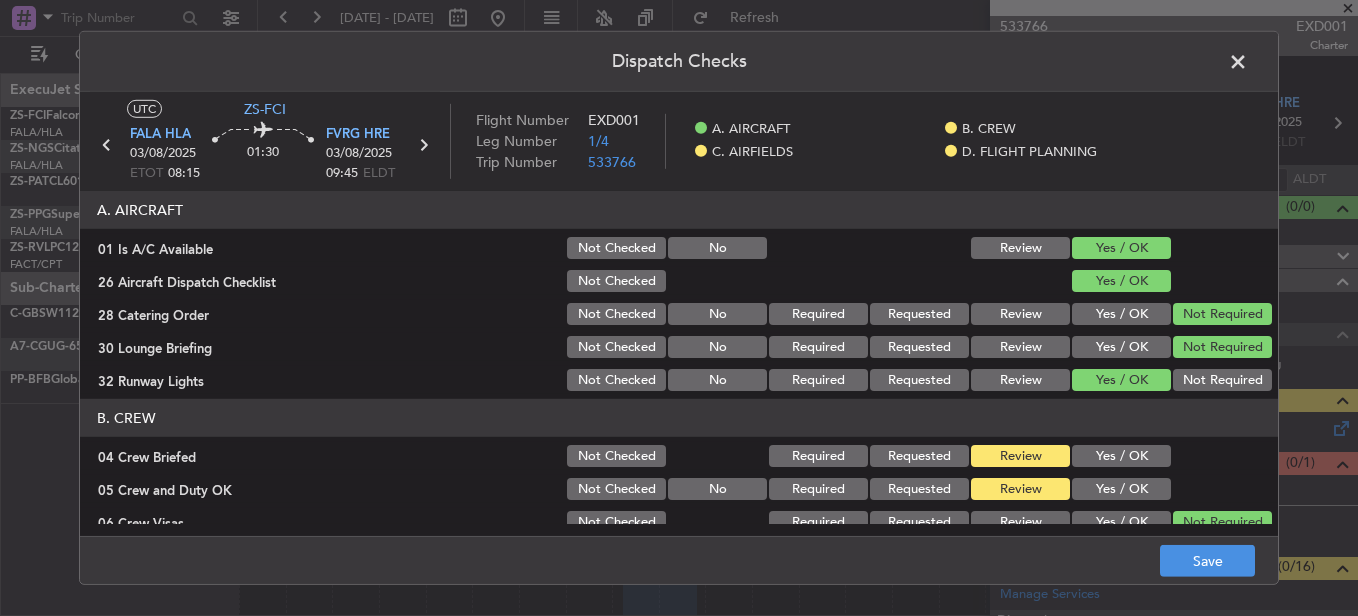 click on "Yes / OK" 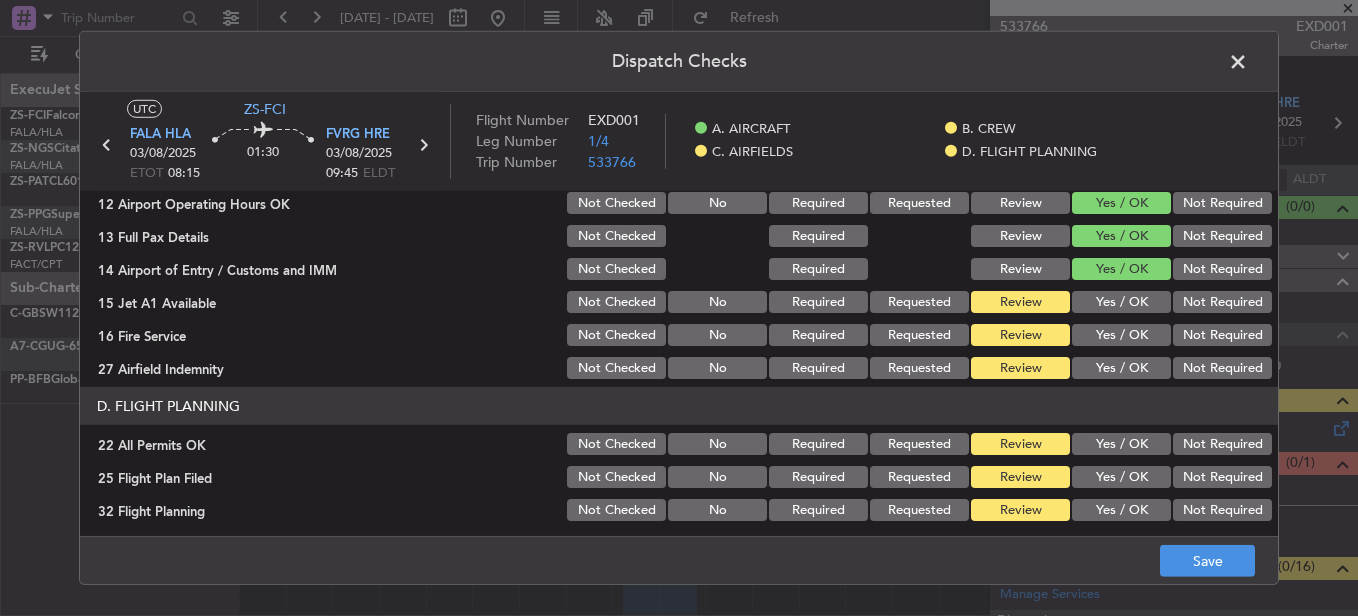 scroll, scrollTop: 565, scrollLeft: 0, axis: vertical 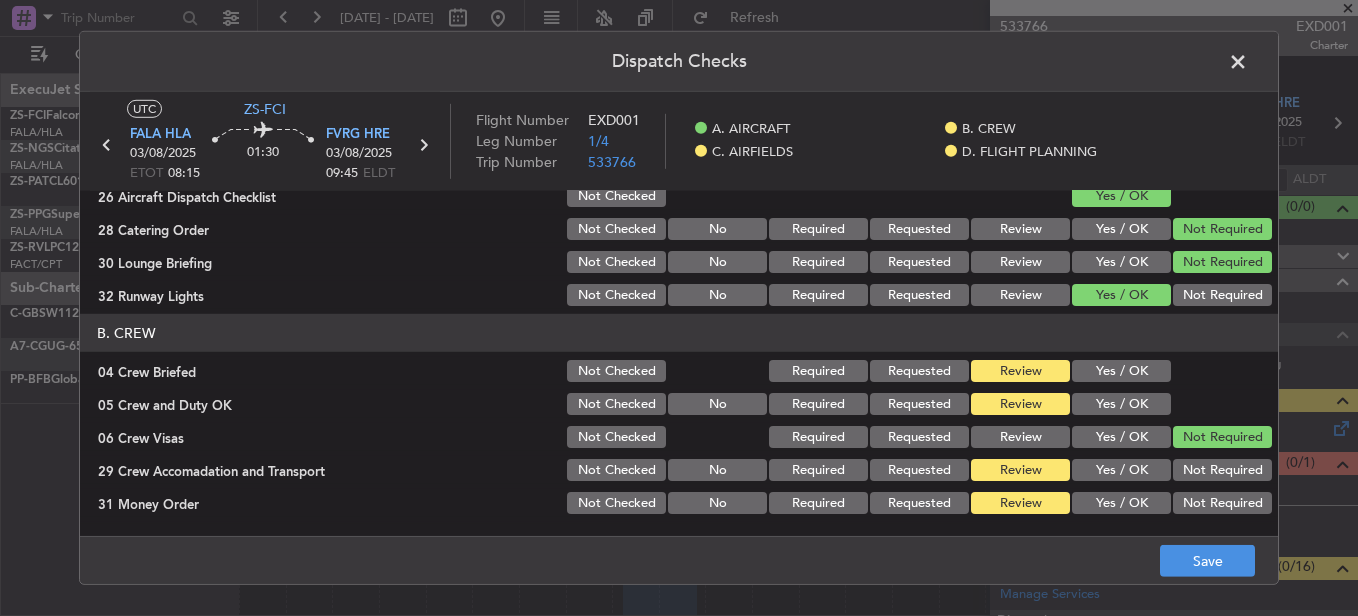 click on "Yes / OK" 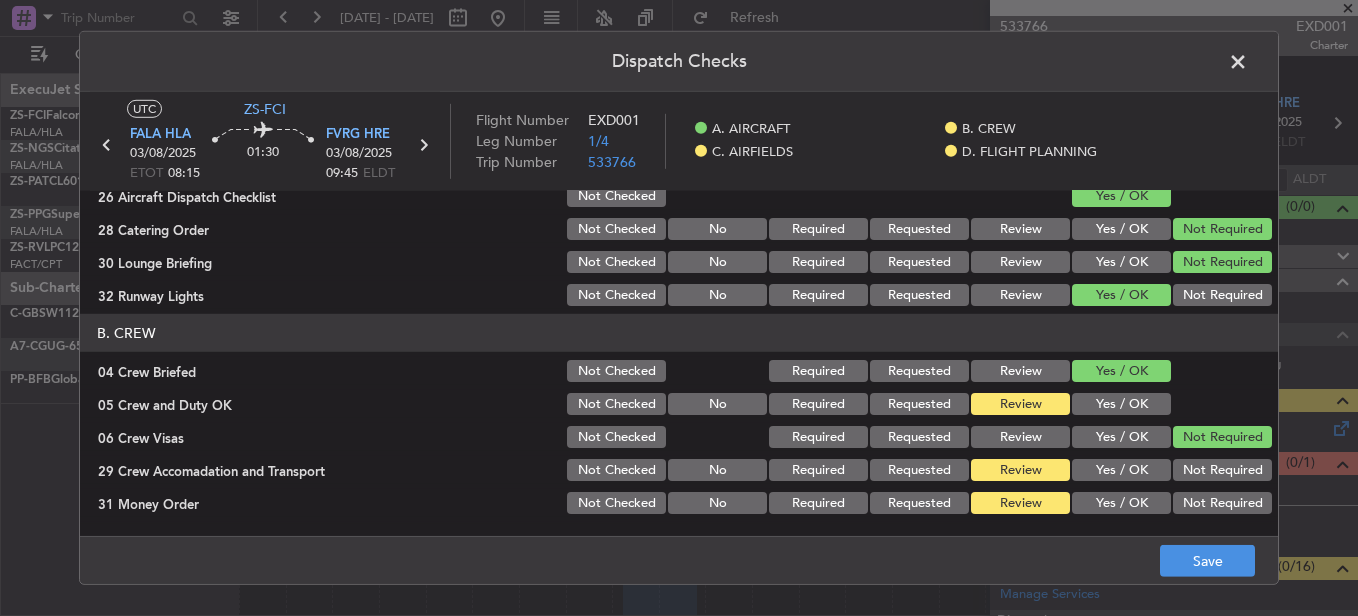 click on "Yes / OK" 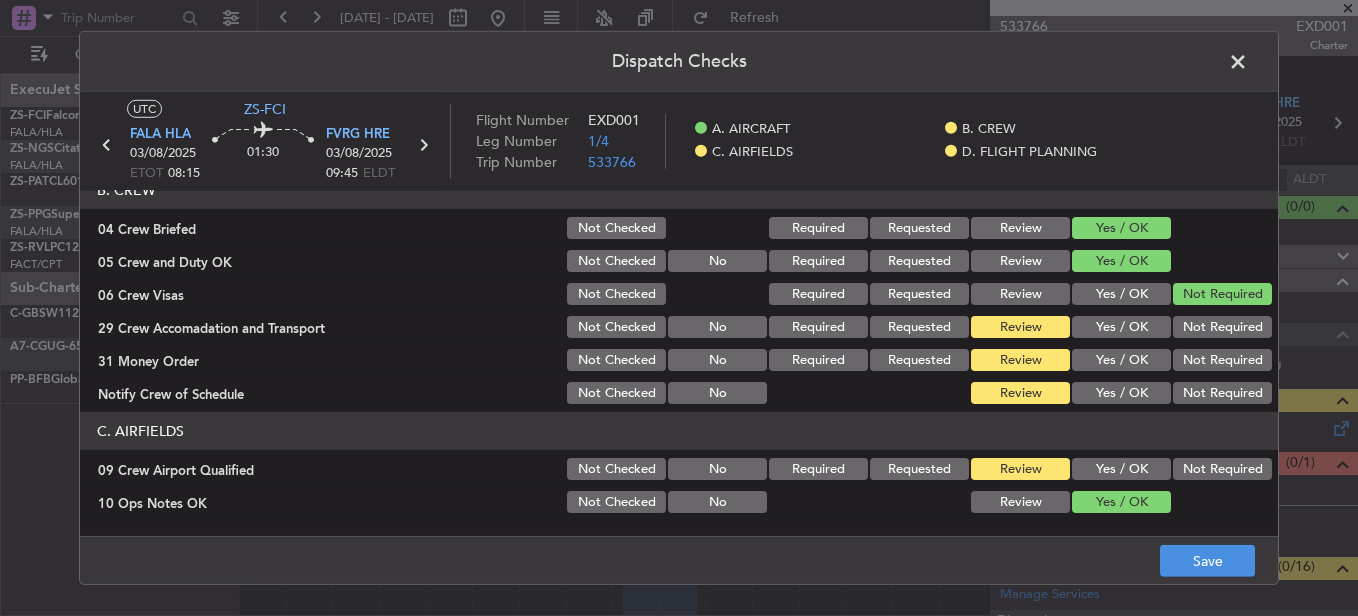 scroll, scrollTop: 245, scrollLeft: 0, axis: vertical 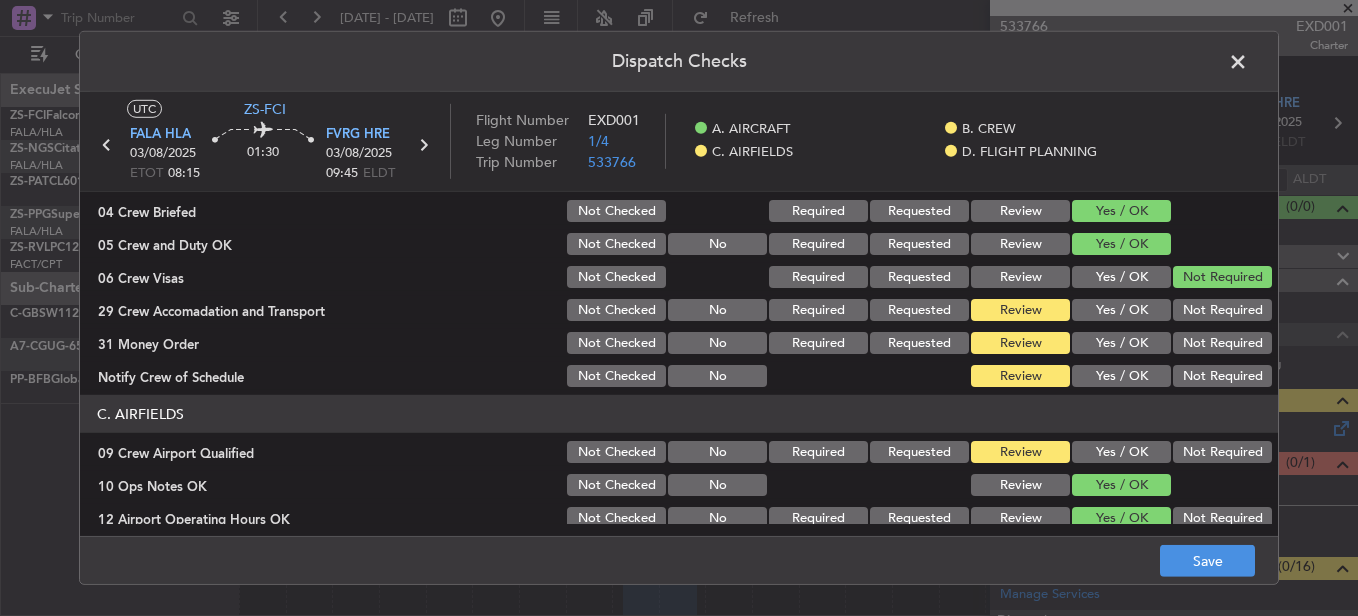 click on "Not Required" 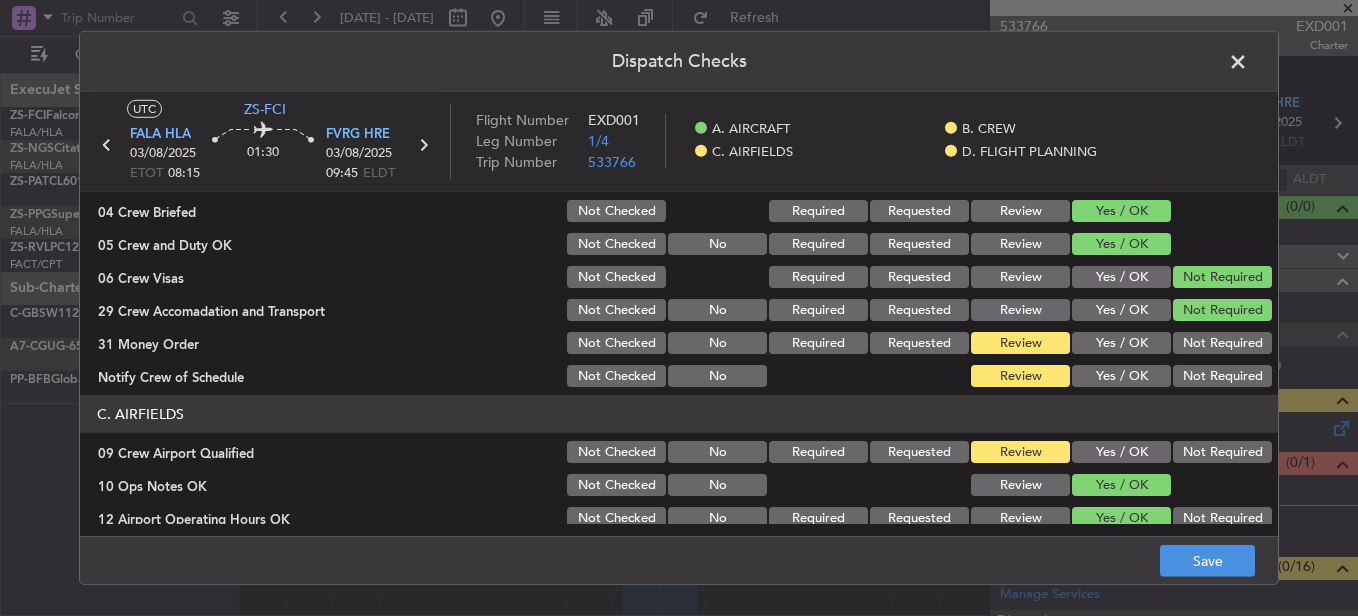 click on "Yes / OK" 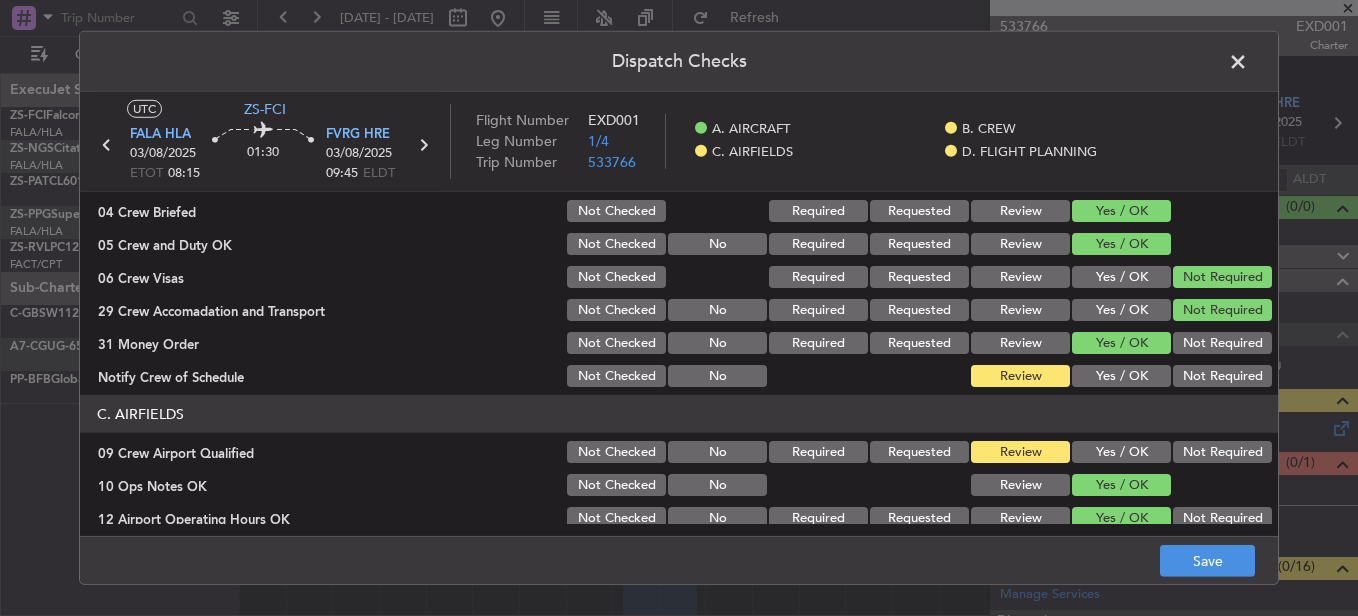 click on "Yes / OK" 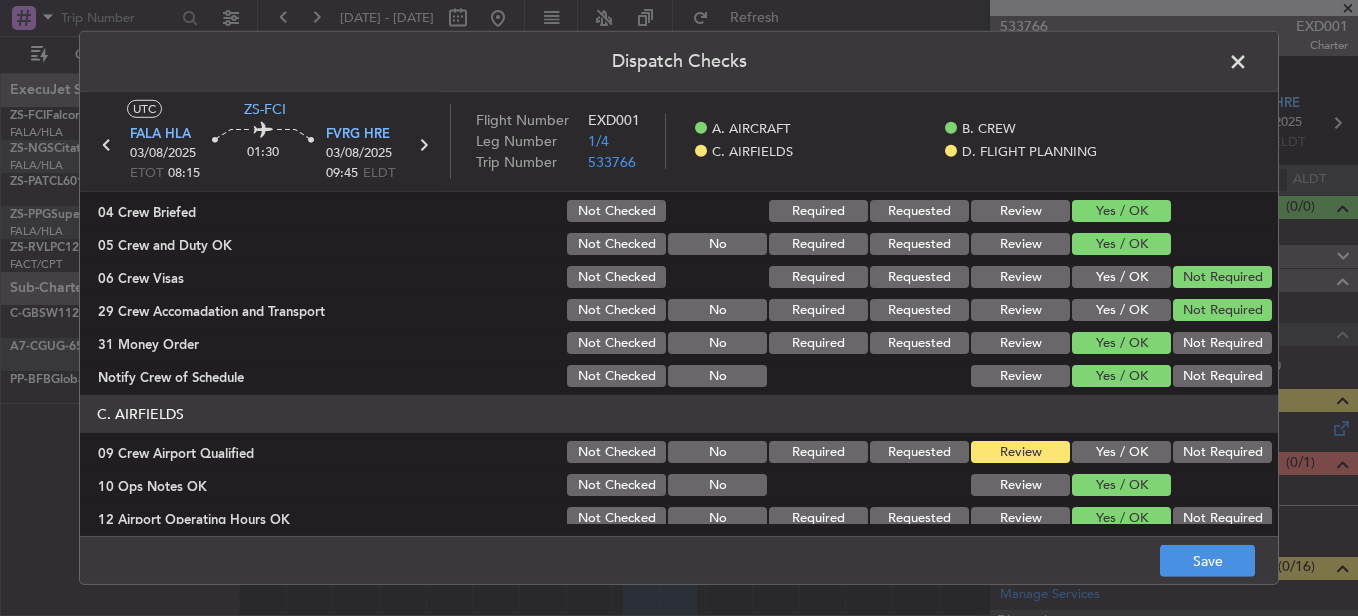 click on "Yes / OK" 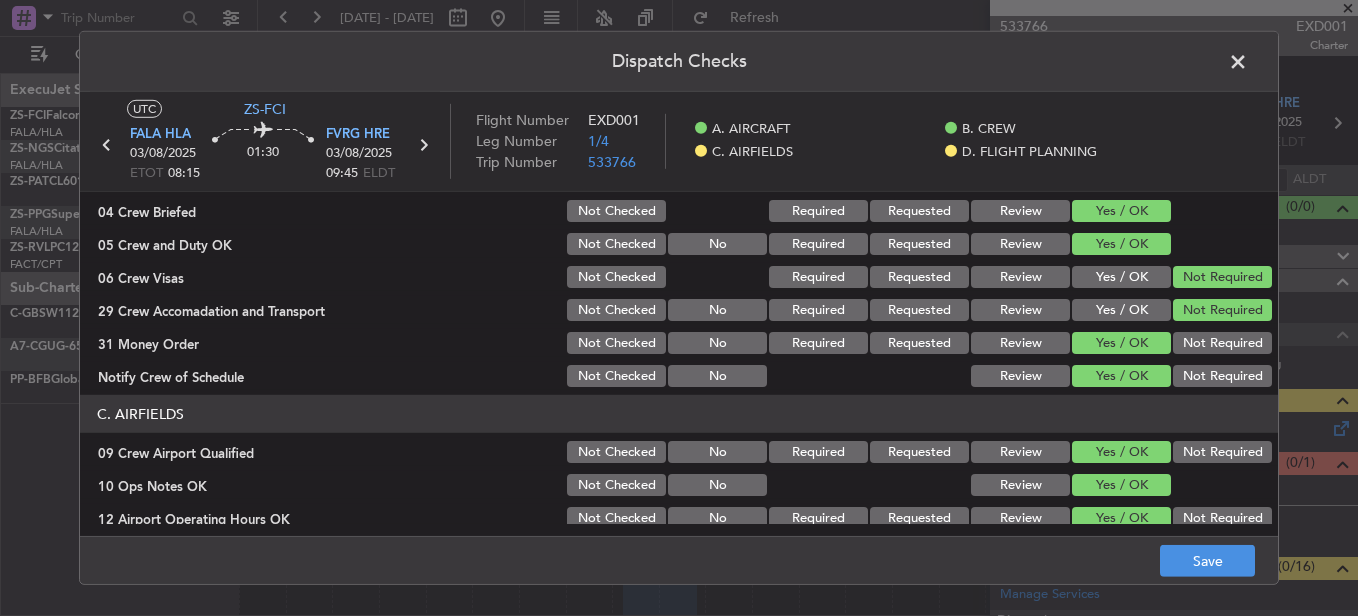 click on "Dispatch Checks  UTC  [AIRPORT_CODE] [AIRPORT_CODE]  [AIRPORT_CODE] [DATE] ETOT [TIME] [DURATION] [AIRPORT_CODE]  [AIRPORT_CODE] [DATE] [TIME] ELDT Flight Number EXD001 Leg Number 1/4 Trip Number 533766    A. AIRCRAFT    B. CREW    C. AIRFIELDS    D. FLIGHT PLANNING  A. AIRCRAFT   01 Is A/C Available  Not Checked No Review Yes / OK  26 Aircraft Dispatch Checklist  Not Checked Yes / OK  28 Catering Order  Not Checked No Required Requested Review Yes / OK Not Required  30 Lounge Briefing  Not Checked No Required Requested Review Yes / OK Not Required  32 Runway Lights  Not Checked No Required Requested Review Yes / OK Not Required  B. CREW   04 Crew Briefed  Not Checked Required Requested Review Yes / OK  05 Crew and Duty OK  Not Checked No Required Requested Review Yes / OK  06 Crew Visas  Not Checked Required Requested Review Yes / OK Not Required  29 Crew Accomadation and Transport  Not Checked No Required Requested Review Yes / OK Not Required  31 Money Order  Not Checked No Required Requested Review Yes / OK Not Required  Notify Crew of Schedule  No No" 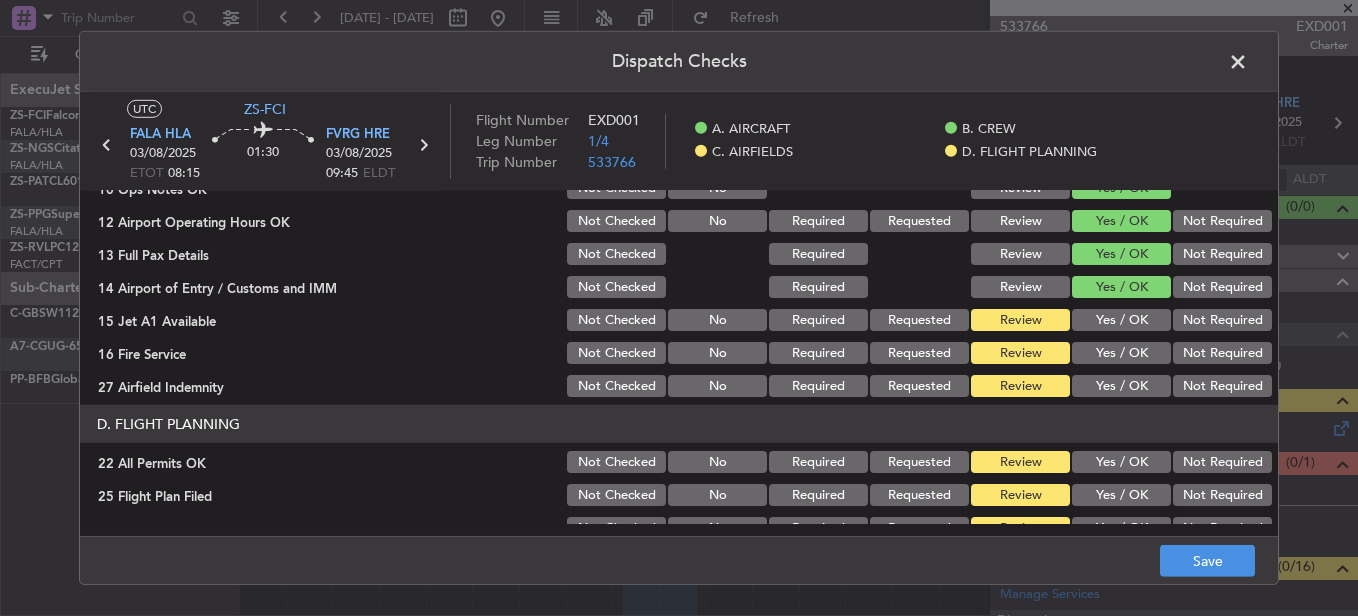 scroll, scrollTop: 565, scrollLeft: 0, axis: vertical 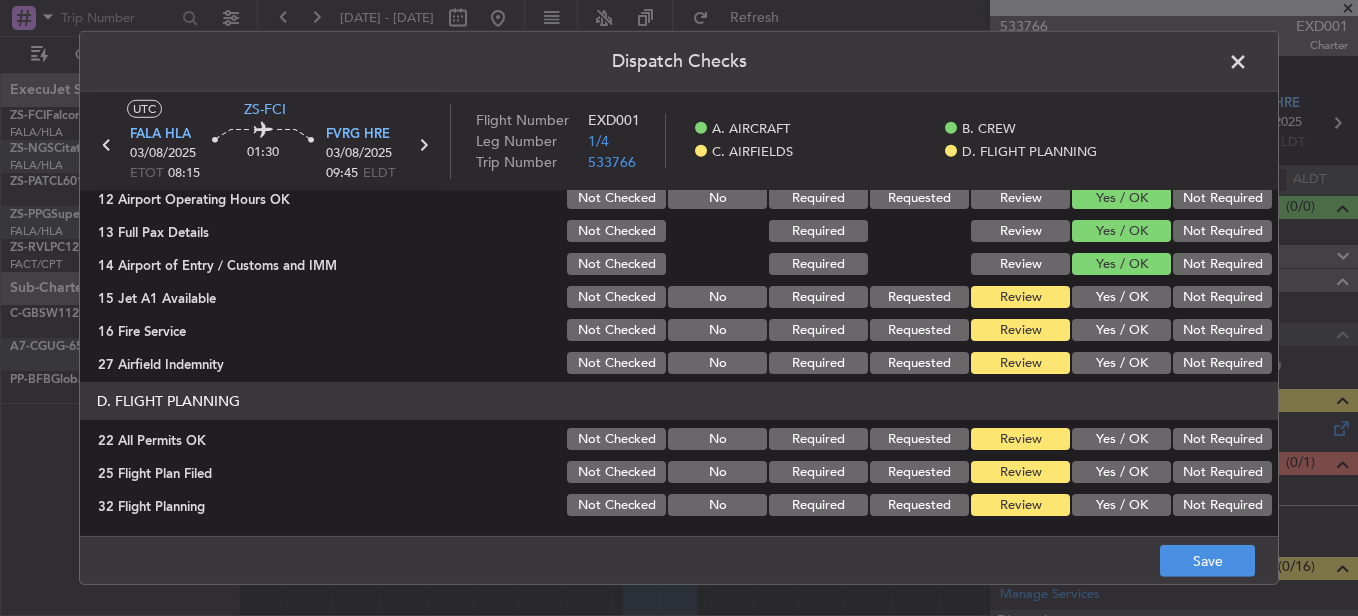 click on "Yes / OK" 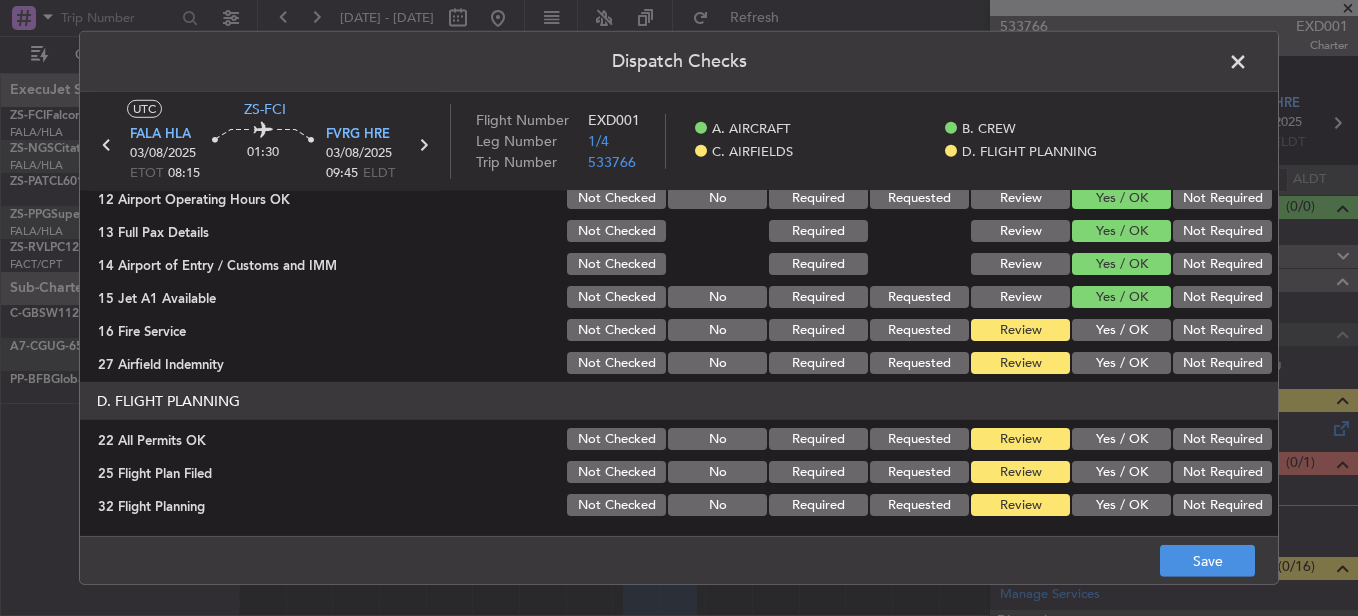 click on "Yes / OK" 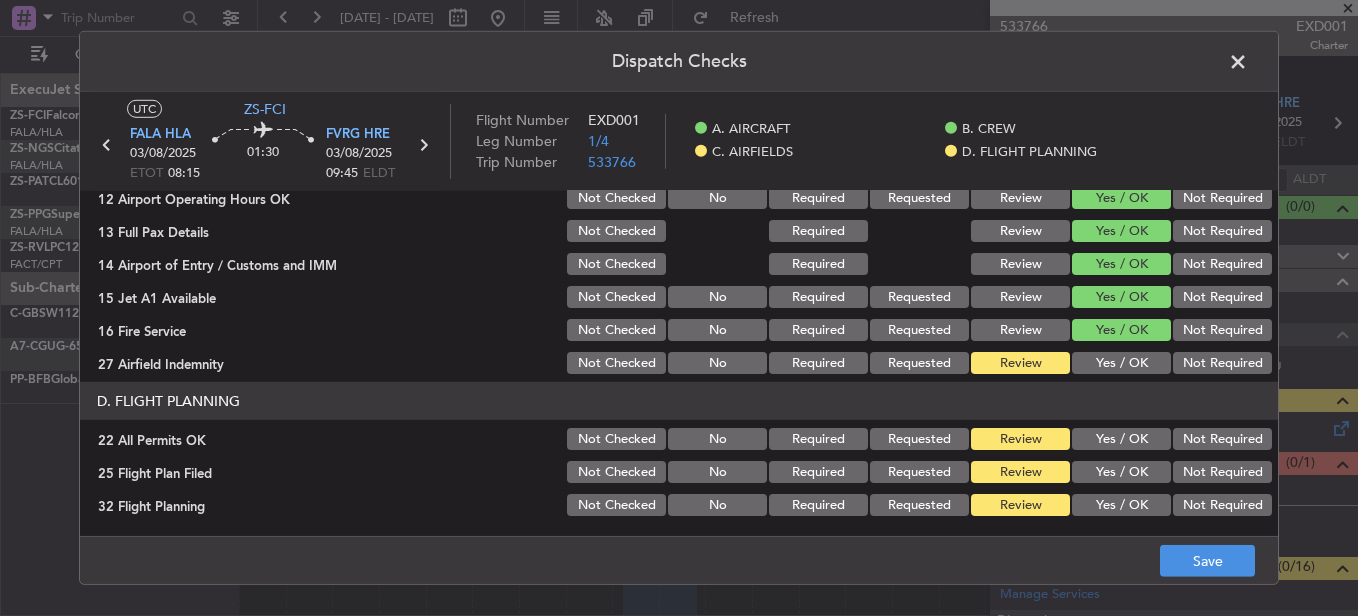 click on "Not Required" 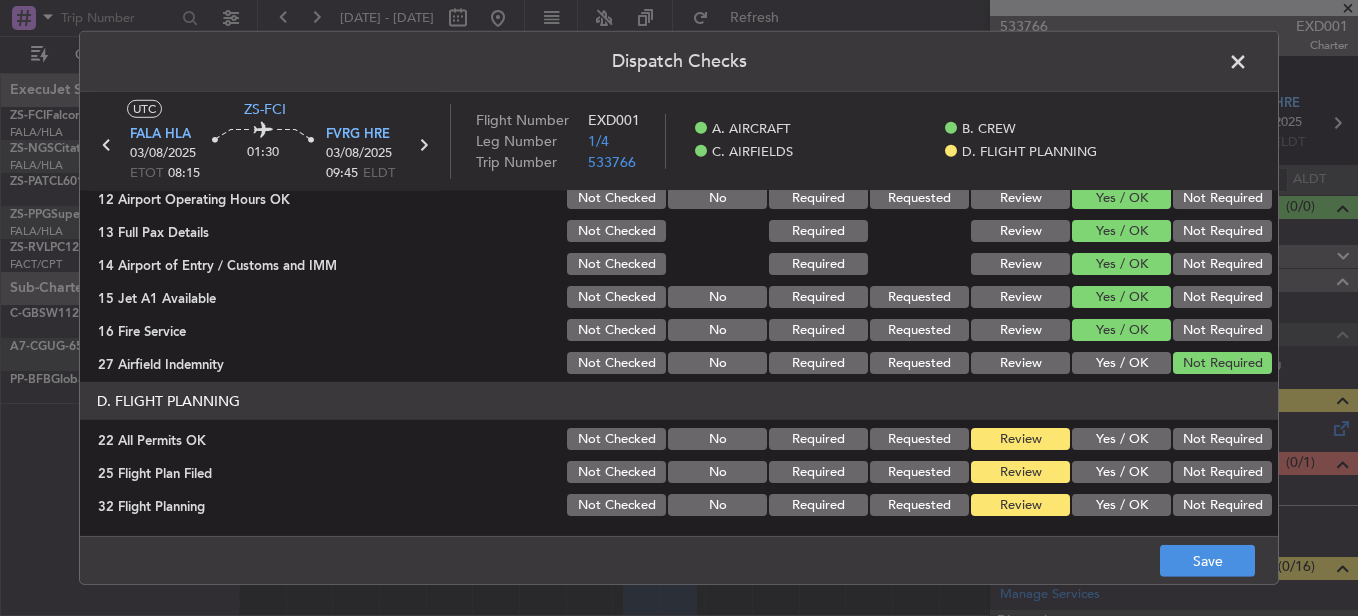 click on "Yes / OK" 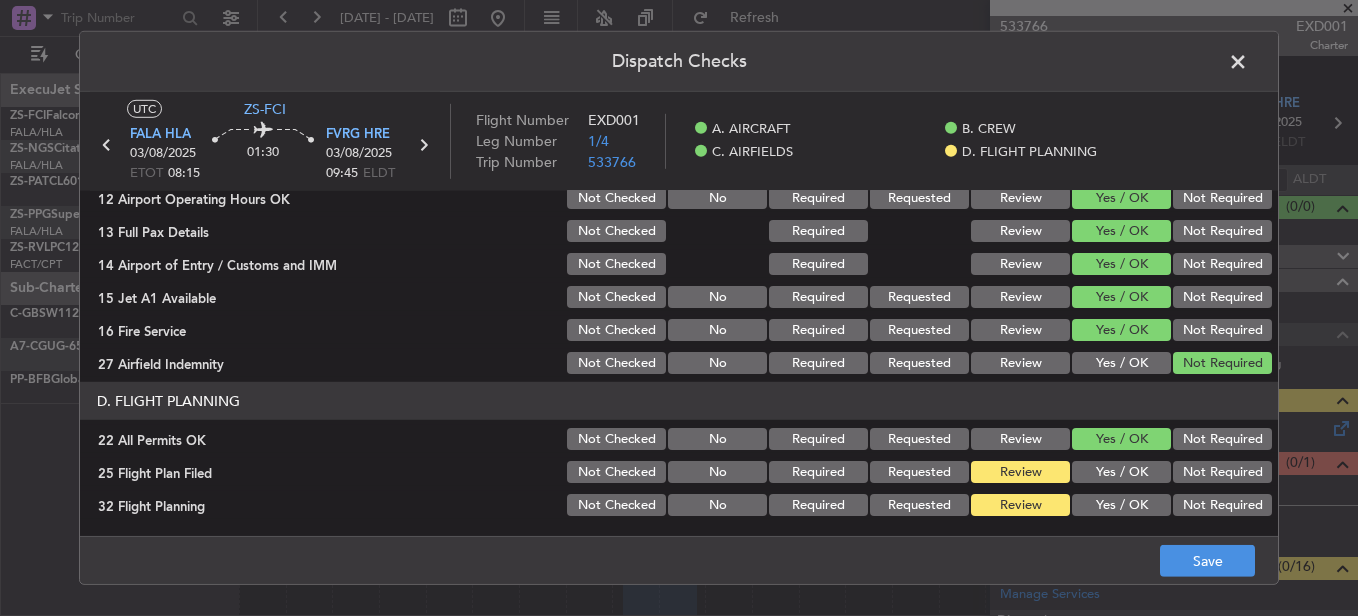 click on "Yes / OK" 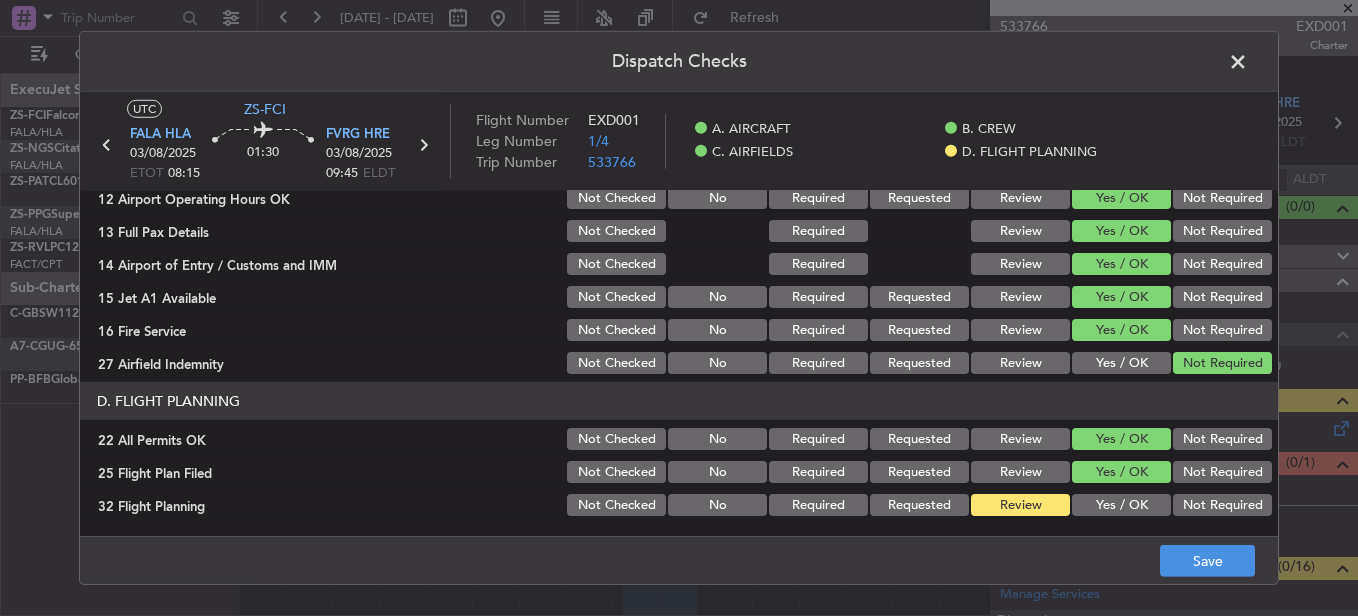 click on "Yes / OK" 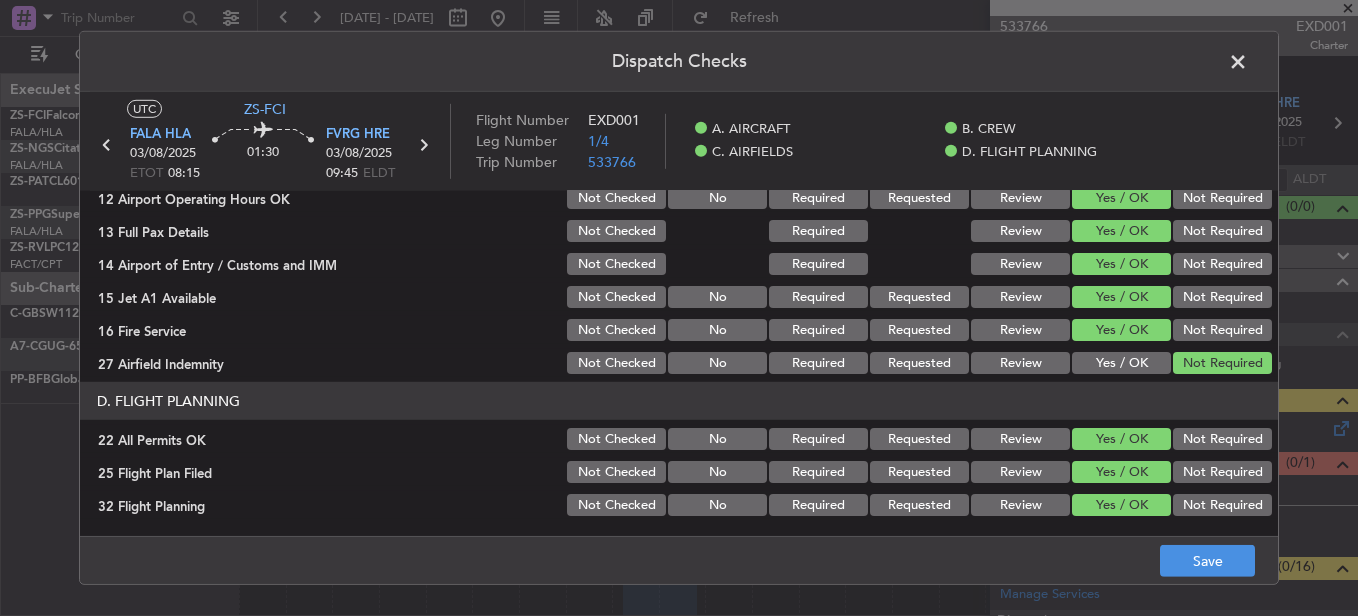 scroll, scrollTop: 0, scrollLeft: 0, axis: both 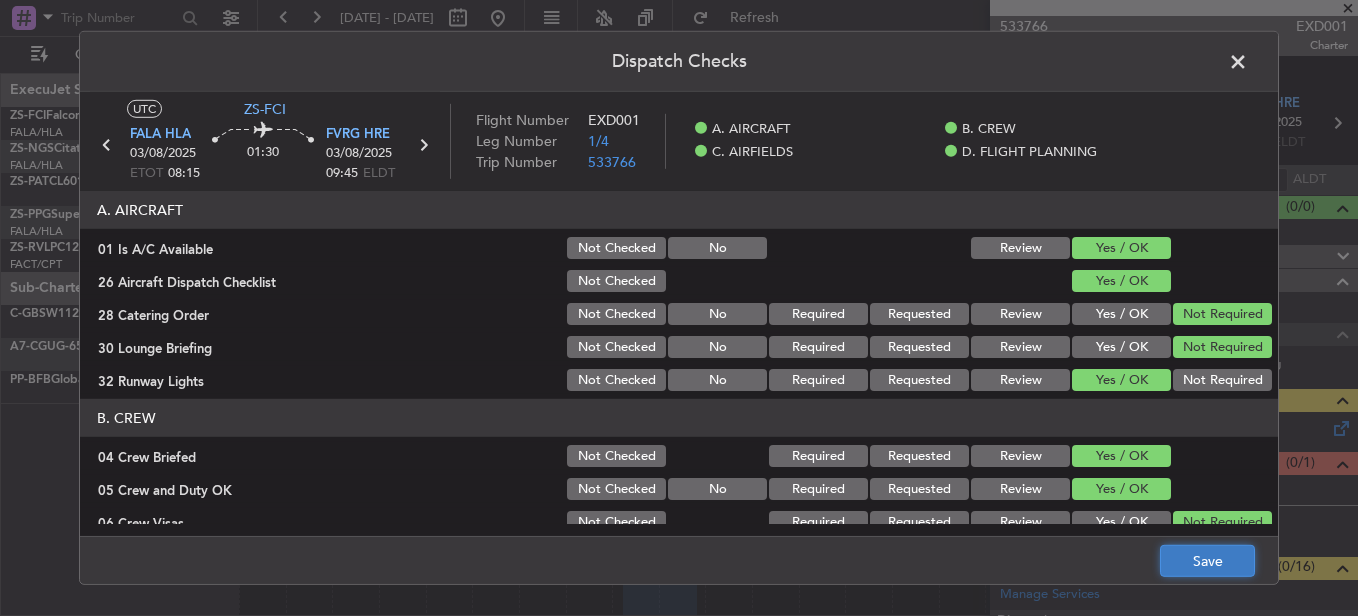 click on "Save" 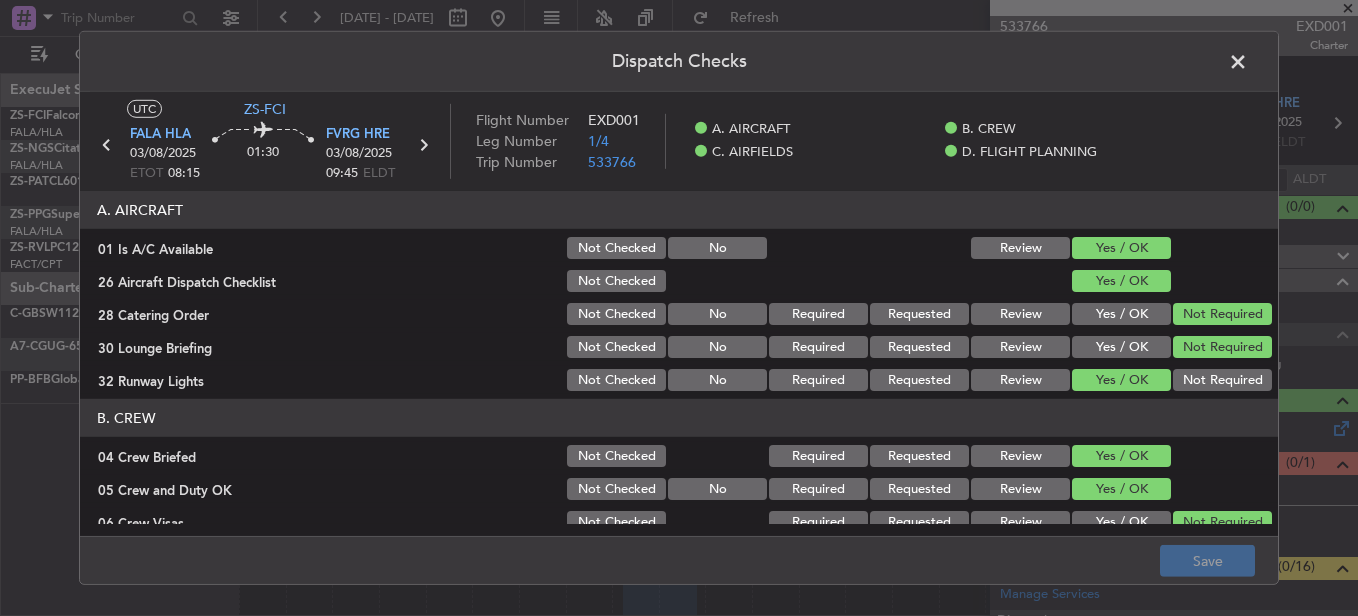 click 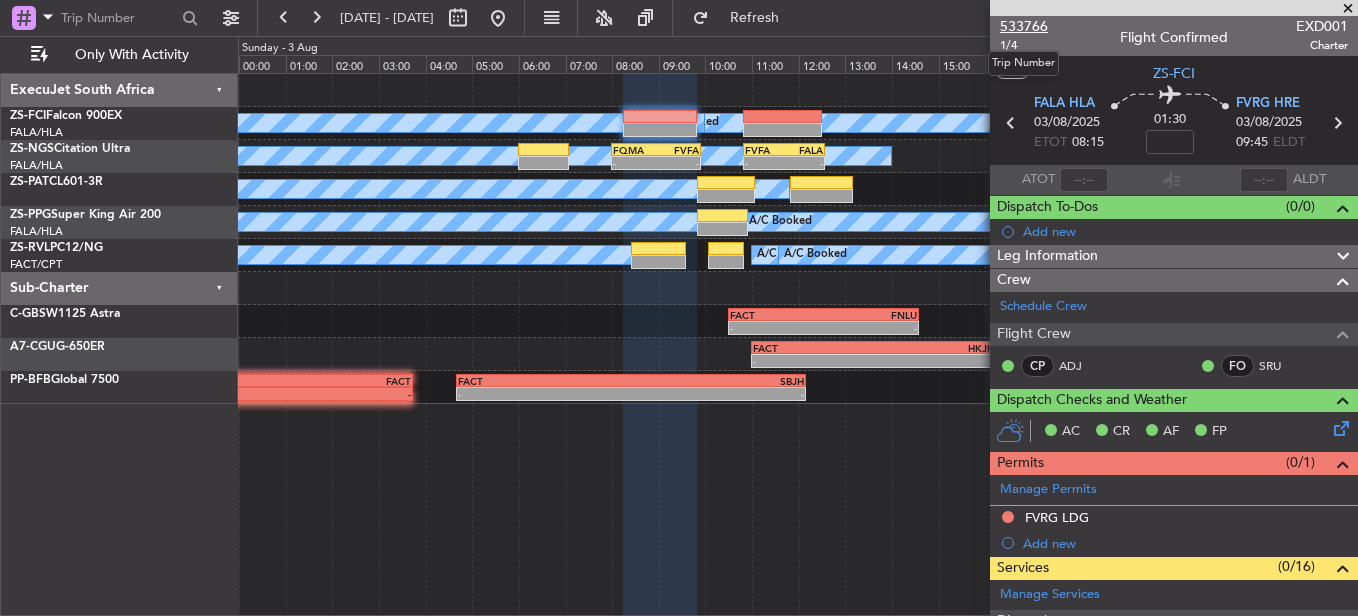 click on "533766" at bounding box center [1024, 26] 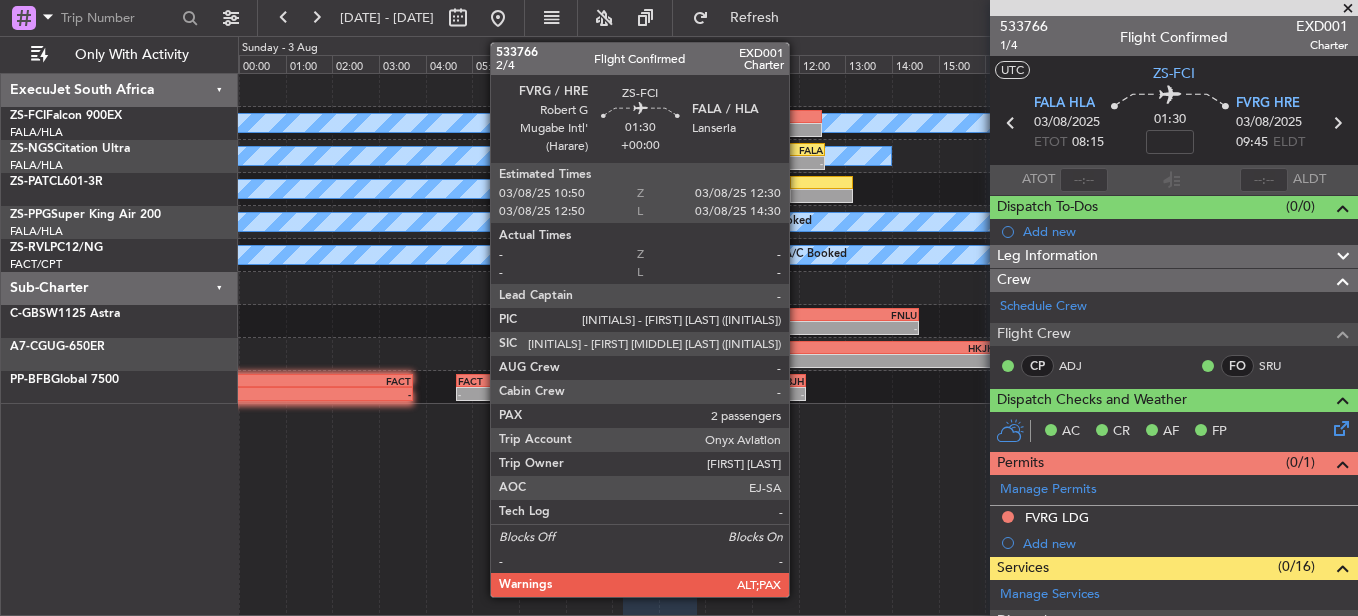 click 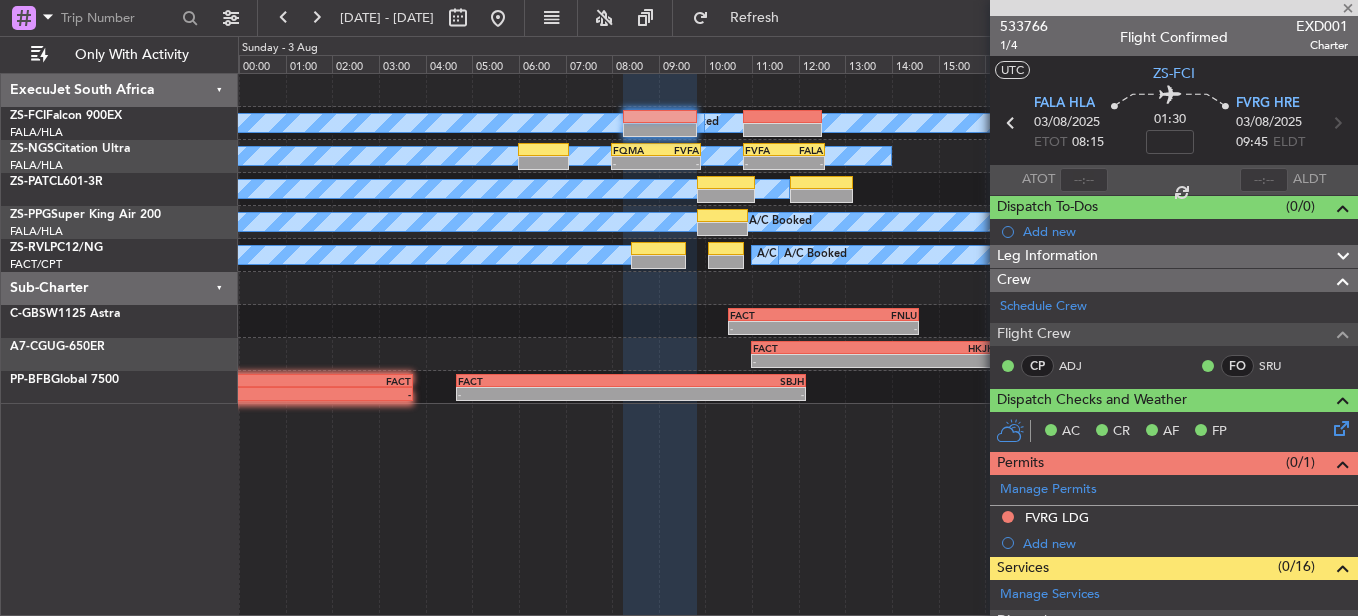 type on "10" 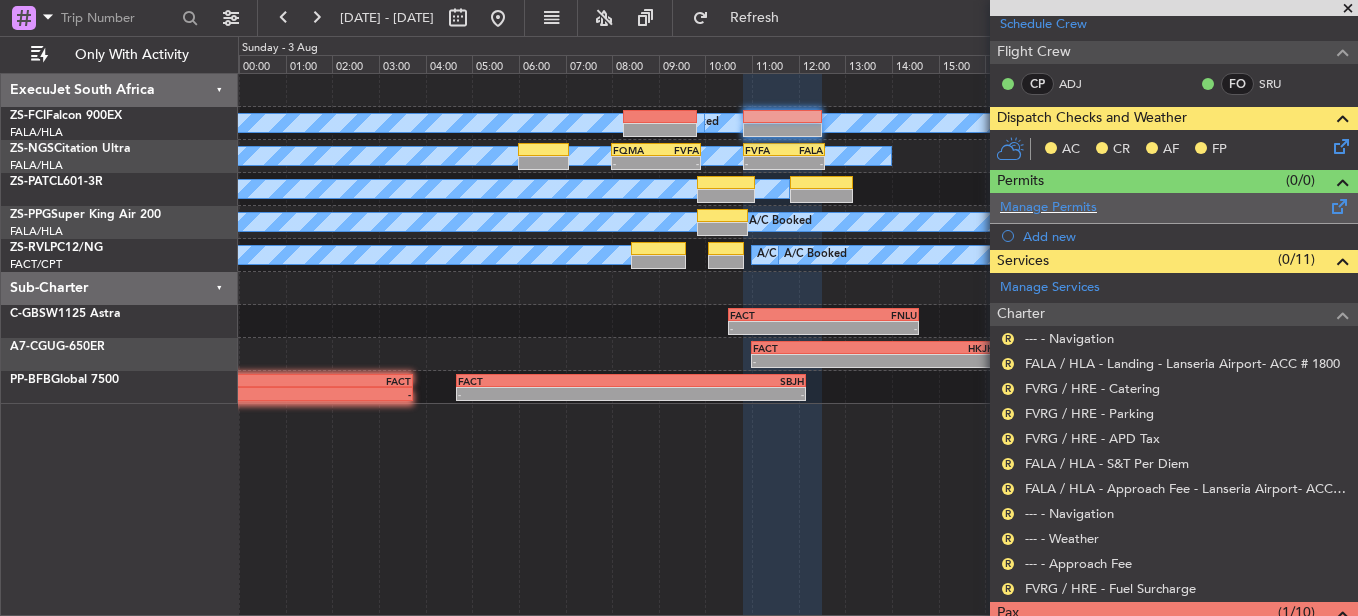 scroll, scrollTop: 382, scrollLeft: 0, axis: vertical 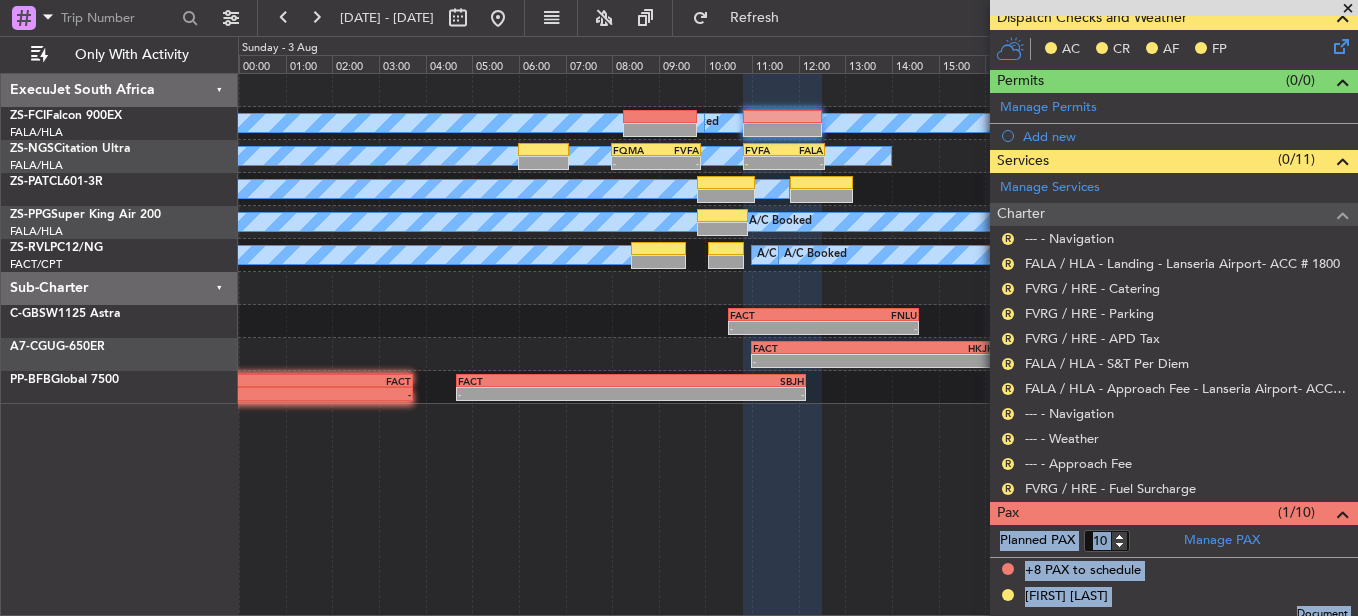 drag, startPoint x: 1011, startPoint y: 485, endPoint x: 1005, endPoint y: 494, distance: 10.816654 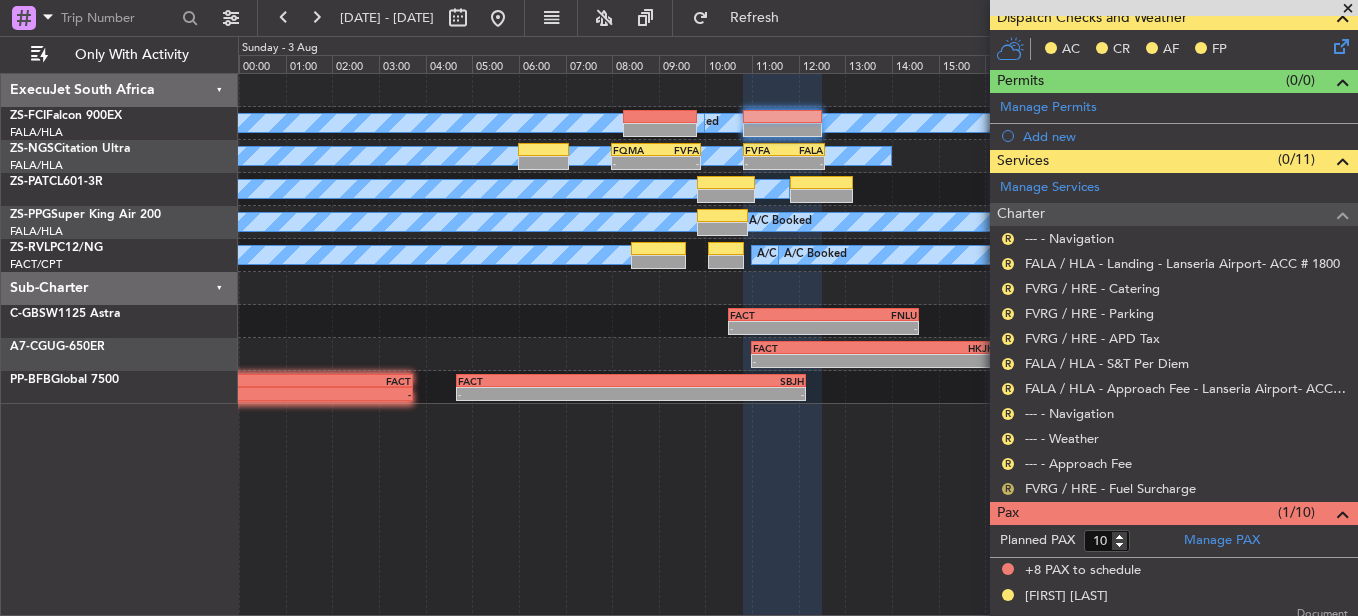 click on "R" at bounding box center (1008, 489) 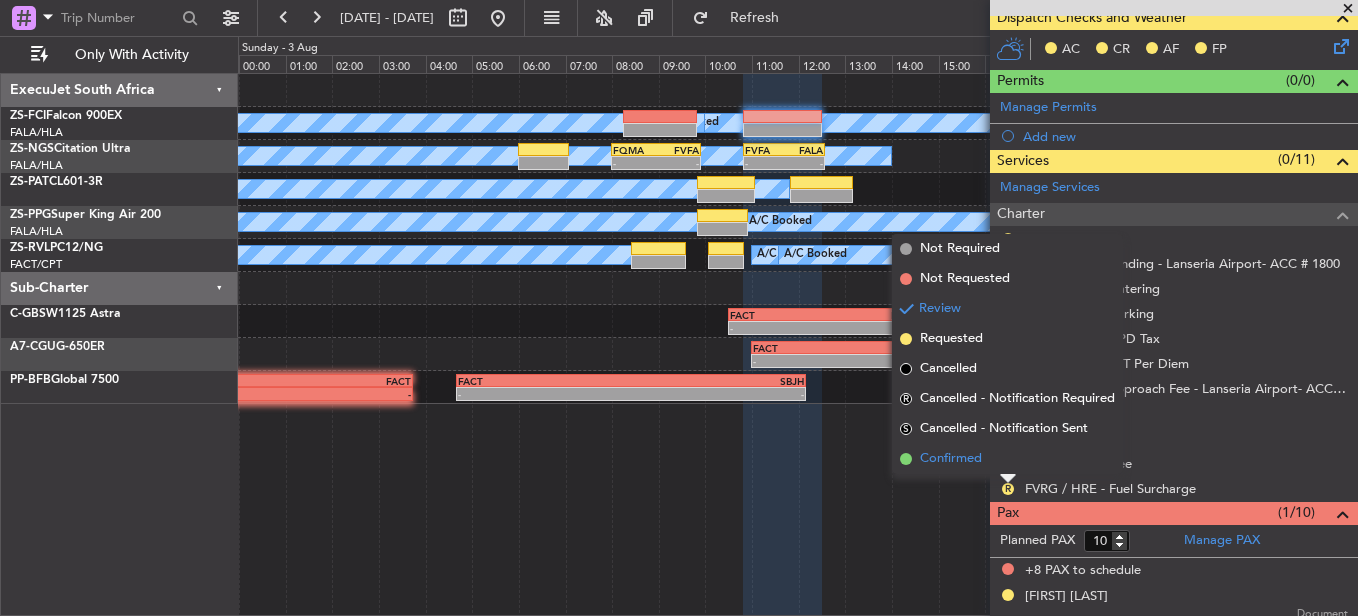 click on "Confirmed" at bounding box center [1007, 459] 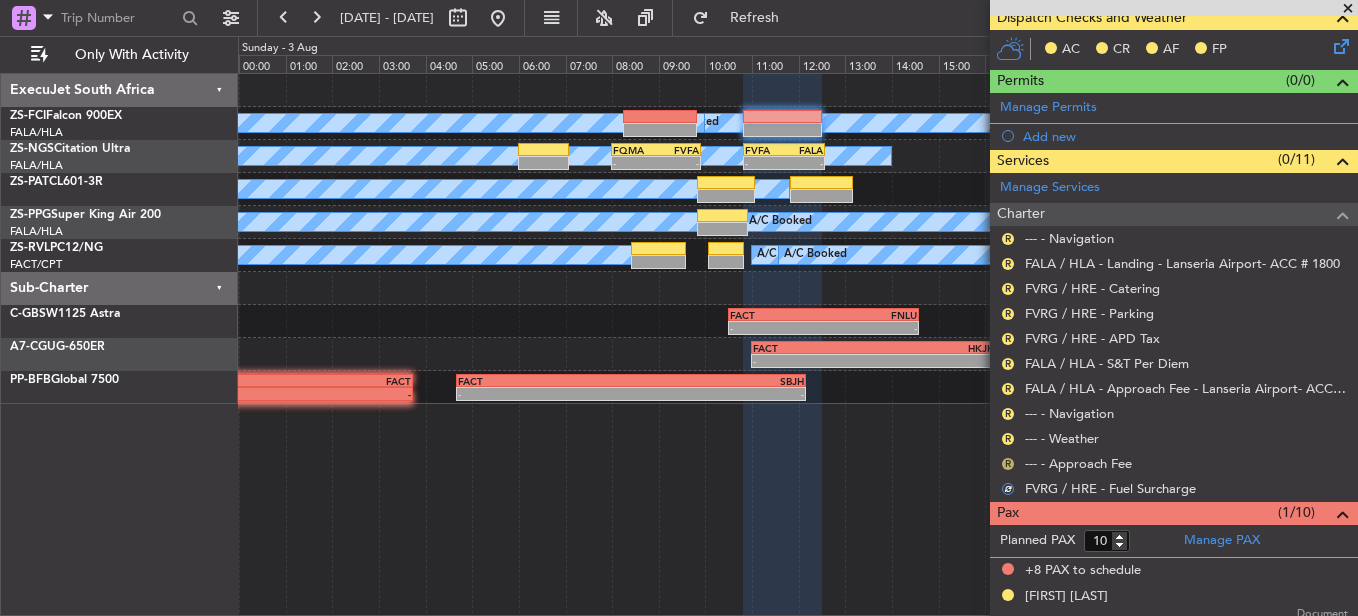 click on "R" at bounding box center [1008, 464] 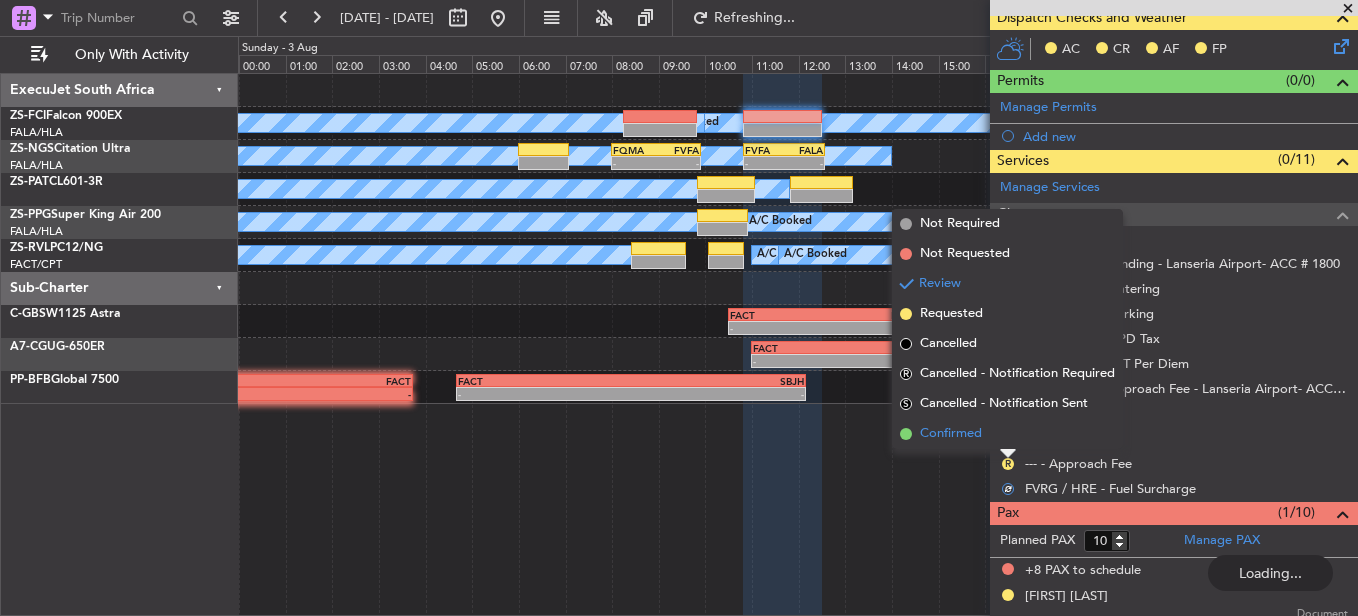 click on "Confirmed" at bounding box center (1007, 434) 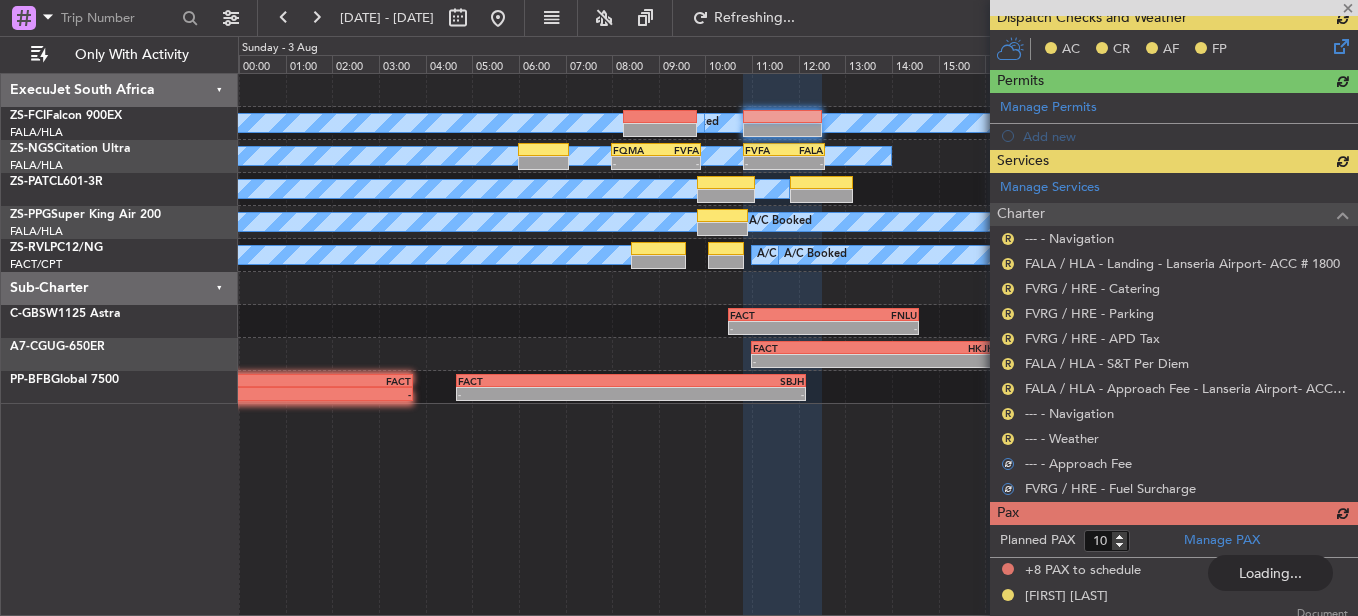click on "R" at bounding box center (1008, 439) 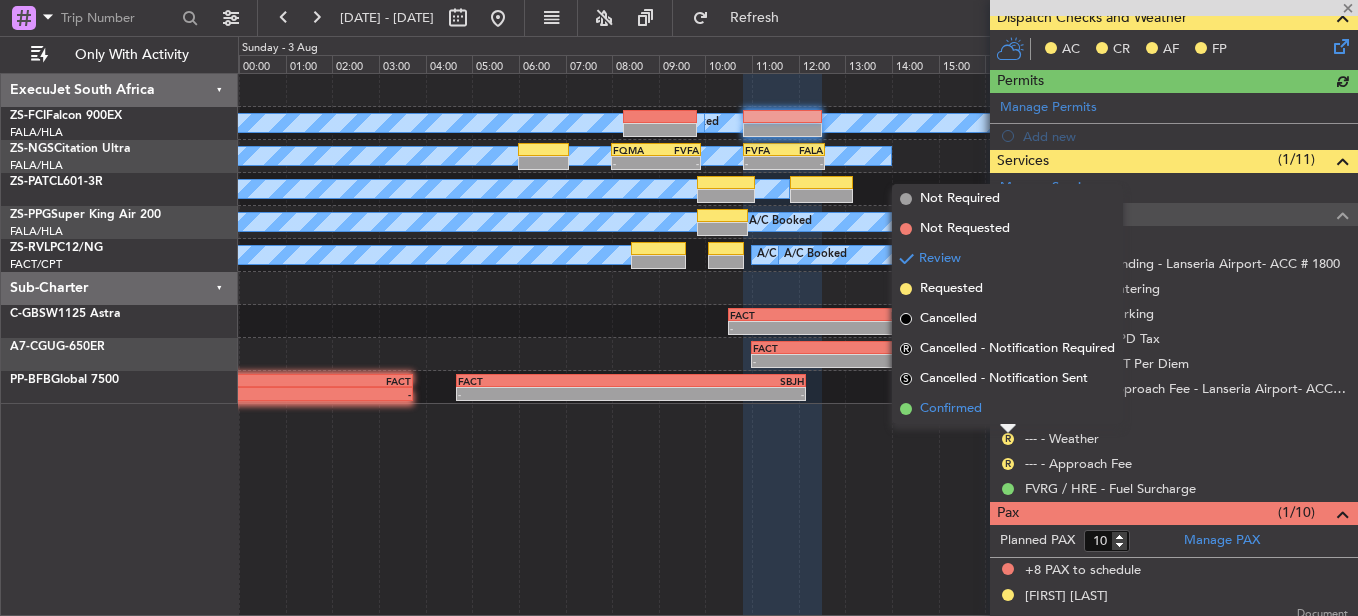 click on "Confirmed" at bounding box center [1007, 409] 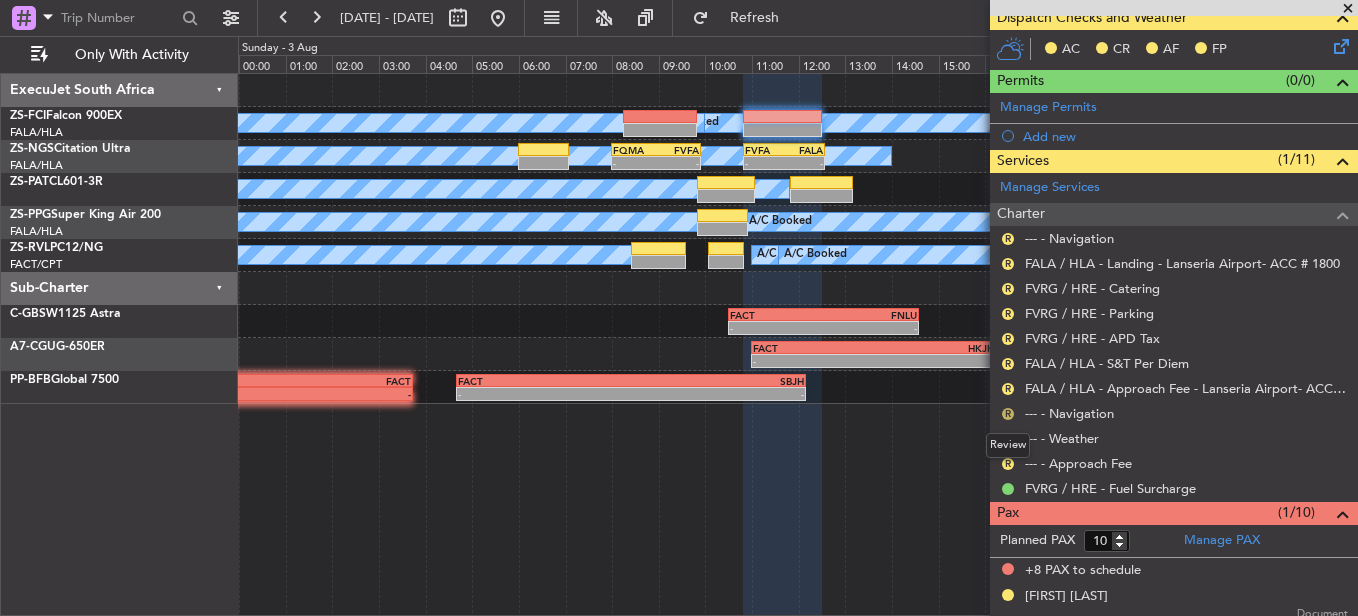 click on "R" at bounding box center (1008, 414) 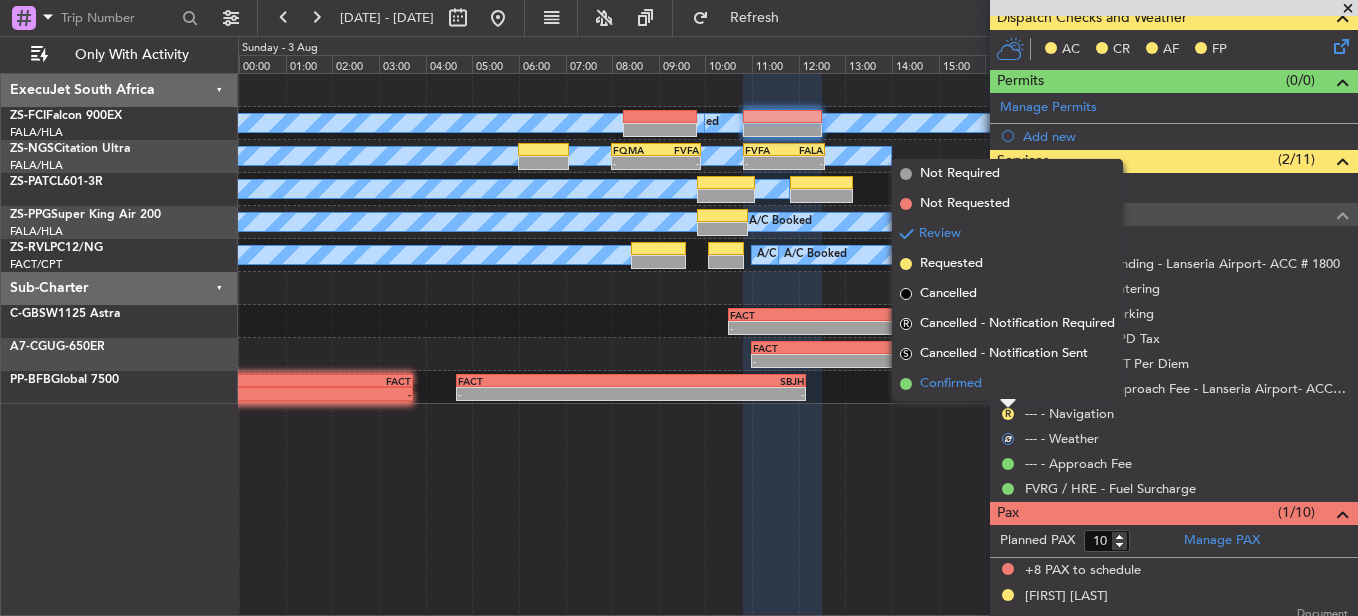 click on "Confirmed" at bounding box center [1007, 384] 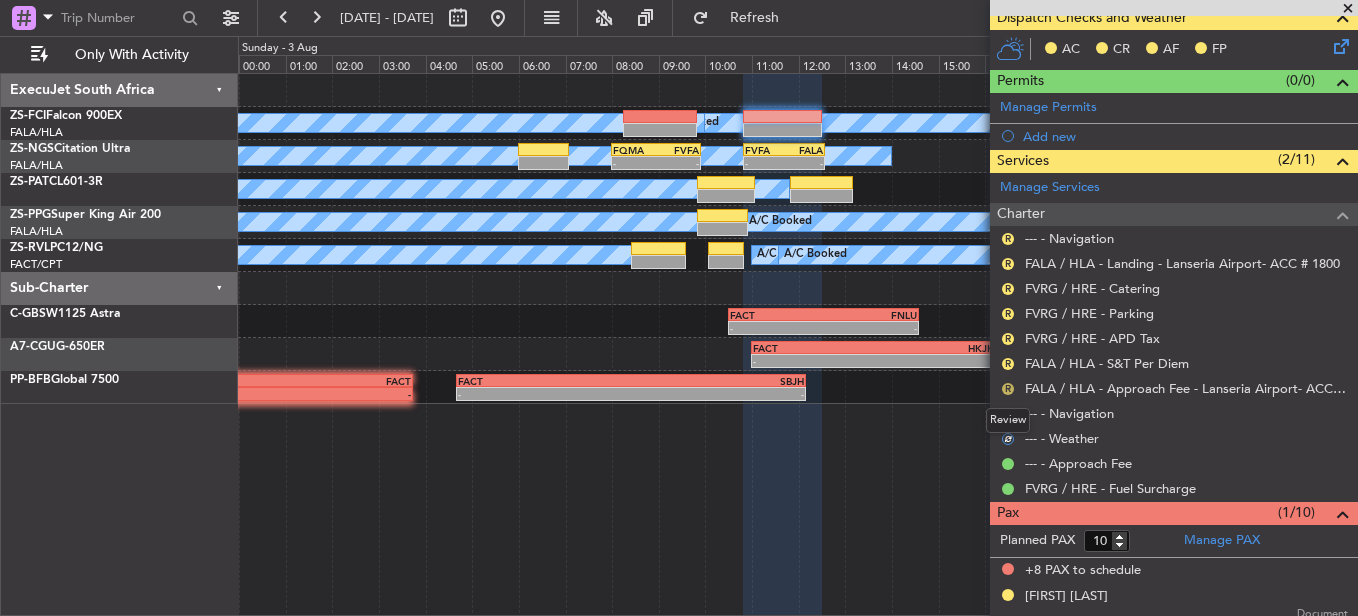 click on "R" at bounding box center (1008, 389) 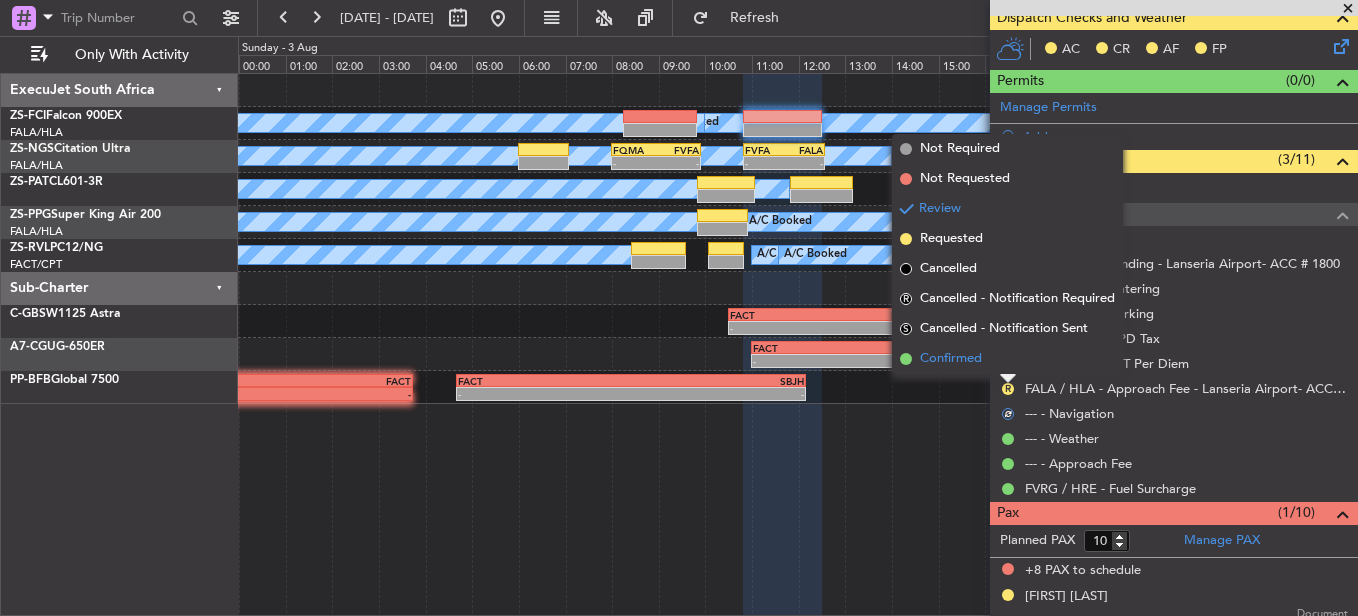 click on "Confirmed" at bounding box center [1007, 359] 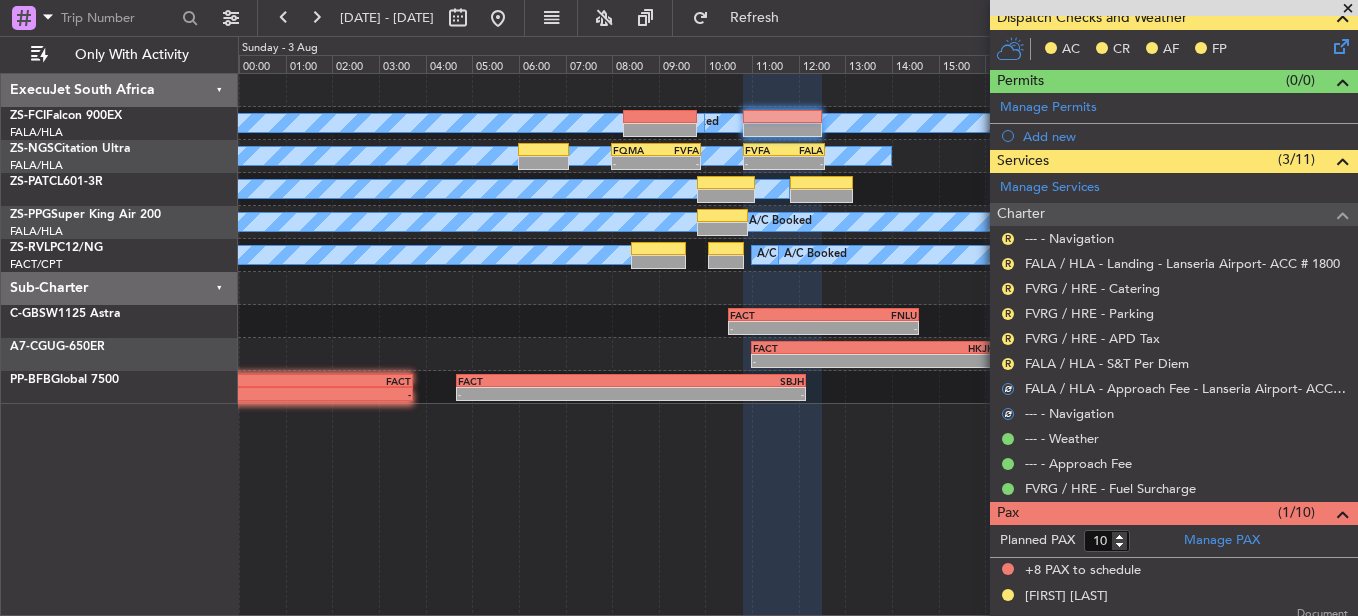 click on "R" at bounding box center [1008, 364] 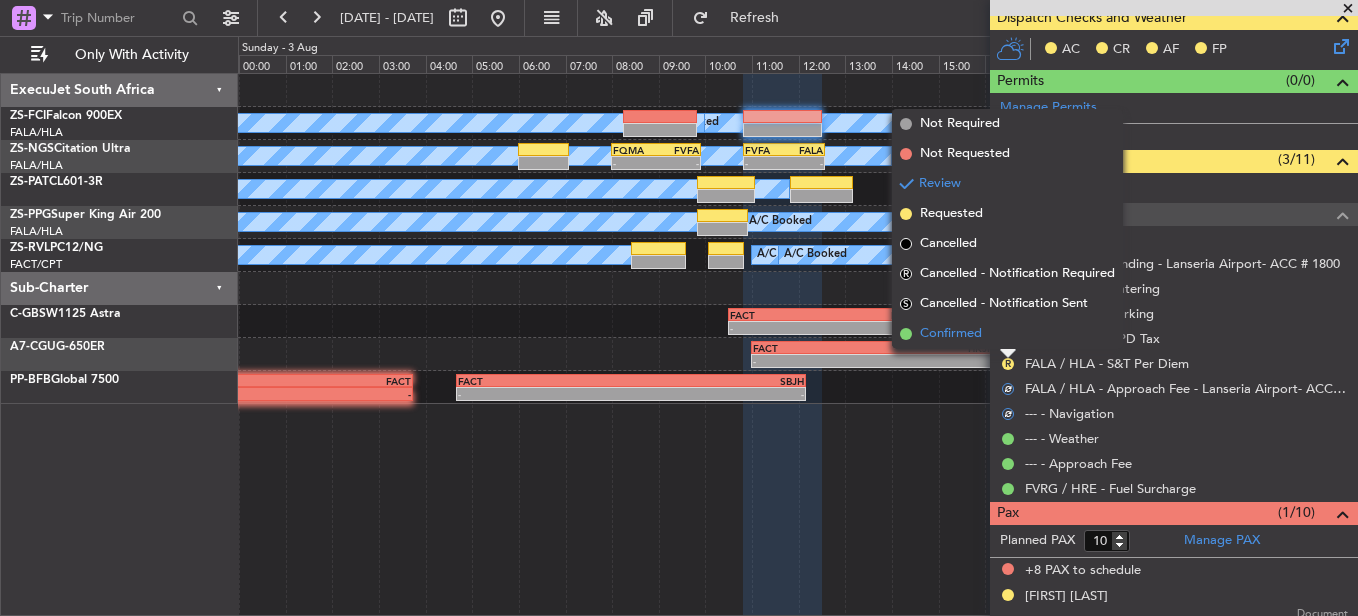 click on "Confirmed" at bounding box center [1007, 334] 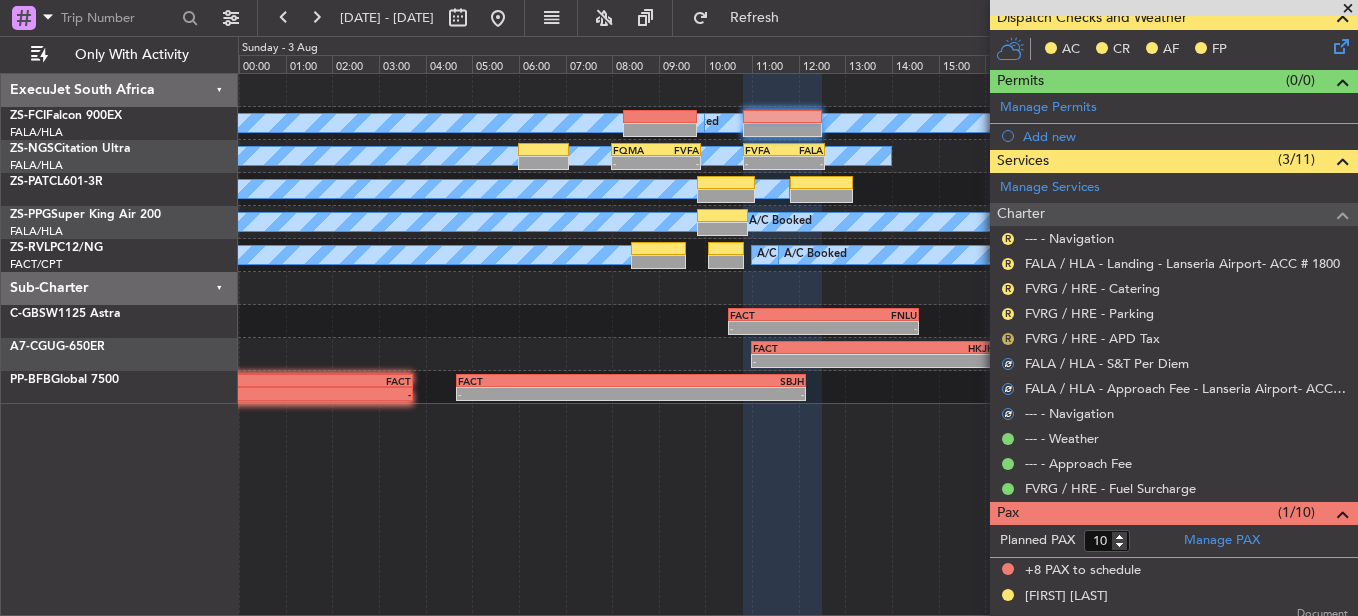 click on "R" at bounding box center [1008, 339] 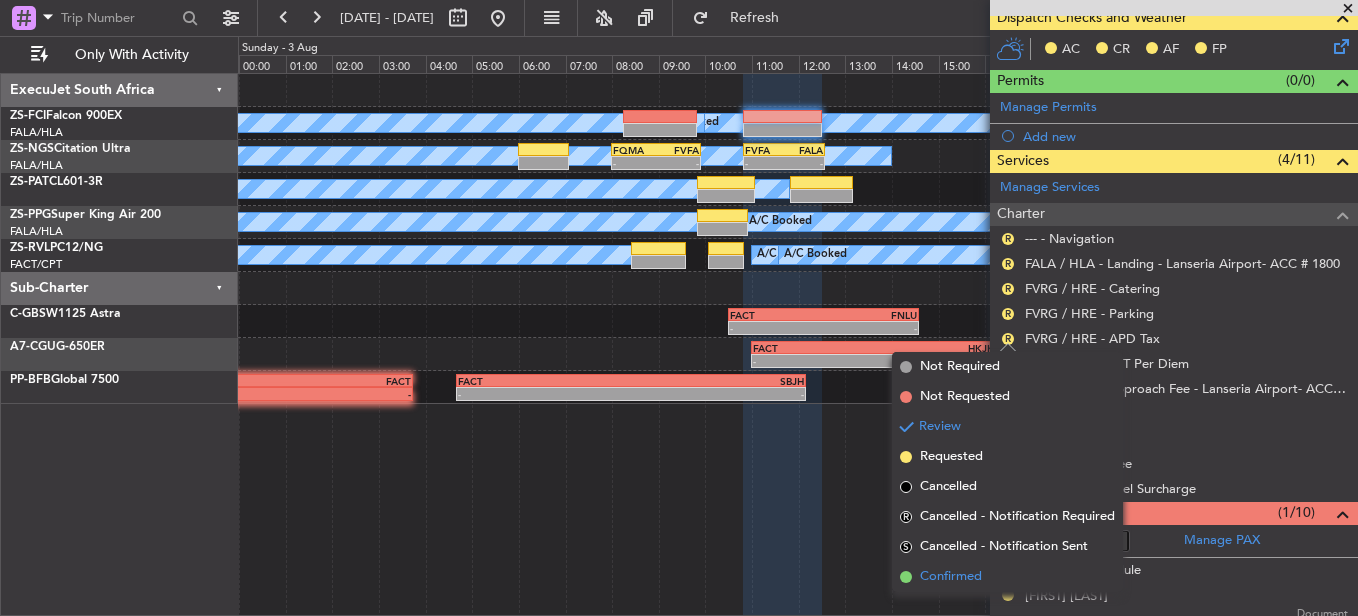 click on "Confirmed" at bounding box center [951, 577] 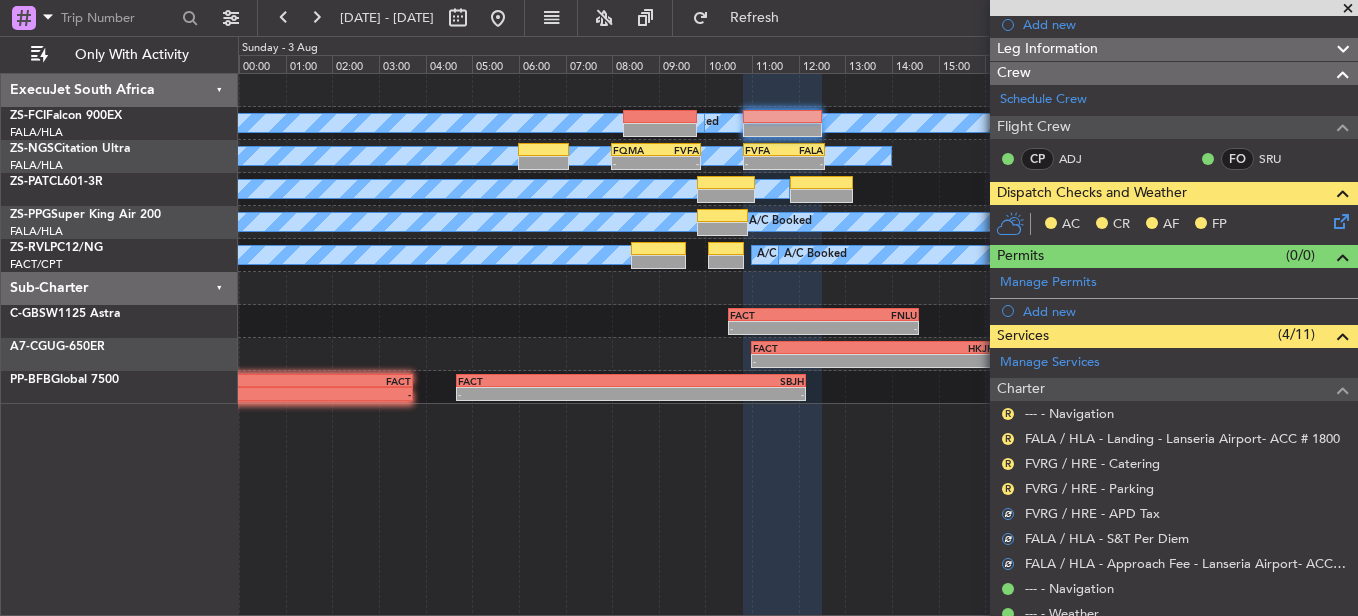 scroll, scrollTop: 184, scrollLeft: 0, axis: vertical 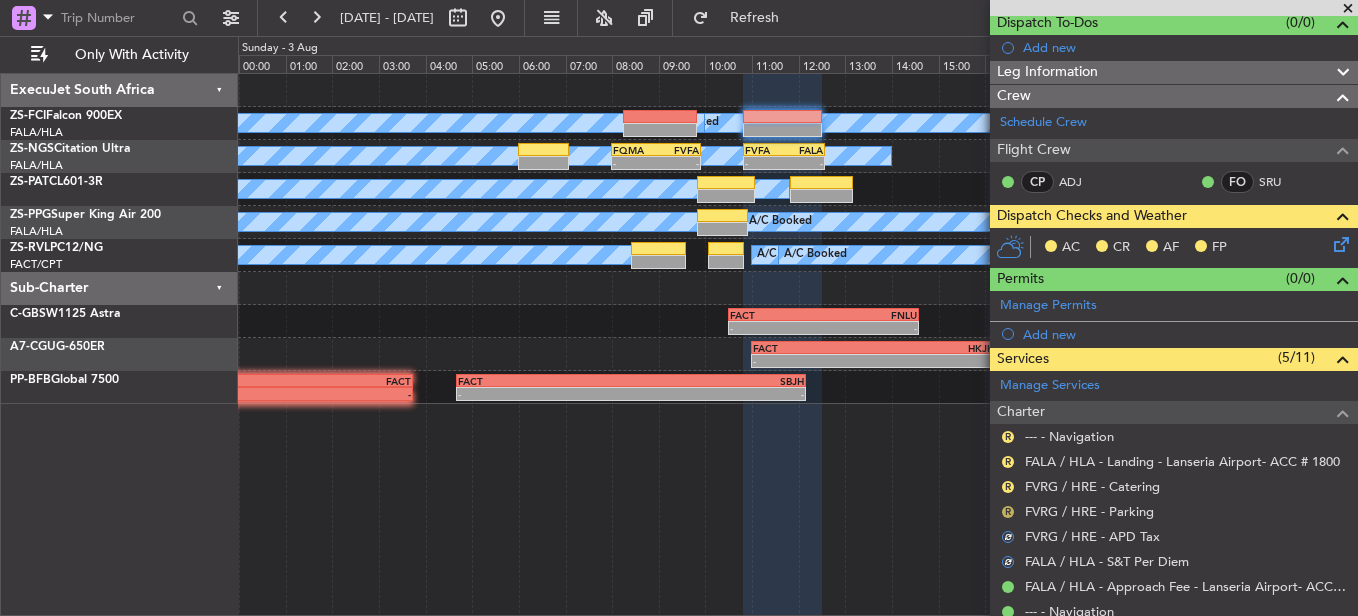 click on "R" at bounding box center (1008, 512) 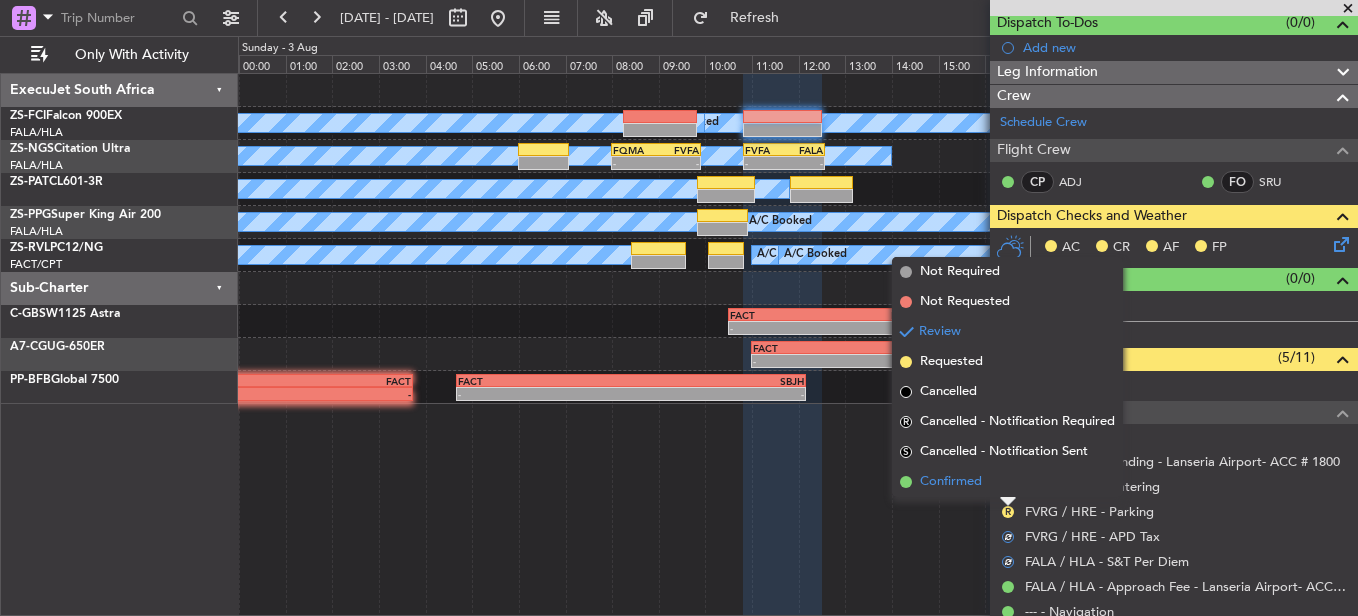 click on "Confirmed" at bounding box center [1007, 482] 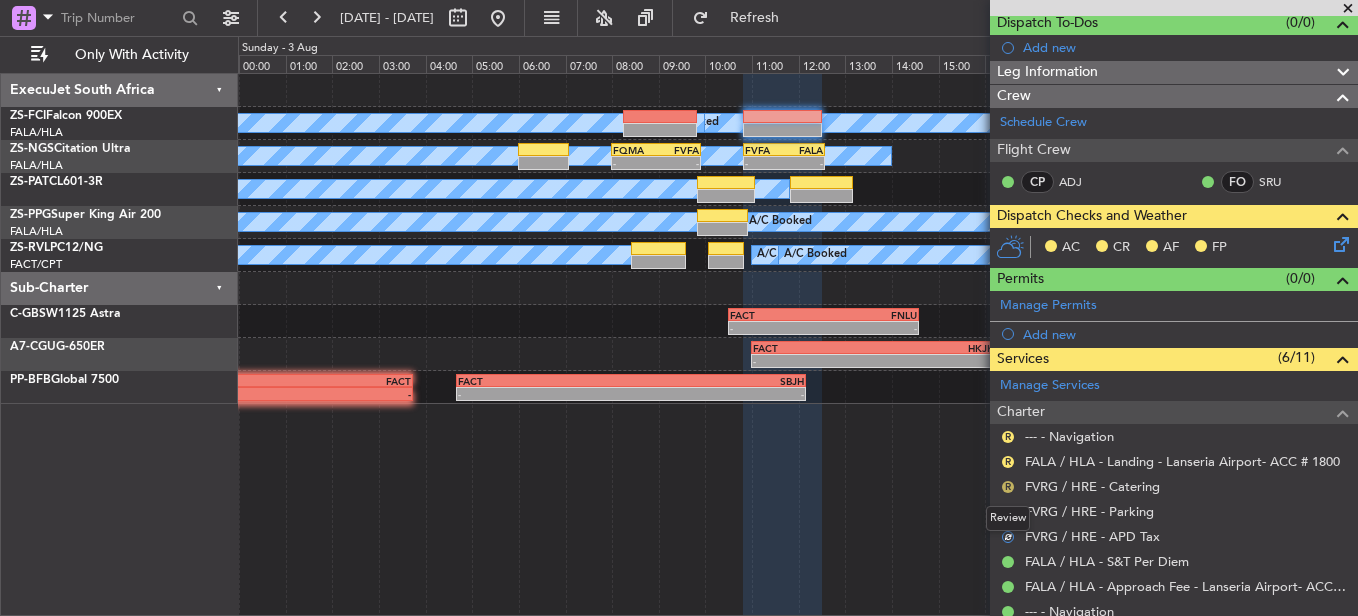 click on "R" at bounding box center [1008, 487] 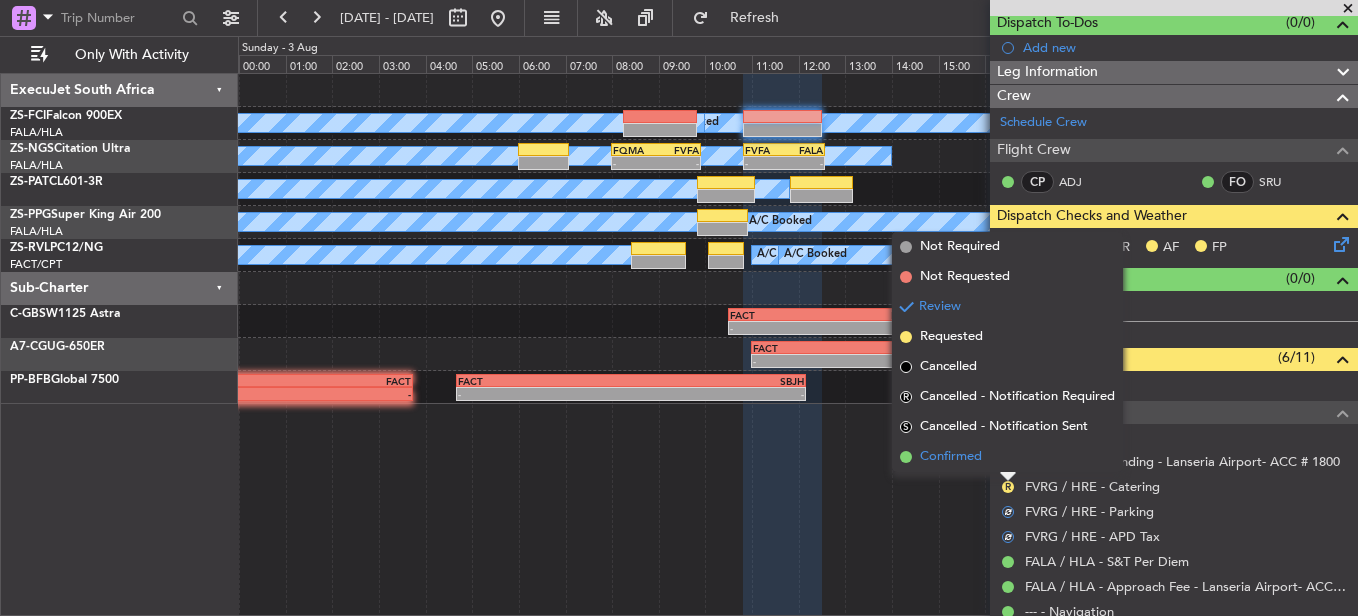 click on "Confirmed" at bounding box center [1007, 457] 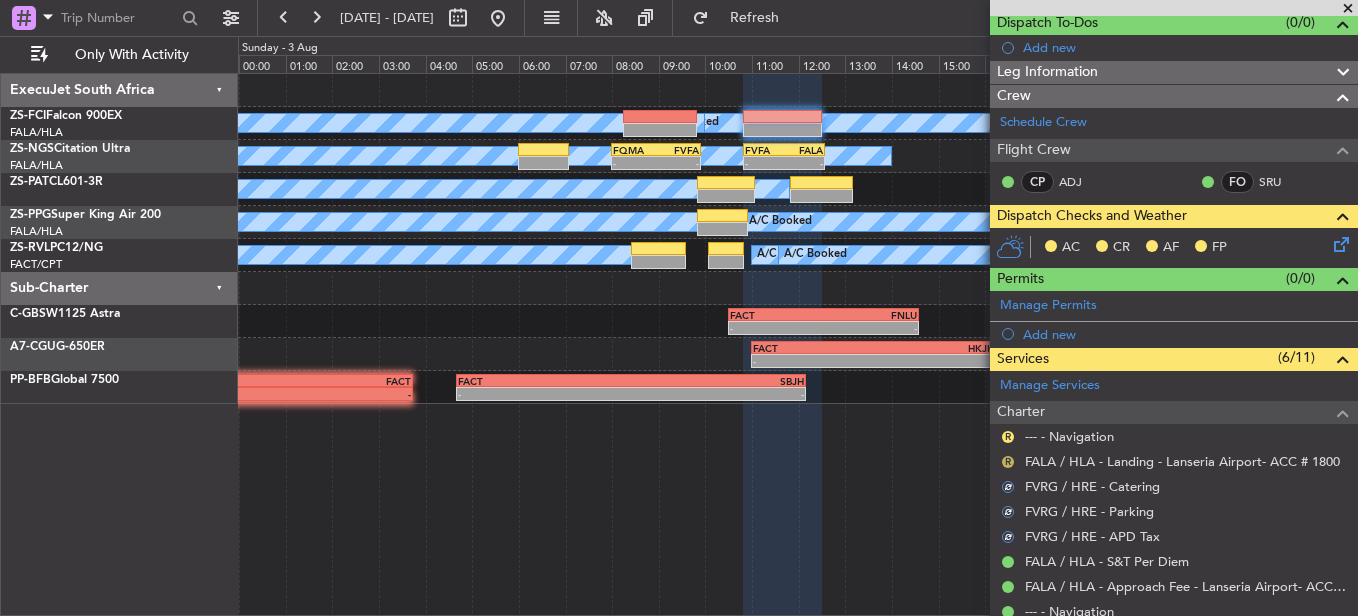 click on "R" at bounding box center (1008, 462) 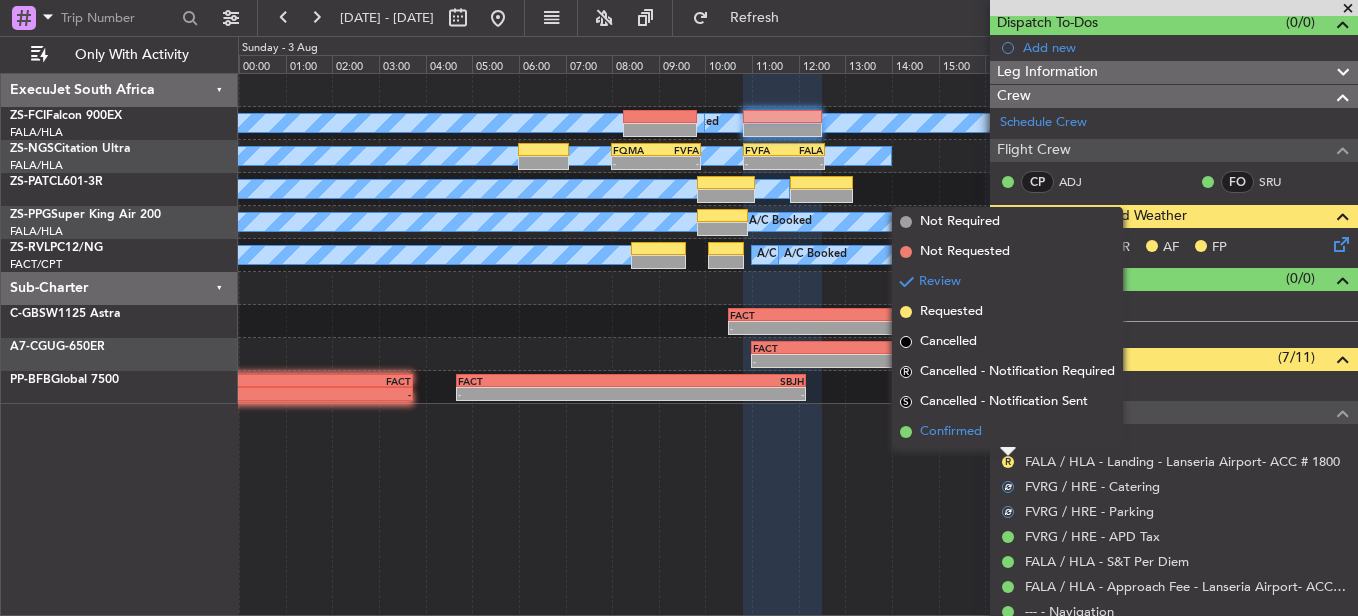 click on "Confirmed" at bounding box center [1007, 432] 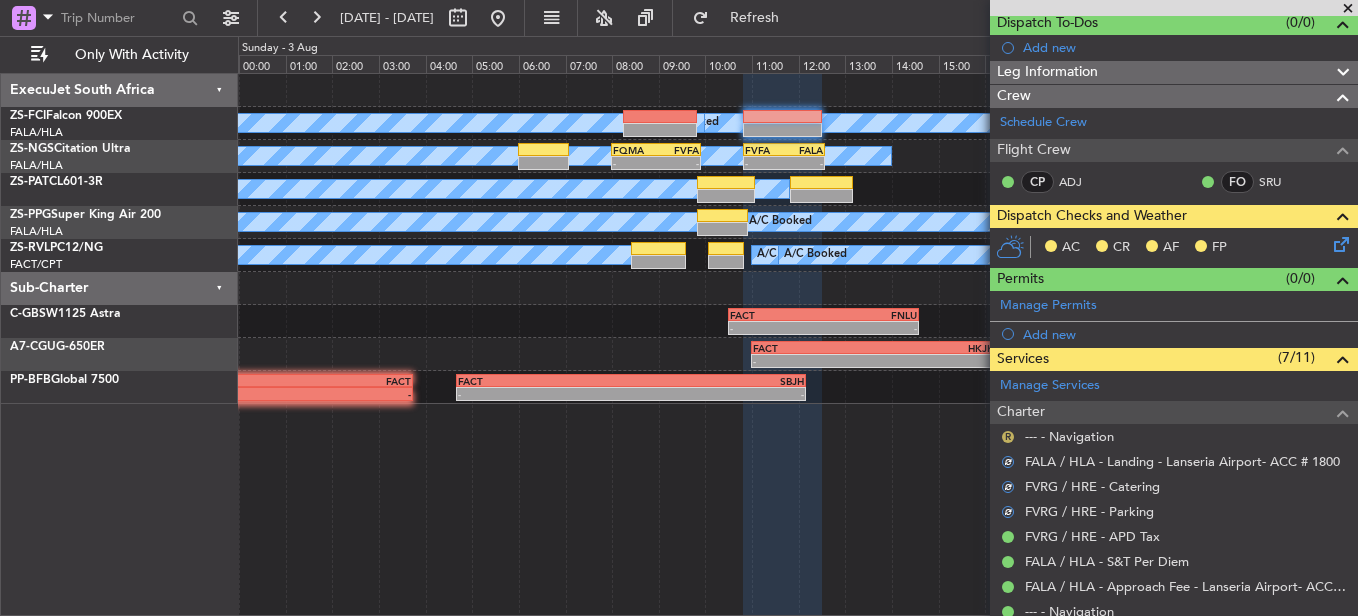 click on "R" at bounding box center [1008, 437] 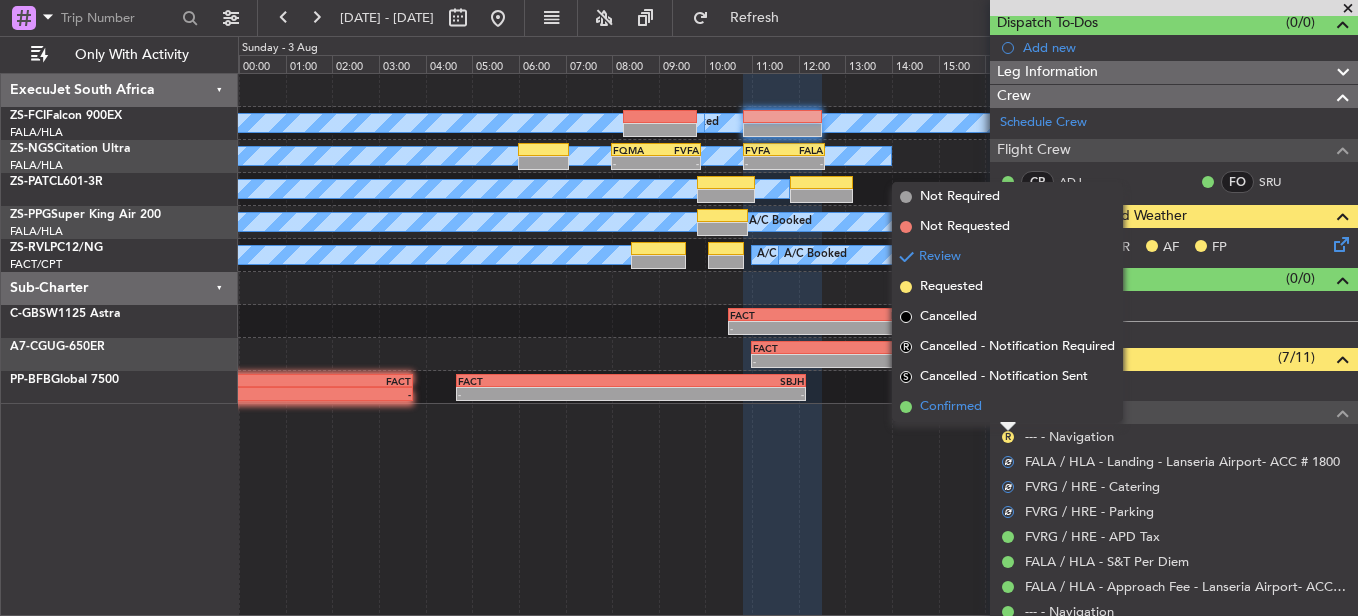 click on "Confirmed" at bounding box center [1007, 407] 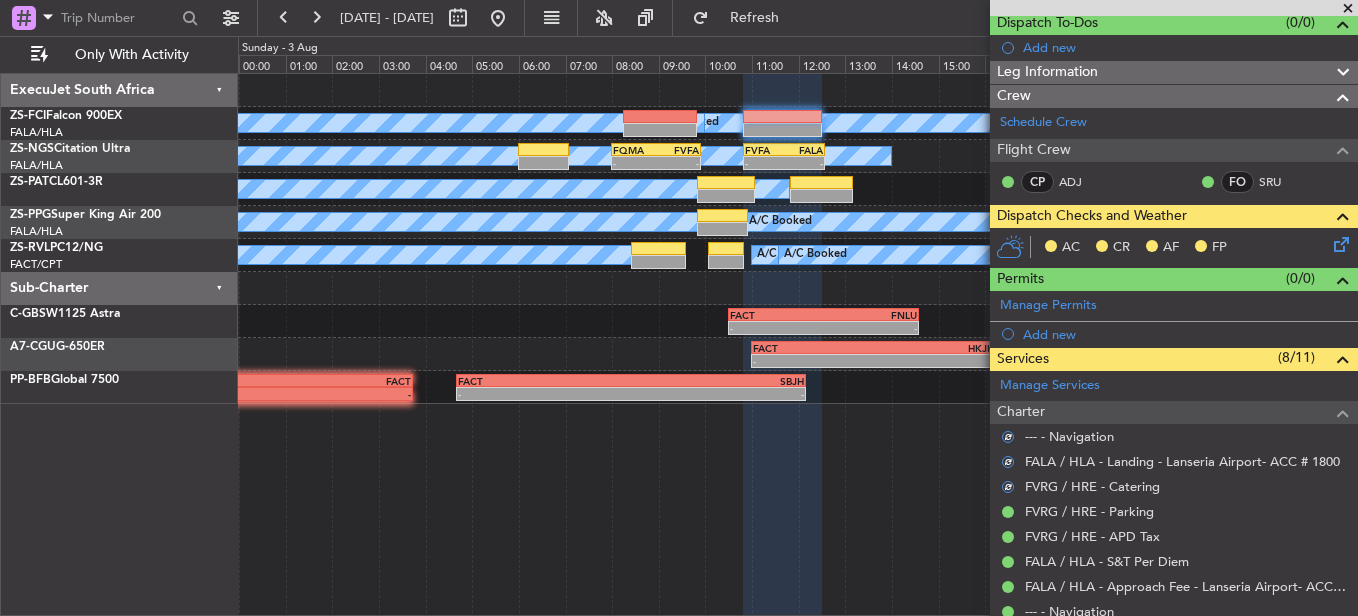 click 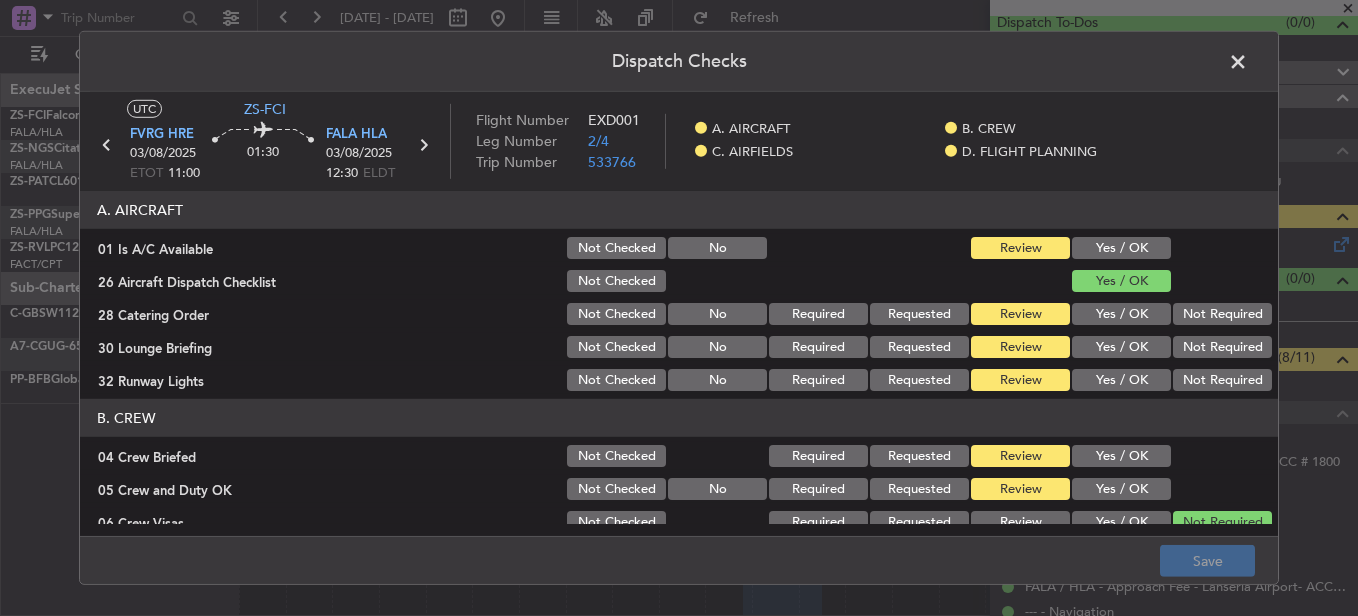 click on "Yes / OK" 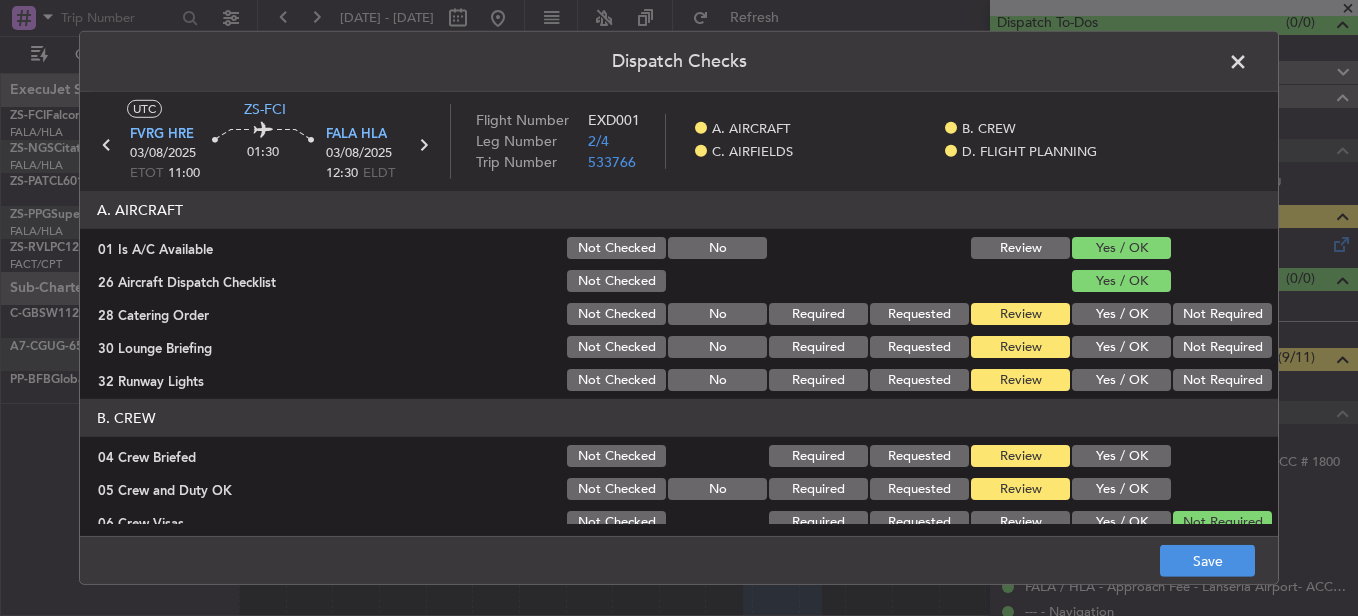 click on "Not Required" 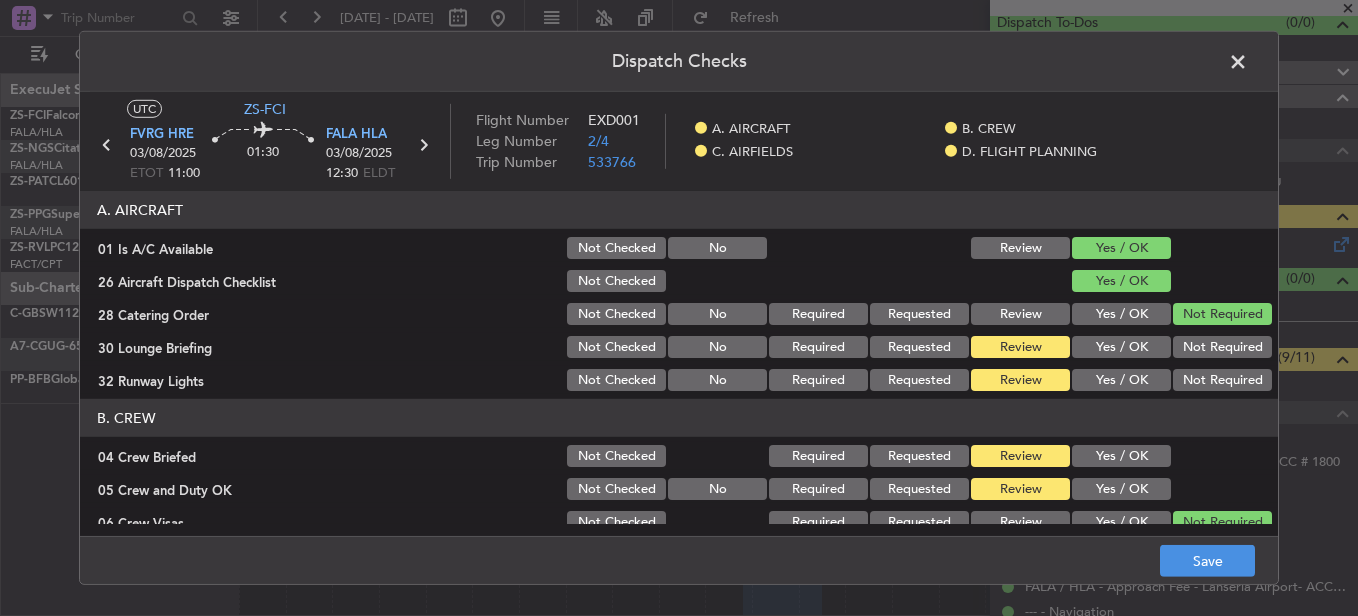 click on "Not Required" 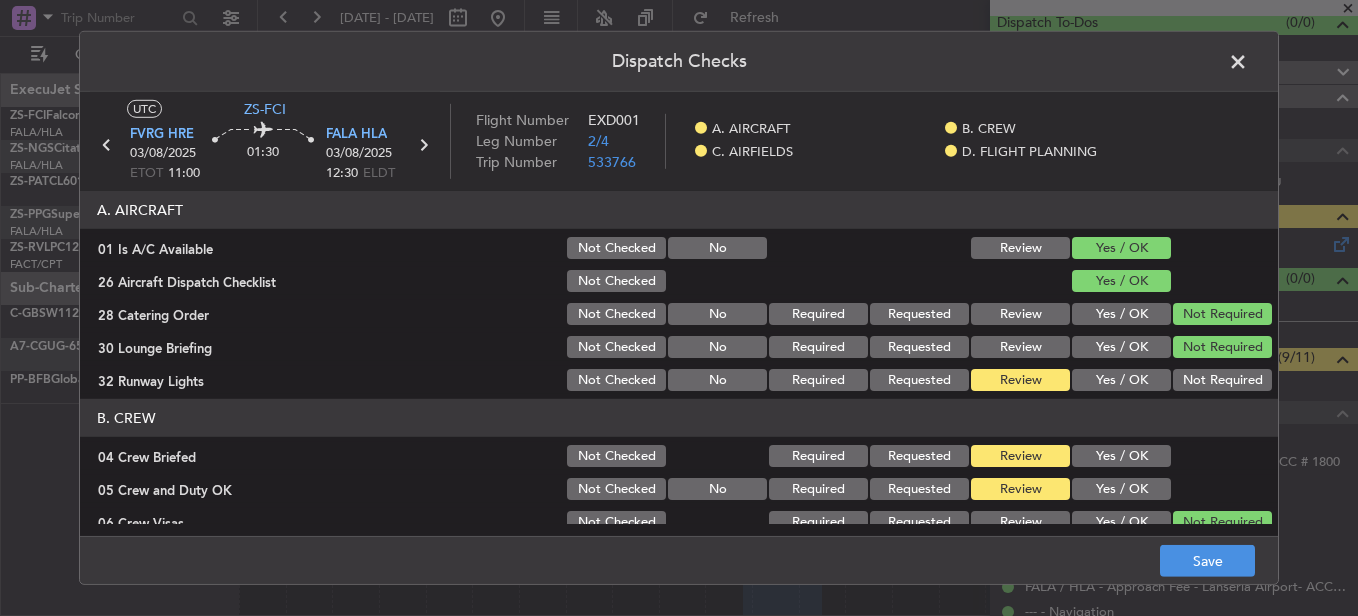 click on "Not Required" 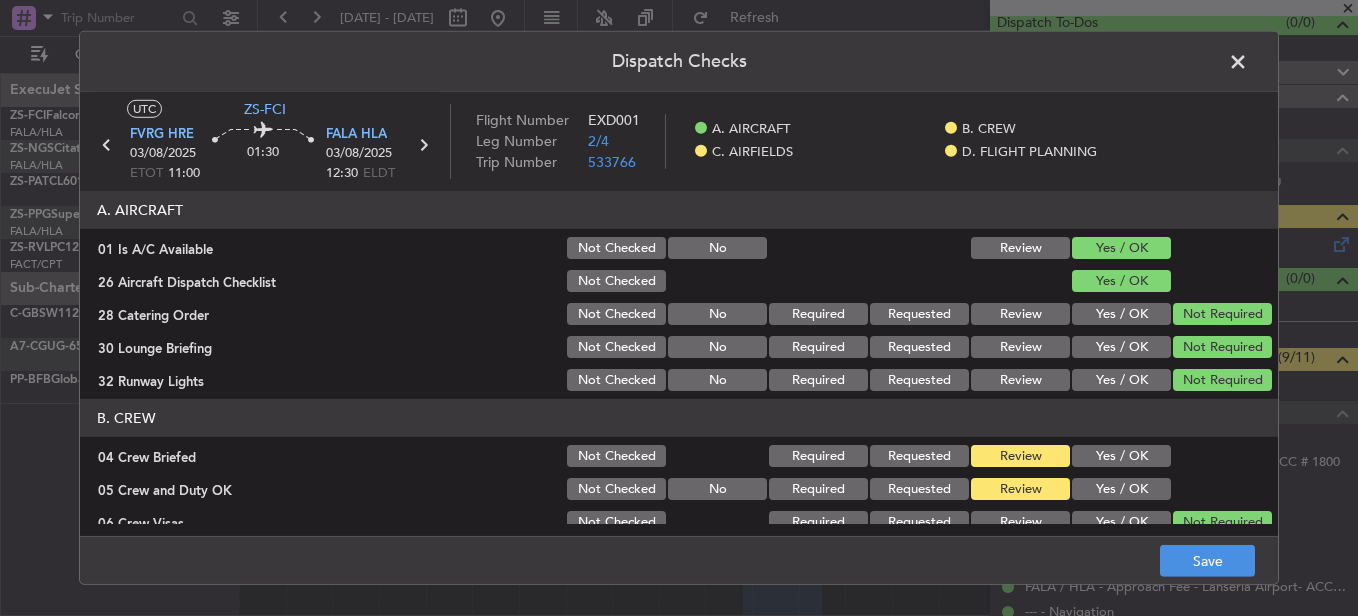 click on "Yes / OK" 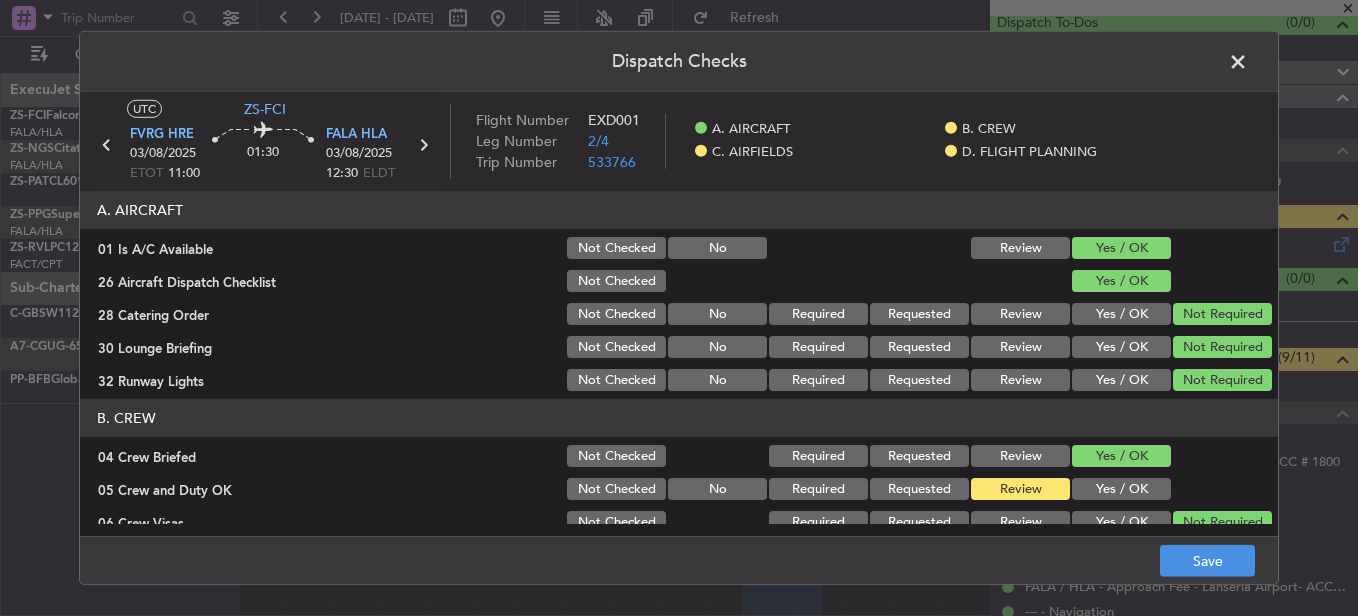 click on "Yes / OK" 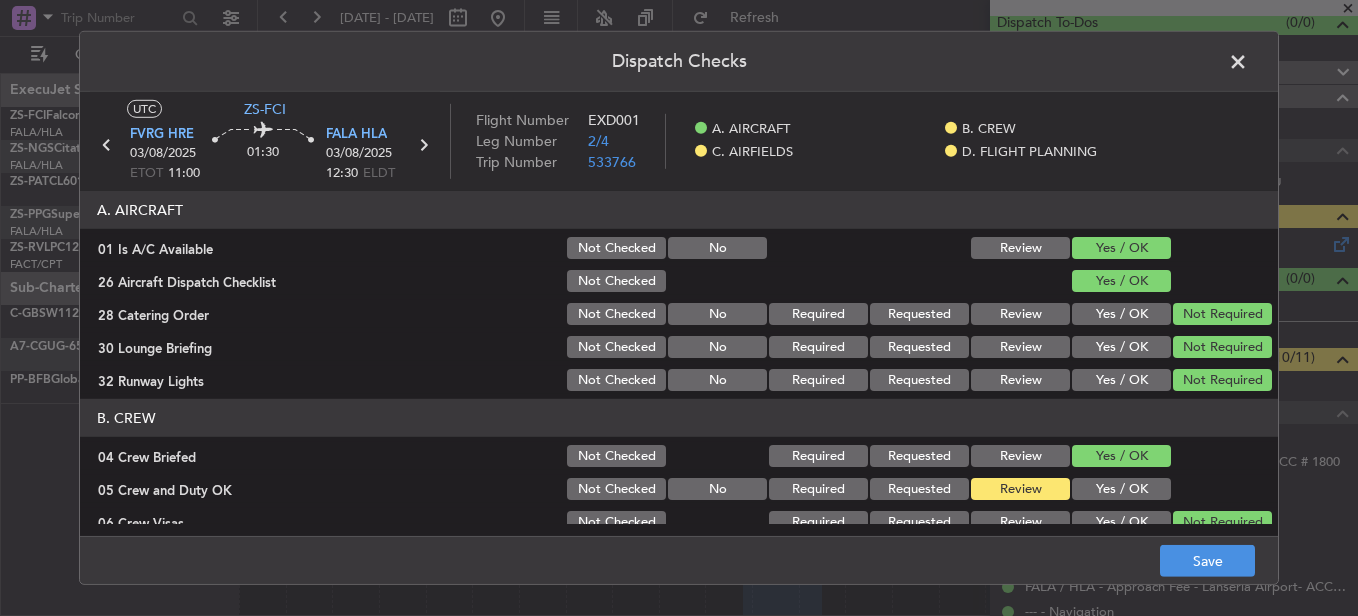 click on "Yes / OK" 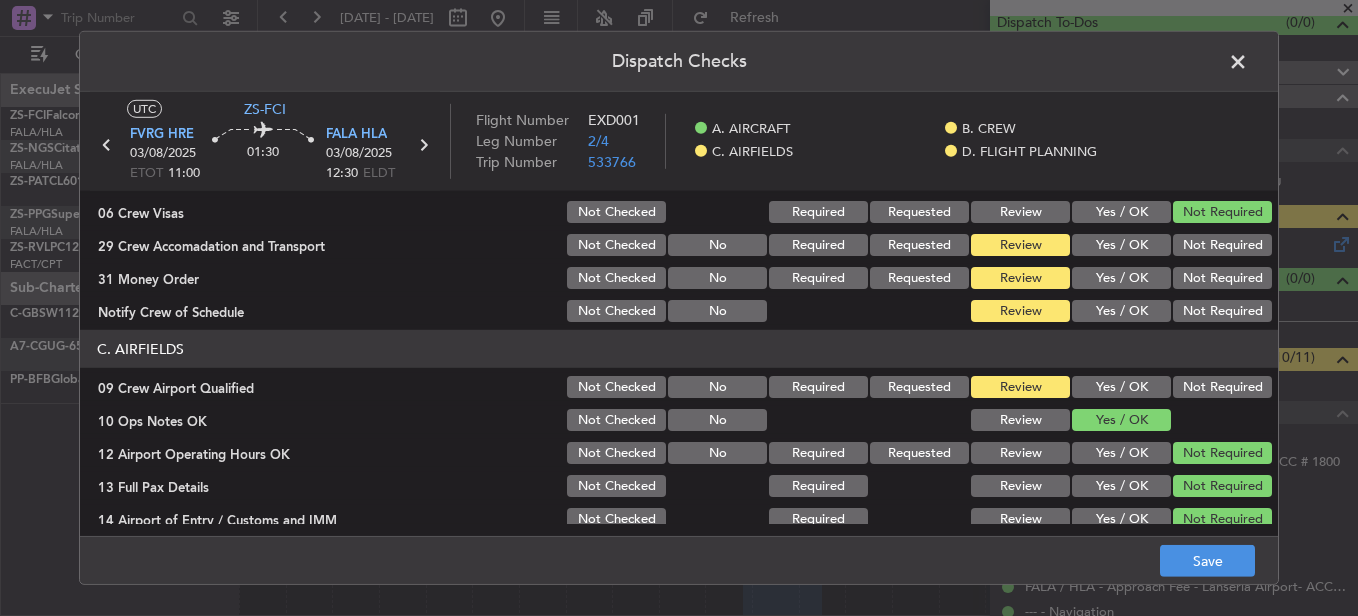 scroll, scrollTop: 324, scrollLeft: 0, axis: vertical 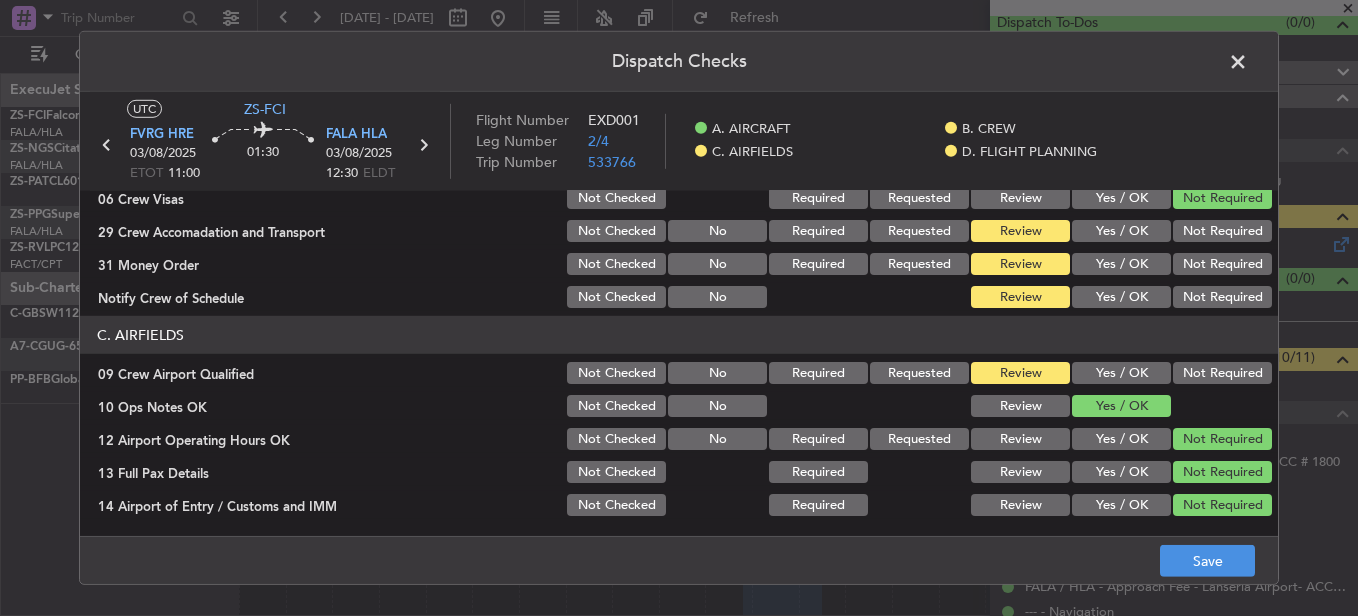 click on "Not Required" 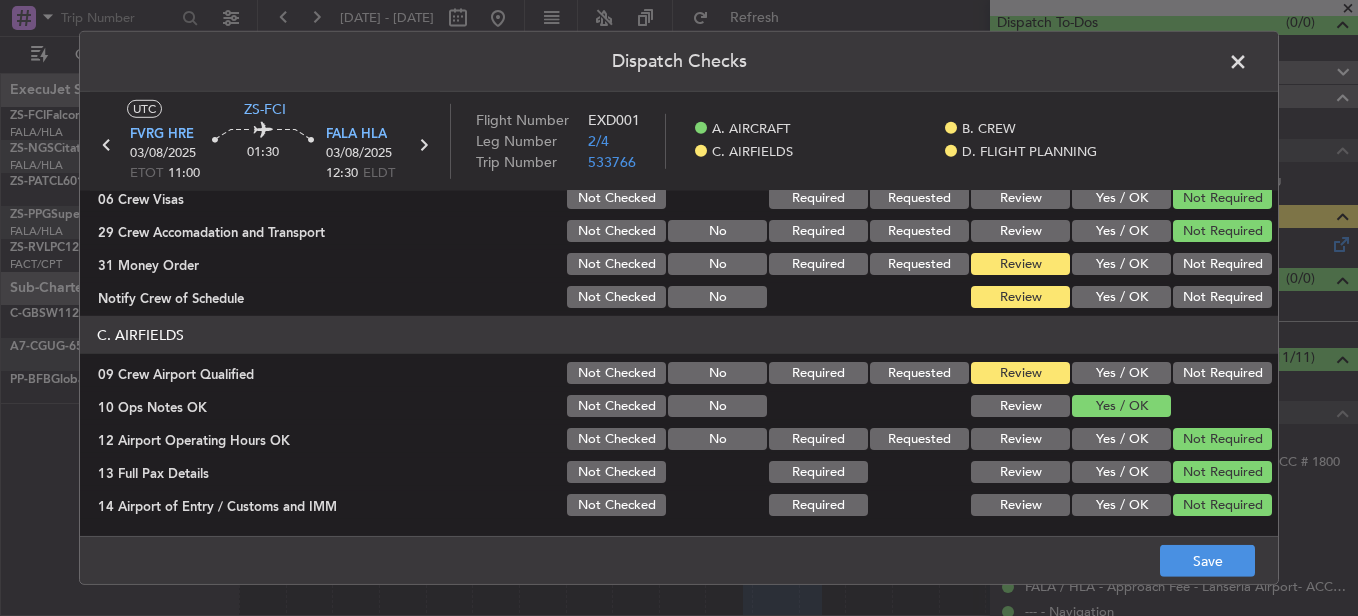 click on "B. CREW   04 Crew Briefed  Not Checked Required Requested Review Yes / OK  05 Crew and Duty OK  Not Checked No Required Requested Review Yes / OK  06 Crew Visas  Not Checked Required Requested Review Yes / OK Not Required  29 Crew Accomadation and Transport  Not Checked No Required Requested Review Yes / OK Not Required  31 Money Order  Not Checked No Required Requested Review Yes / OK Not Required  Notify Crew of Schedule  Not Checked No Review Yes / OK Not Required" 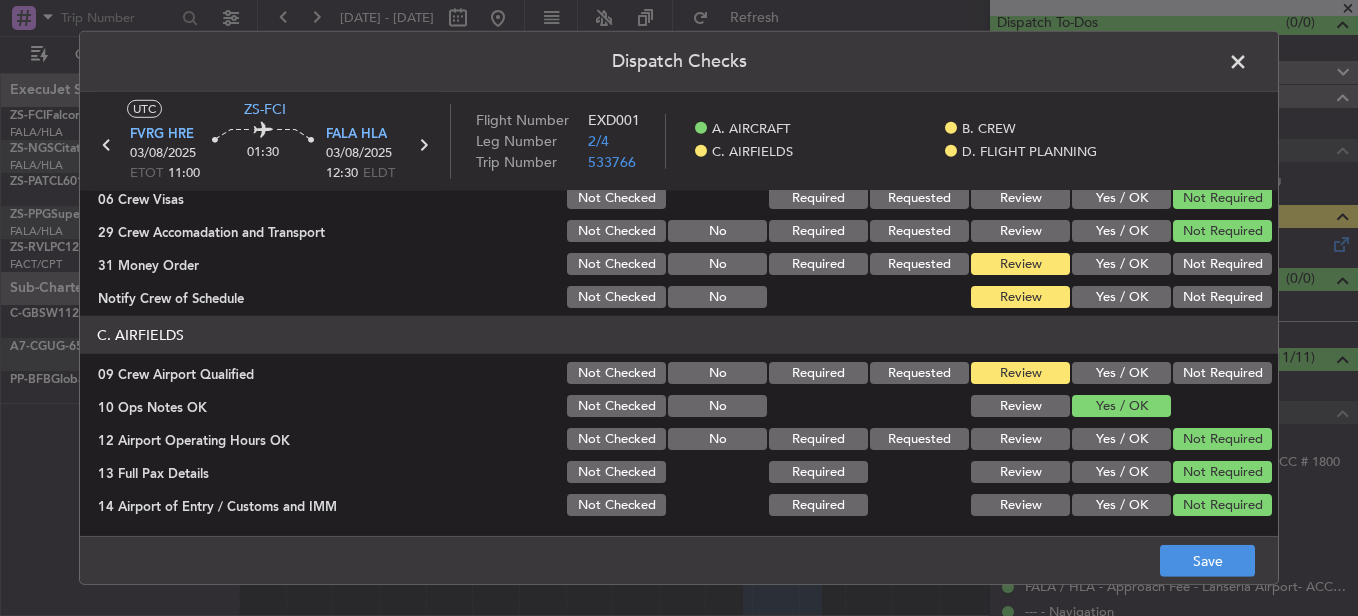 click on "Not Required" 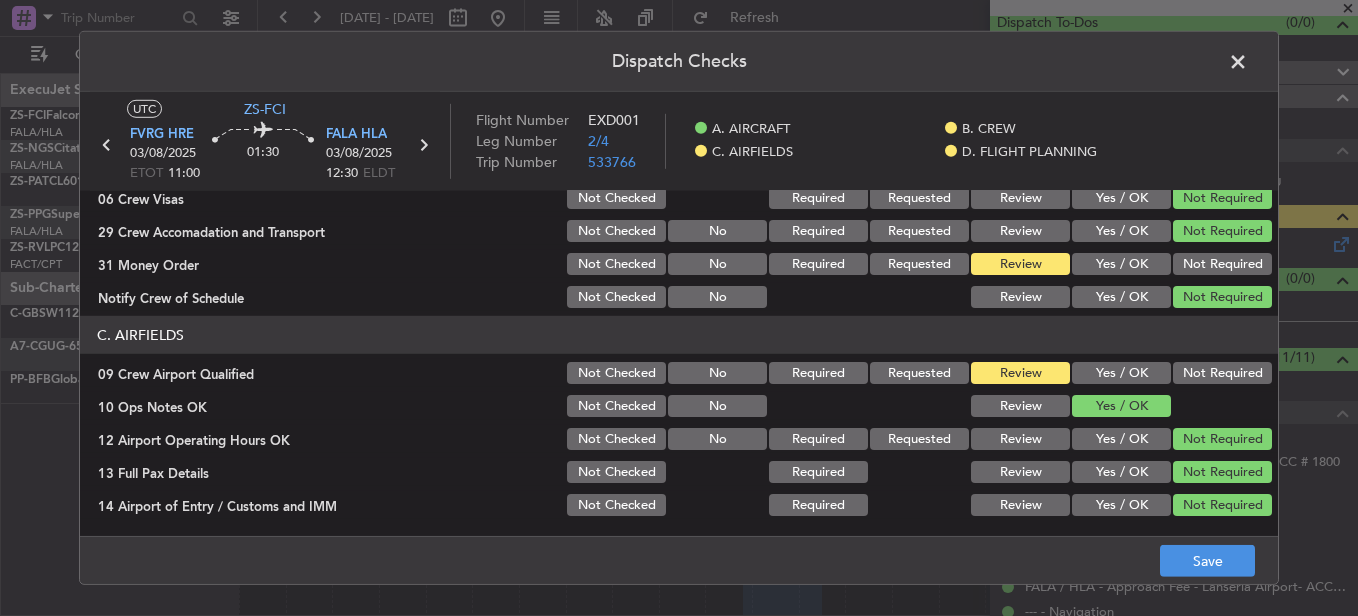 click on "Not Required" 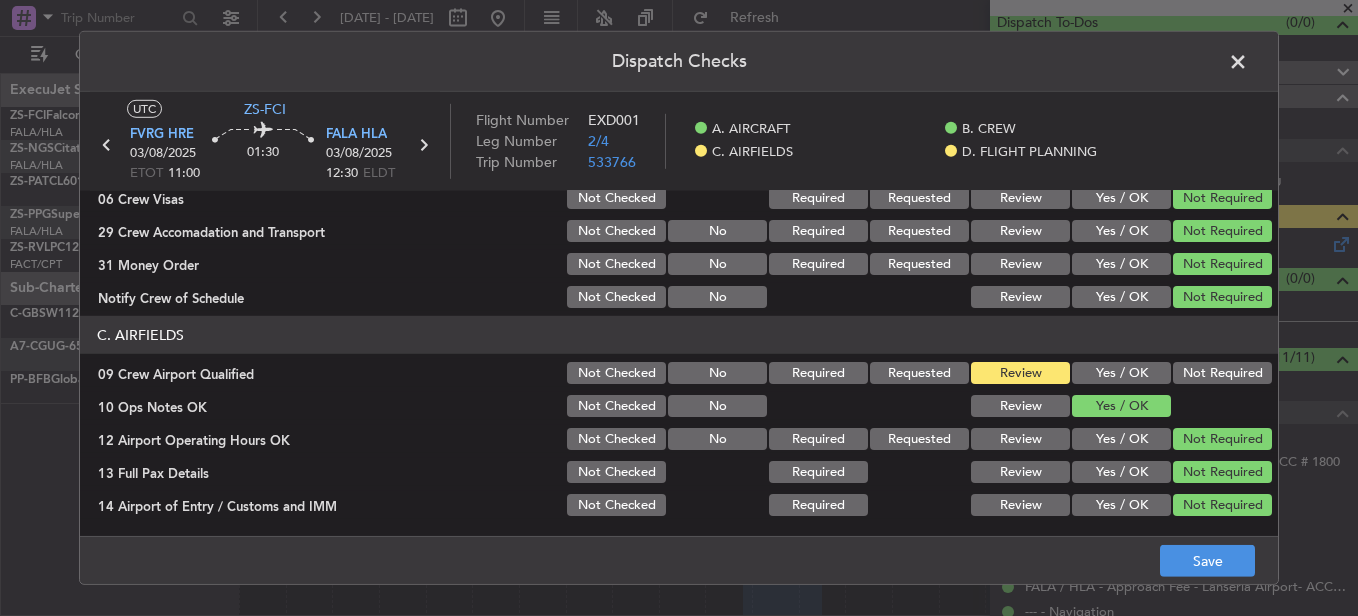 click on "Not Required" 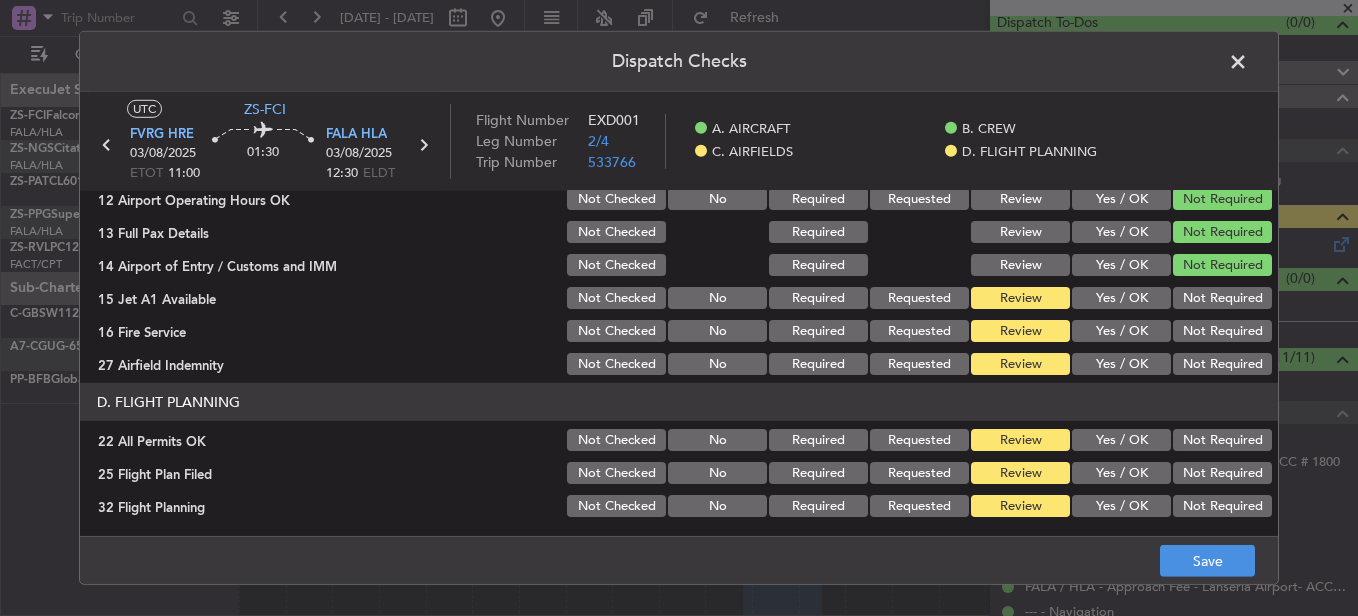 scroll, scrollTop: 565, scrollLeft: 0, axis: vertical 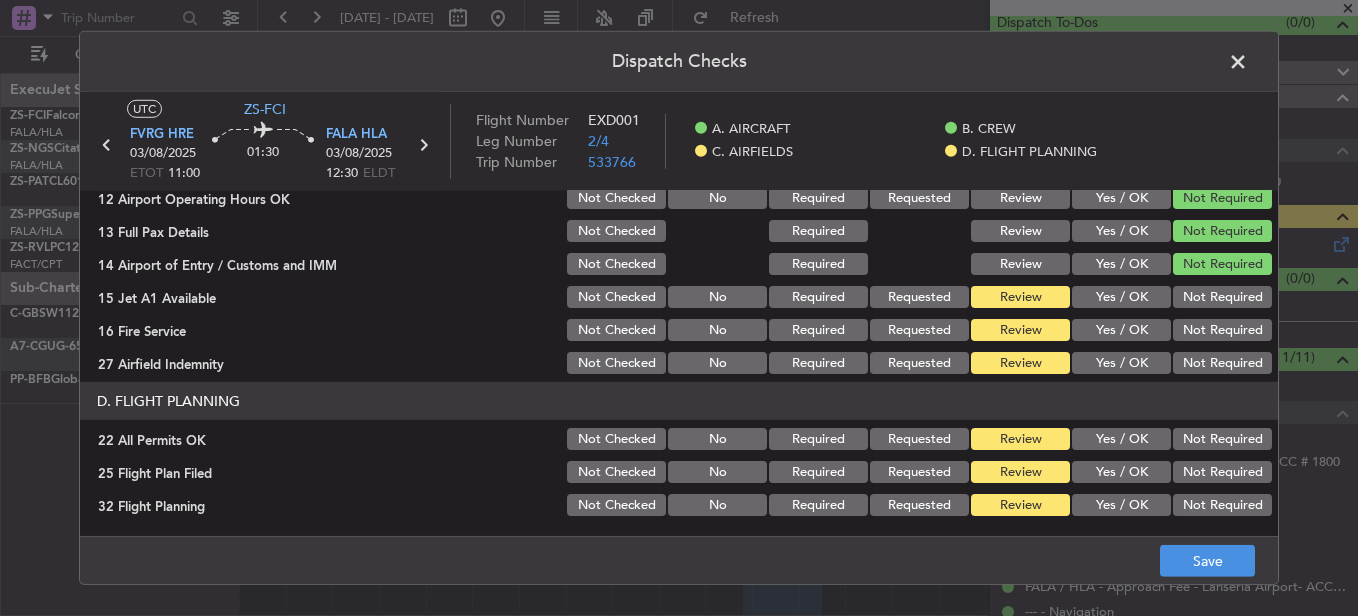 click on "Not Required" 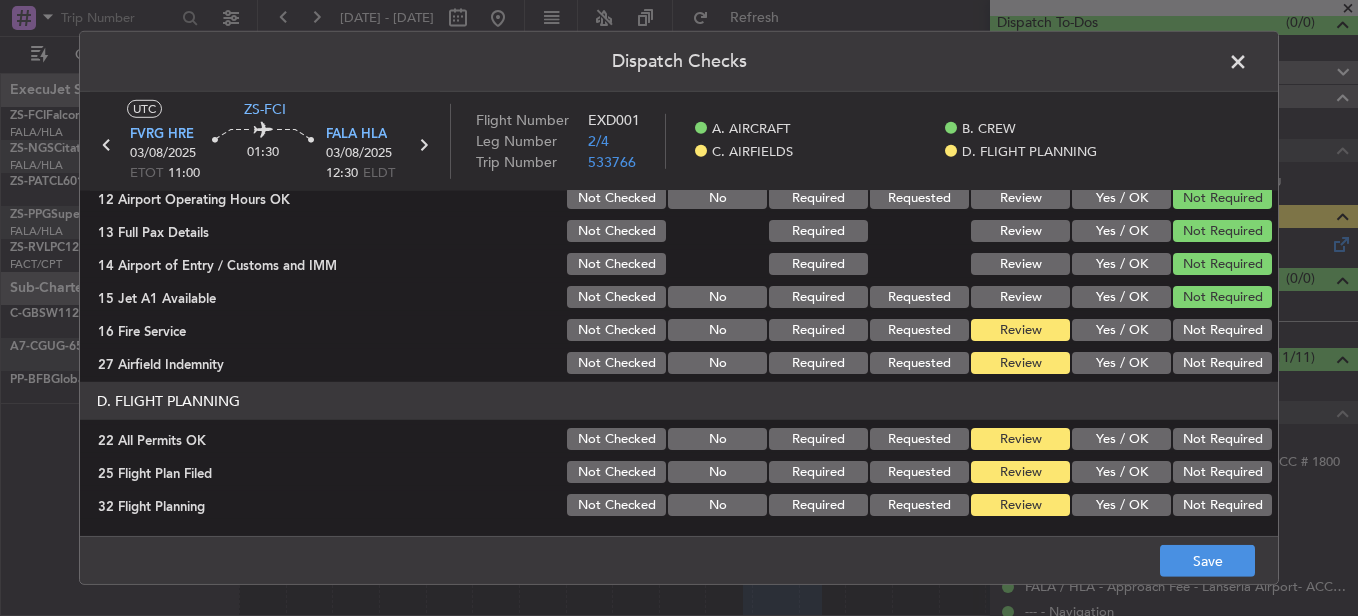 click on "C. AIRFIELDS   09 Crew Airport Qualified  Not Checked No Required Requested Review Yes / OK Not Required  10 Ops Notes OK  Not Checked No Review Yes / OK  12 Airport Operating Hours OK  Not Checked No Required Requested Review Yes / OK Not Required  13 Full Pax Details  Not Checked Required Review Yes / OK Not Required  14 Airport of Entry / Customs and IMM  Not Checked Required Review Yes / OK Not Required  15 Jet A1 Available  Not Checked No Required Requested Review Yes / OK Not Required  16 Fire Service  Not Checked No Required Requested Review Yes / OK Not Required  27 Airfield Indemnity  Not Checked No Required Requested Review Yes / OK Not Required" 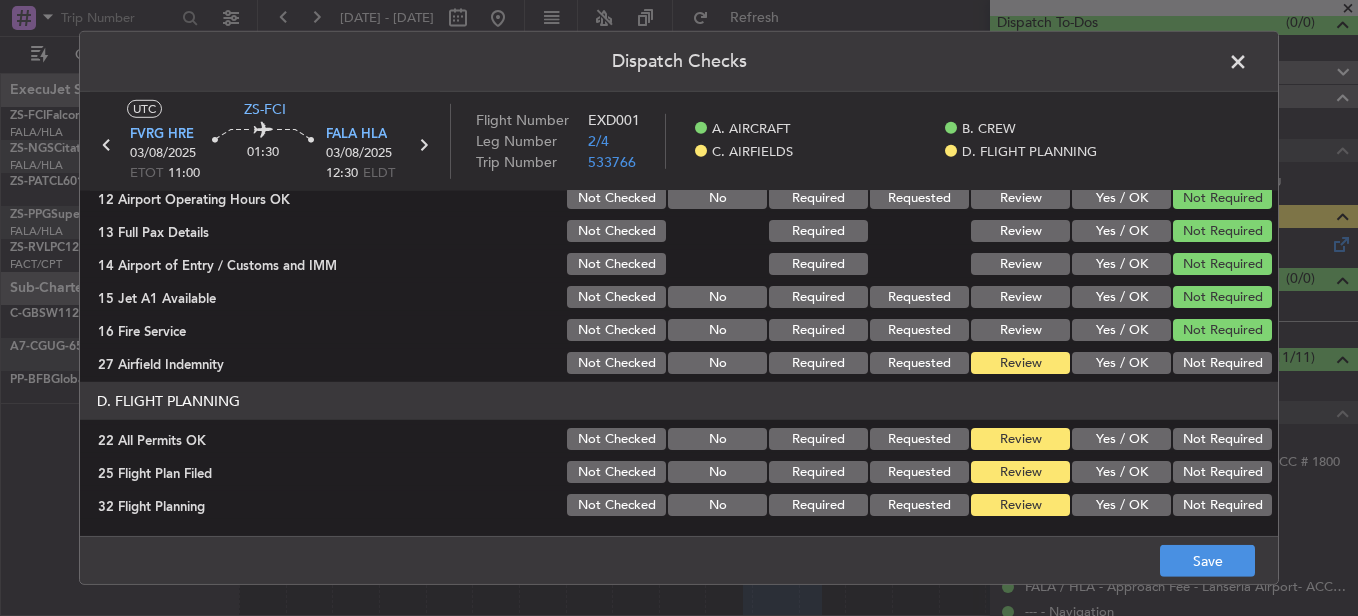 click on "Not Required" 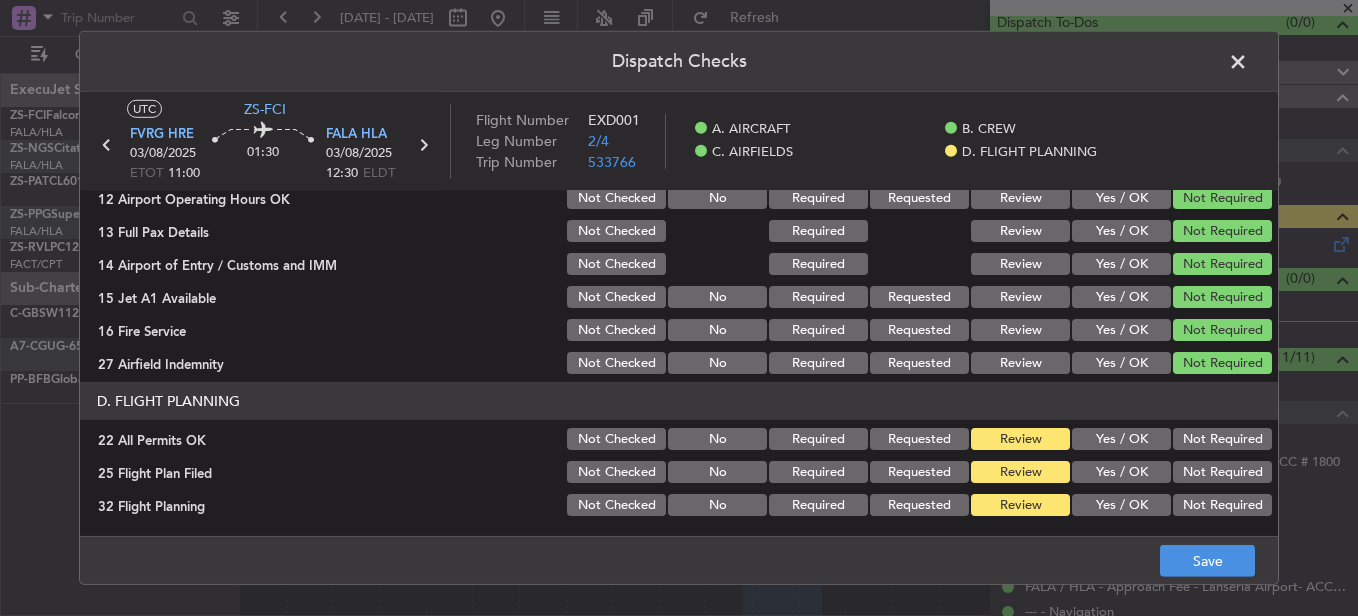 click on "Not Required" 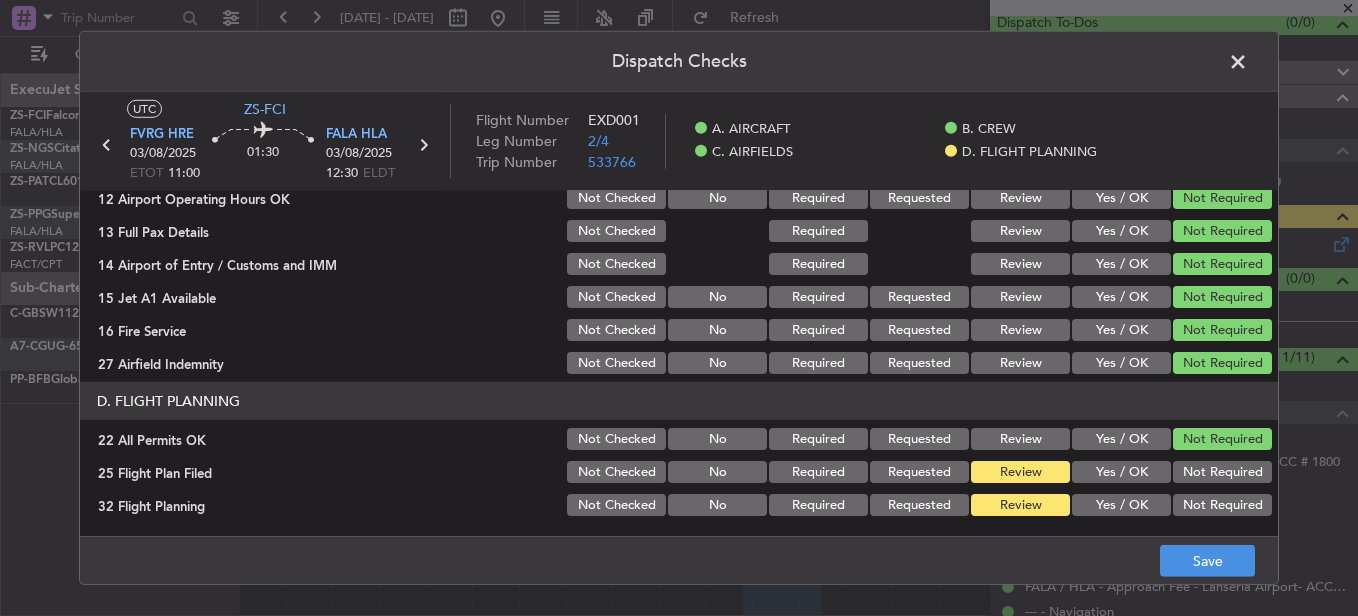 click on "Not Required" 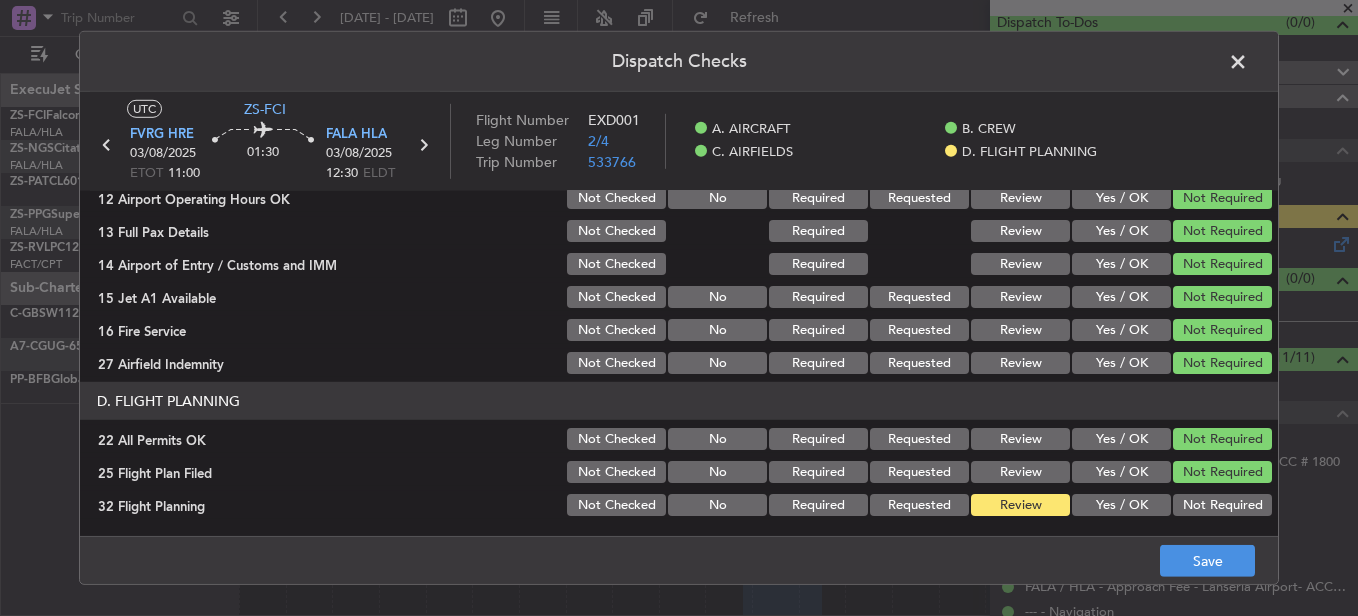 click on "Not Required" 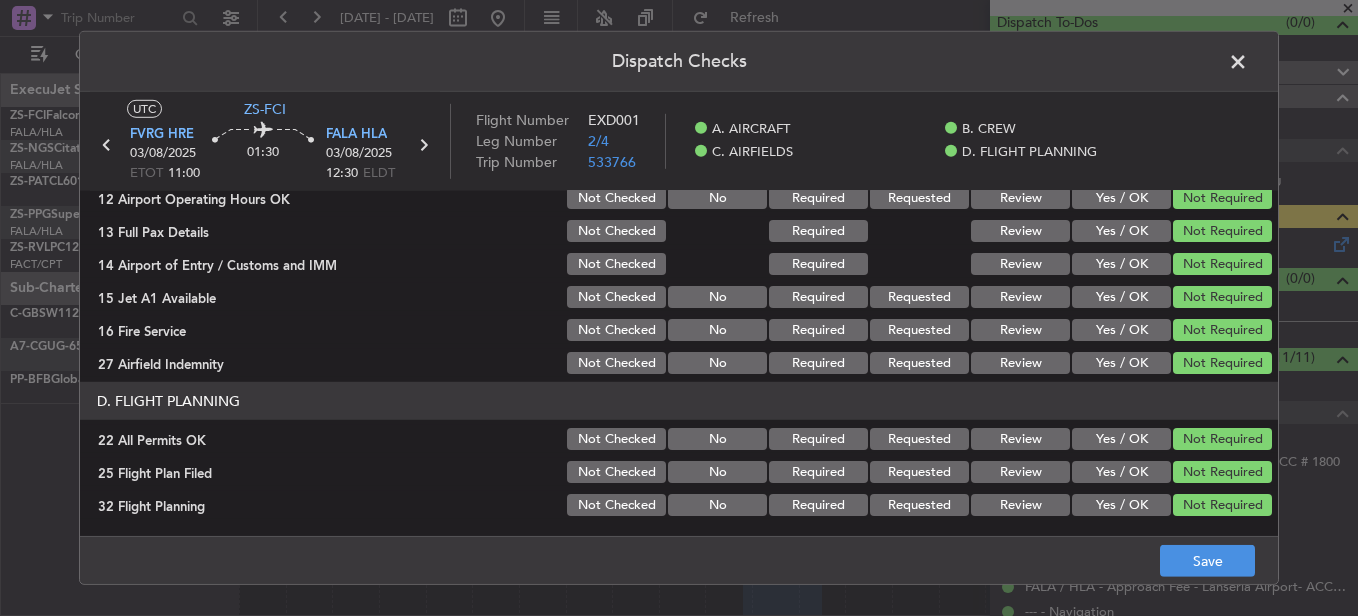 click on "Yes / OK" 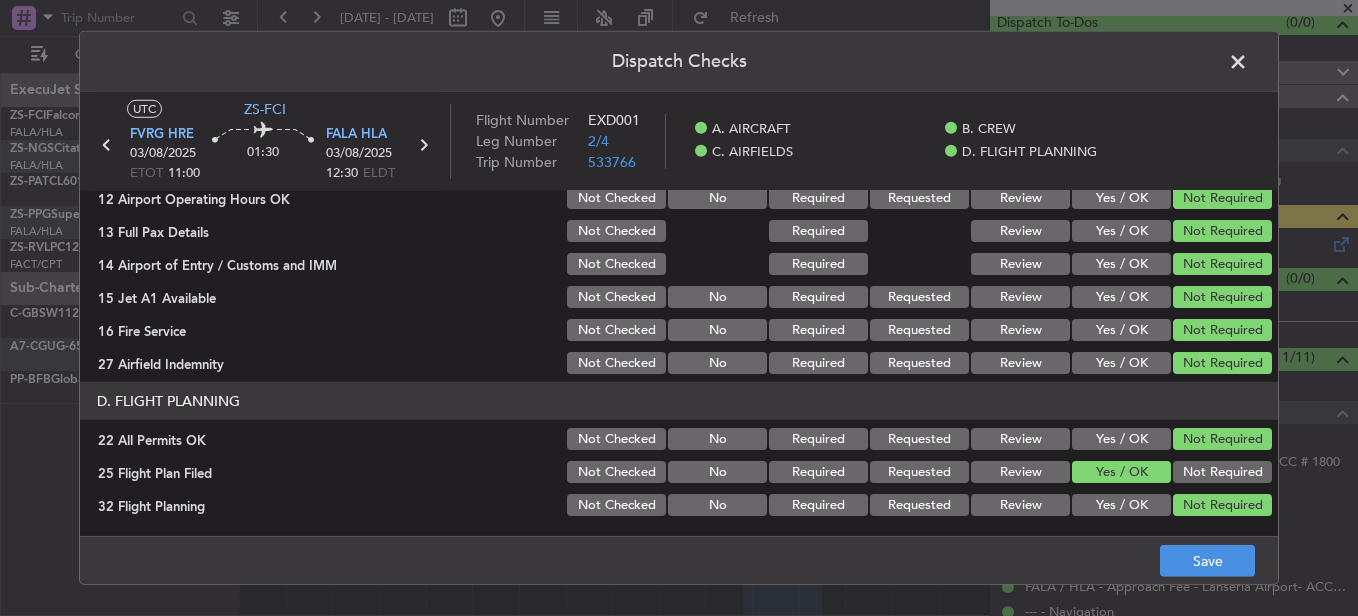 click on "A. AIRCRAFT   01 Is A/C Available  Not Checked No Review Yes / OK  26 Aircraft Dispatch Checklist  Not Checked Yes / OK  28 Catering Order  Not Checked No Required Requested Review Yes / OK Not Required  30 Lounge Briefing  Not Checked No Required Requested Review Yes / OK Not Required  32 Runway Lights  Not Checked No Required Requested Review Yes / OK Not Required  B. CREW   04 Crew Briefed  Not Checked Required Requested Review Yes / OK  05 Crew and Duty OK  Not Checked No Required Requested Review Yes / OK  06 Crew Visas  Not Checked Required Requested Review Yes / OK Not Required  29 Crew Accomadation and Transport  Not Checked No Required Requested Review Yes / OK Not Required  31 Money Order  Not Checked No Required Requested Review Yes / OK Not Required  Notify Crew of Schedule  Not Checked No Review Yes / OK Not Required  C. AIRFIELDS   09 Crew Airport Qualified  Not Checked No Required Requested Review Yes / OK Not Required  10 Ops Notes OK  Not Checked No Review Yes / OK Not Checked No Required No" 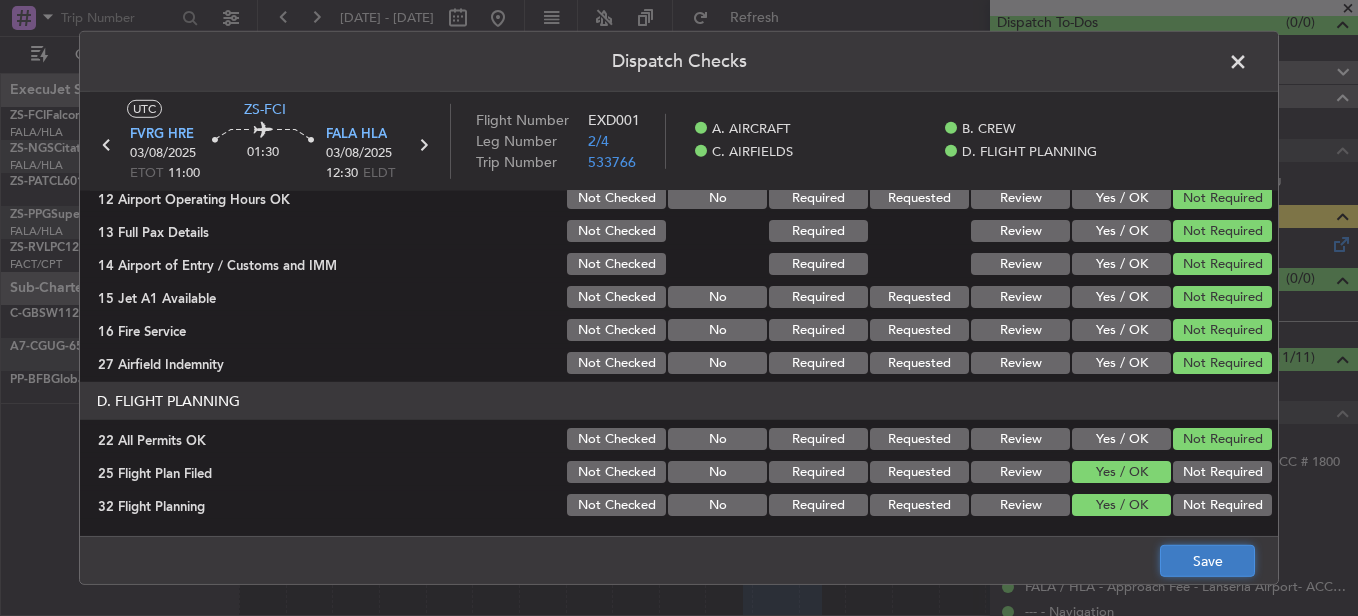 click on "Save" 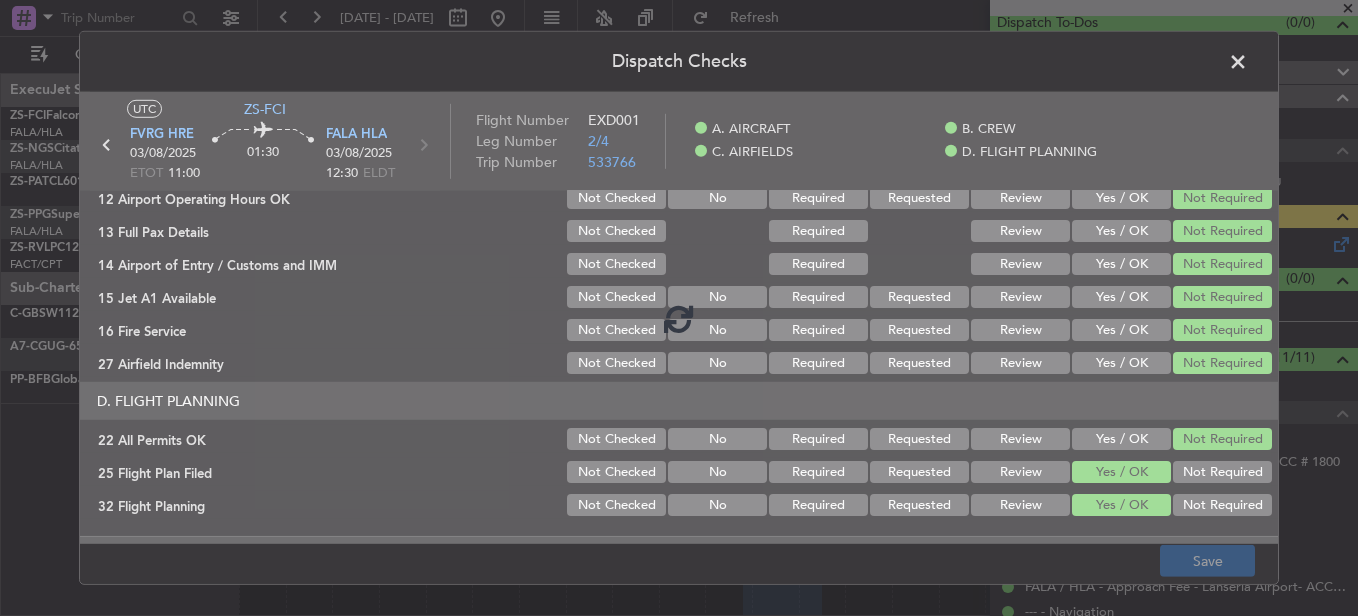 click on "Save" 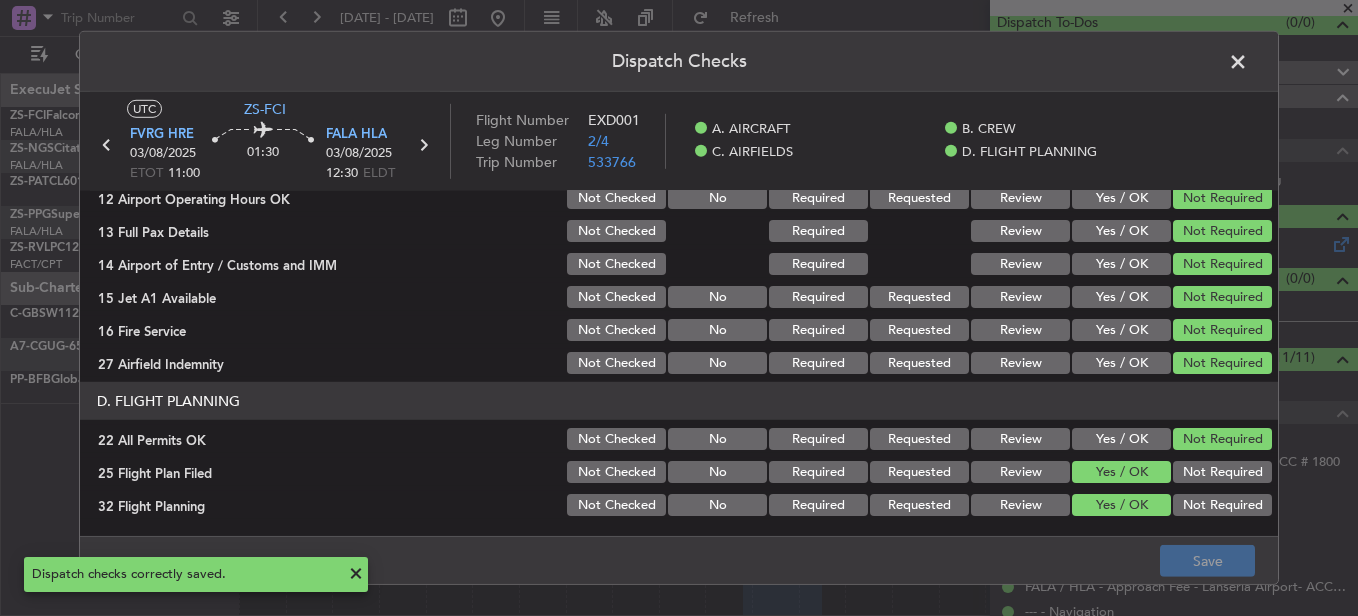click 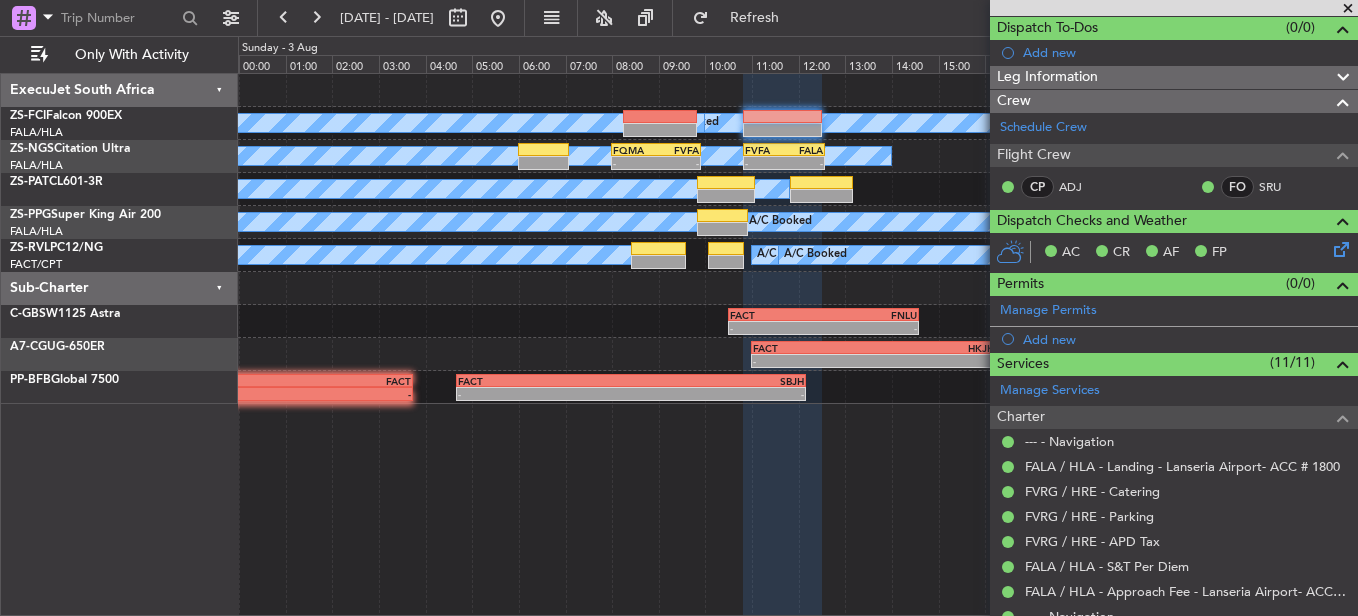 scroll, scrollTop: 436, scrollLeft: 0, axis: vertical 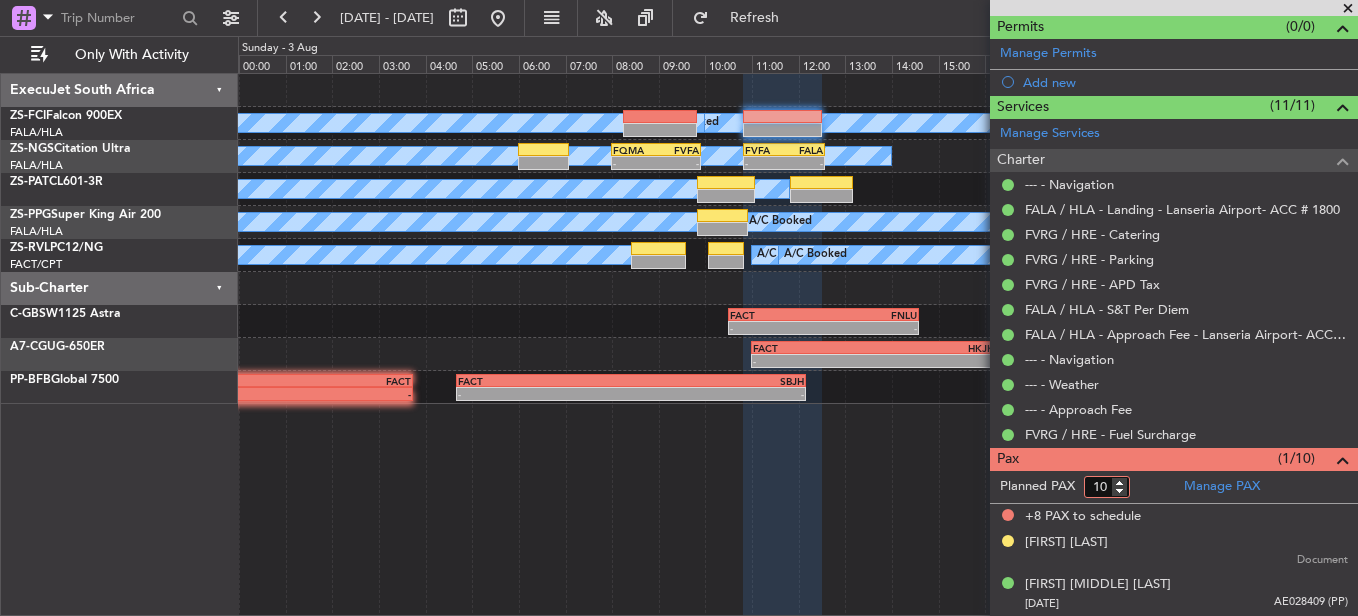 click on "10" at bounding box center (1107, 487) 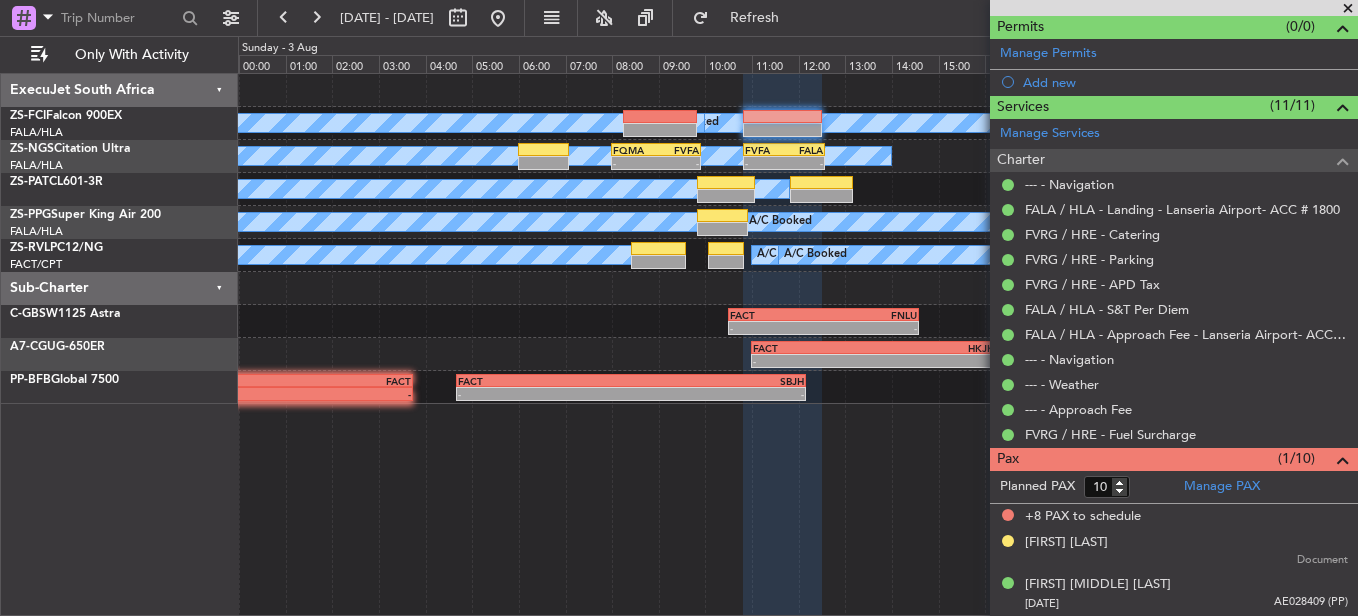 click on "+8 PAX to schedule" 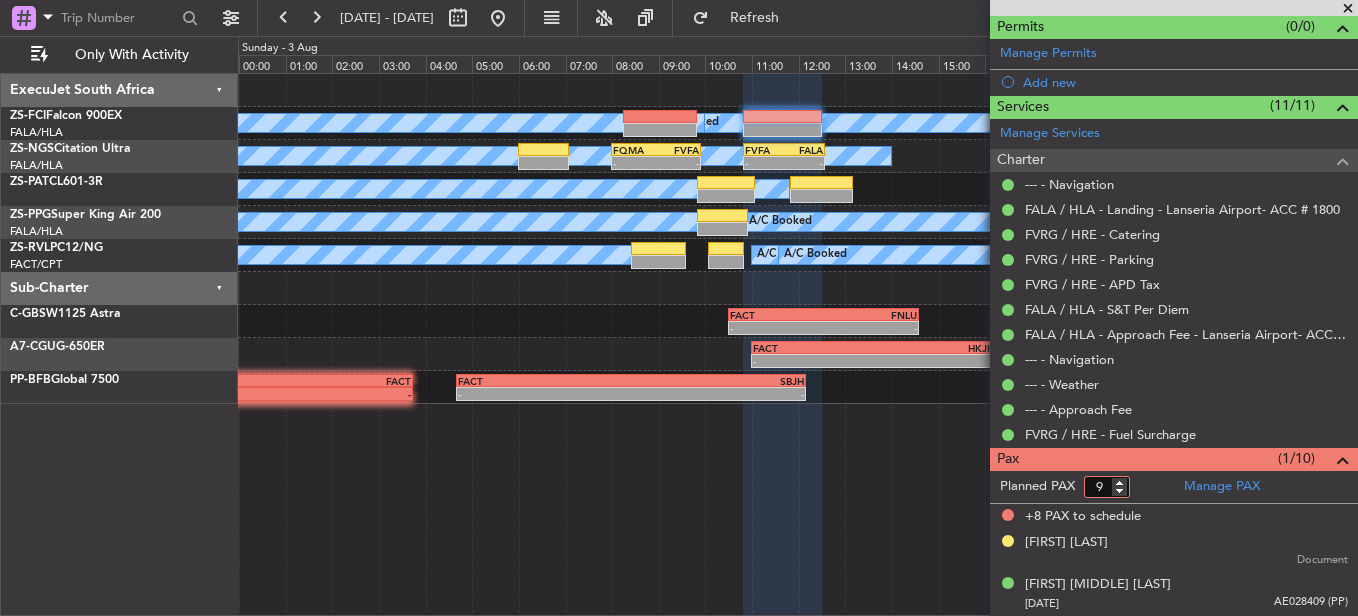 click on "9" at bounding box center [1107, 487] 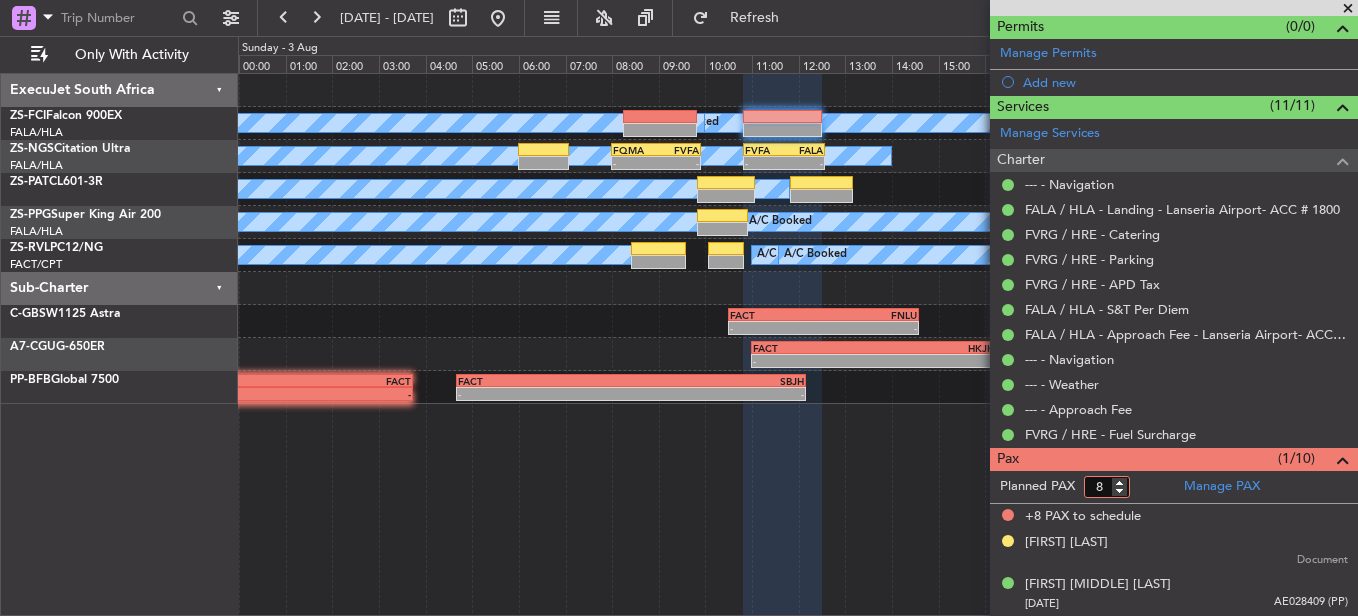 click on "8" at bounding box center (1107, 487) 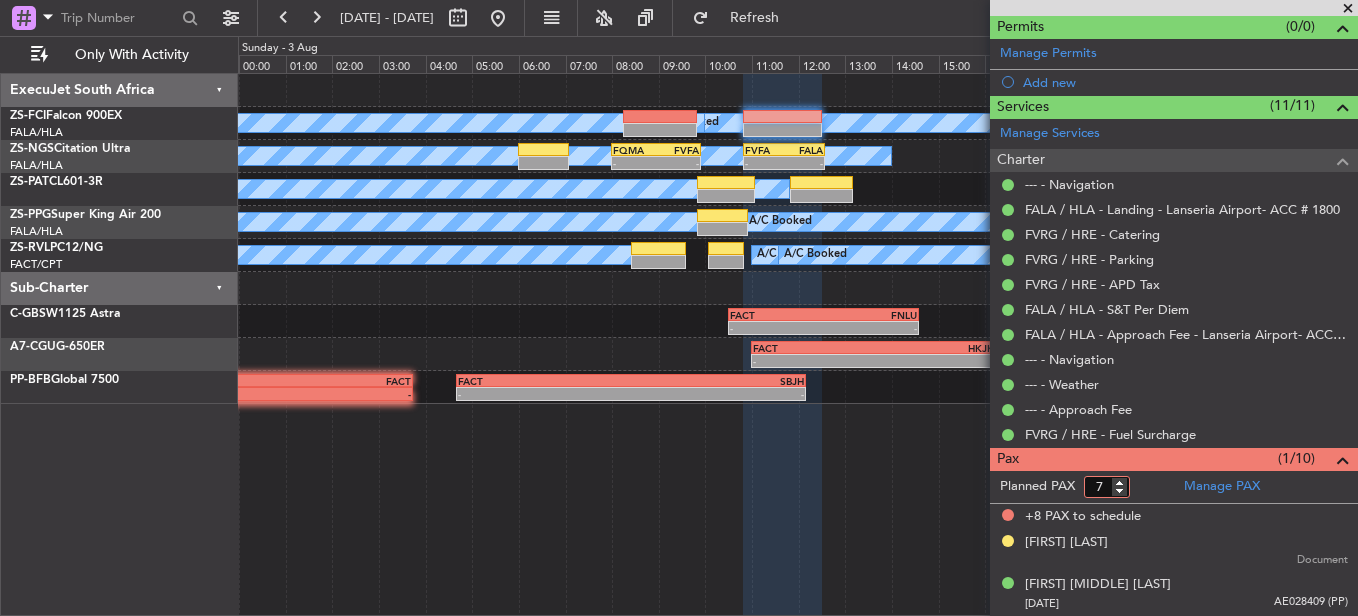 click on "7" at bounding box center (1107, 487) 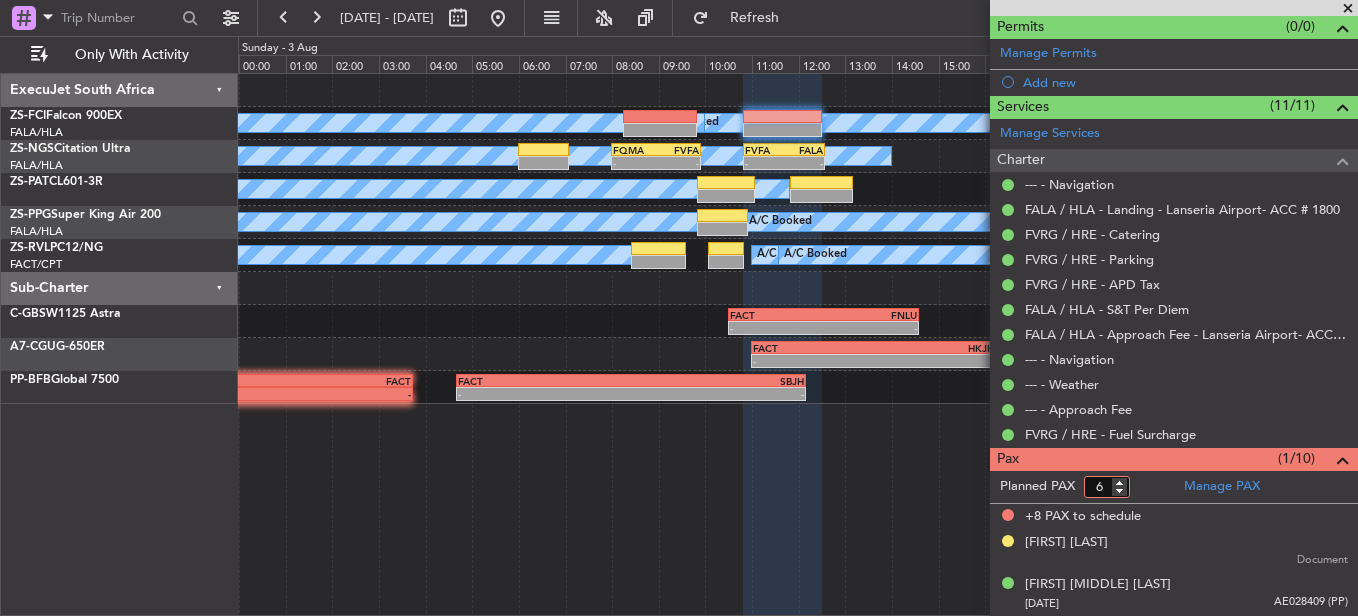 click on "6" at bounding box center [1107, 487] 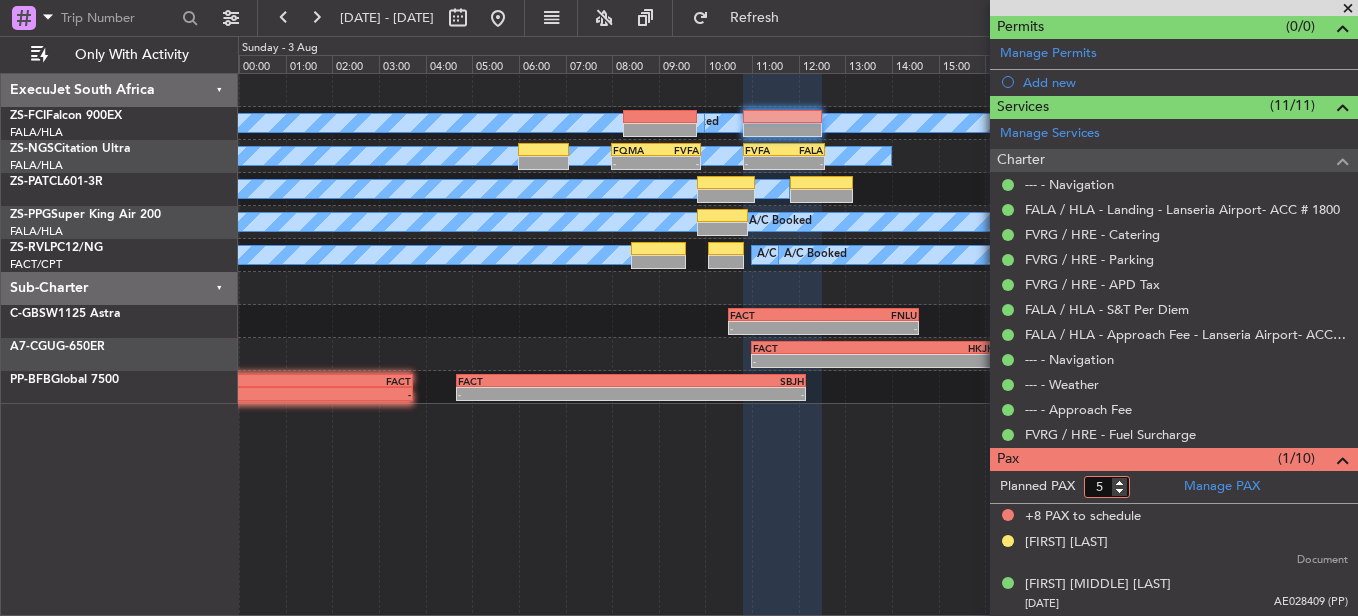 click on "5" at bounding box center [1107, 487] 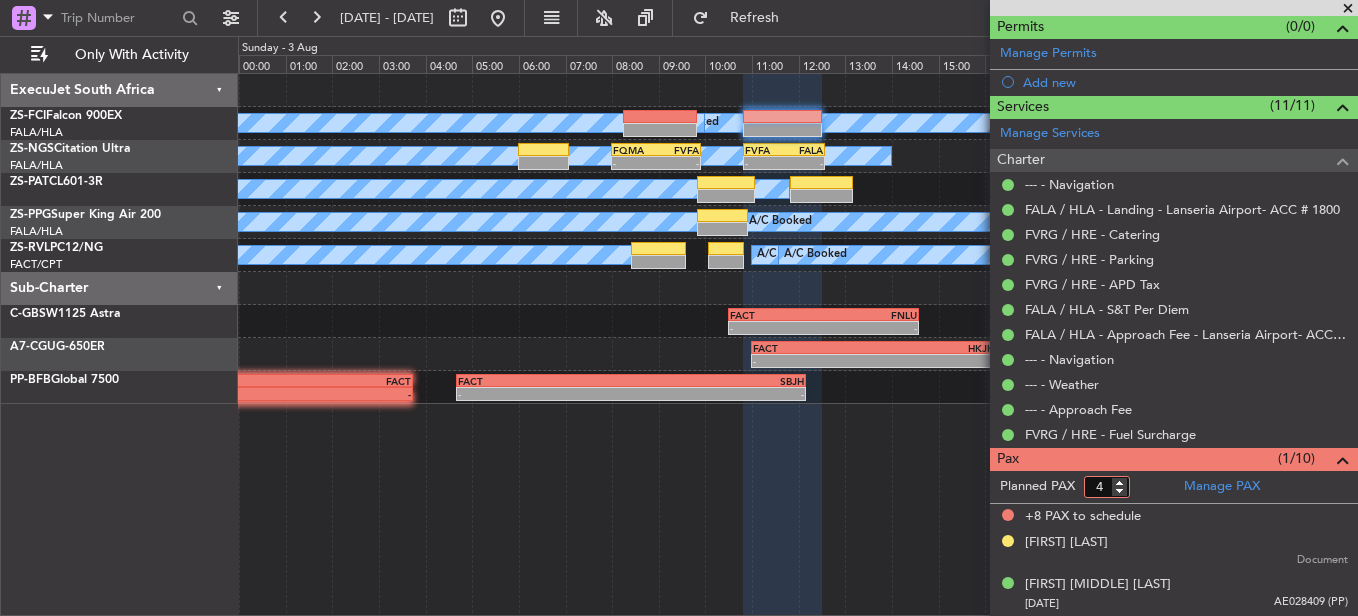 click on "4" at bounding box center [1107, 487] 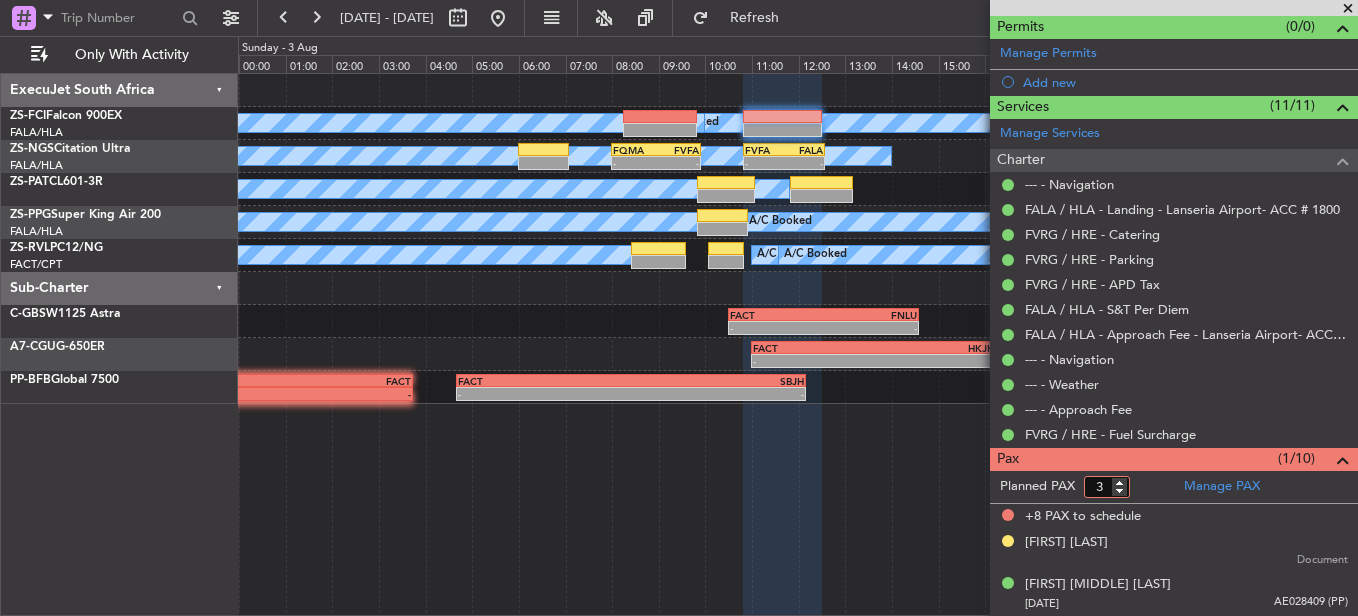 click on "3" at bounding box center [1107, 487] 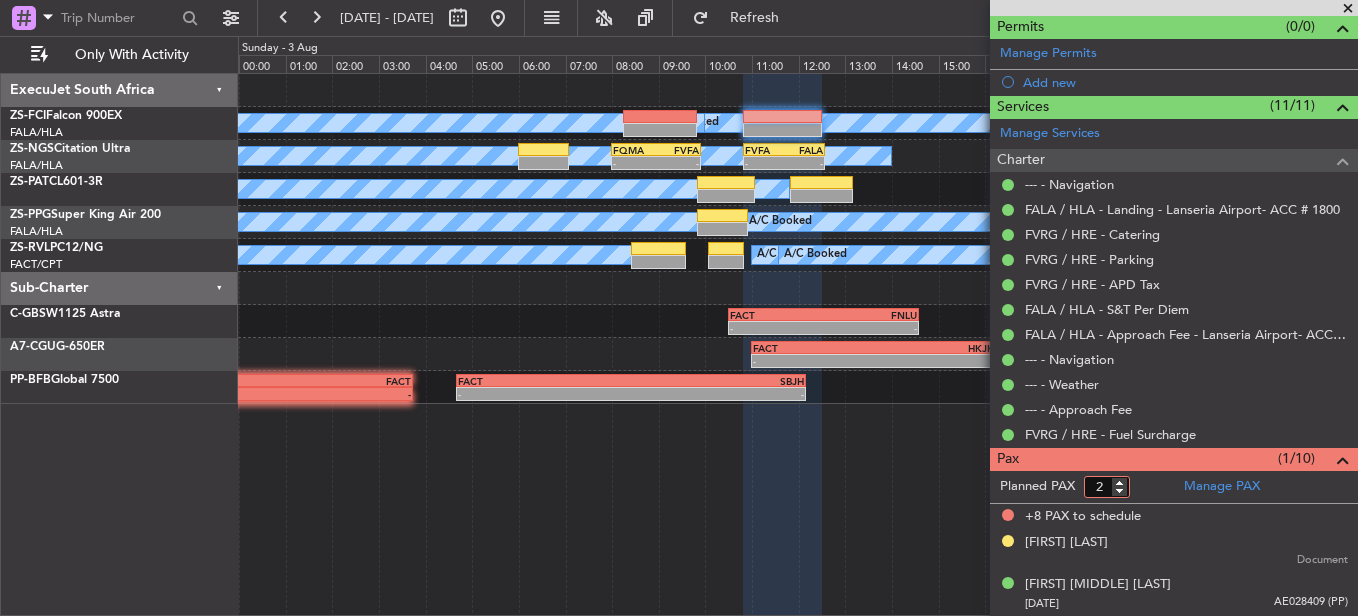 type on "2" 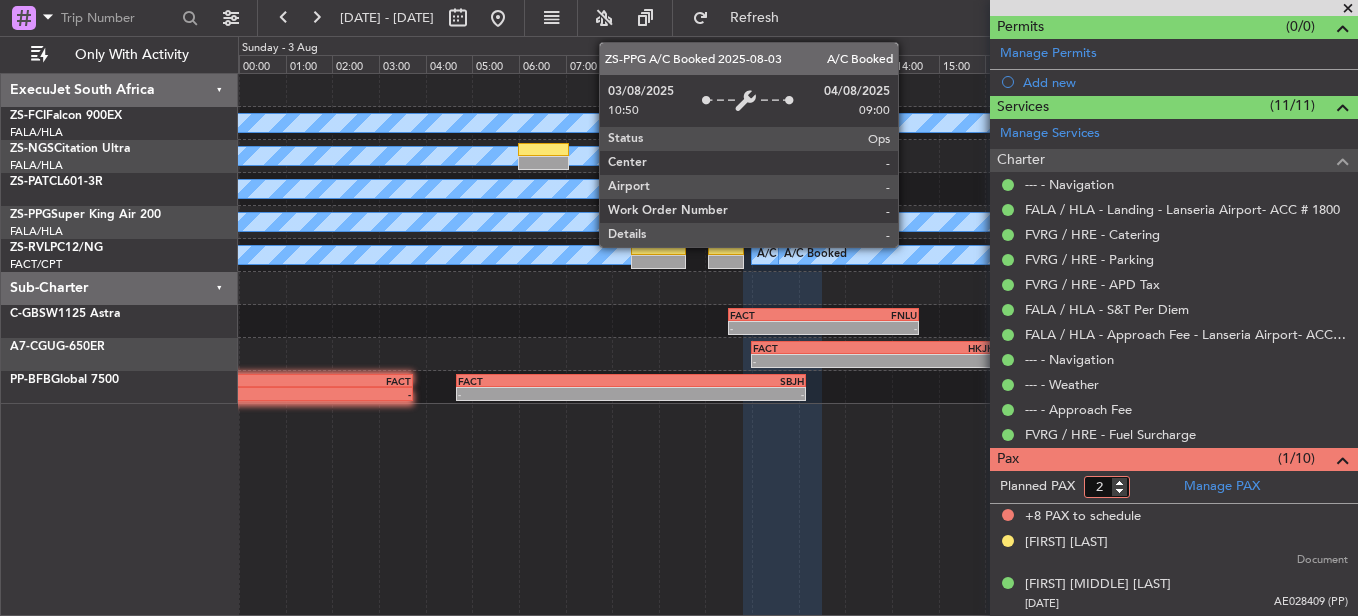 click on "A/C Booked" at bounding box center [1260, 222] 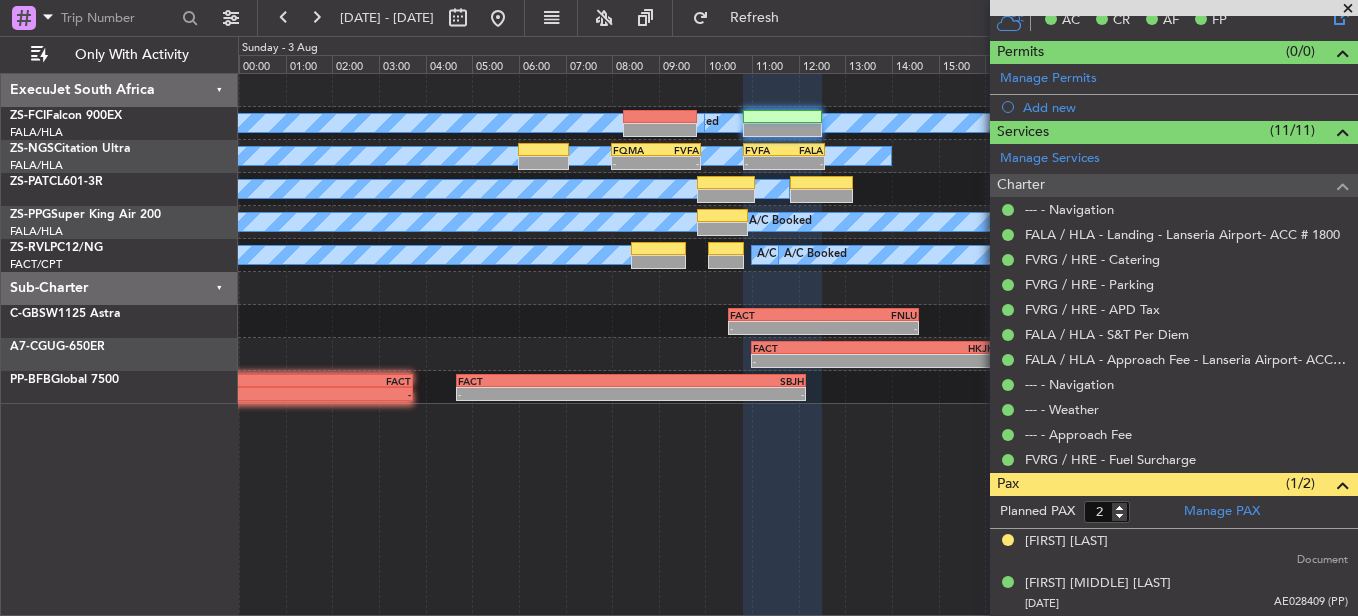 scroll, scrollTop: 410, scrollLeft: 0, axis: vertical 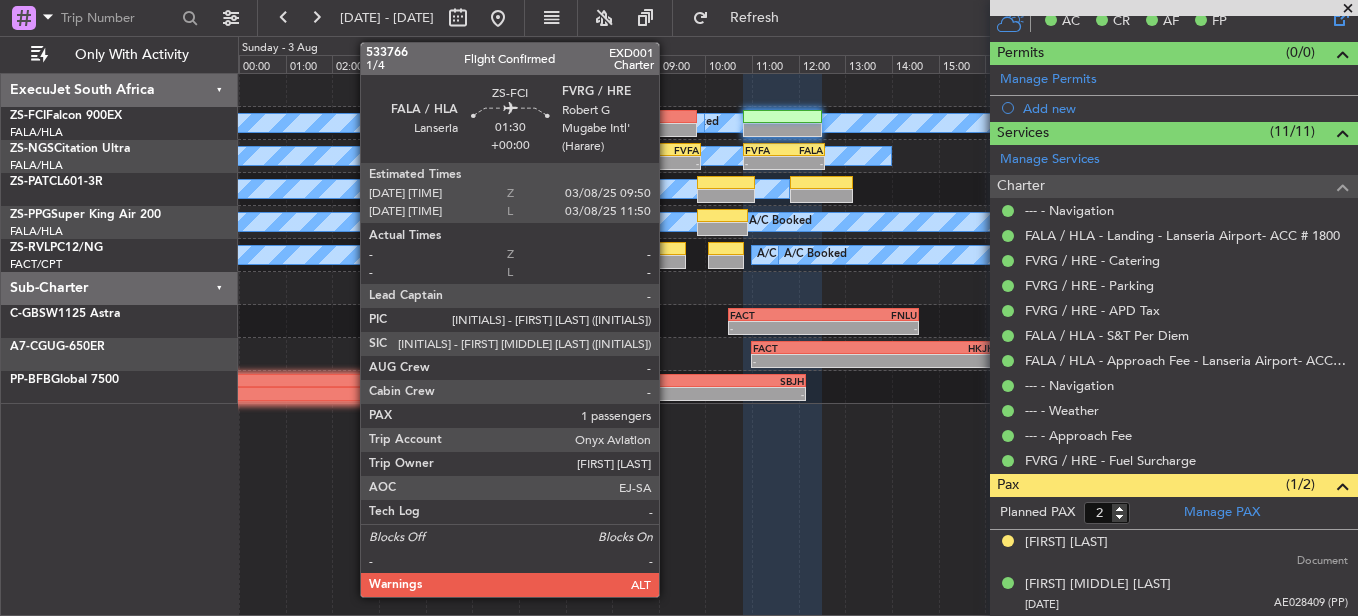 click 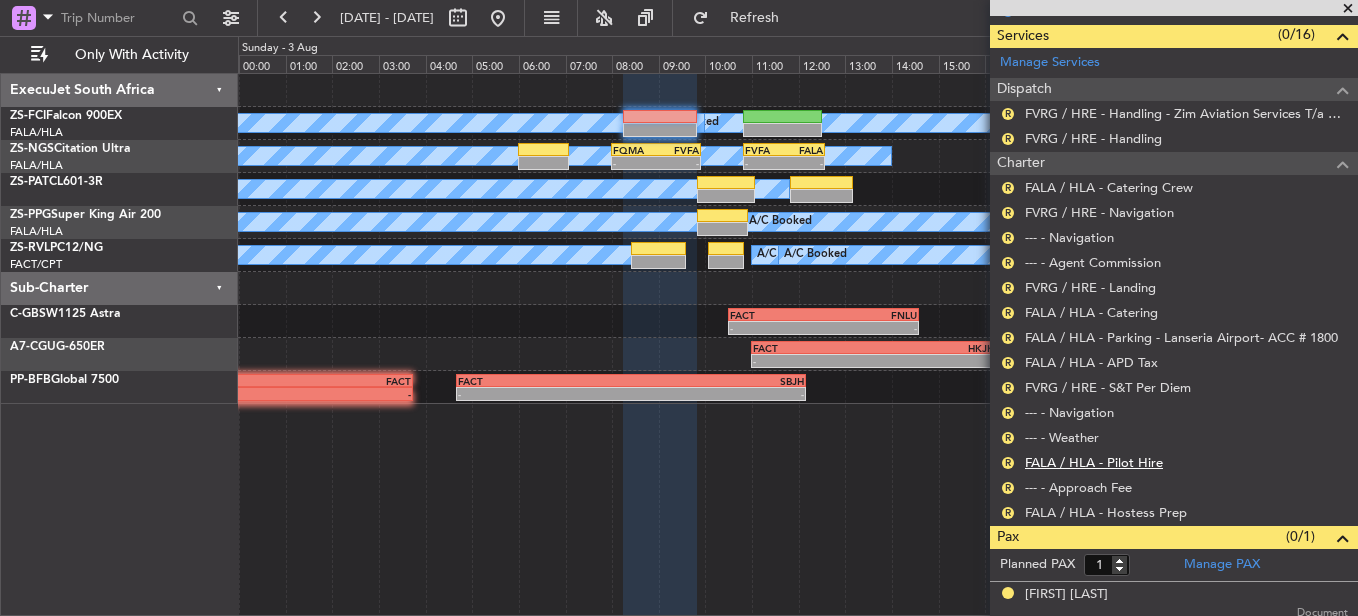 scroll, scrollTop: 539, scrollLeft: 0, axis: vertical 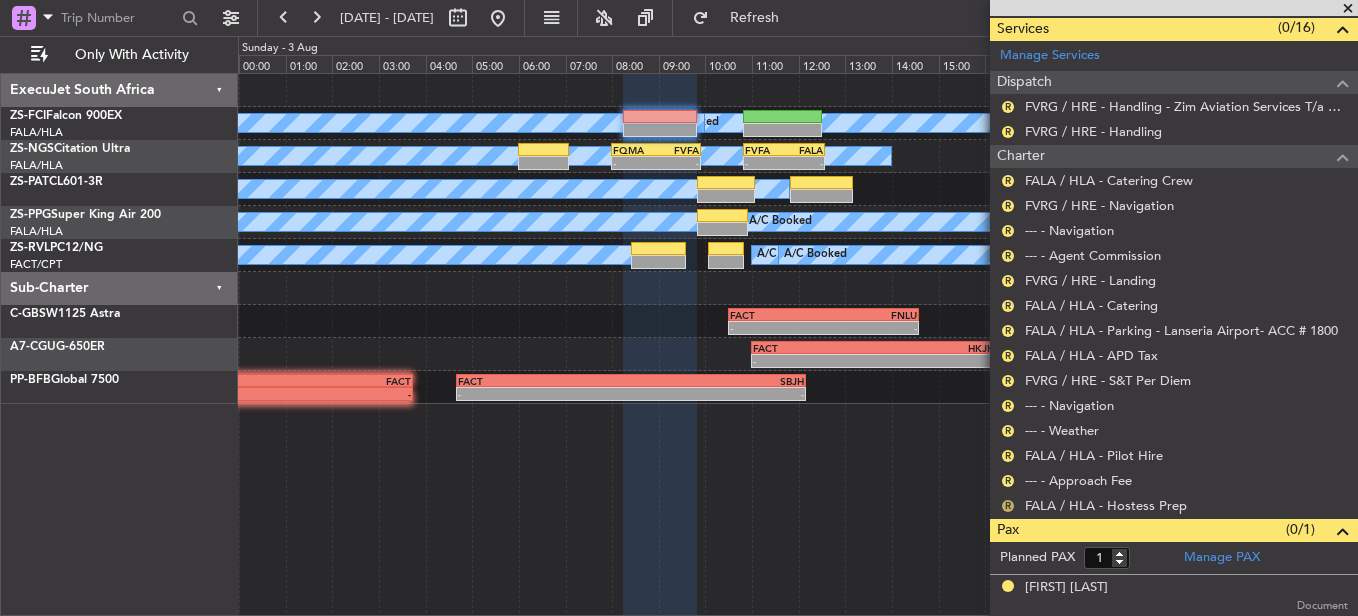 click on "R" at bounding box center (1008, 506) 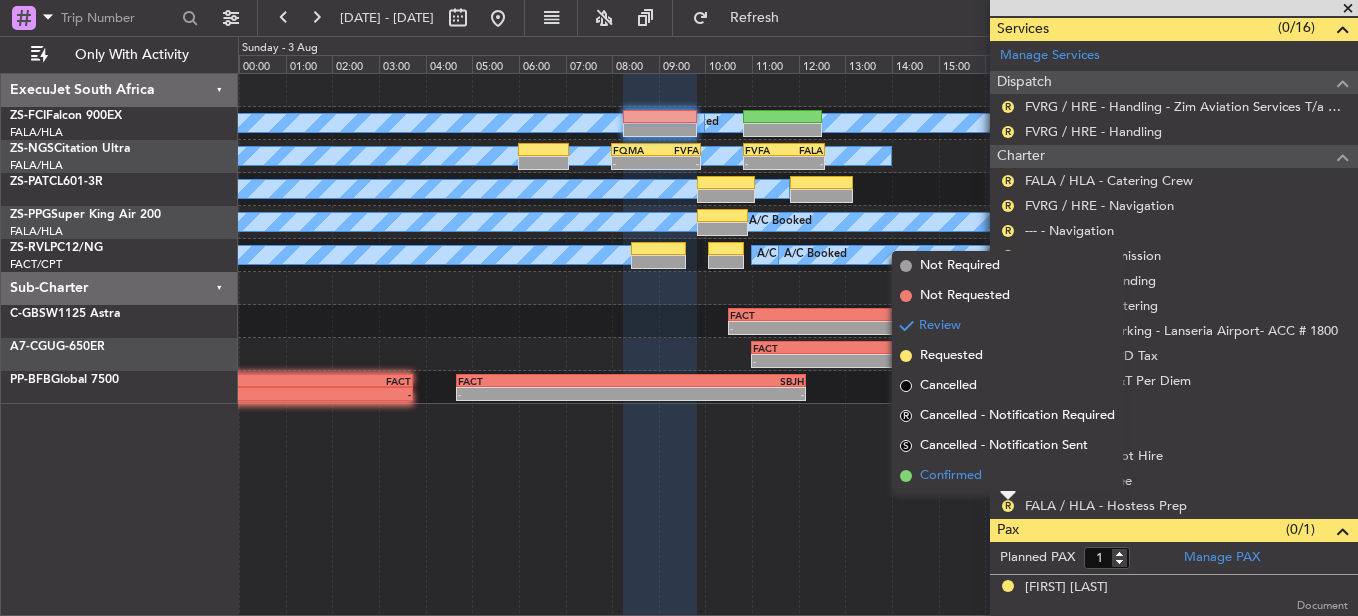 click on "Confirmed" at bounding box center (1007, 476) 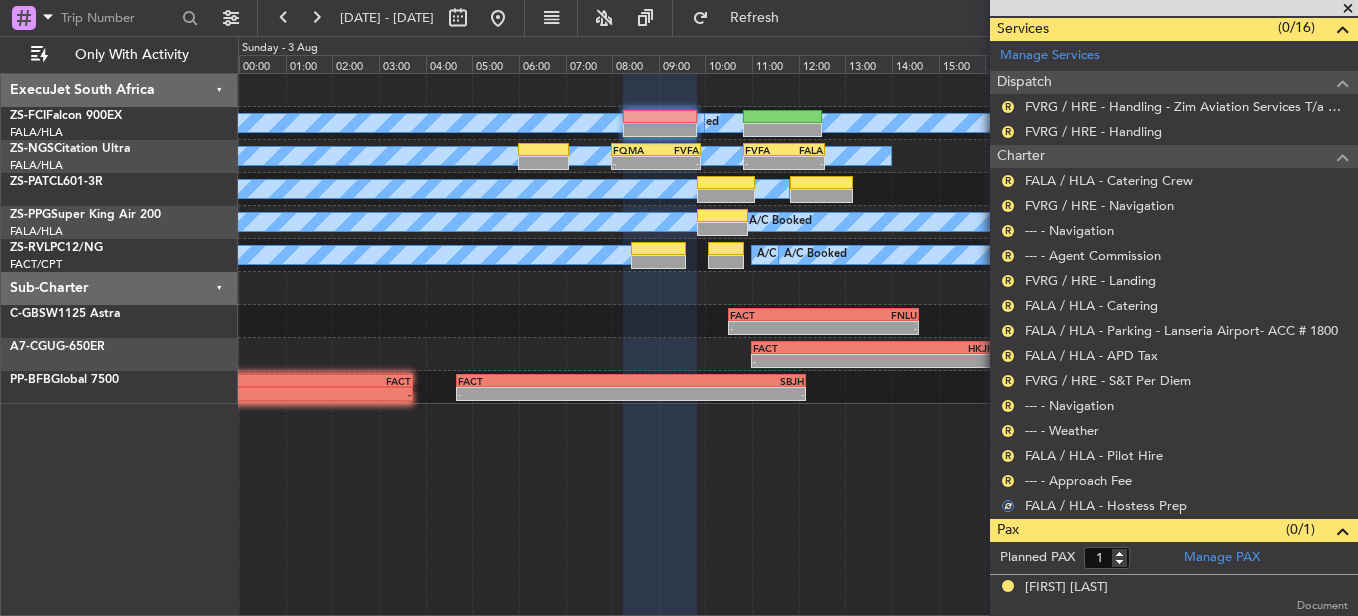click on "R" at bounding box center (1008, 481) 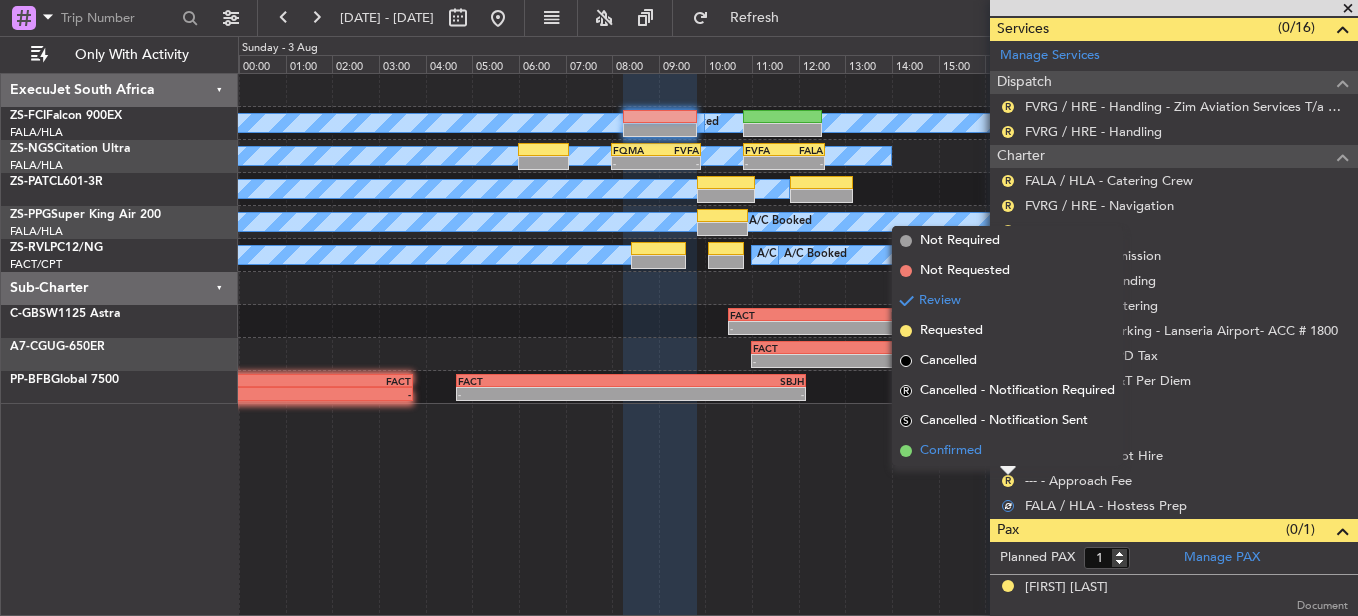 click on "Confirmed" at bounding box center [1007, 451] 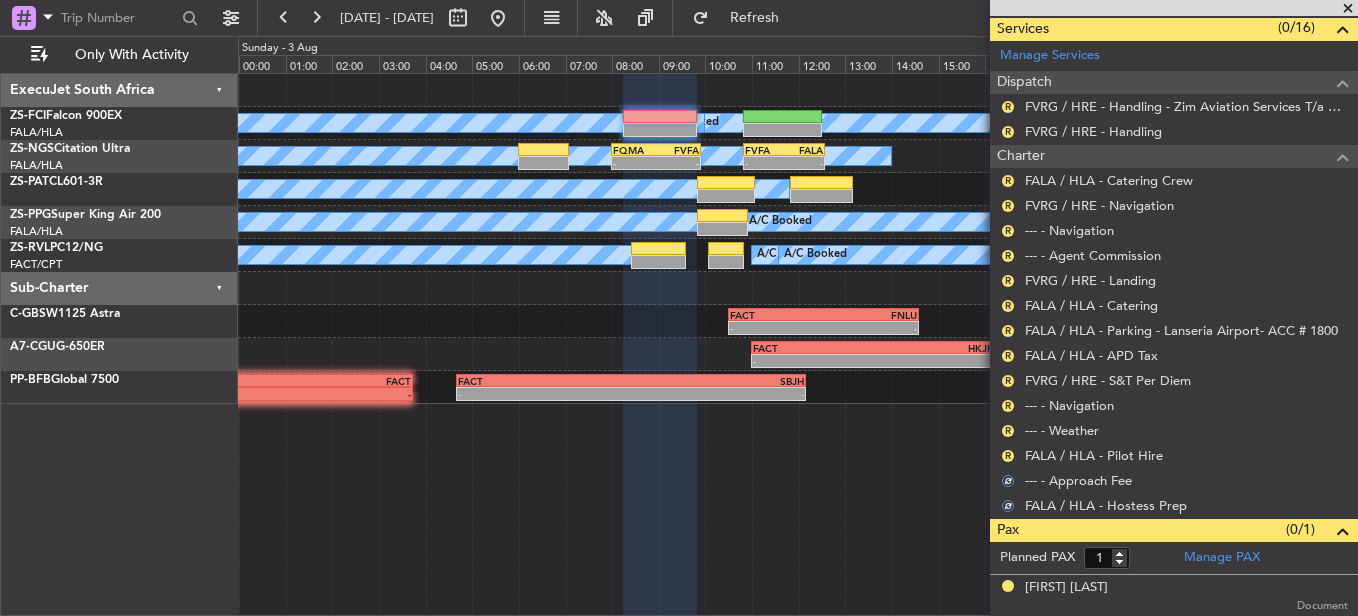 click on "R   FALA / HLA - Pilot Hire" at bounding box center (1174, 455) 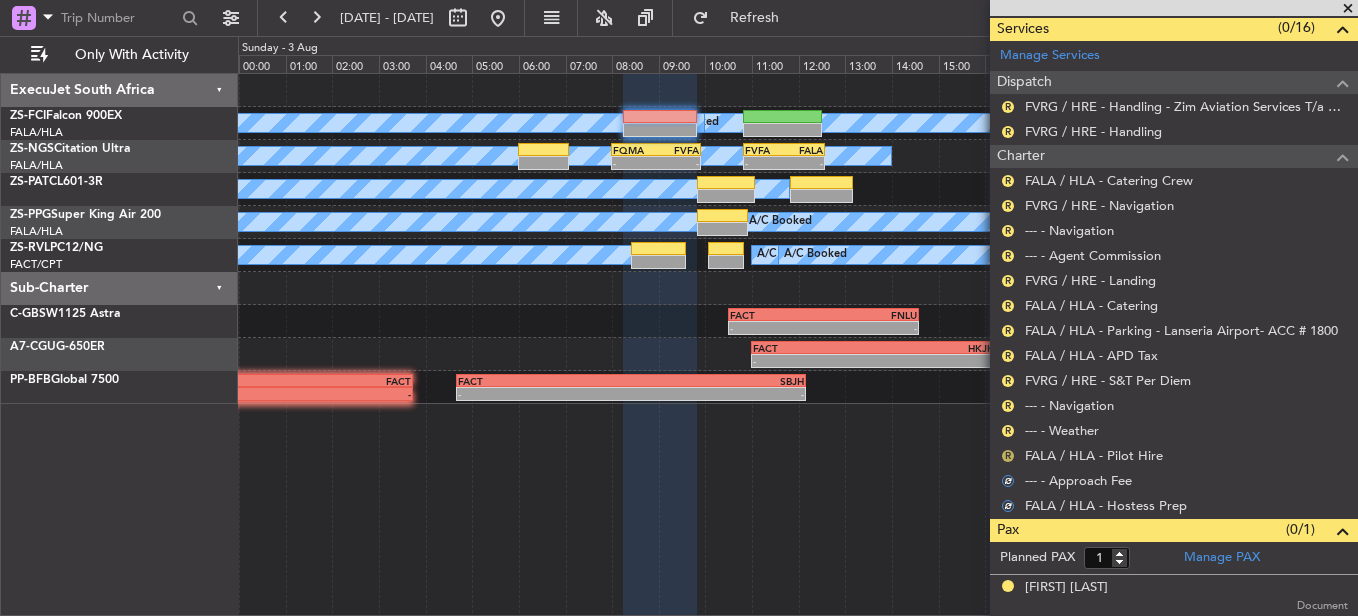click on "Review" at bounding box center [1008, 487] 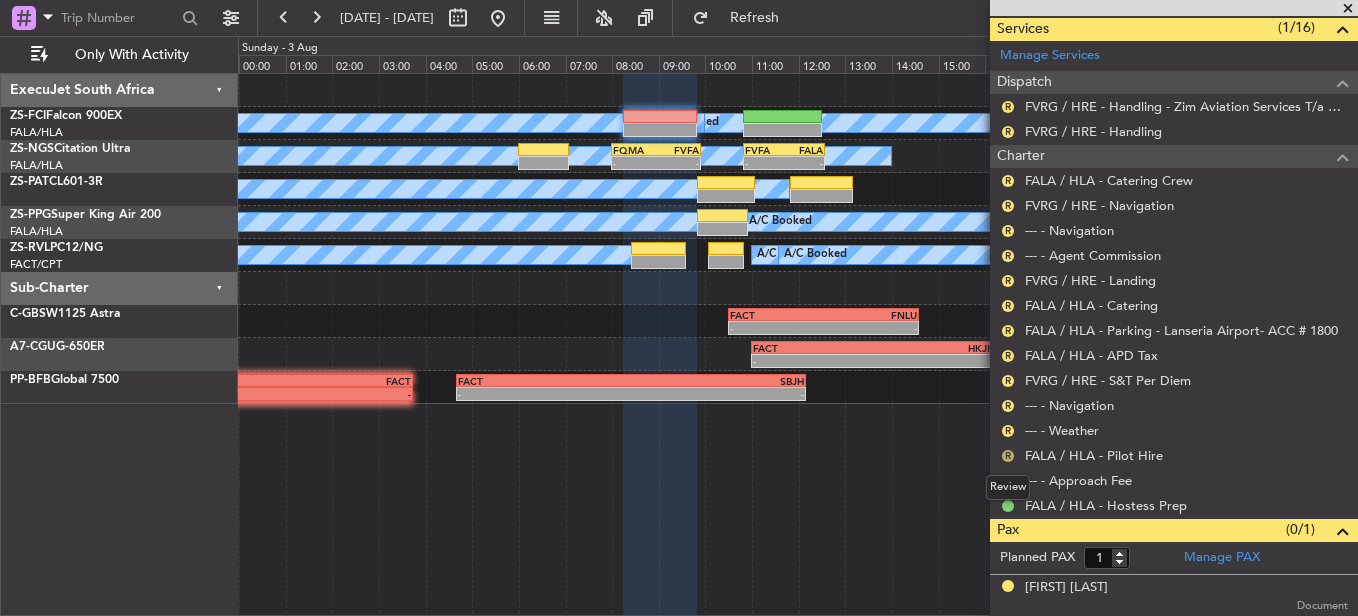 click on "Review" at bounding box center (1008, 487) 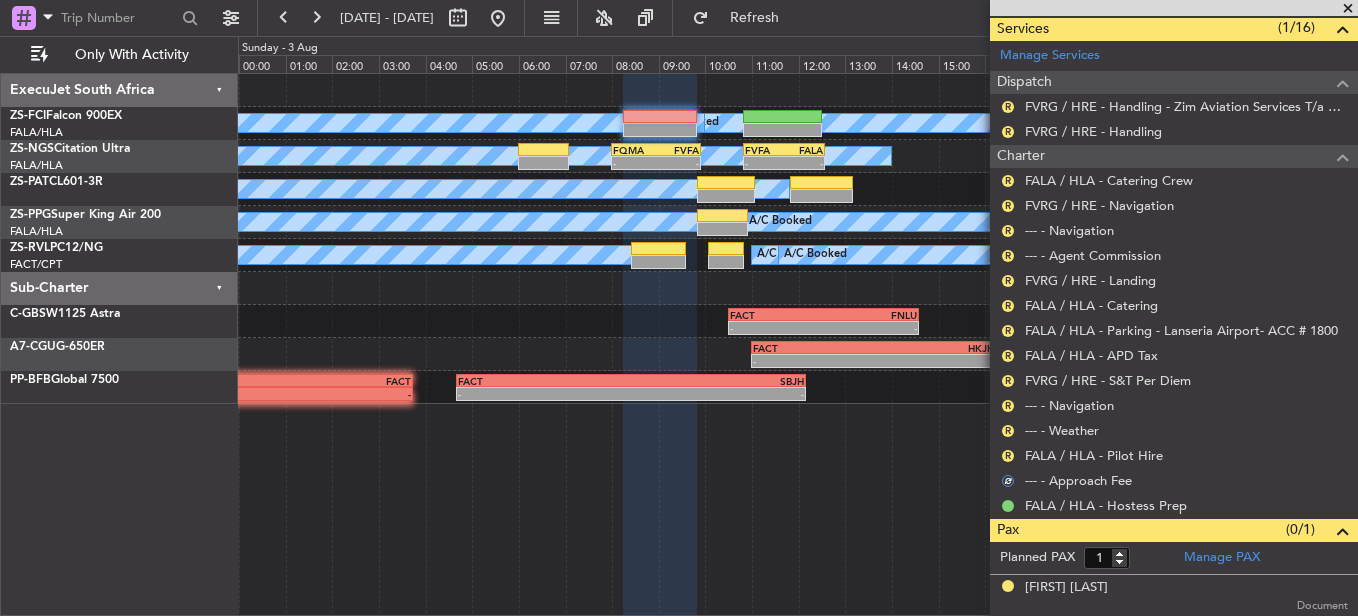 click on "Review" at bounding box center (1008, 487) 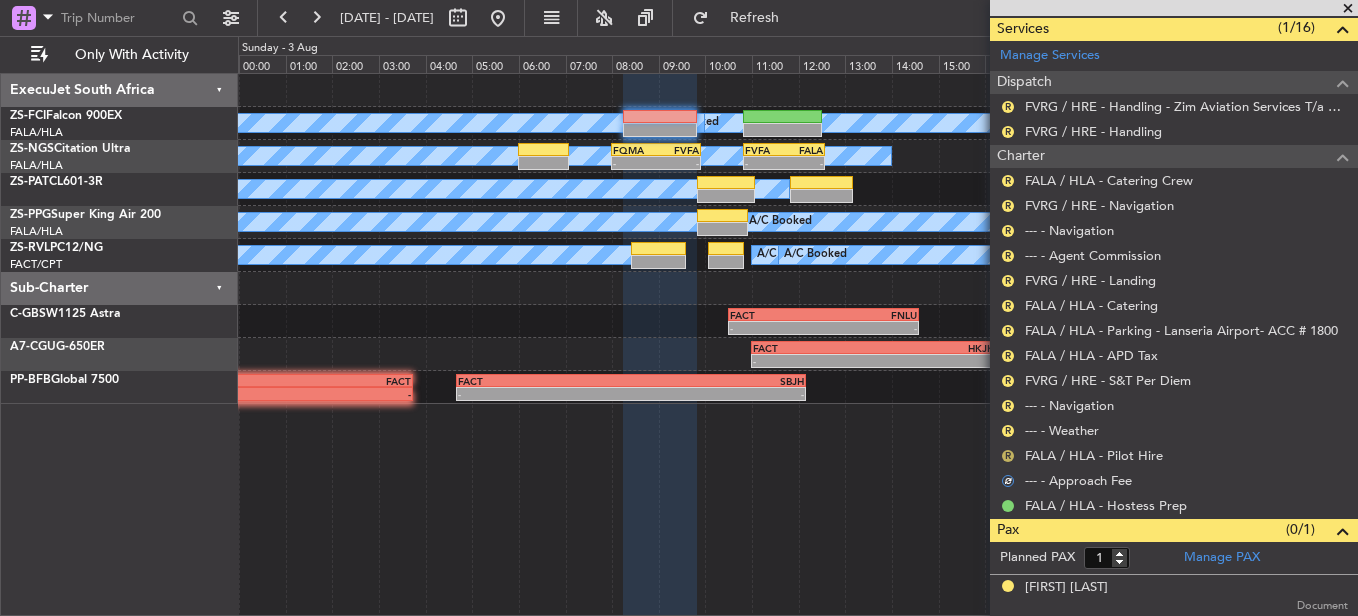 drag, startPoint x: 1005, startPoint y: 460, endPoint x: 1010, endPoint y: 450, distance: 11.18034 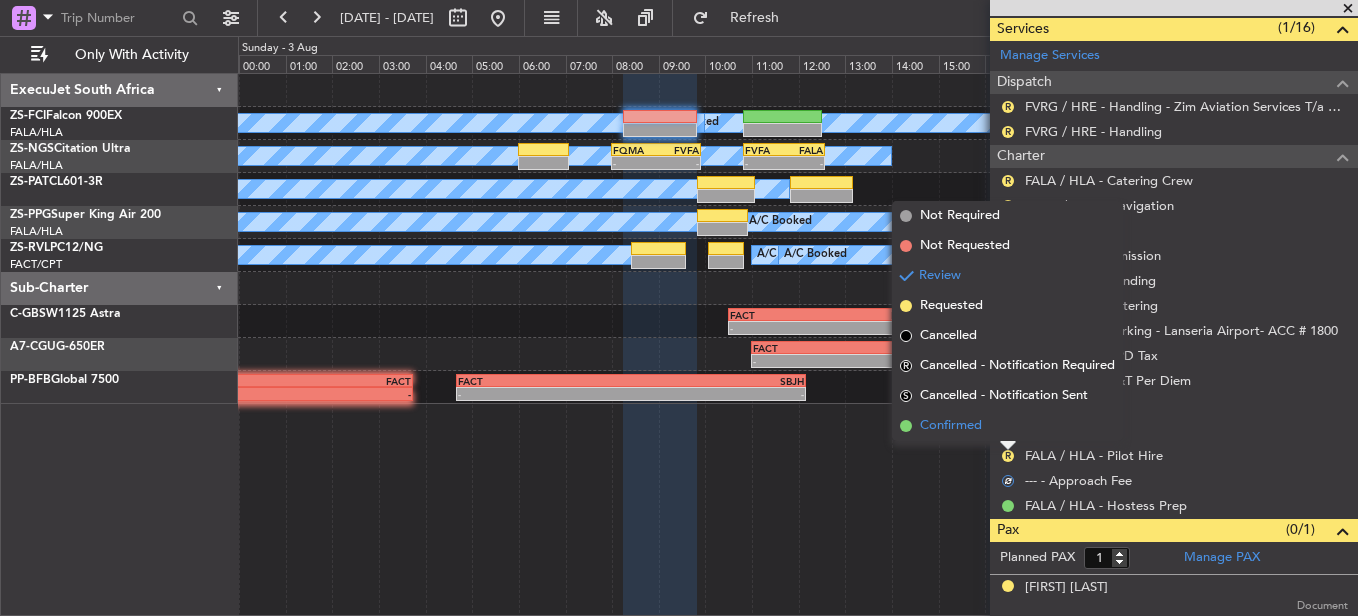 click on "Confirmed" at bounding box center (1007, 426) 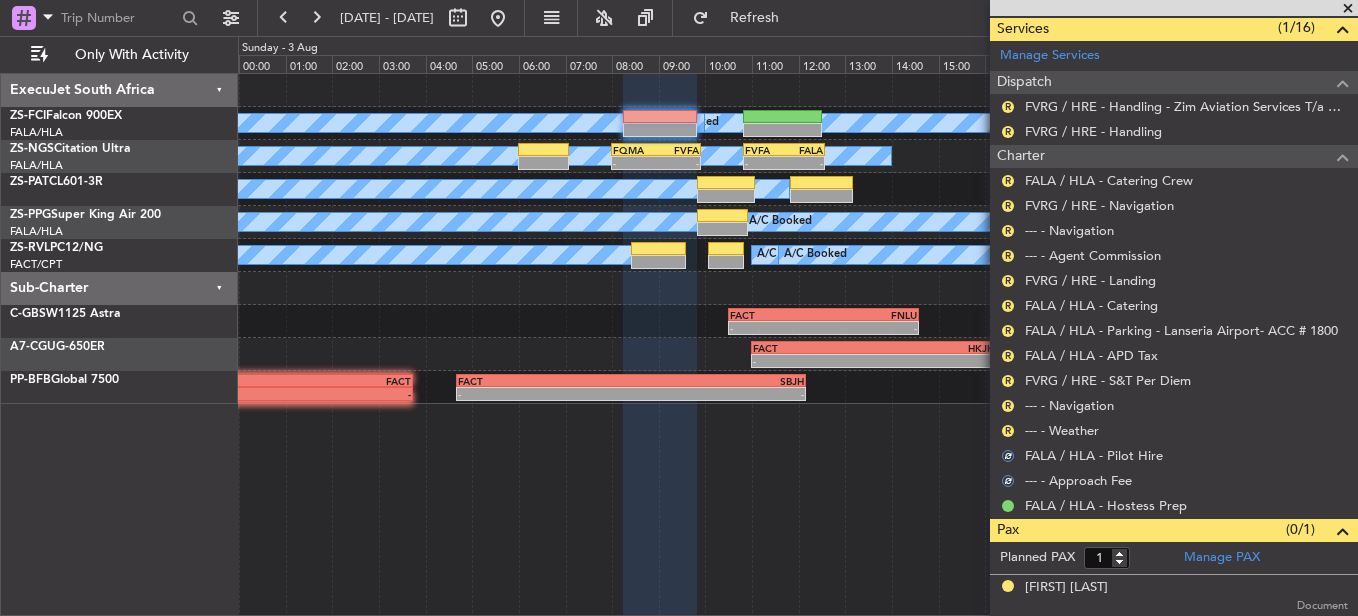 click on "R" at bounding box center (1008, 431) 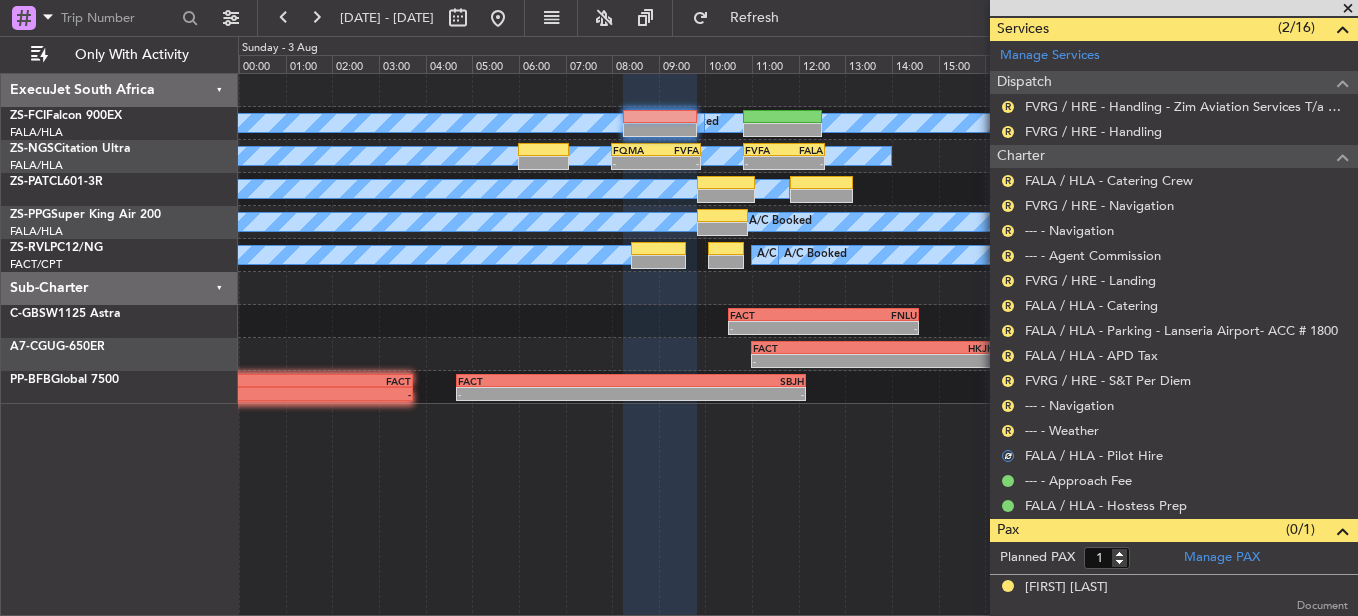 click on "R" at bounding box center [1008, 431] 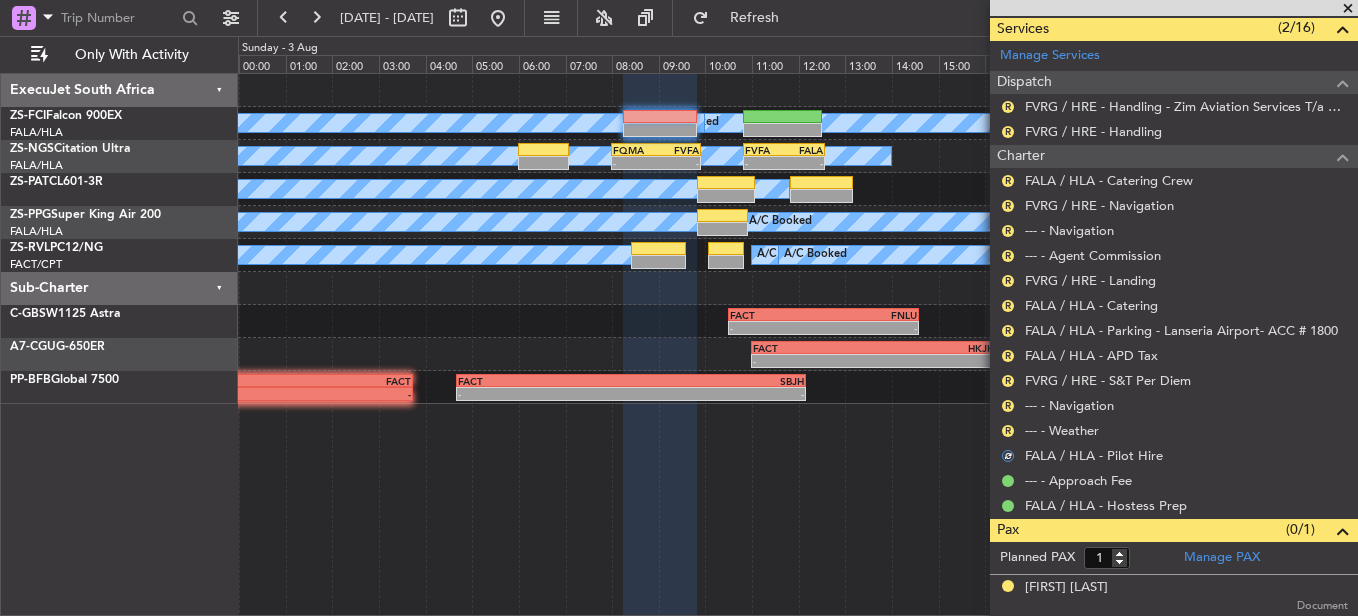 click on "R" at bounding box center (1008, 431) 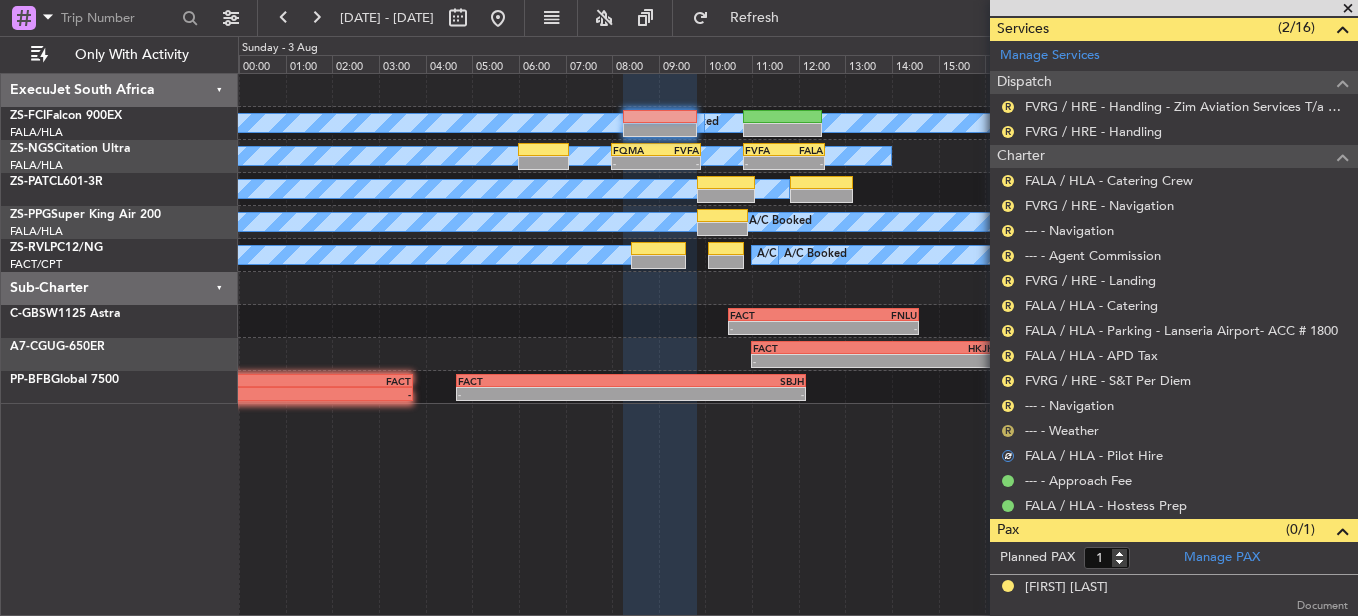 drag, startPoint x: 1009, startPoint y: 422, endPoint x: 1008, endPoint y: 433, distance: 11.045361 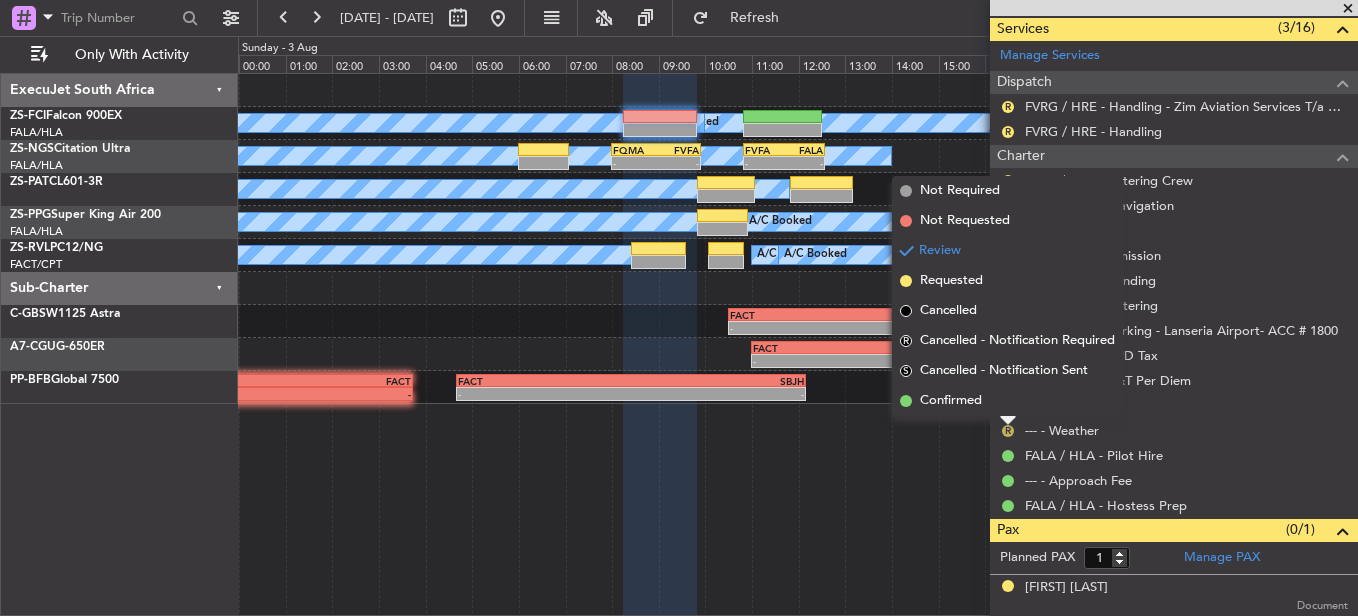 click on "R" at bounding box center [1008, 431] 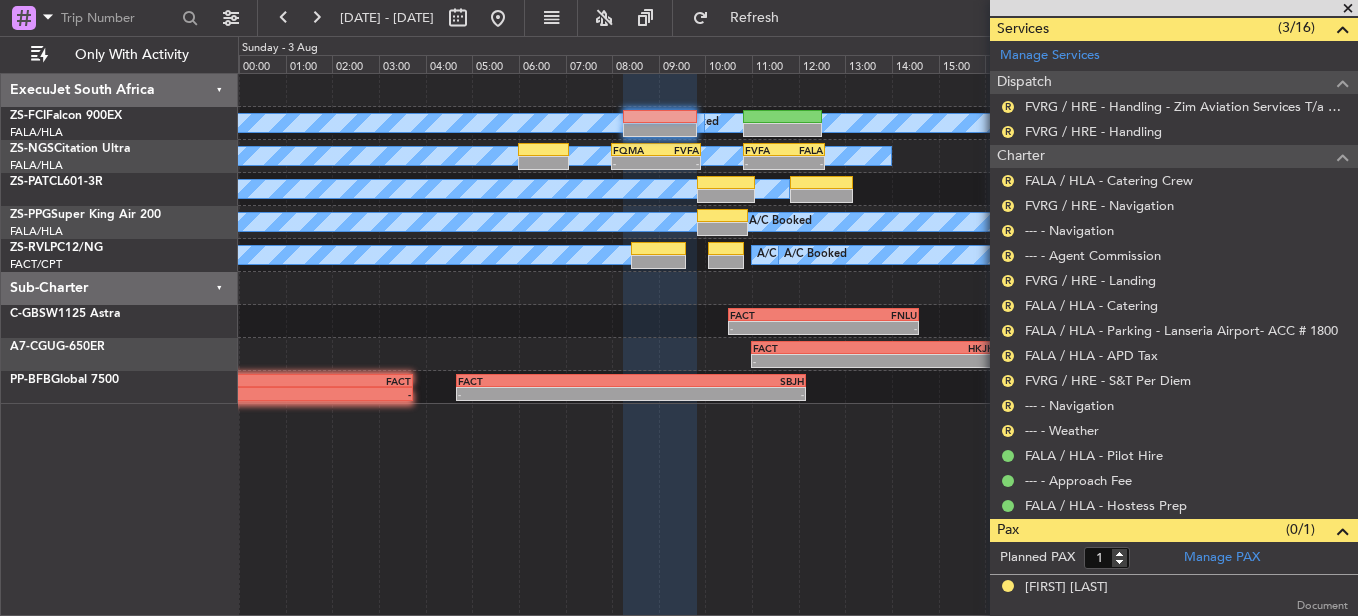 click on "R   --- - Weather" at bounding box center [1174, 430] 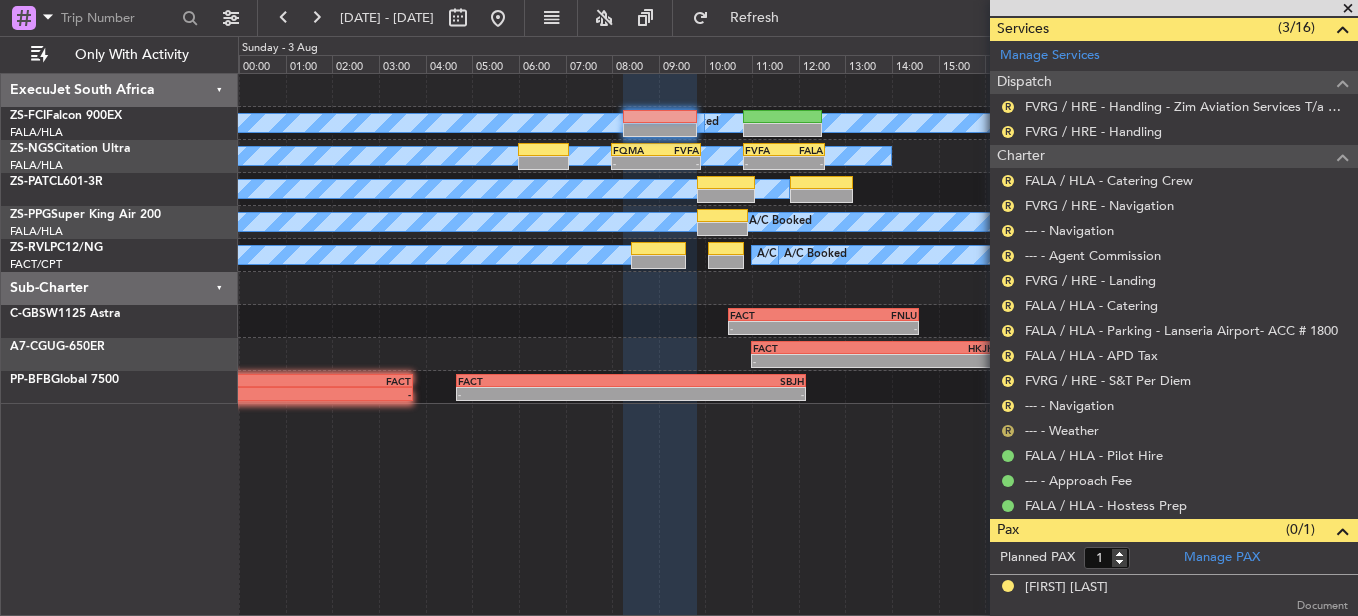 click on "R" at bounding box center (1008, 431) 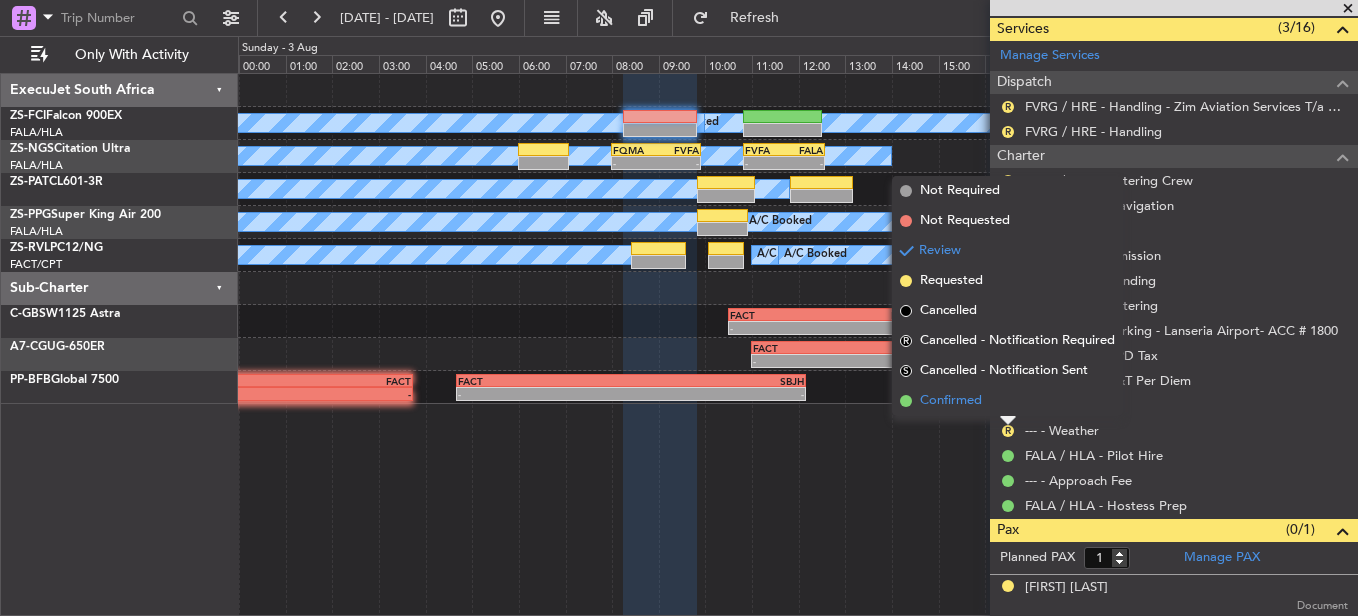 click on "Confirmed" at bounding box center (1007, 401) 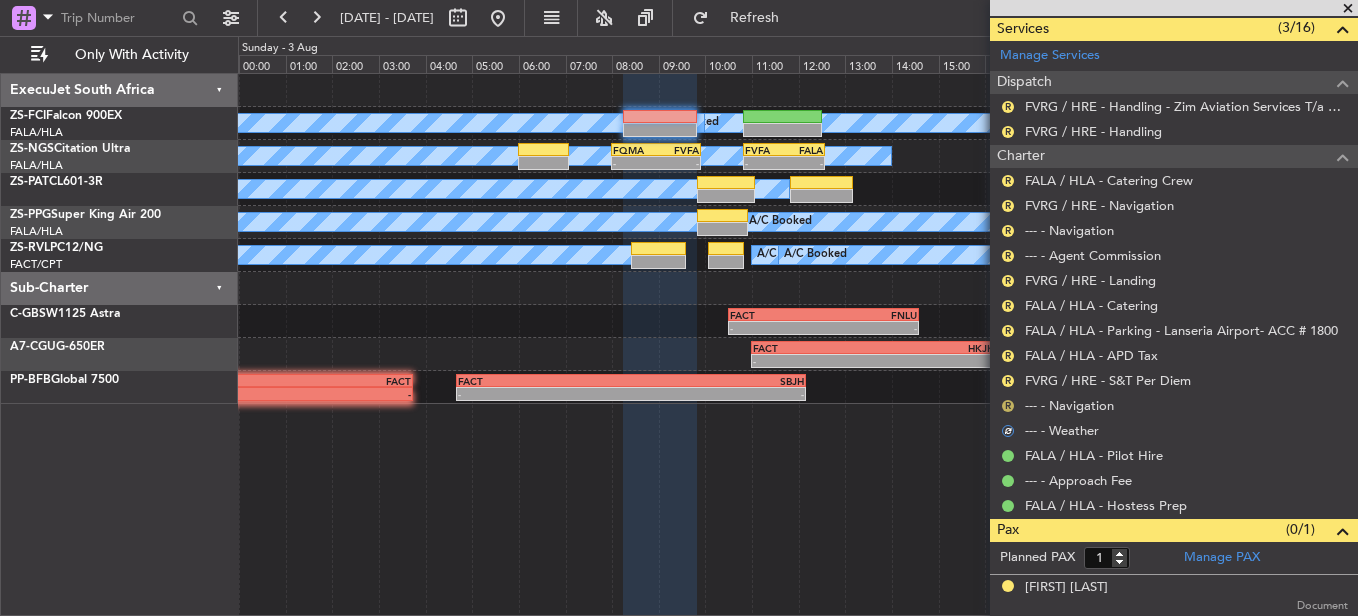 click on "R" at bounding box center [1008, 406] 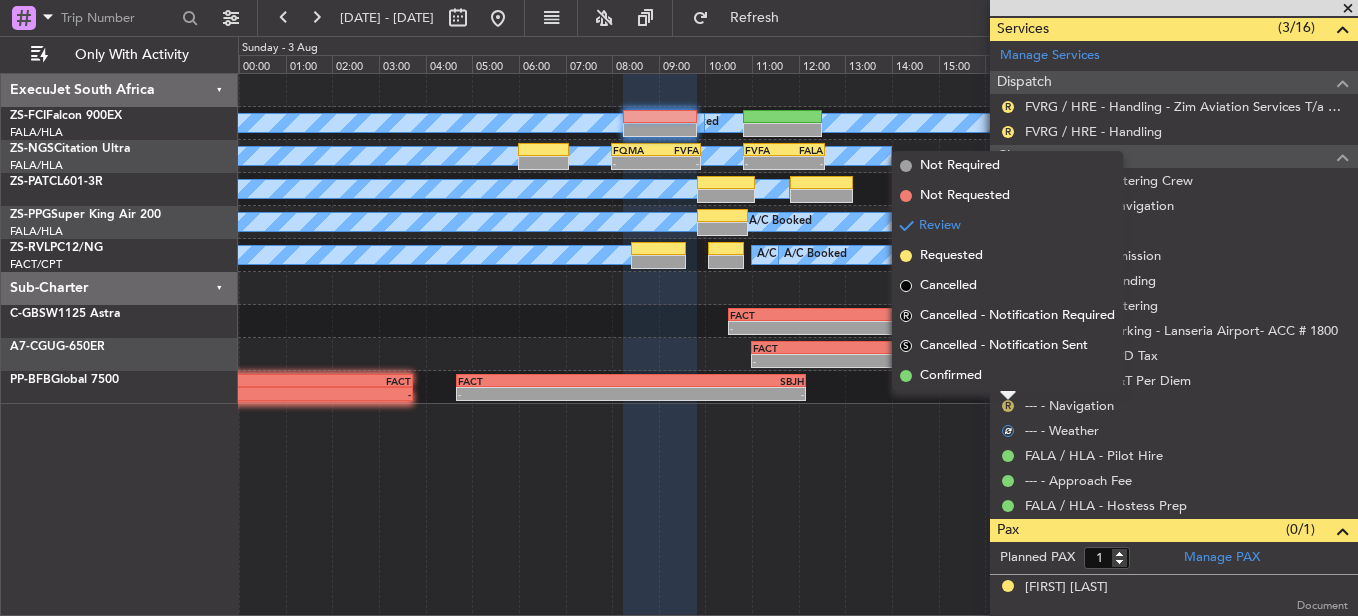 click on "R" at bounding box center (1008, 406) 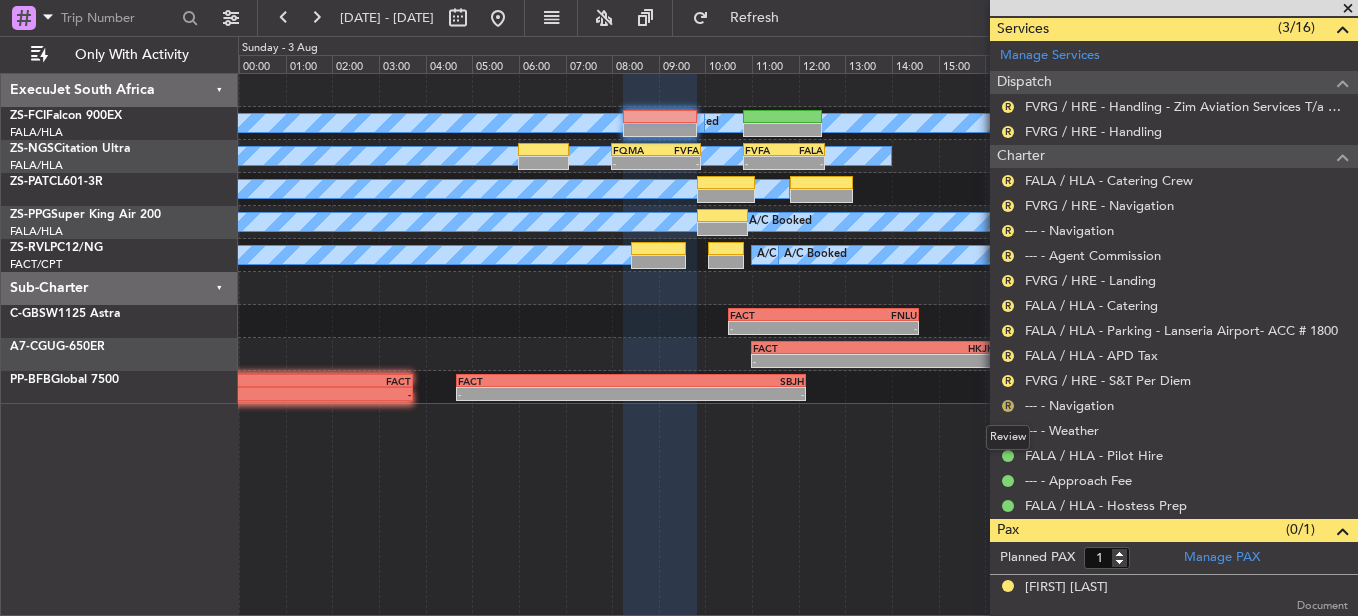 click on "R" at bounding box center (1008, 406) 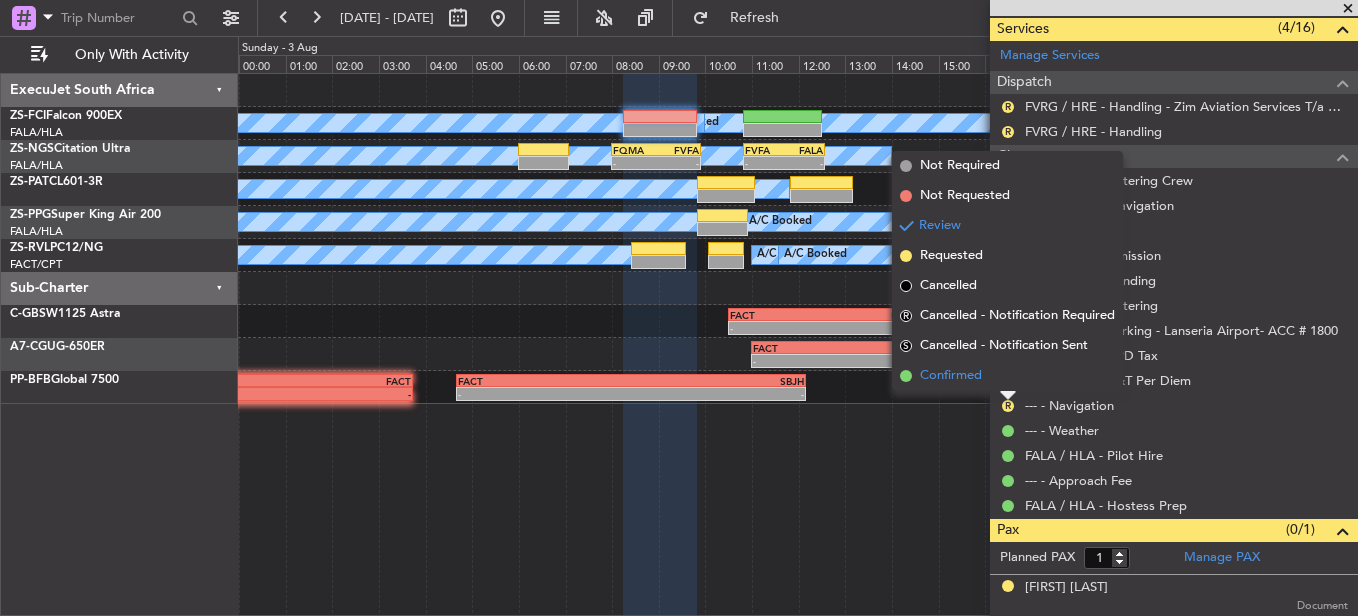 click on "Confirmed" at bounding box center [1007, 376] 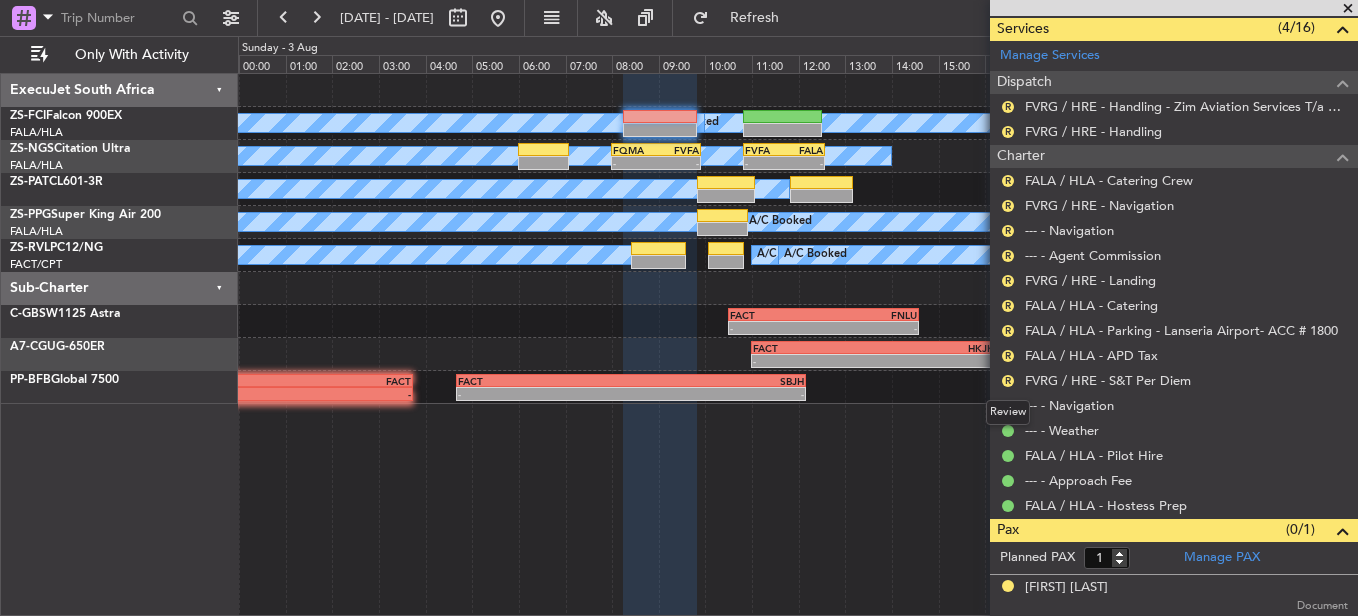 click on "R" at bounding box center (1008, 381) 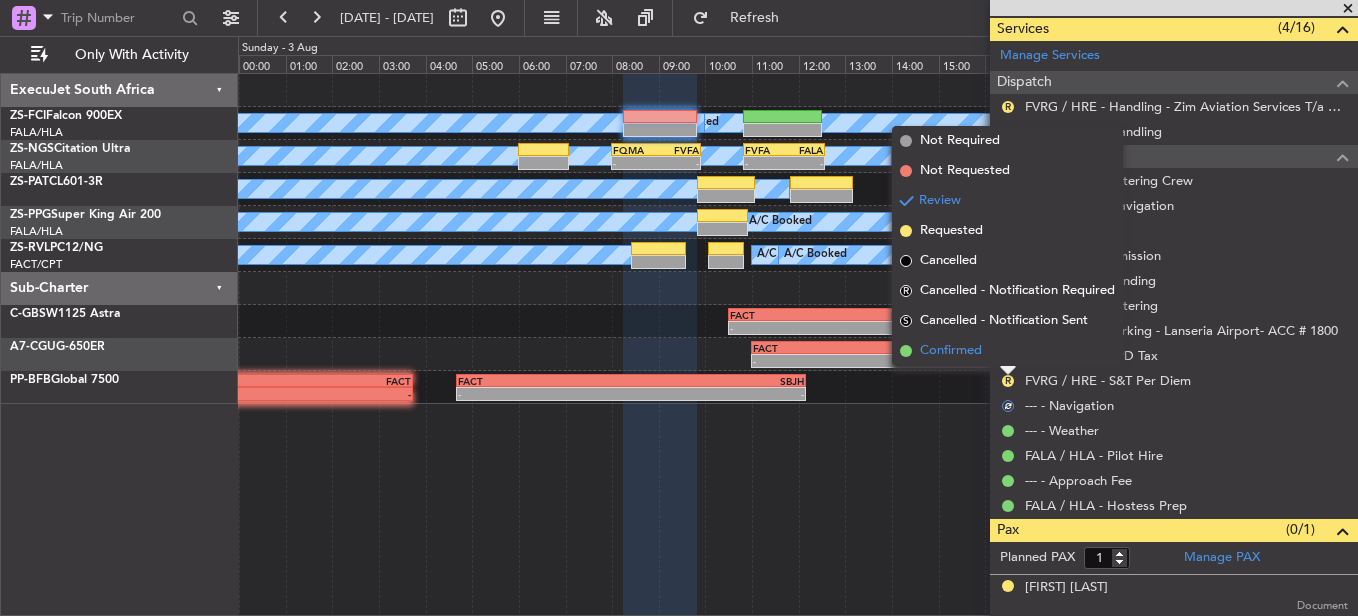 click on "Confirmed" at bounding box center (1007, 351) 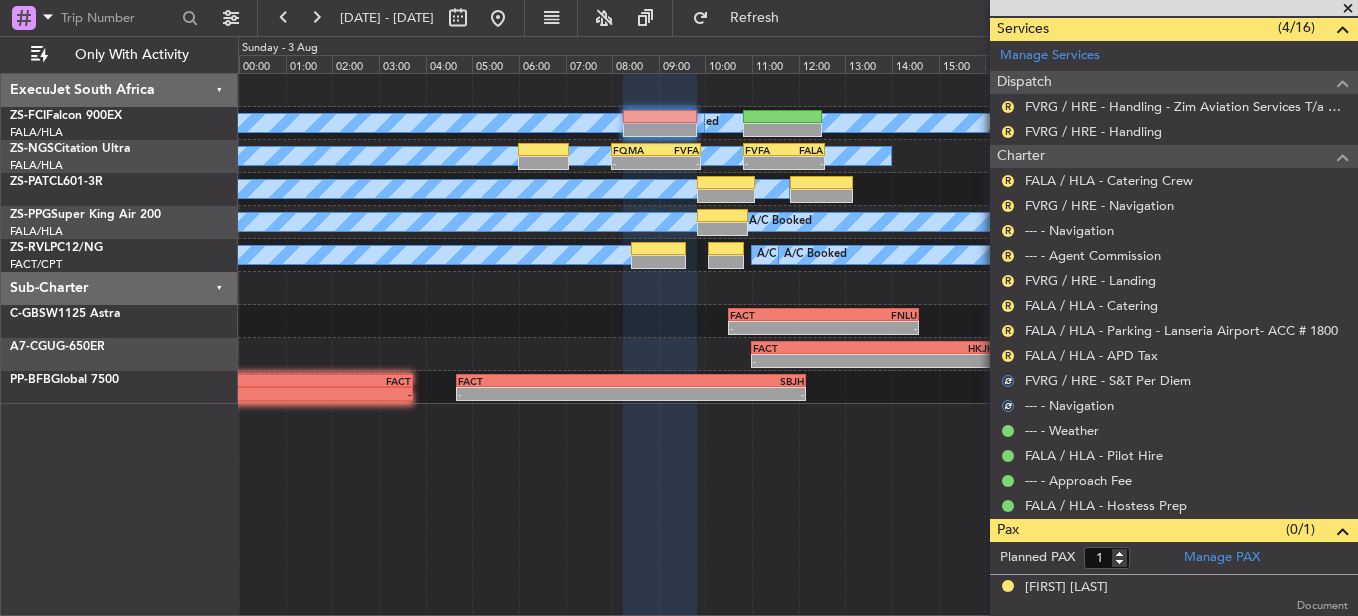 click on "R   [AIRPORT_CODE] / [AIRPORT_CODE] - APD Tax" at bounding box center [1174, 355] 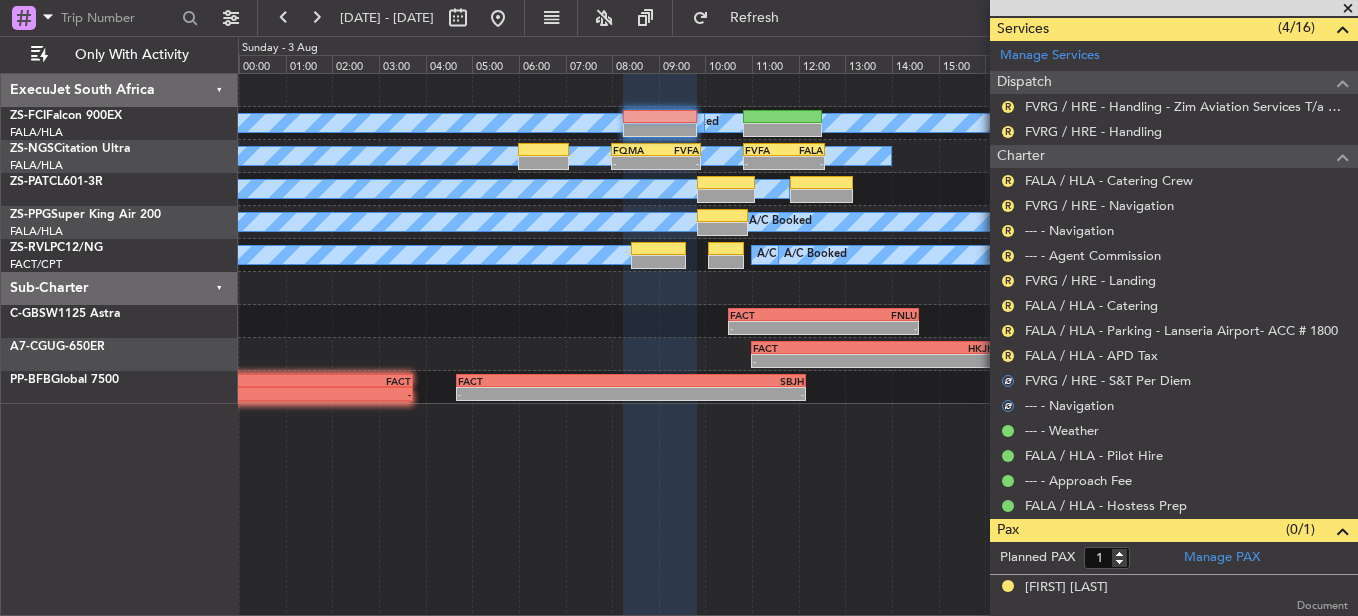 click on "R   [AIRPORT_CODE] / [AIRPORT_CODE] - APD Tax" at bounding box center [1174, 355] 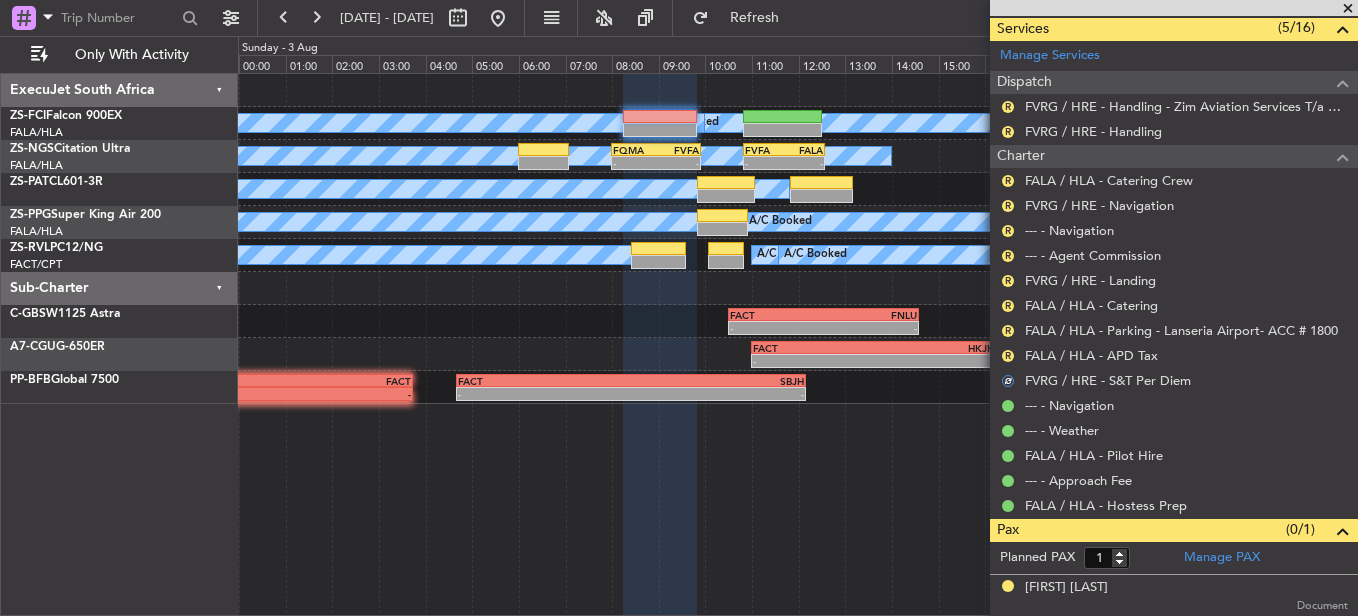 click on "R   [AIRPORT_CODE] / [AIRPORT_CODE] - APD Tax" at bounding box center (1174, 355) 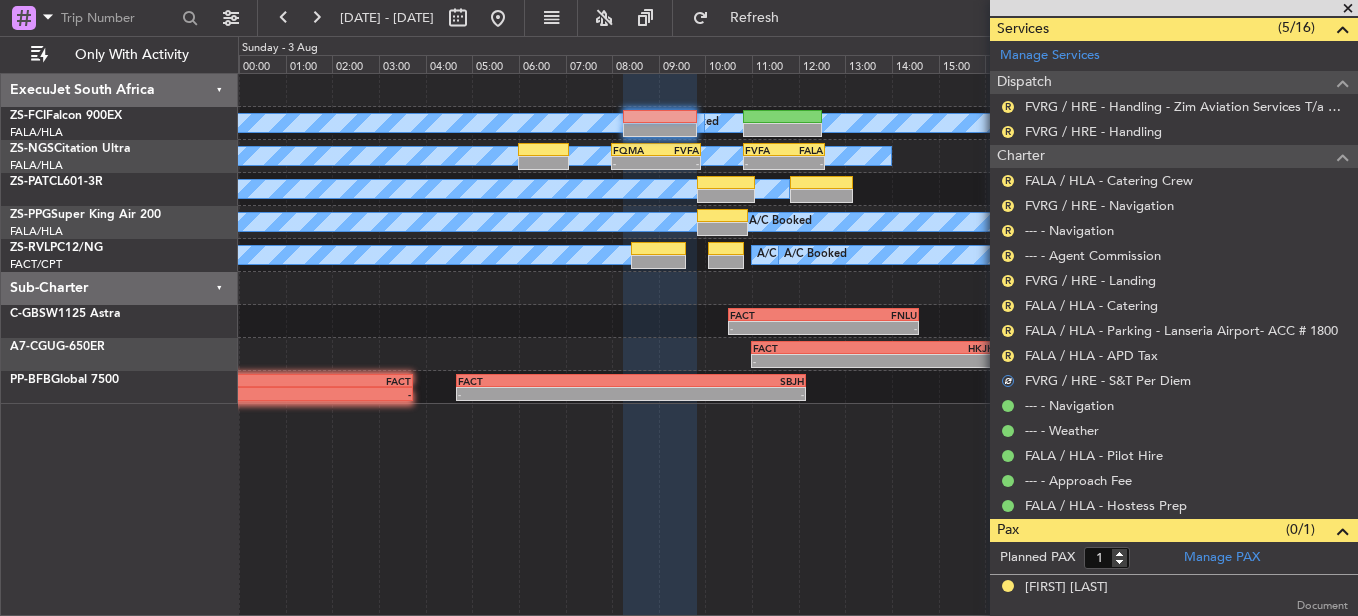 click on "R   [AIRPORT_CODE] / [AIRPORT_CODE] - APD Tax" at bounding box center (1174, 355) 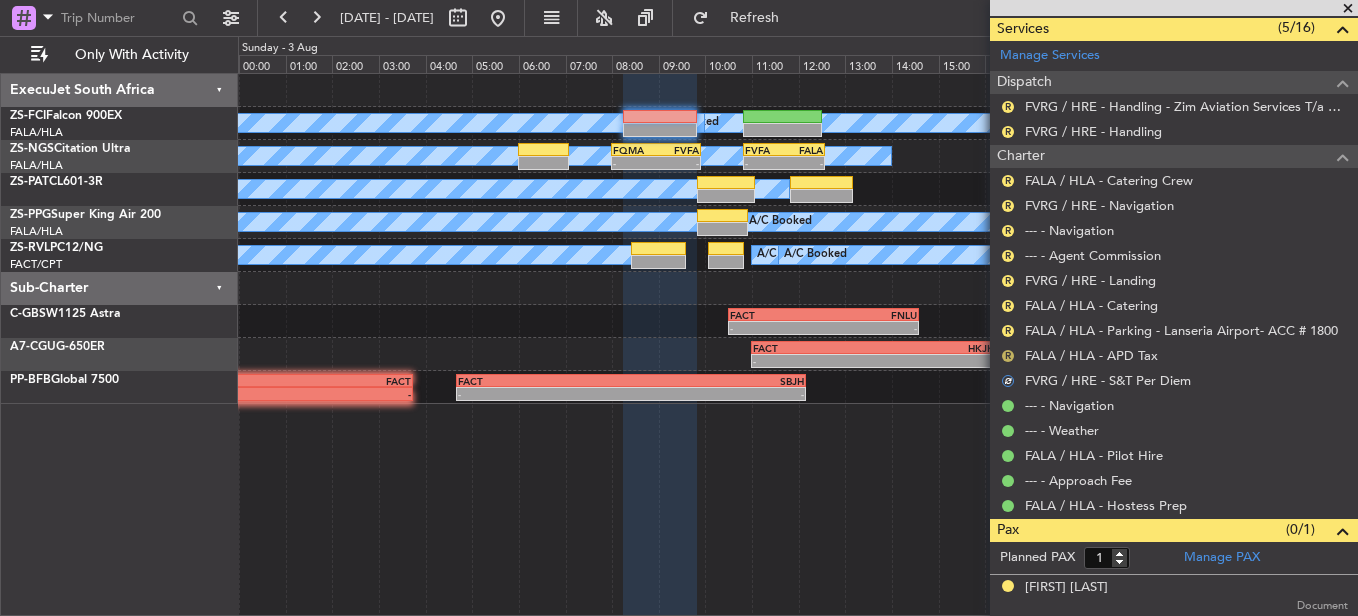 click on "R" at bounding box center (1008, 356) 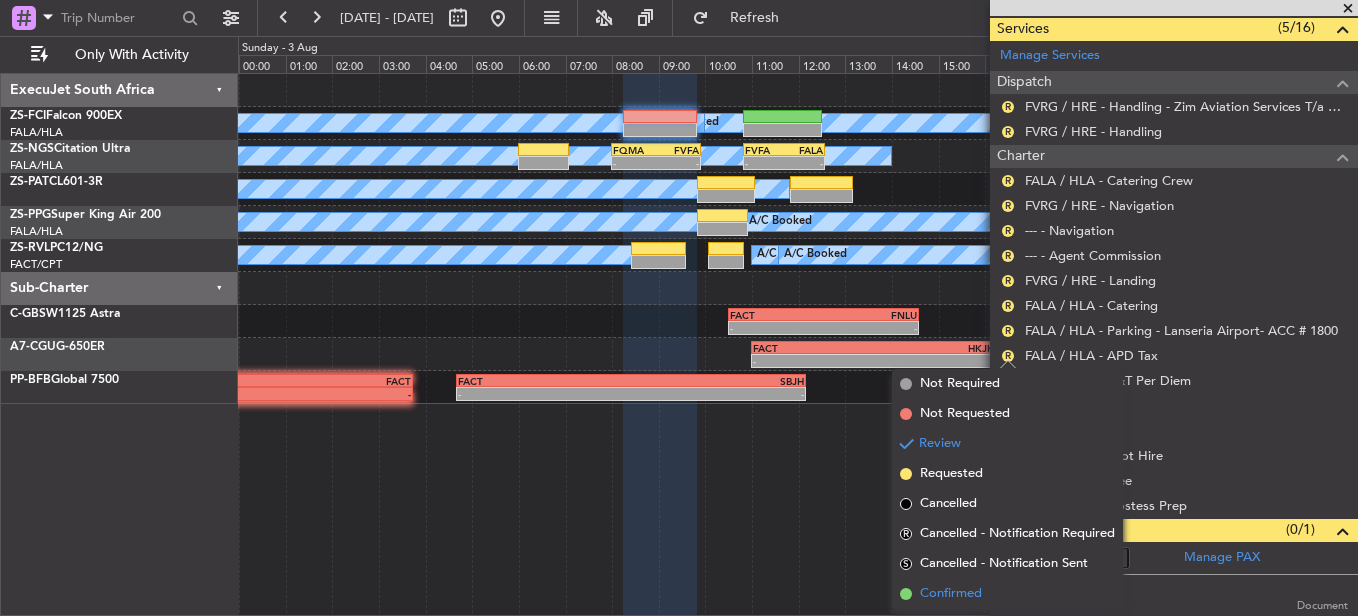 click on "Confirmed" at bounding box center (951, 594) 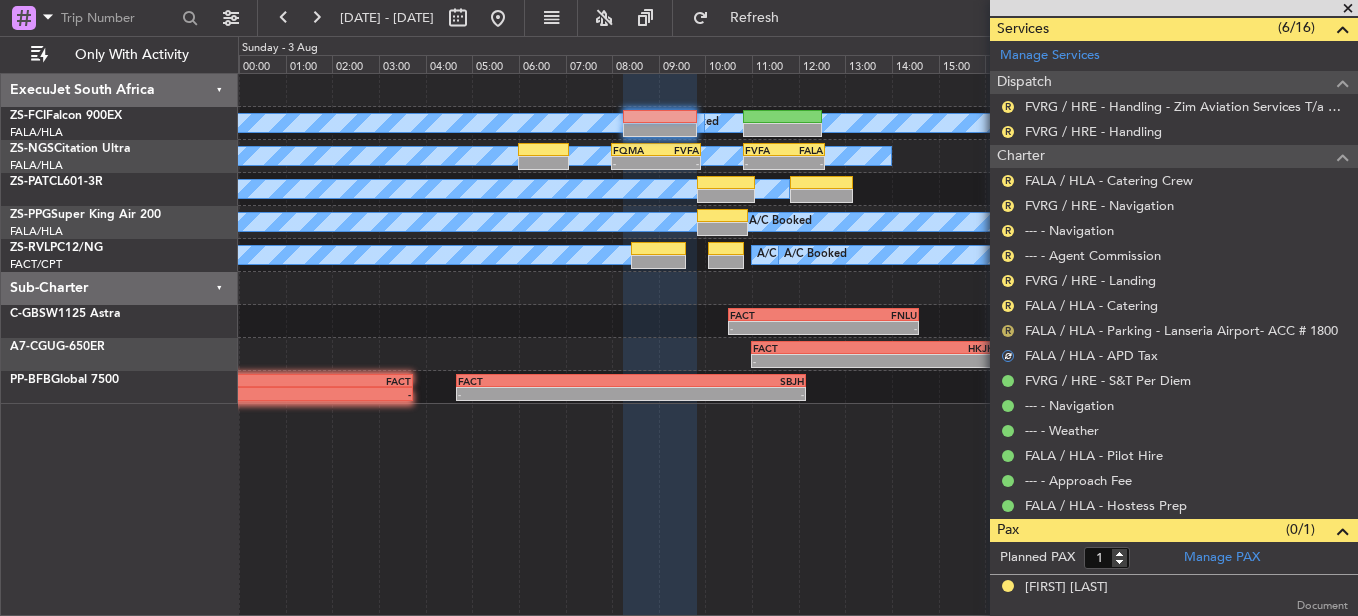 click on "R" at bounding box center [1008, 331] 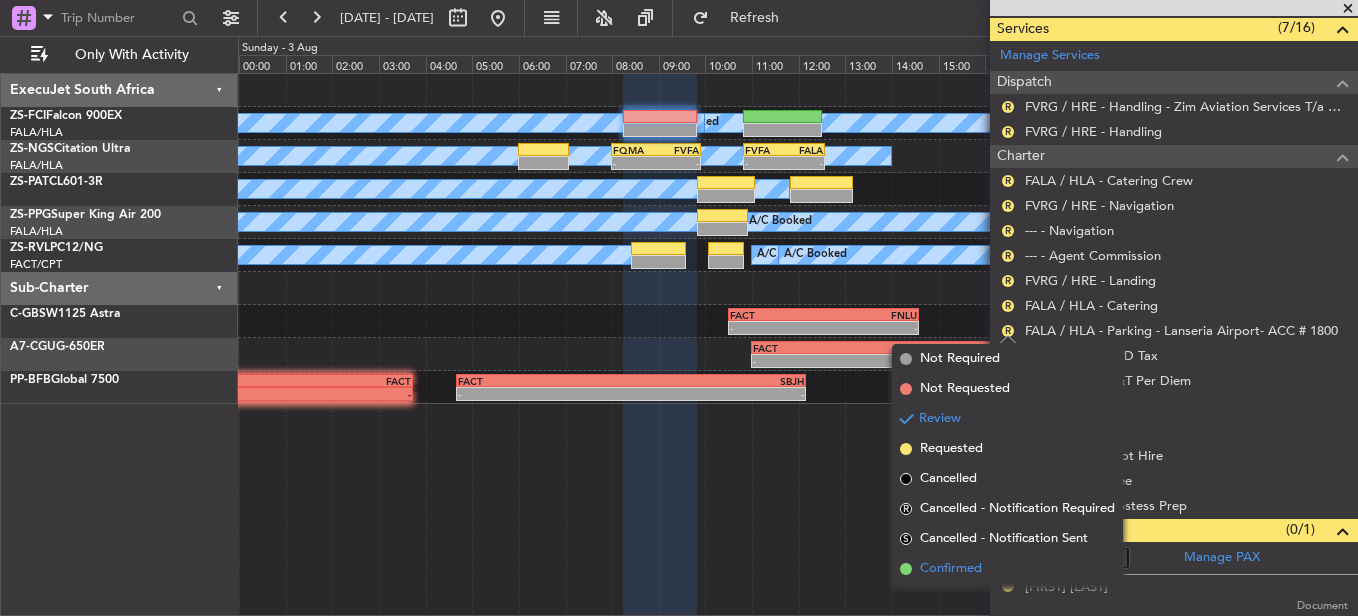 click on "Confirmed" at bounding box center [951, 569] 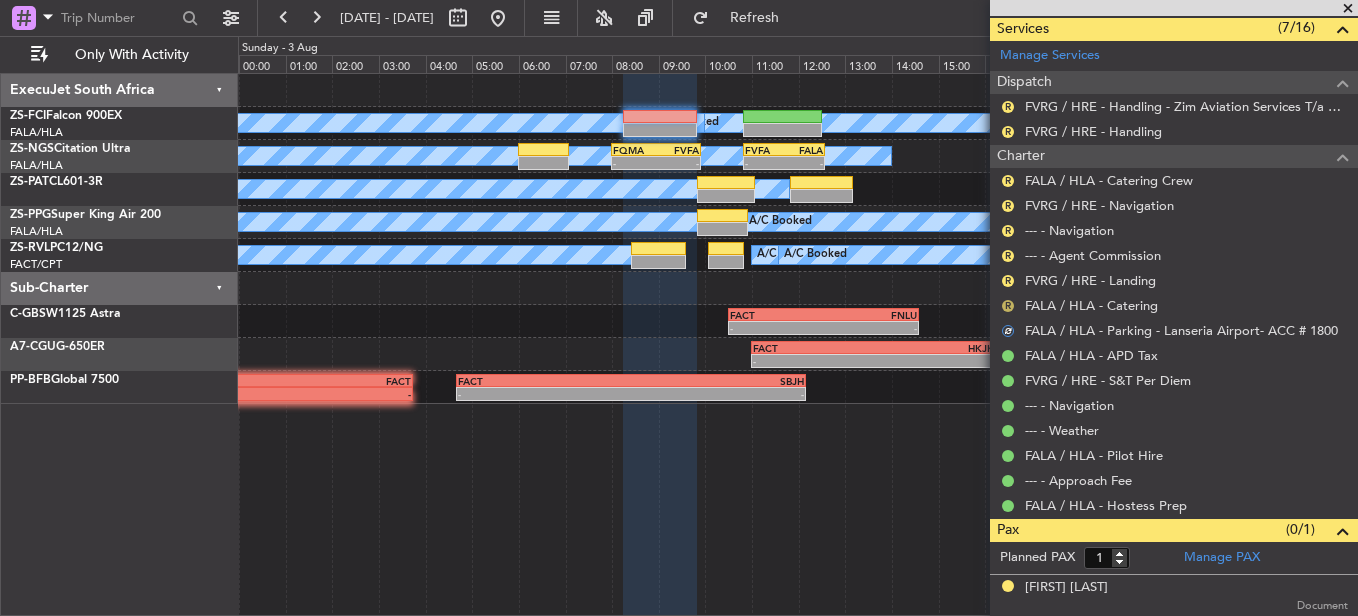 click on "R" at bounding box center [1008, 306] 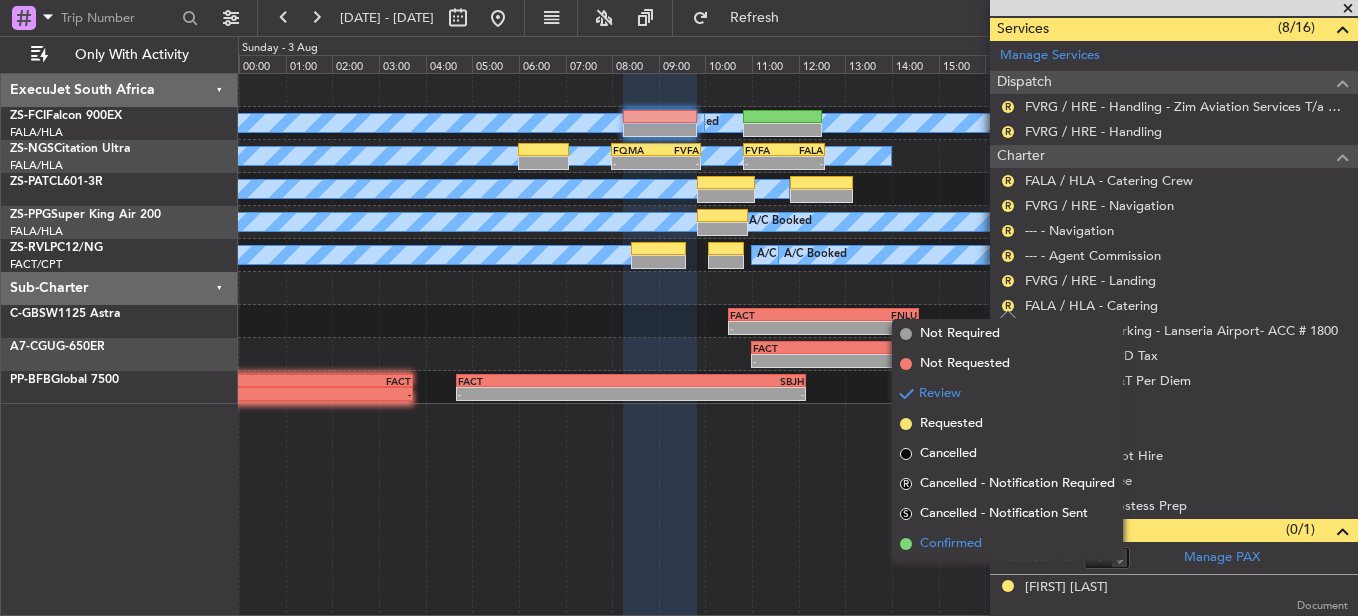 click on "Confirmed" at bounding box center (951, 544) 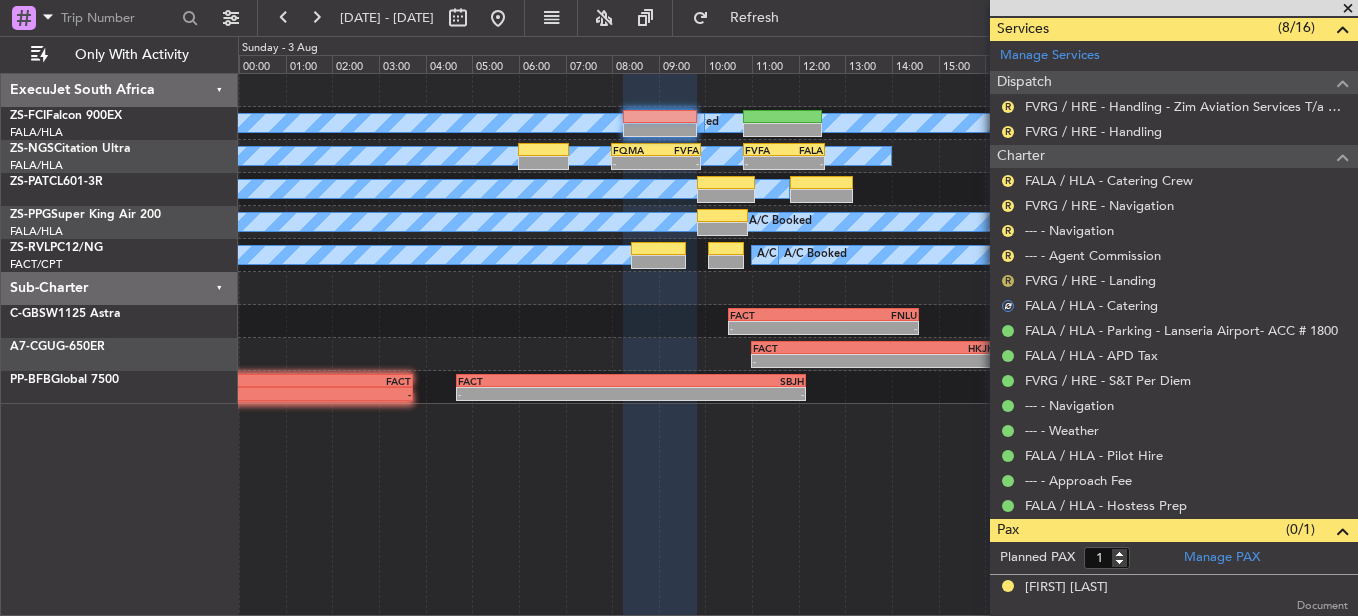 click on "R" at bounding box center [1008, 281] 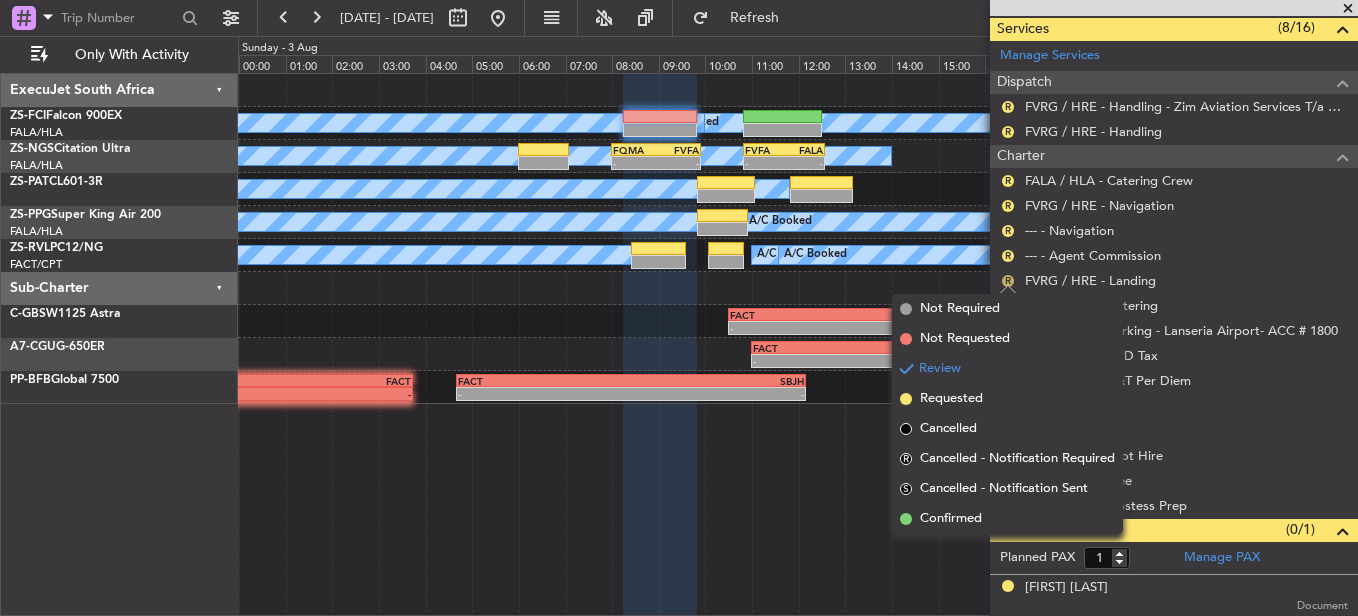 click on "R" at bounding box center [1008, 281] 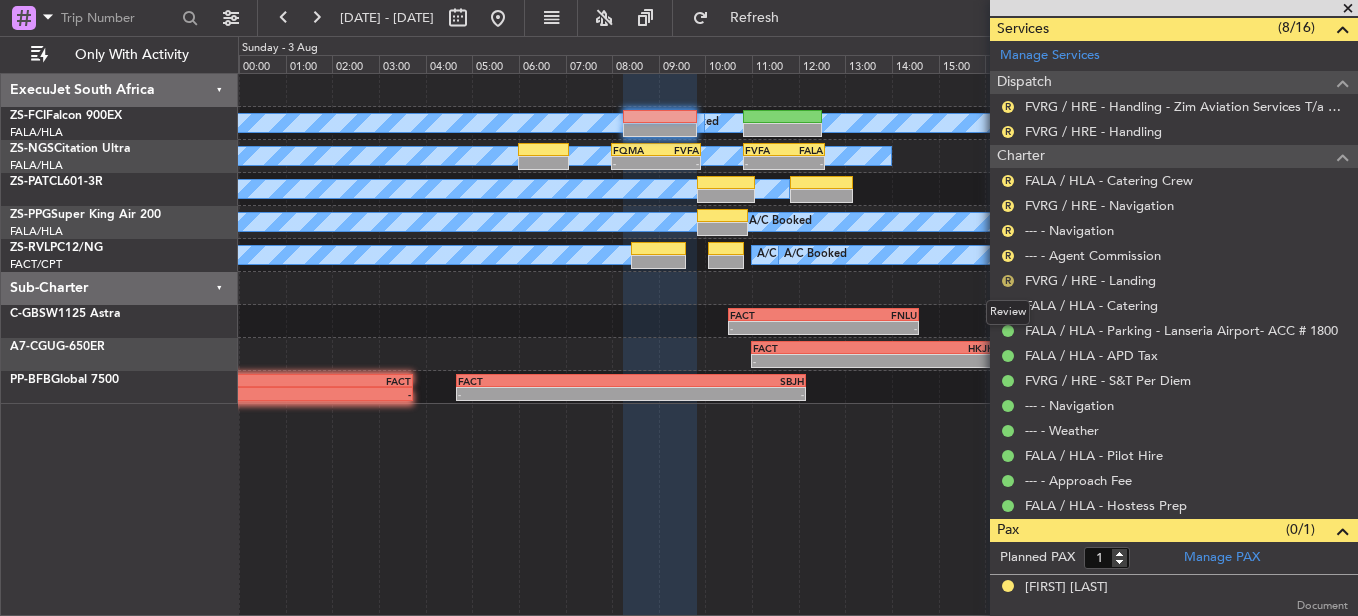 click on "R" at bounding box center (1008, 281) 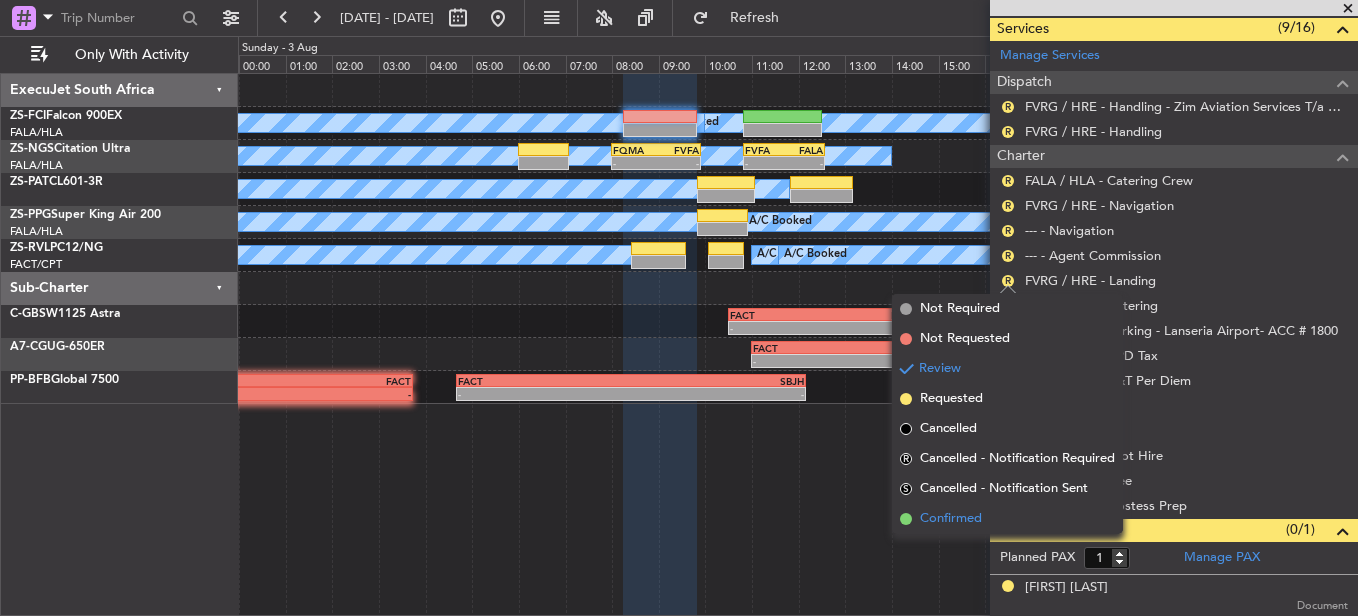 click on "Confirmed" at bounding box center [951, 519] 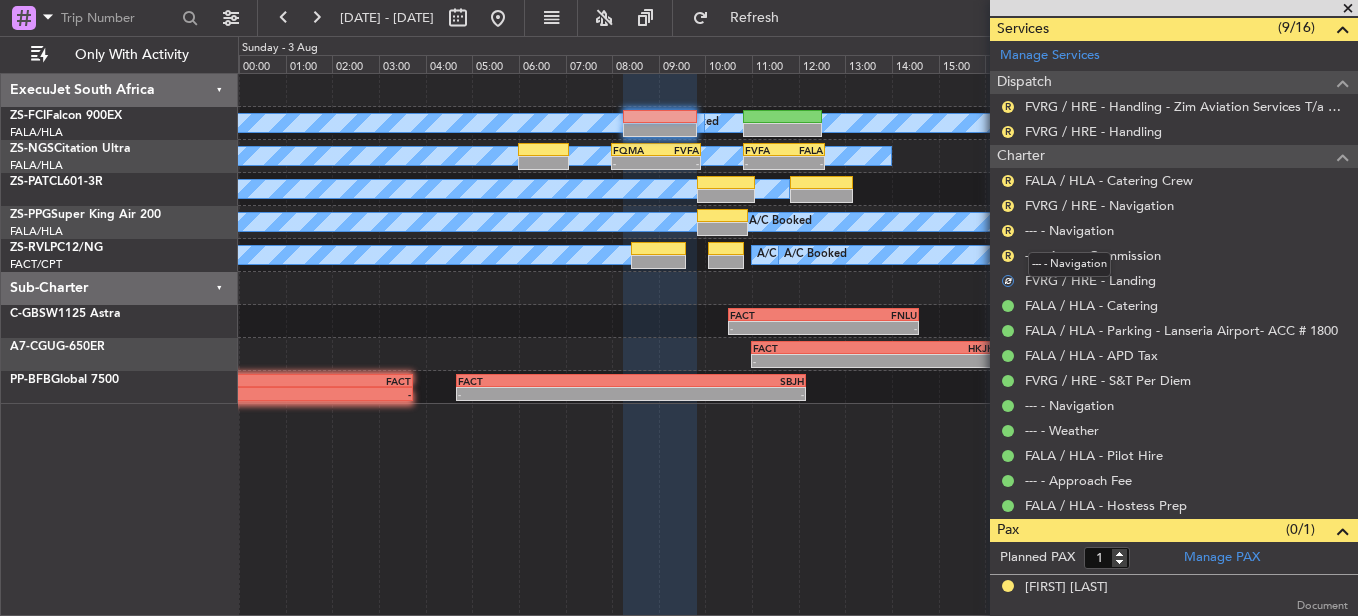 click on "--- - Navigation" at bounding box center [1069, 264] 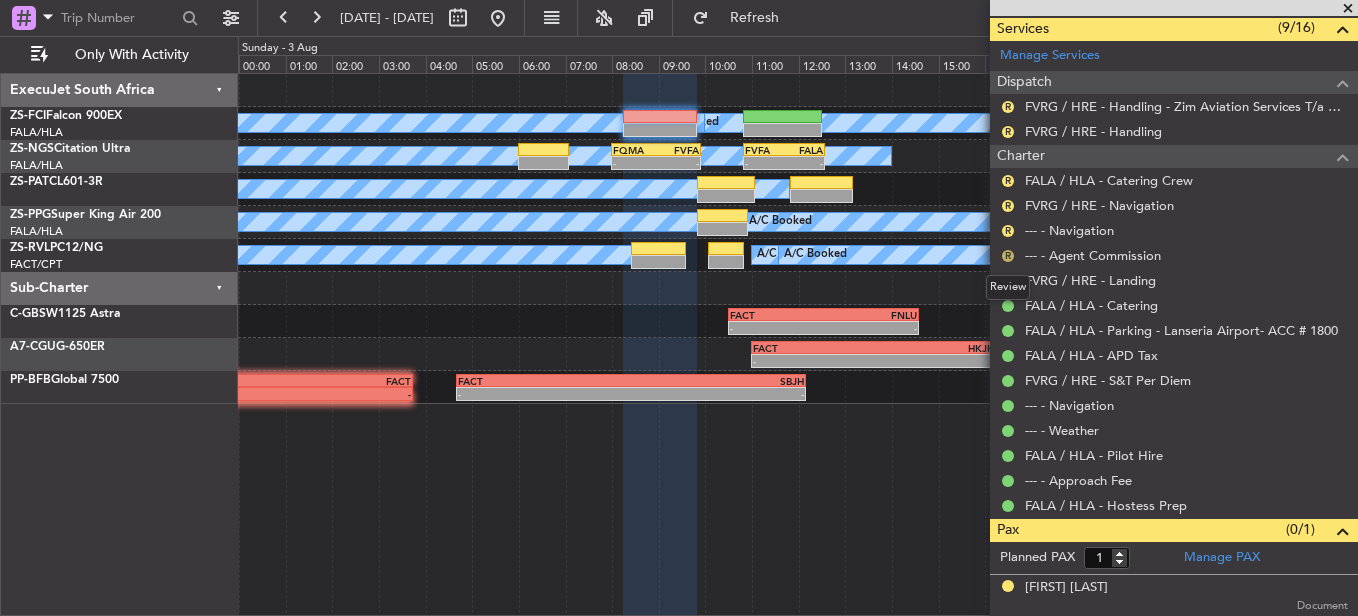 click on "R" at bounding box center (1008, 256) 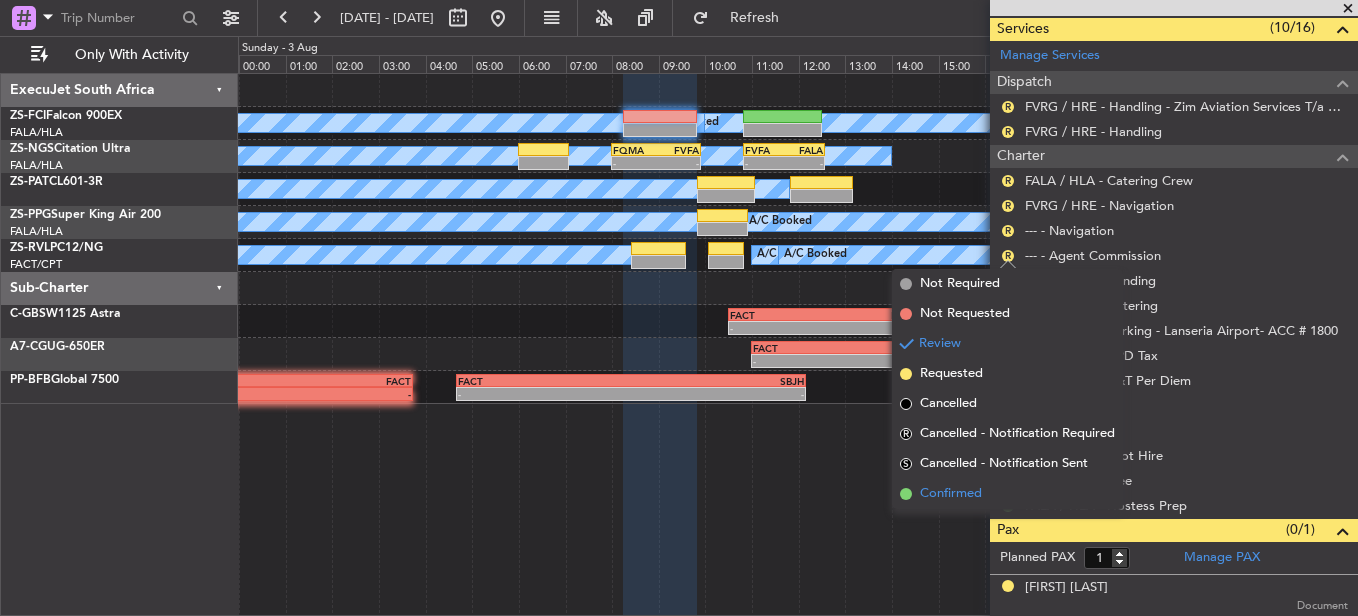 click on "Confirmed" at bounding box center [951, 494] 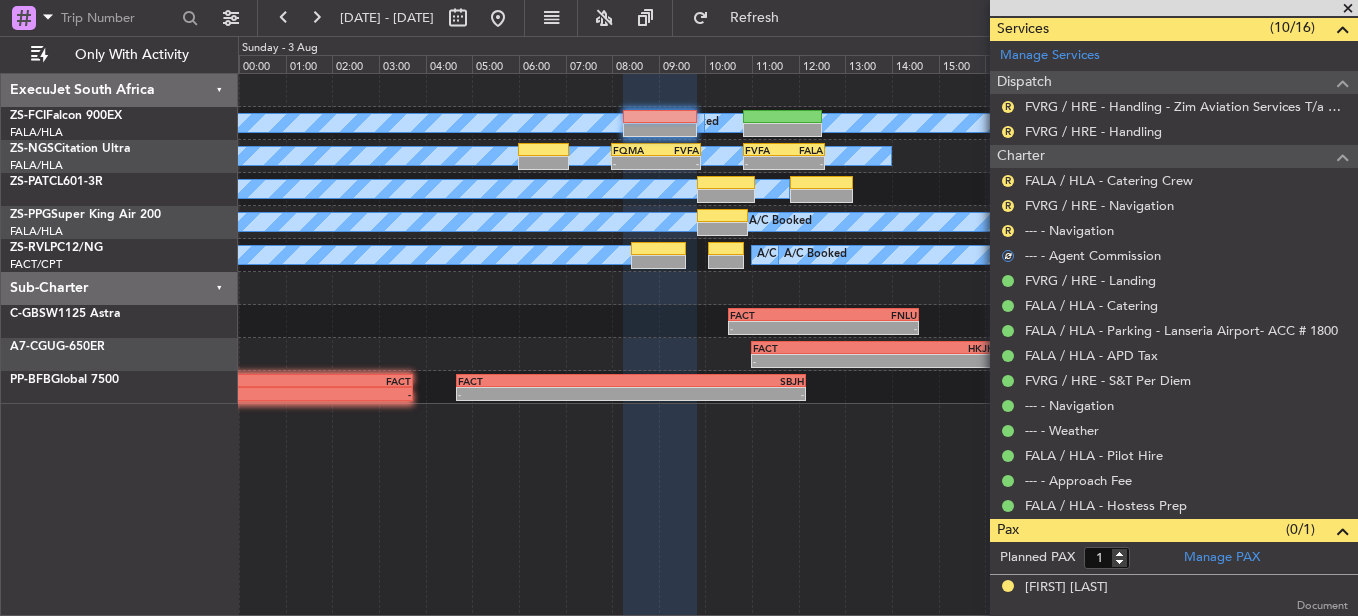 click on "R" at bounding box center (1008, 231) 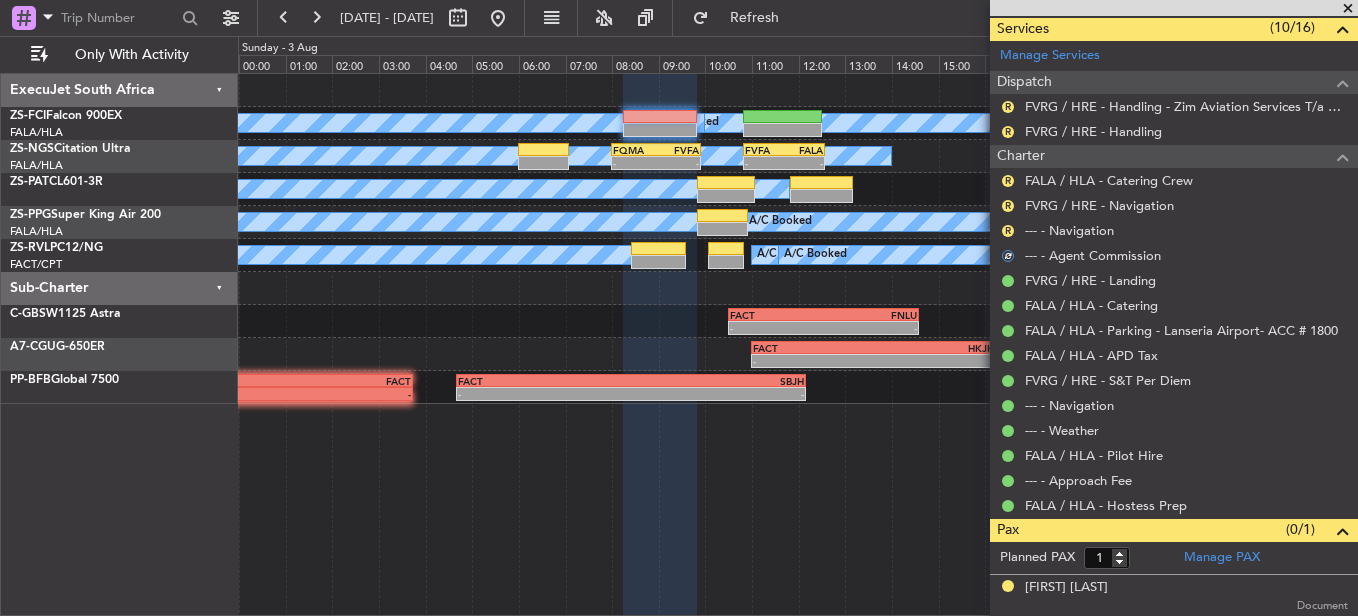 click on "R" at bounding box center (1008, 231) 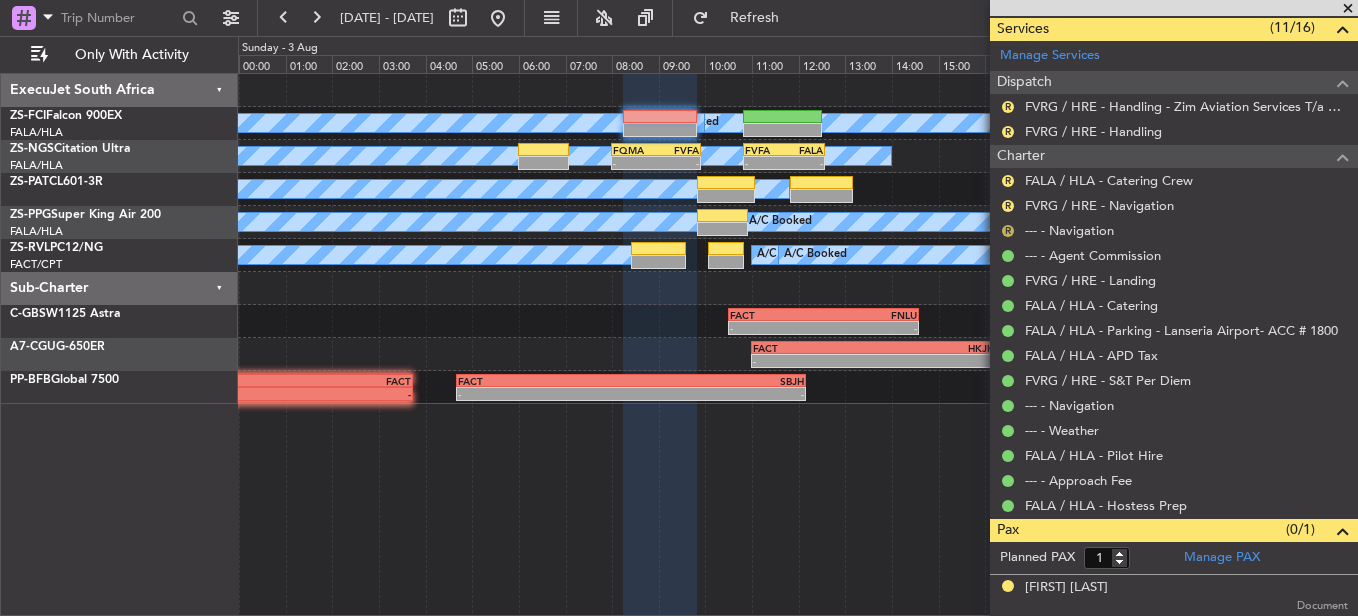 click on "R" at bounding box center (1008, 231) 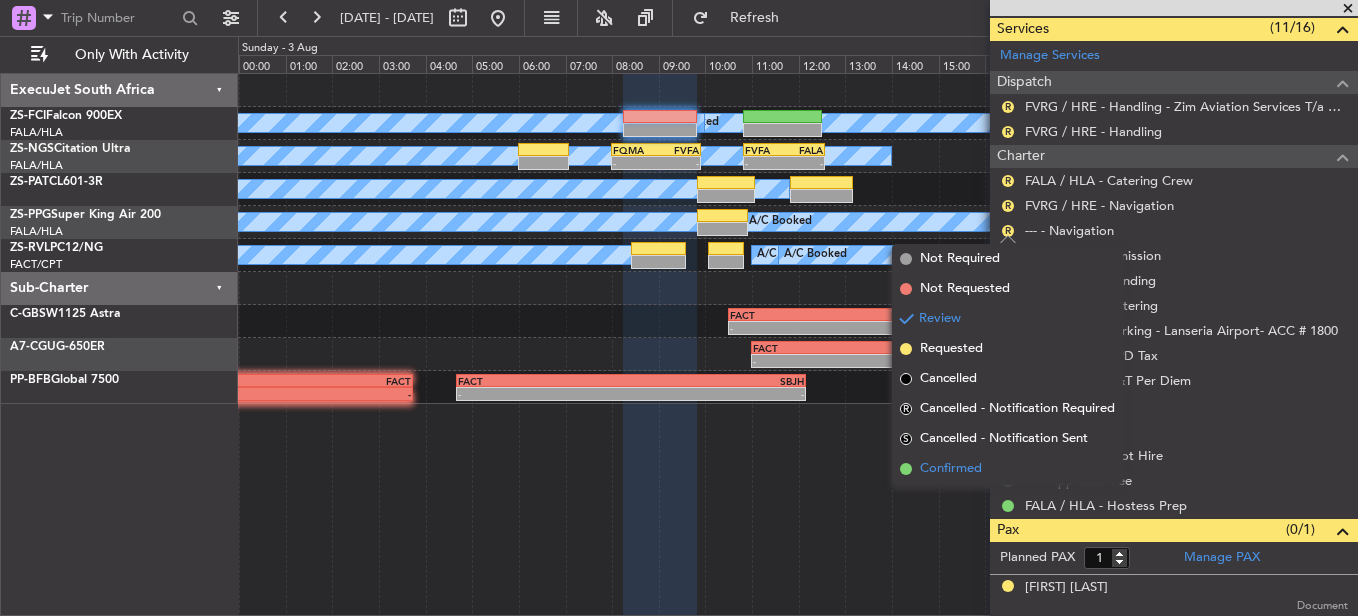 click on "Confirmed" at bounding box center [951, 469] 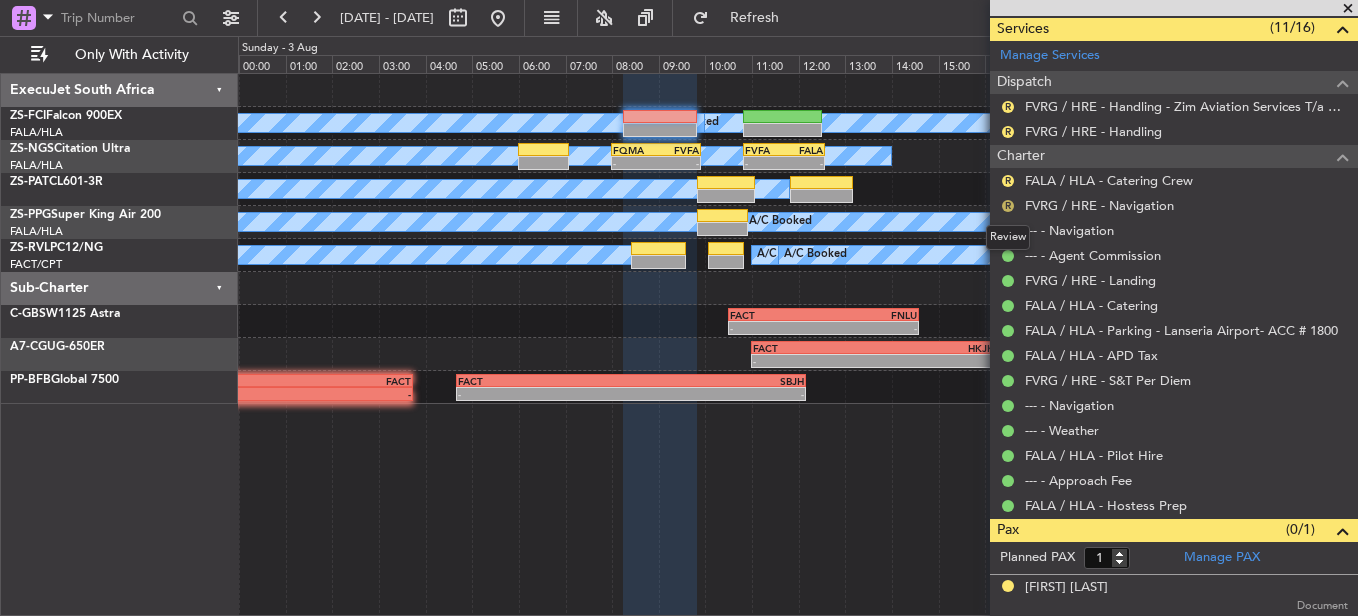 click on "R" at bounding box center [1008, 206] 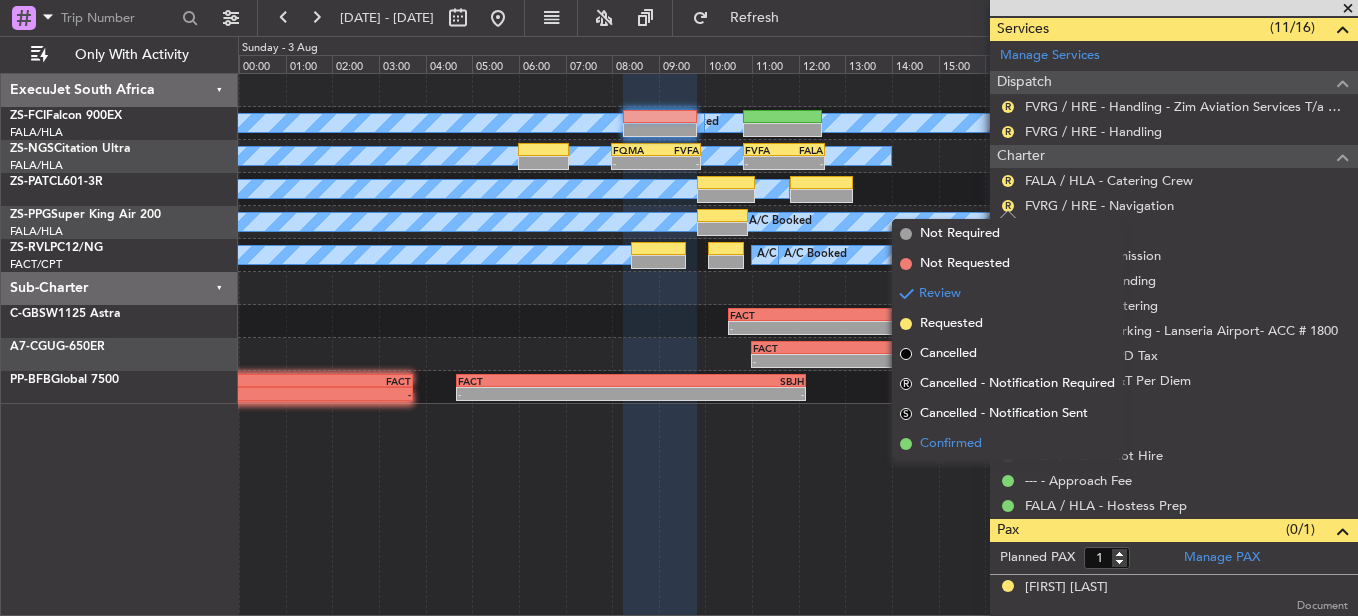 click on "Confirmed" at bounding box center [1007, 444] 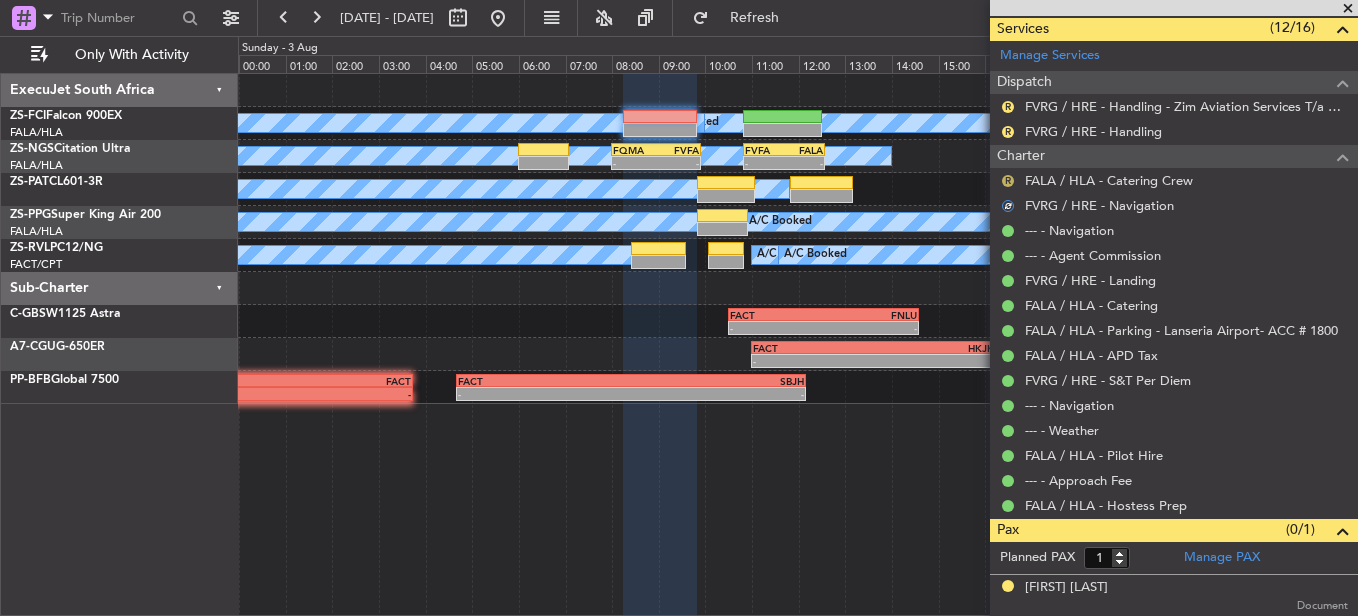 click on "R" at bounding box center [1008, 181] 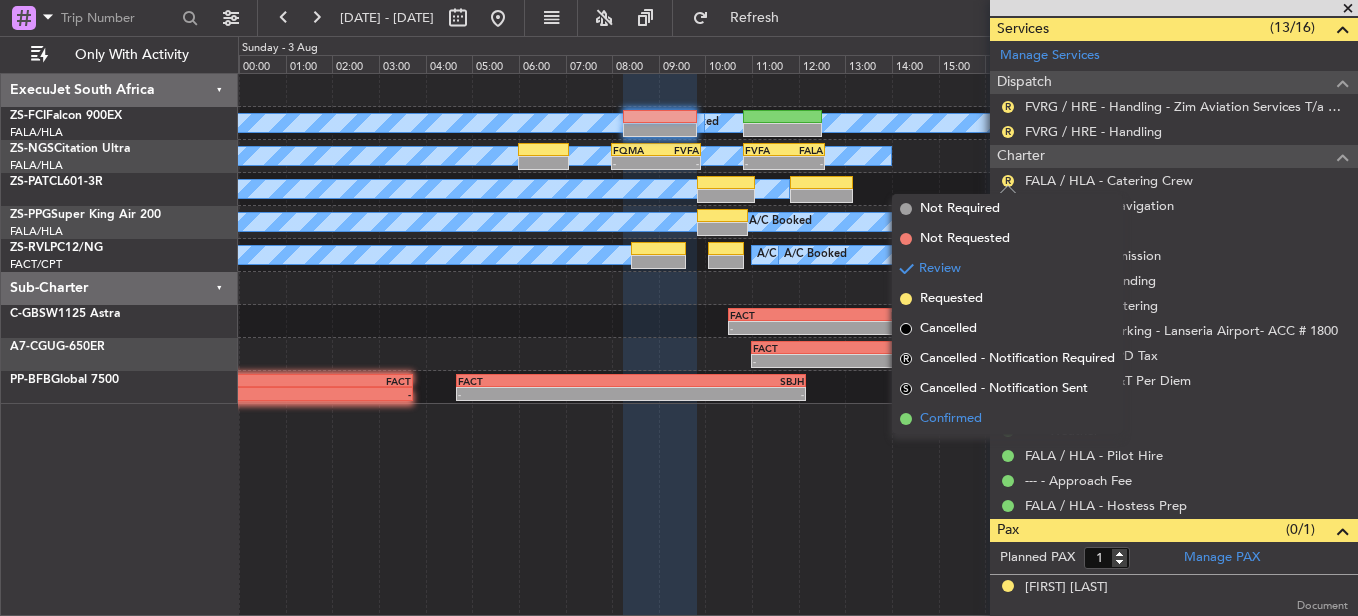 click on "Confirmed" at bounding box center [1007, 419] 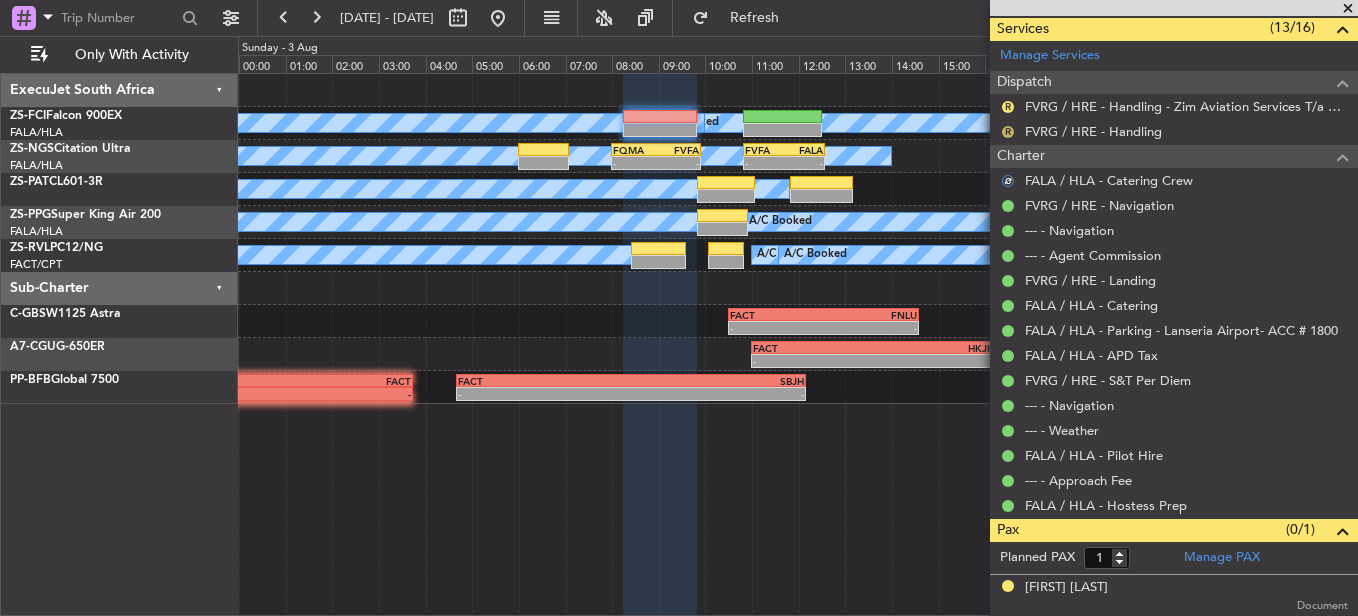click on "R" at bounding box center (1008, 132) 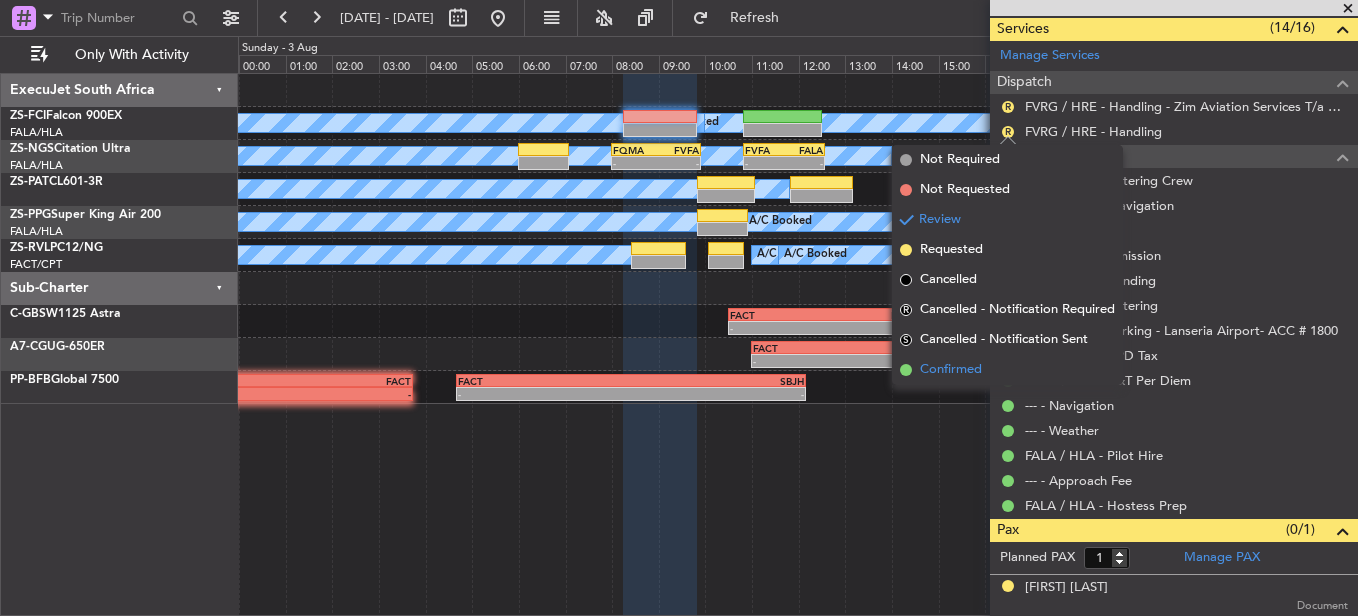 click on "Confirmed" at bounding box center (951, 370) 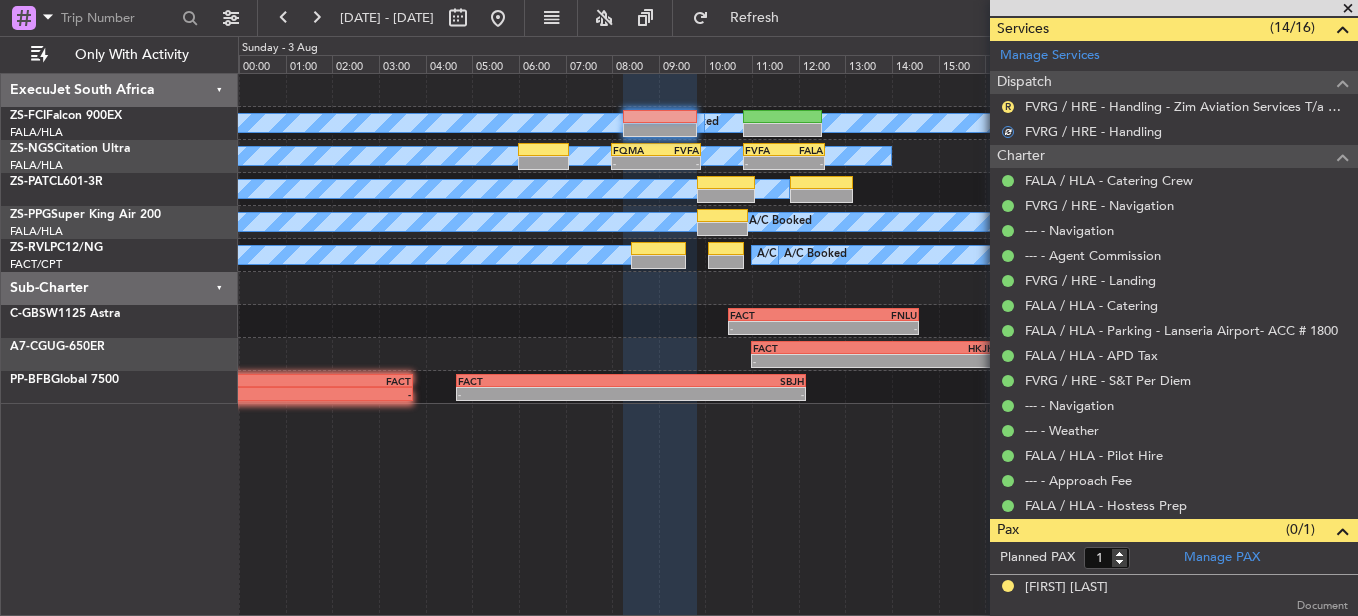 click on "R" at bounding box center (1008, 107) 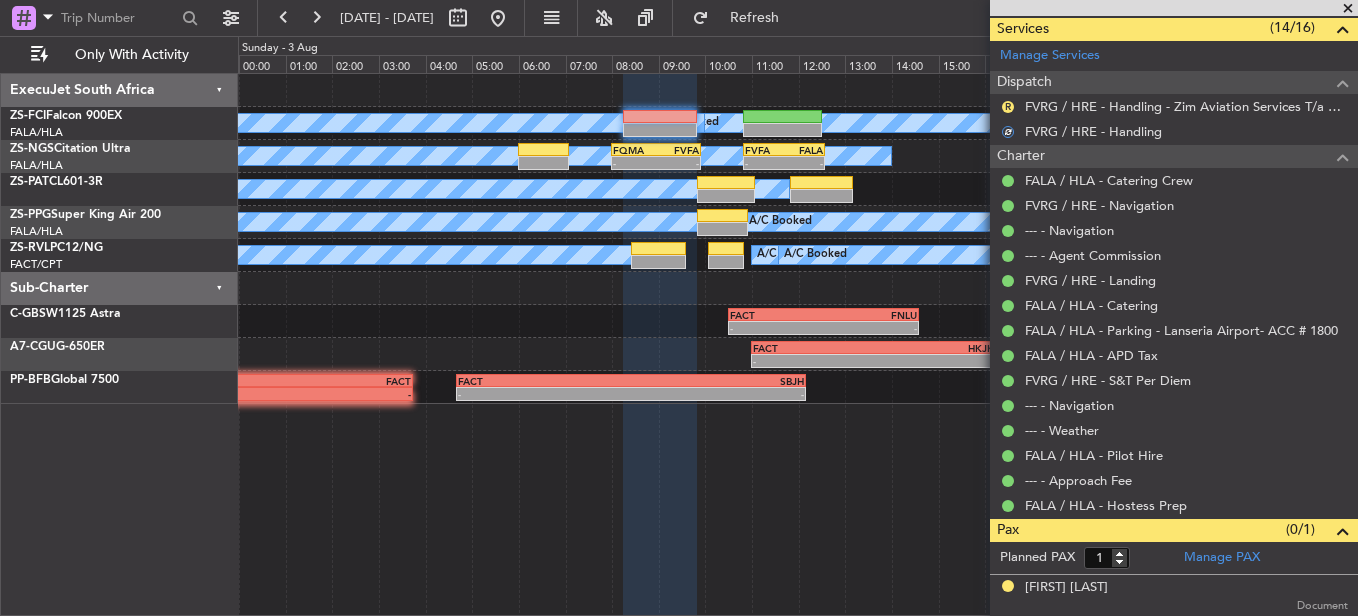 click on "R" at bounding box center (1008, 107) 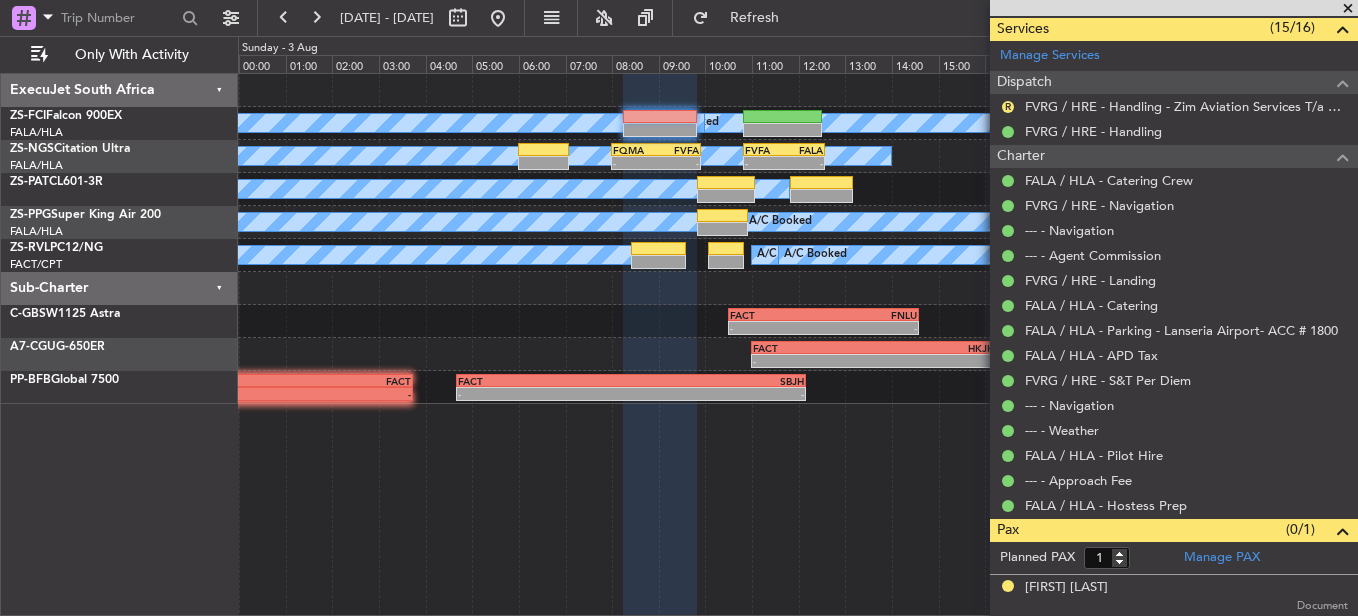 click on "R" at bounding box center (1008, 107) 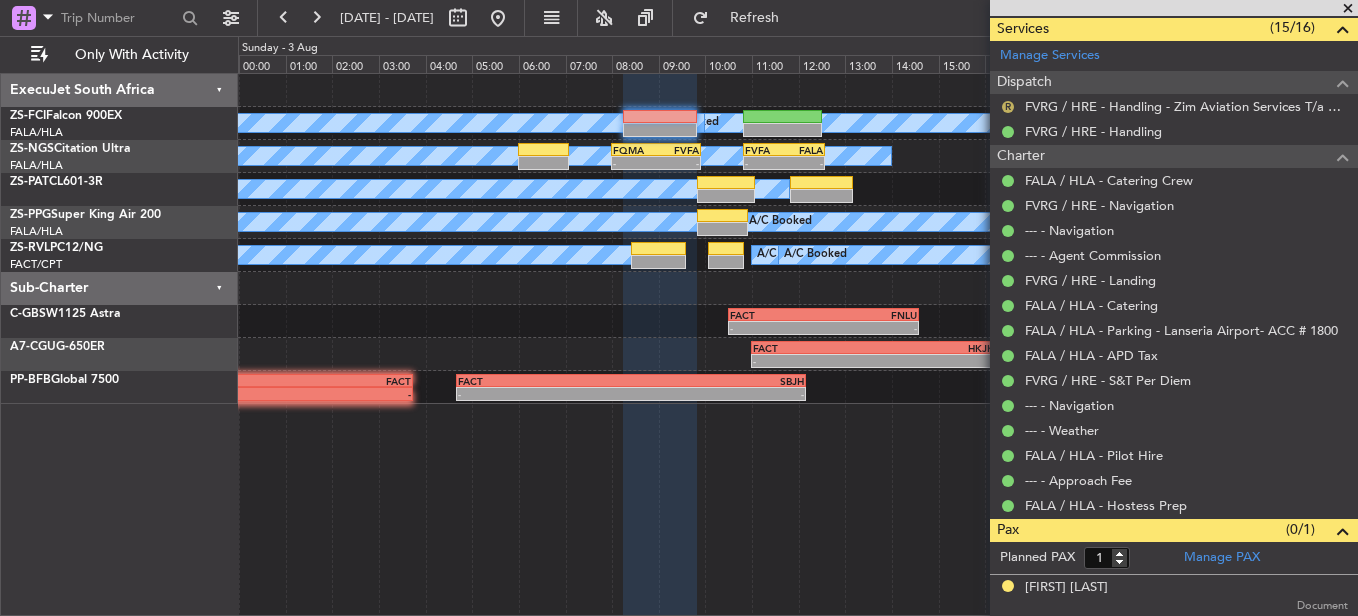 click on "R" at bounding box center (1008, 107) 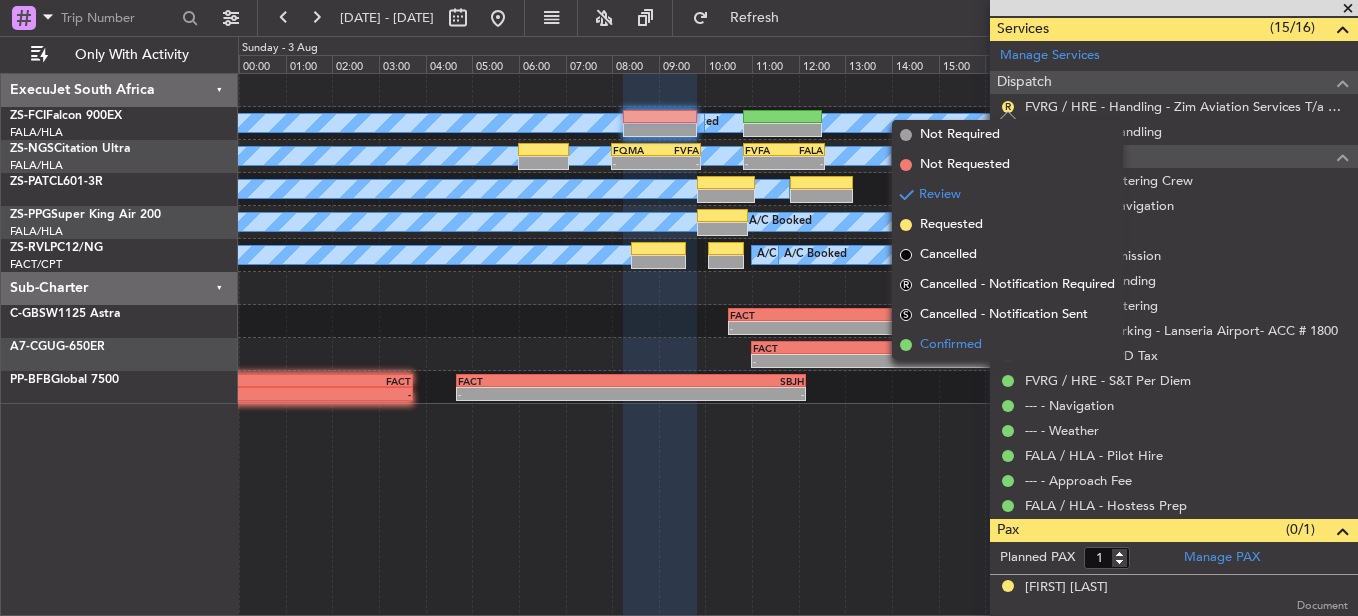 click on "Confirmed" at bounding box center (951, 345) 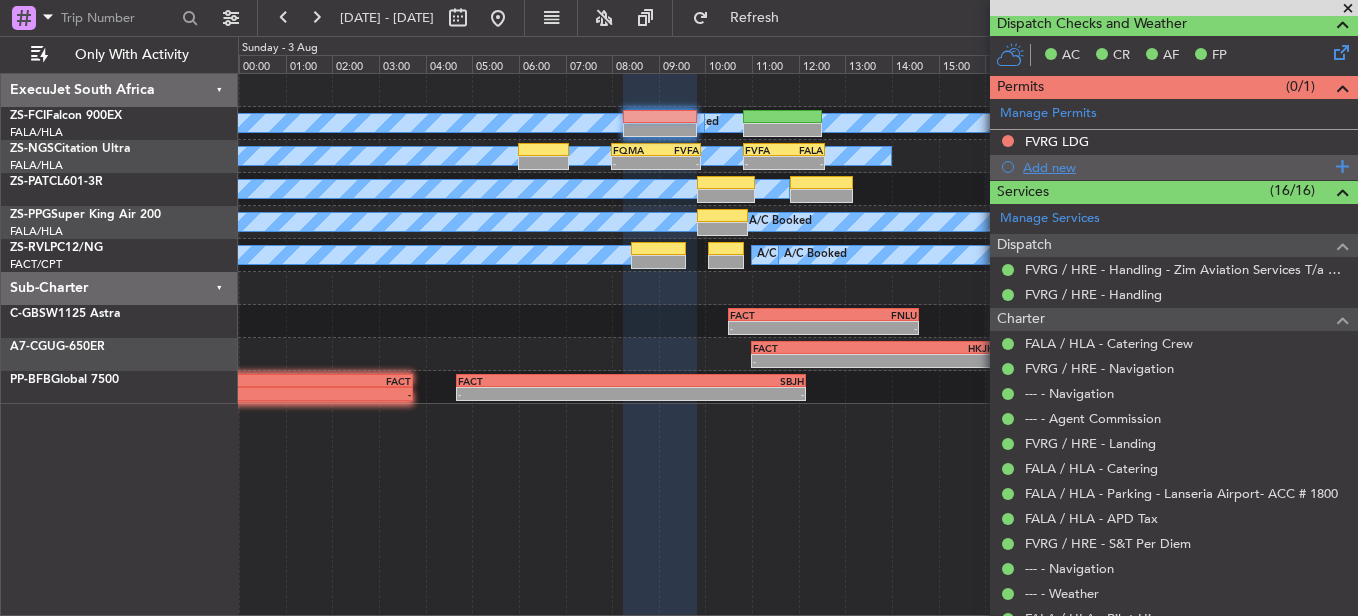 scroll, scrollTop: 0, scrollLeft: 0, axis: both 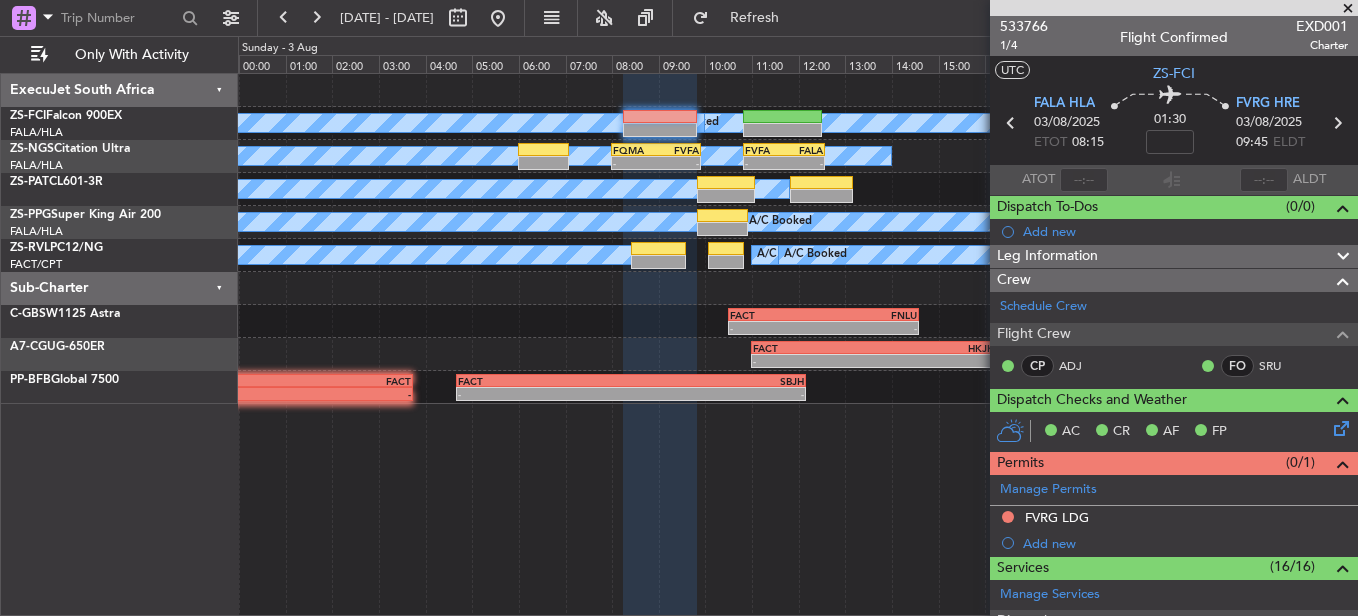 click on "A/C Booked
A/C Booked
A/C Booked
A/C Booked
A/C Booked
A/C Booked
A/C Booked
A/C Booked
A/C Booked
-
-
FQMA
[TIME] Z
FVFA
[TIME] Z
-
-
FVFA
[TIME] Z
FALA
[TIME] Z
A/C Booked
A/C Booked
A/C Booked
A/C Booked
A/C Booked
A/C Booked
A/C Booked
A/C Booked
A/C Booked
A/C Booked
A/C Booked
A/C Booked
A/C Booked
-
-
FACT
[TIME] Z
FNLU
[TIME] Z
-" 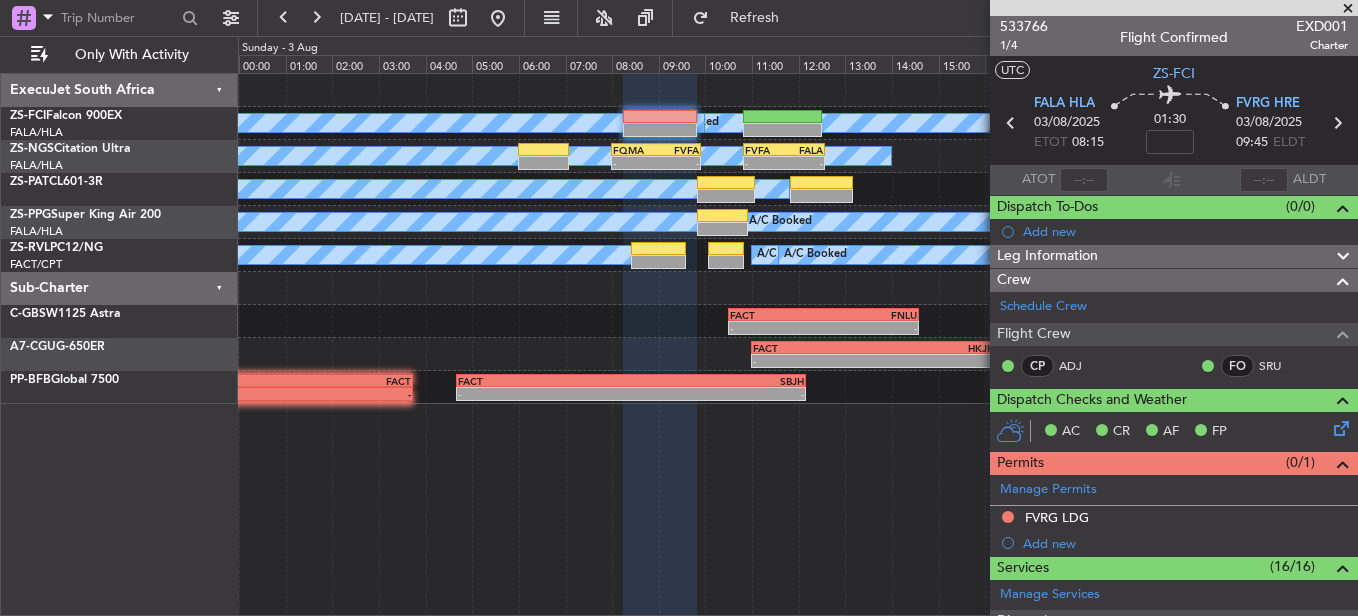 click at bounding box center (1348, 9) 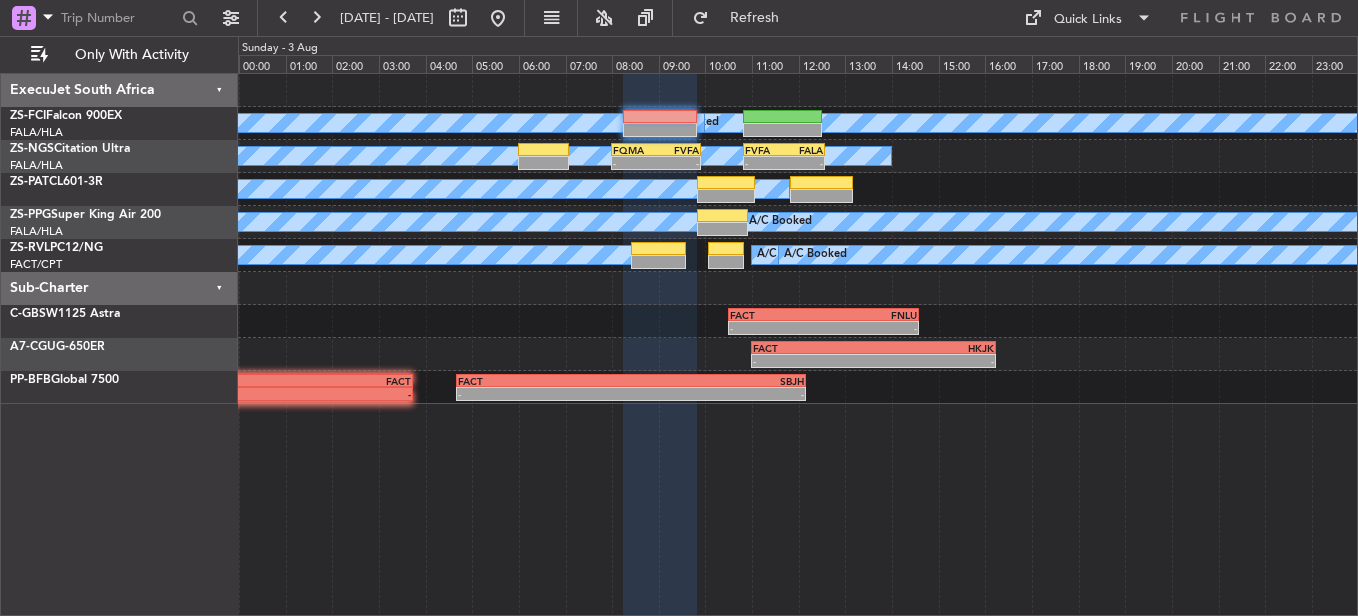type on "0" 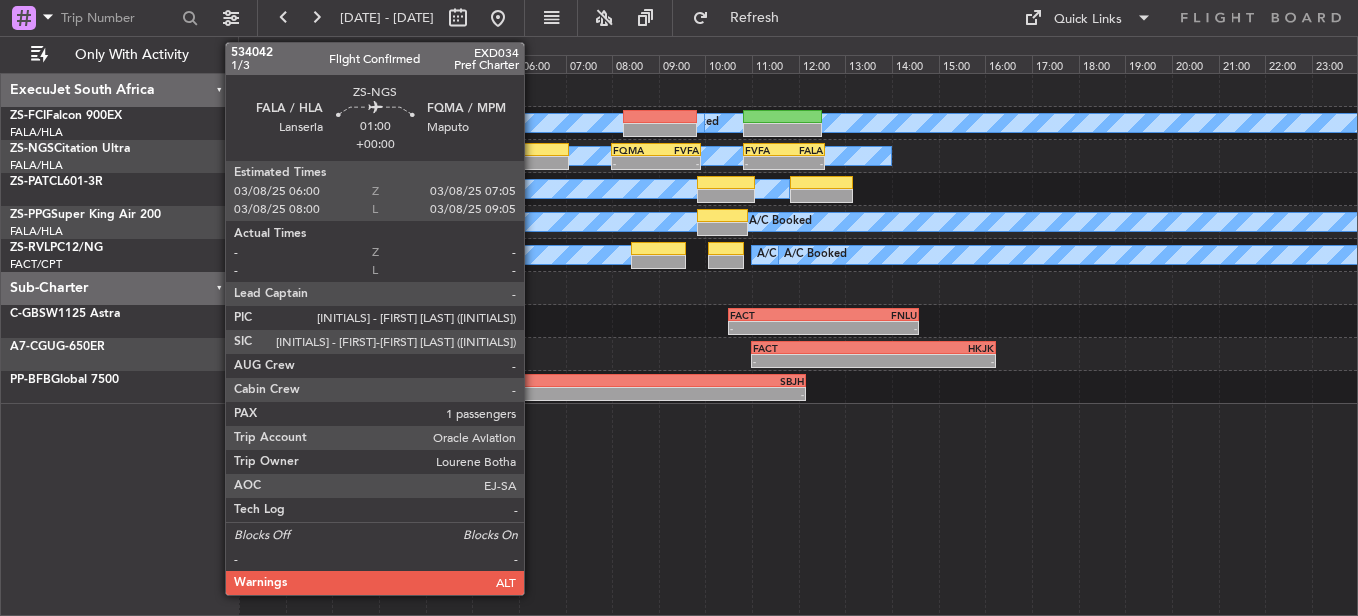 click 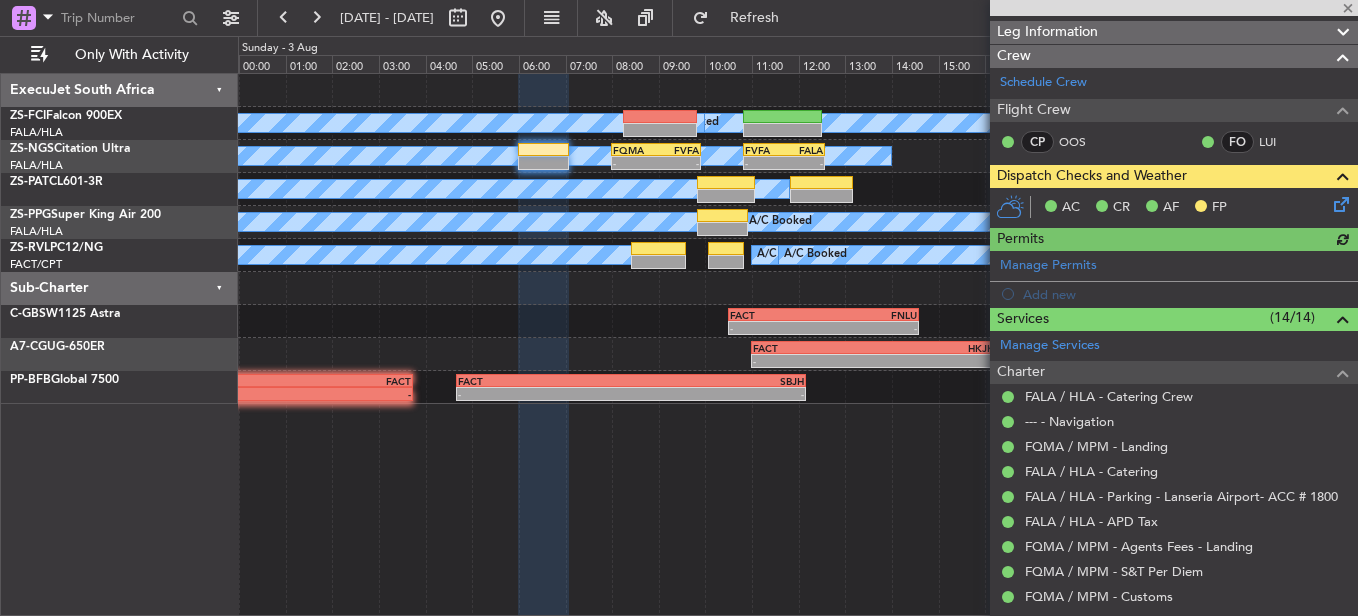 scroll, scrollTop: 225, scrollLeft: 0, axis: vertical 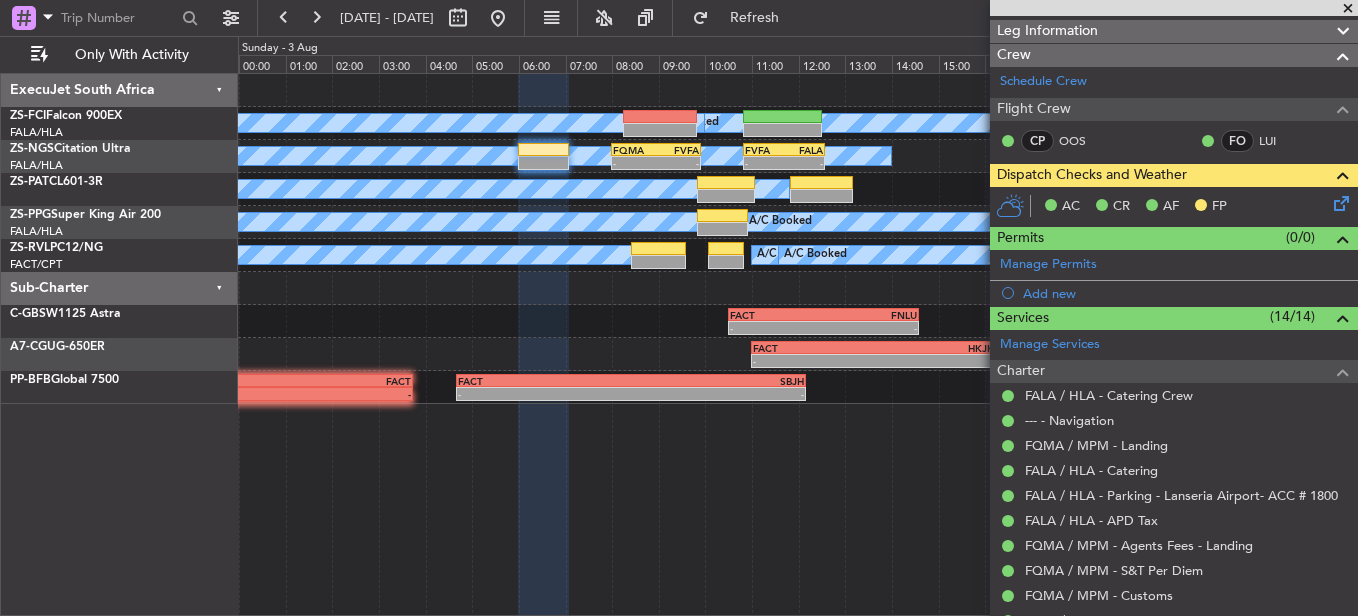 click 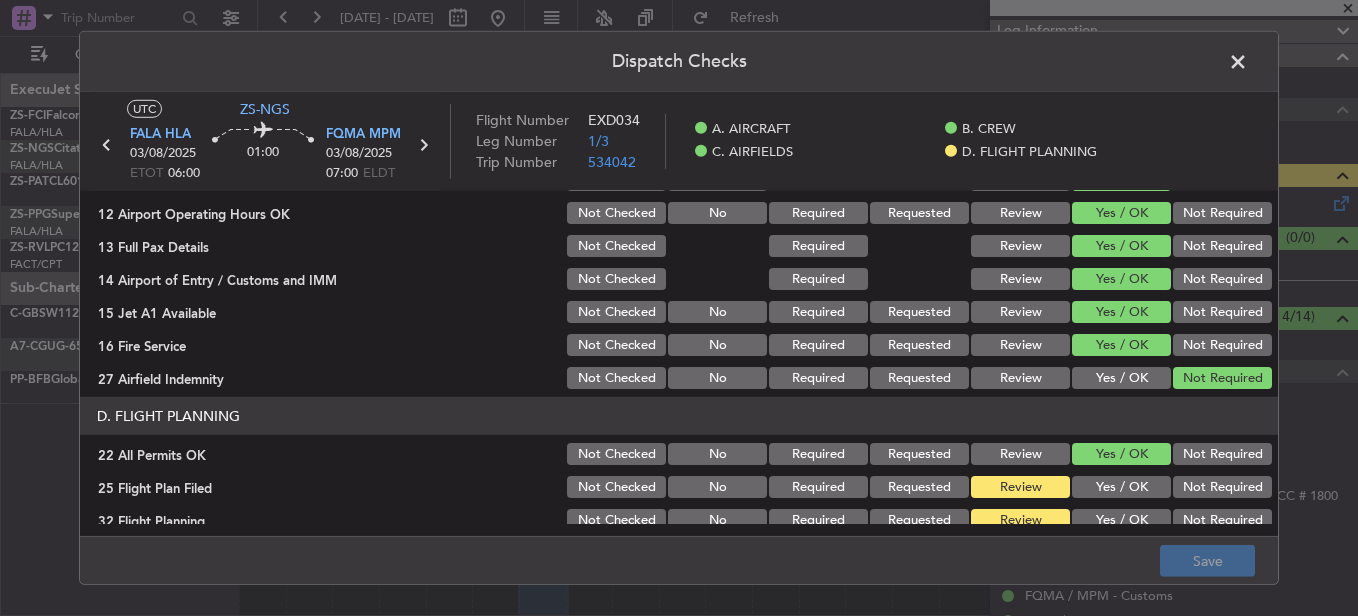 scroll, scrollTop: 565, scrollLeft: 0, axis: vertical 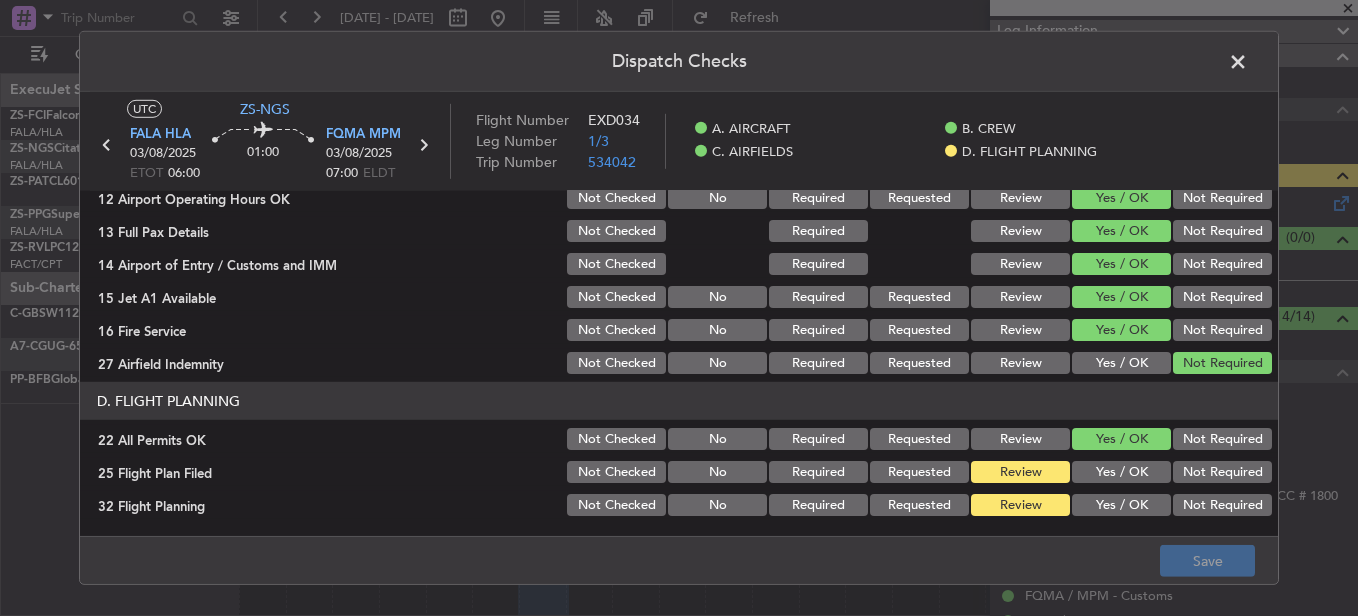 click on "Yes / OK" 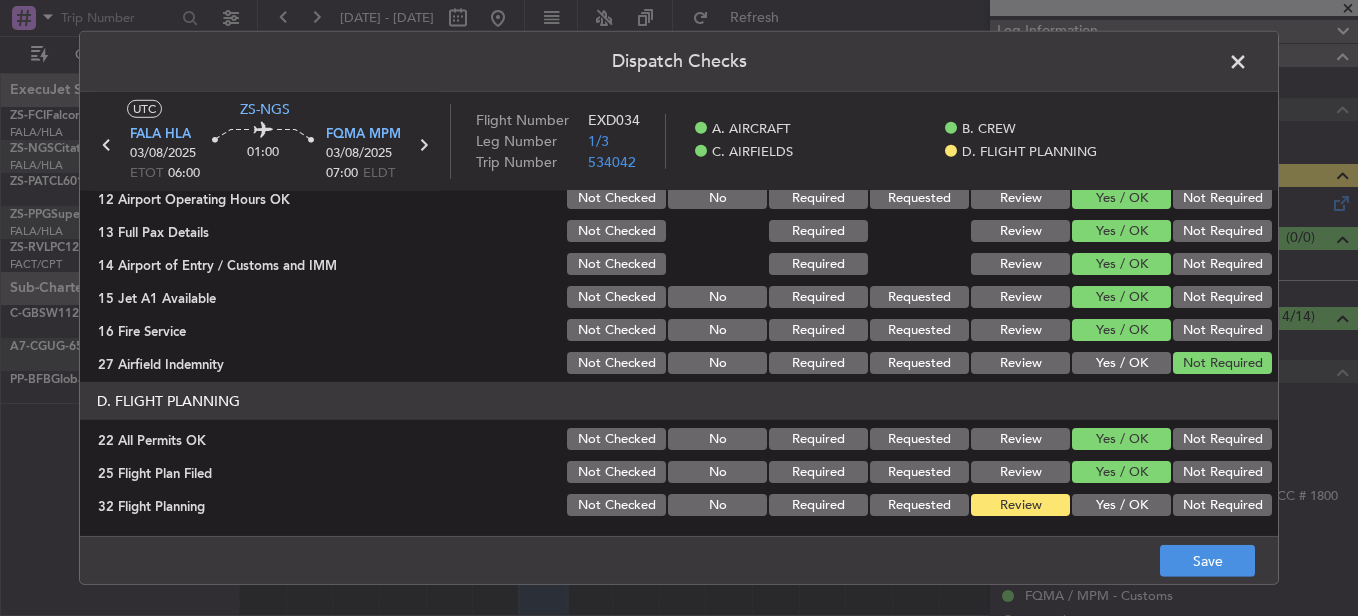 click on "Yes / OK" 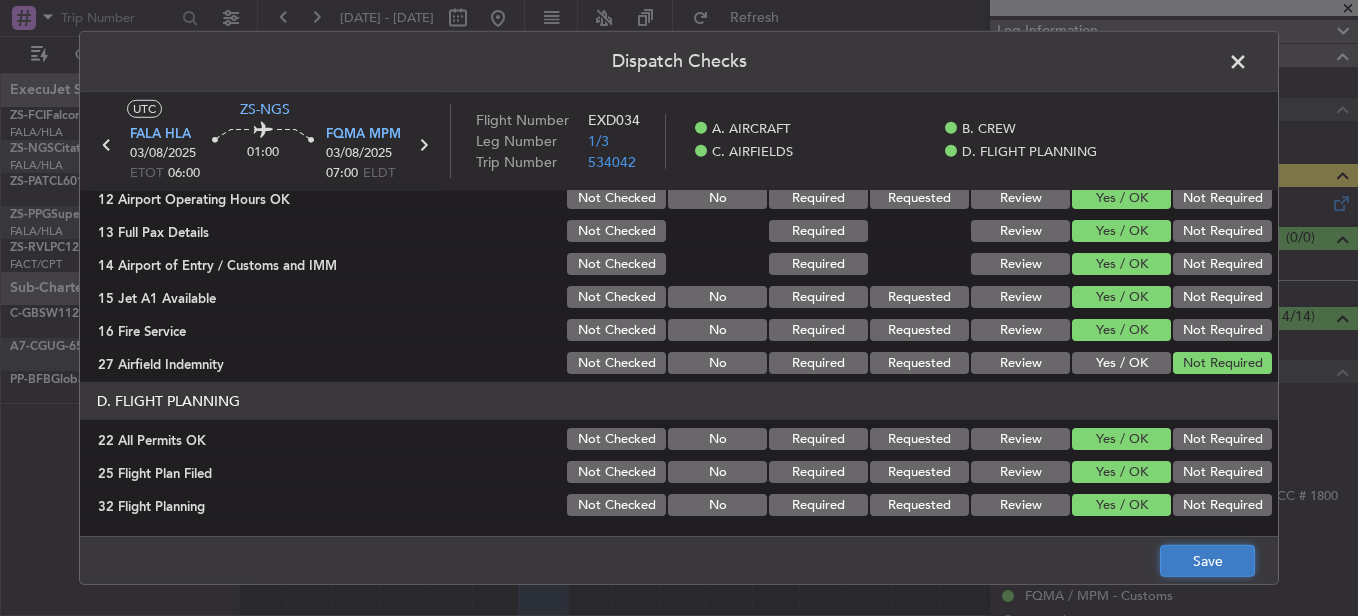 click on "Save" 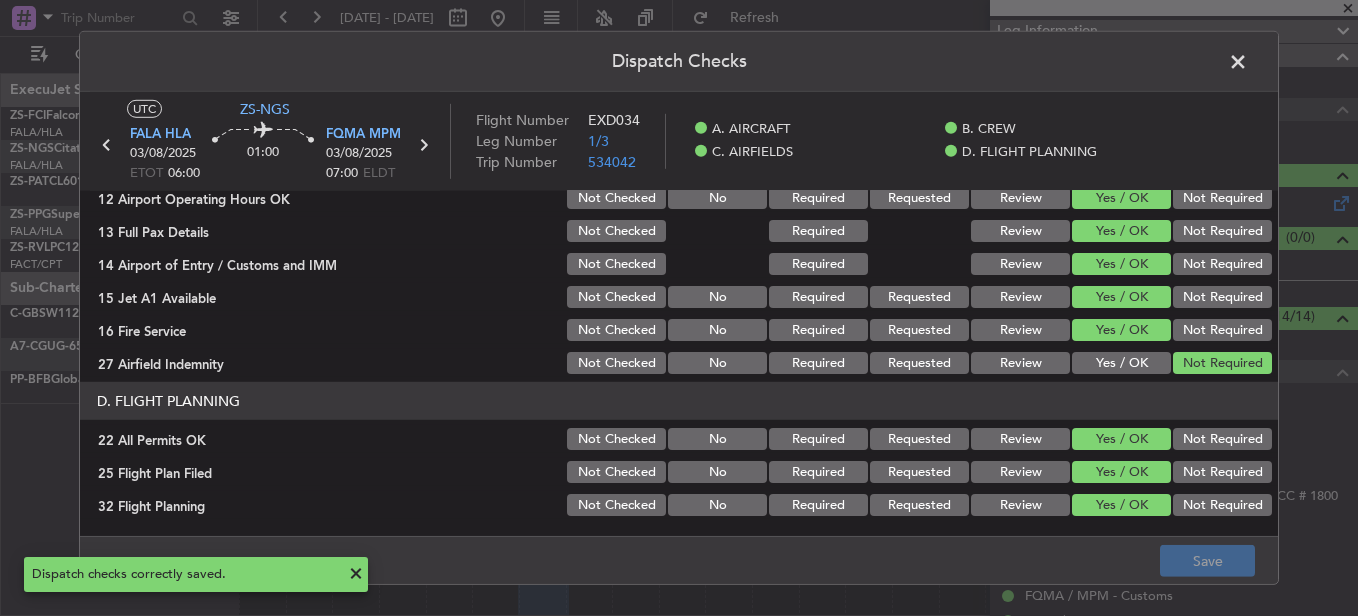 click 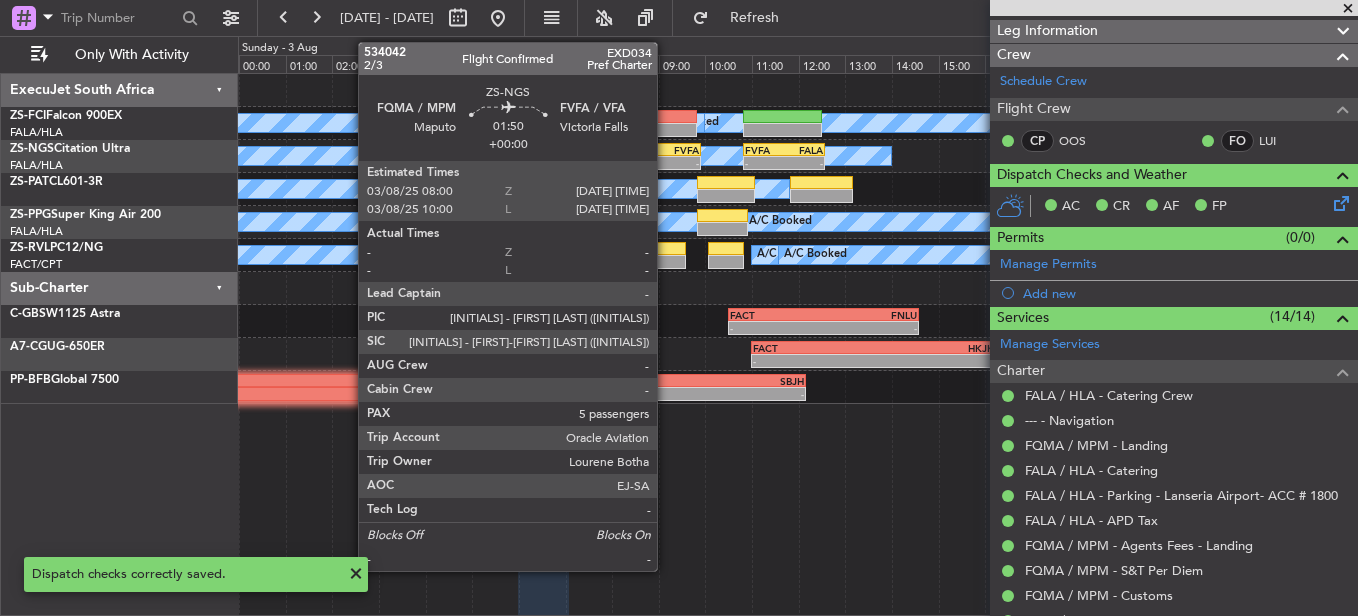 click on "-" 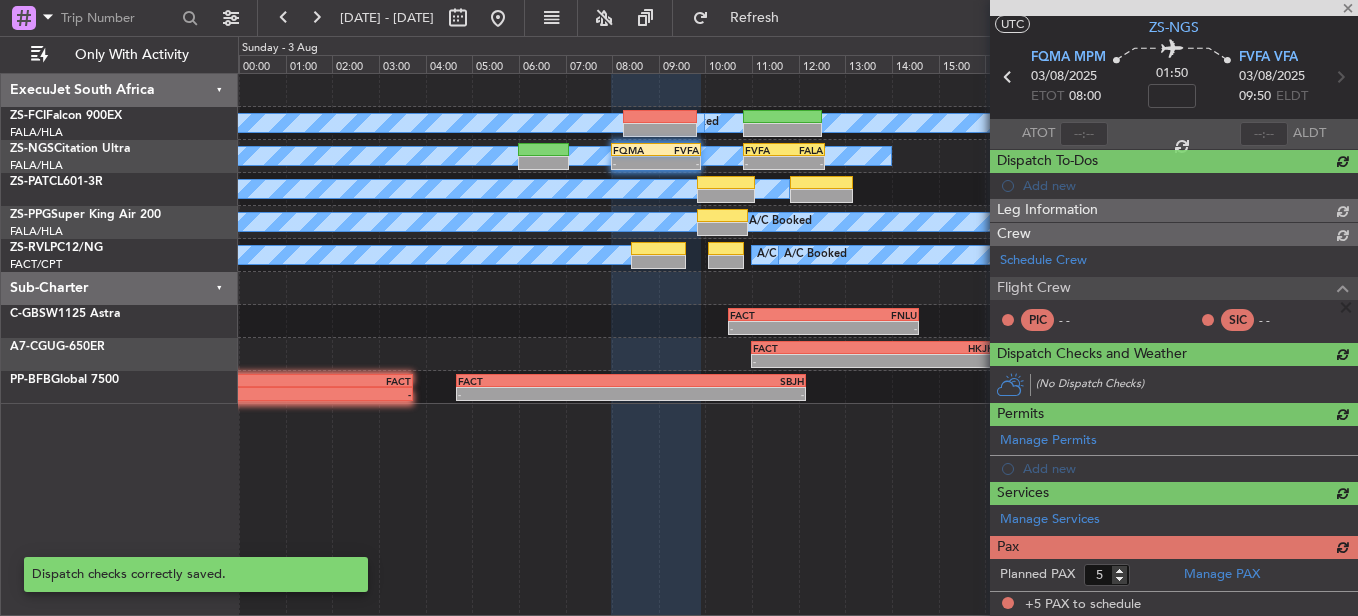 scroll, scrollTop: 250, scrollLeft: 0, axis: vertical 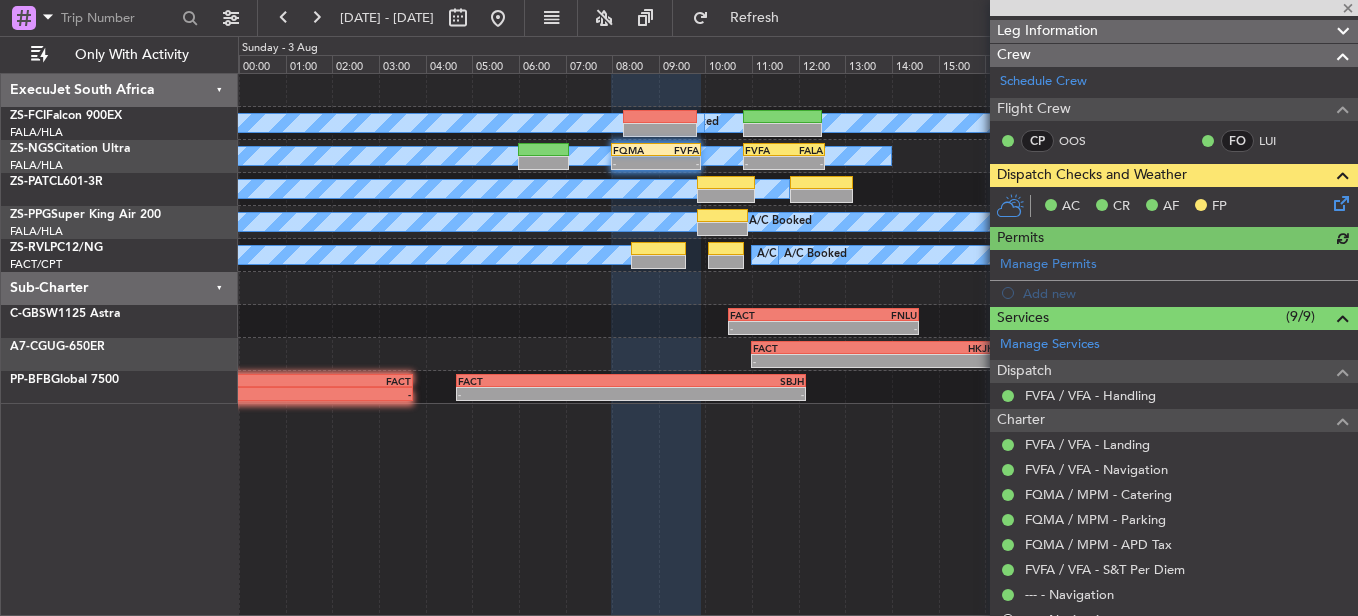 click 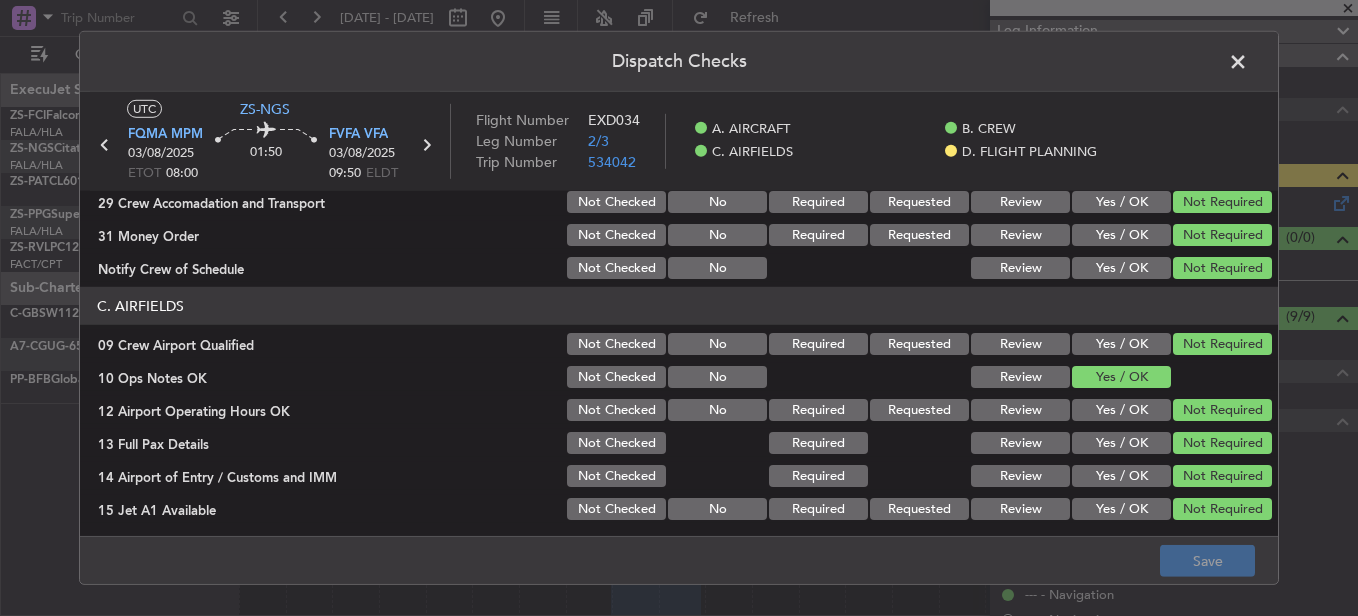 scroll, scrollTop: 565, scrollLeft: 0, axis: vertical 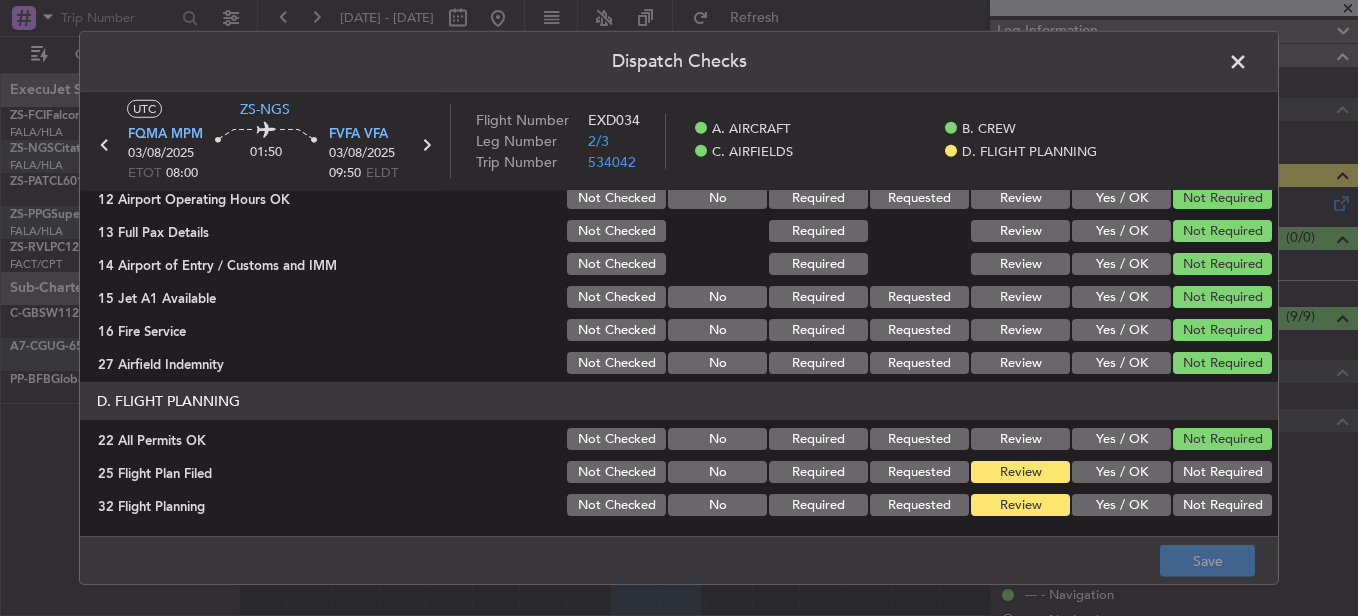 click on "Yes / OK" 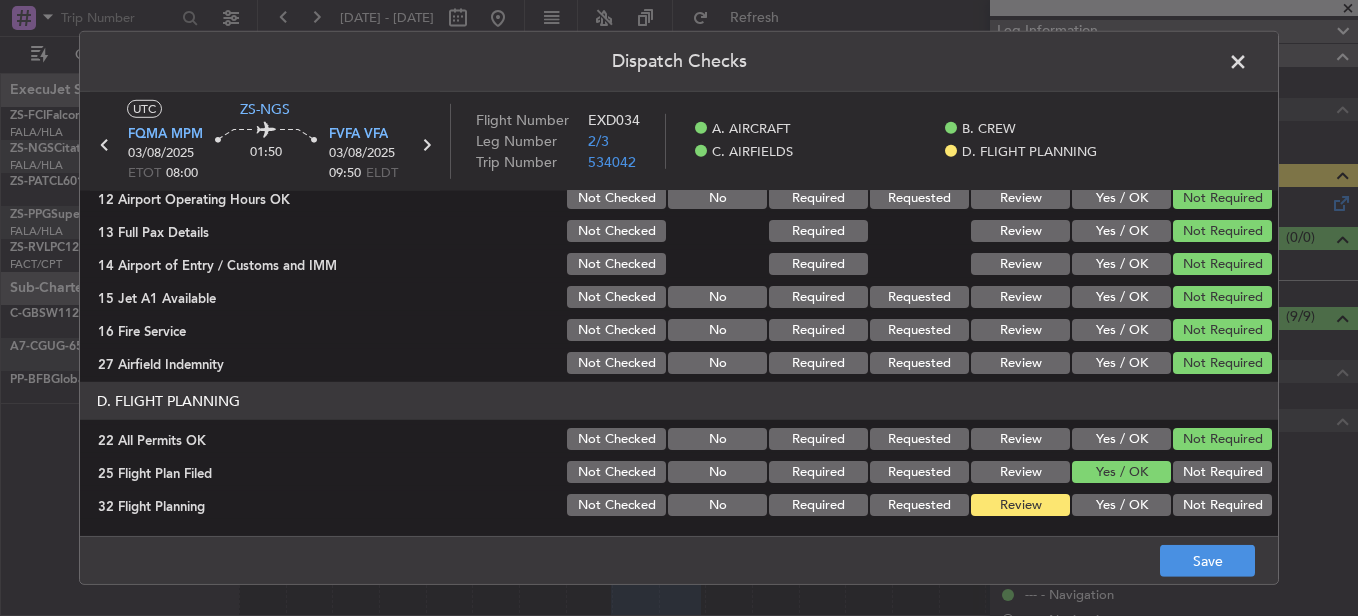 click on "Yes / OK" 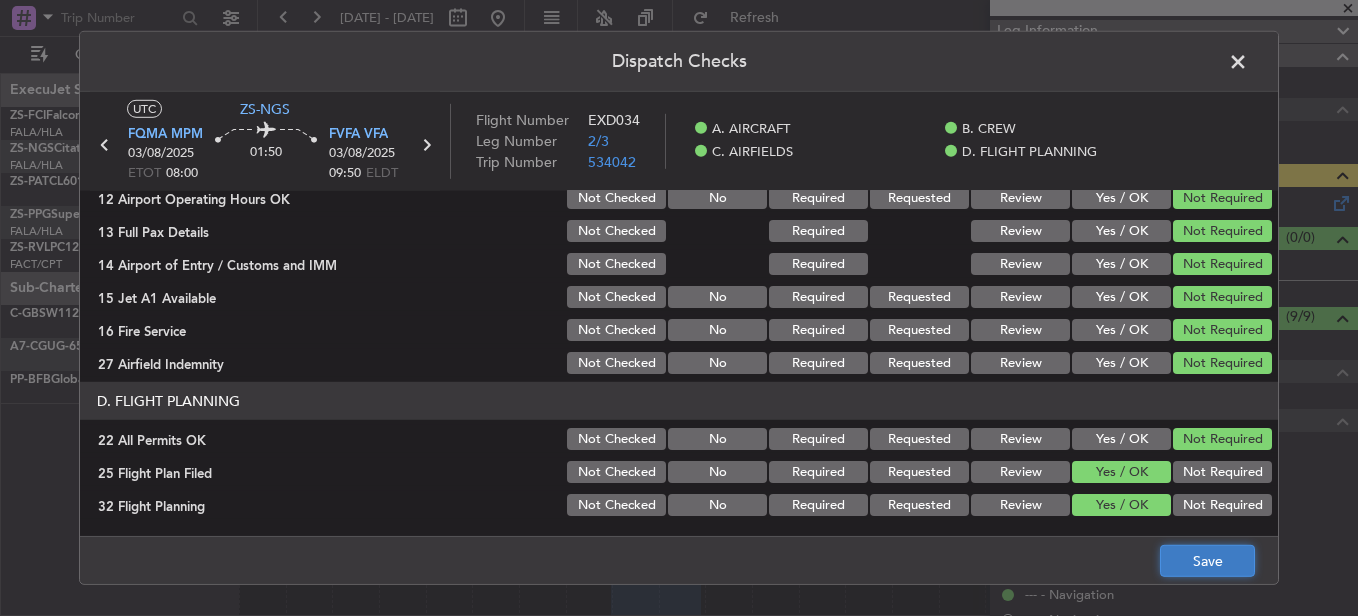click on "Save" 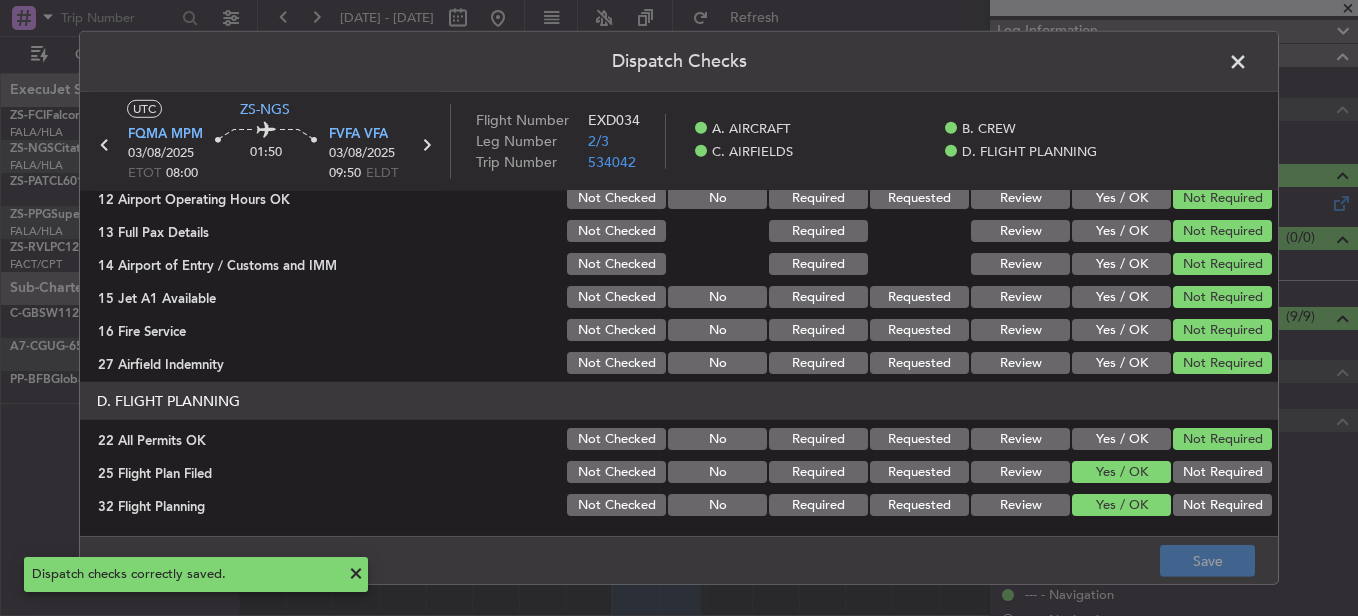 click 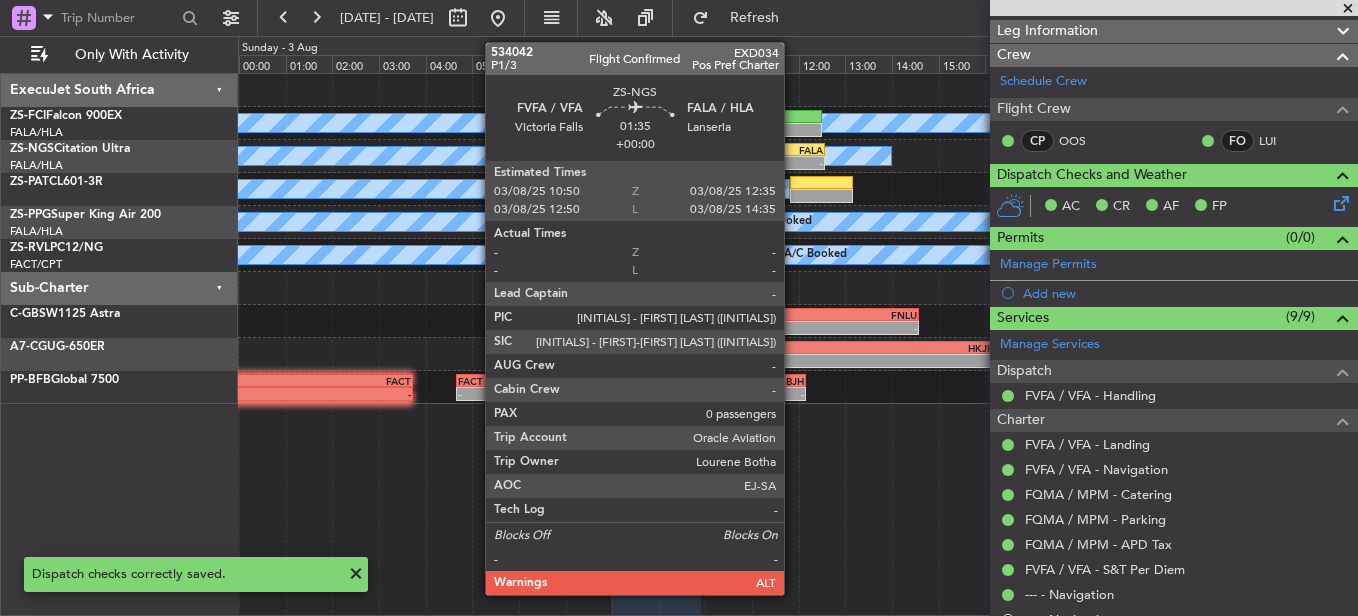 click on "FALA" 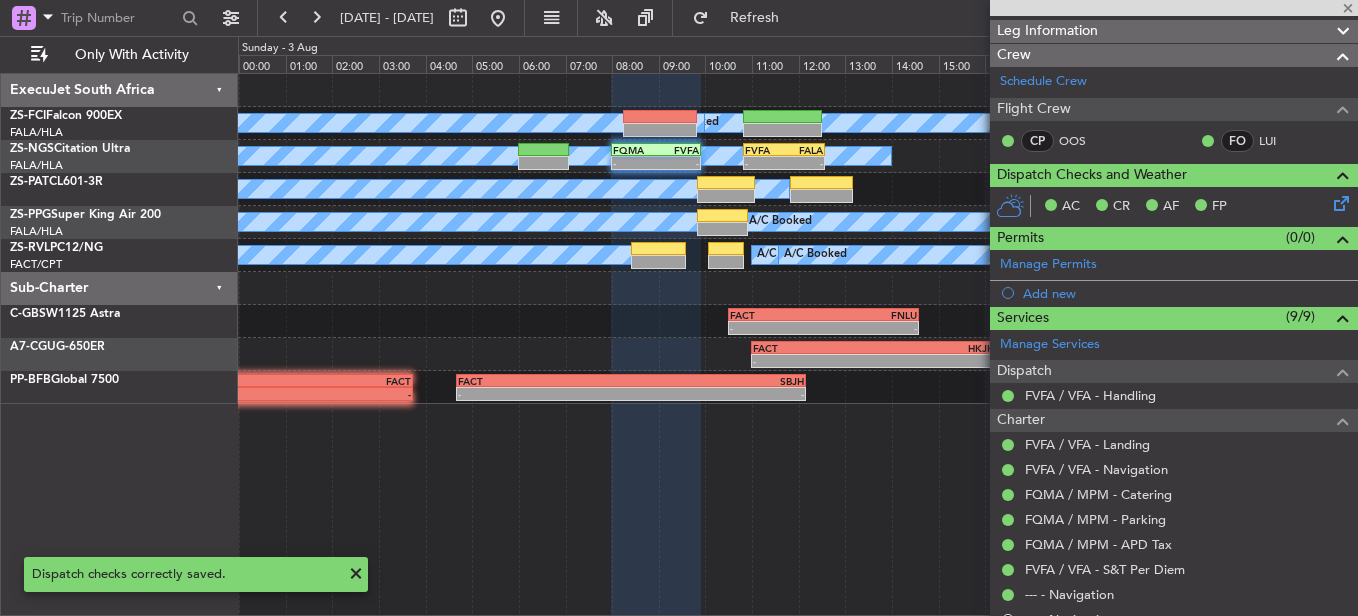 type on "0" 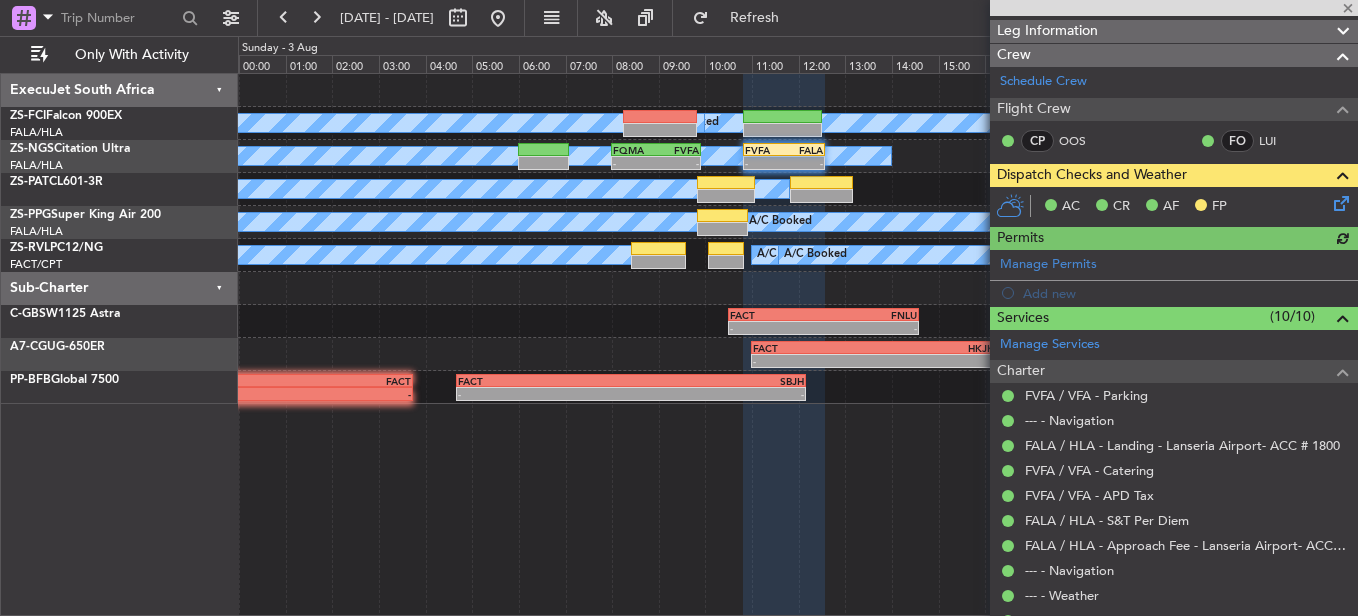 scroll, scrollTop: 296, scrollLeft: 0, axis: vertical 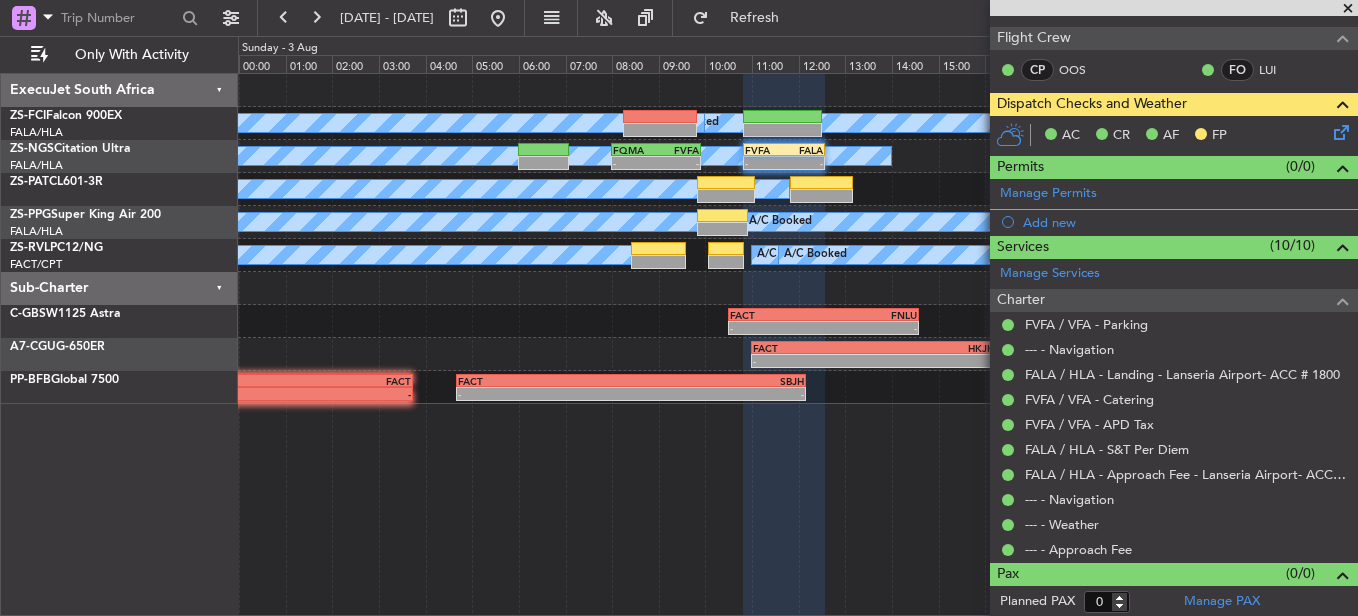 click 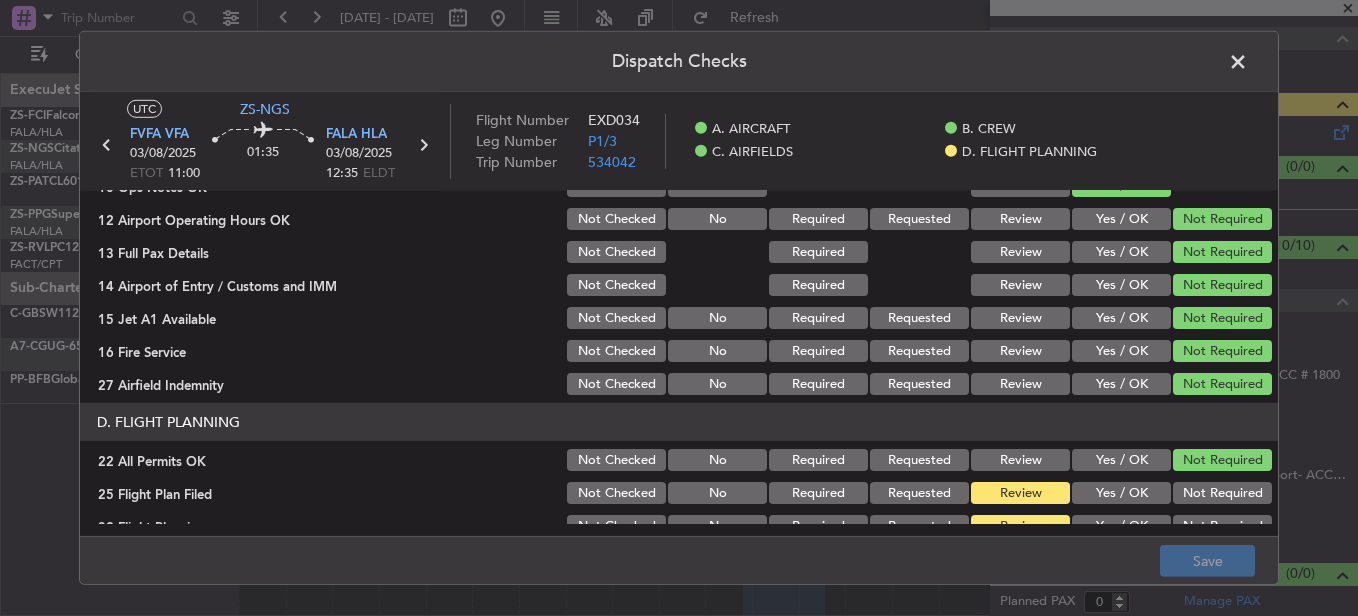scroll, scrollTop: 565, scrollLeft: 0, axis: vertical 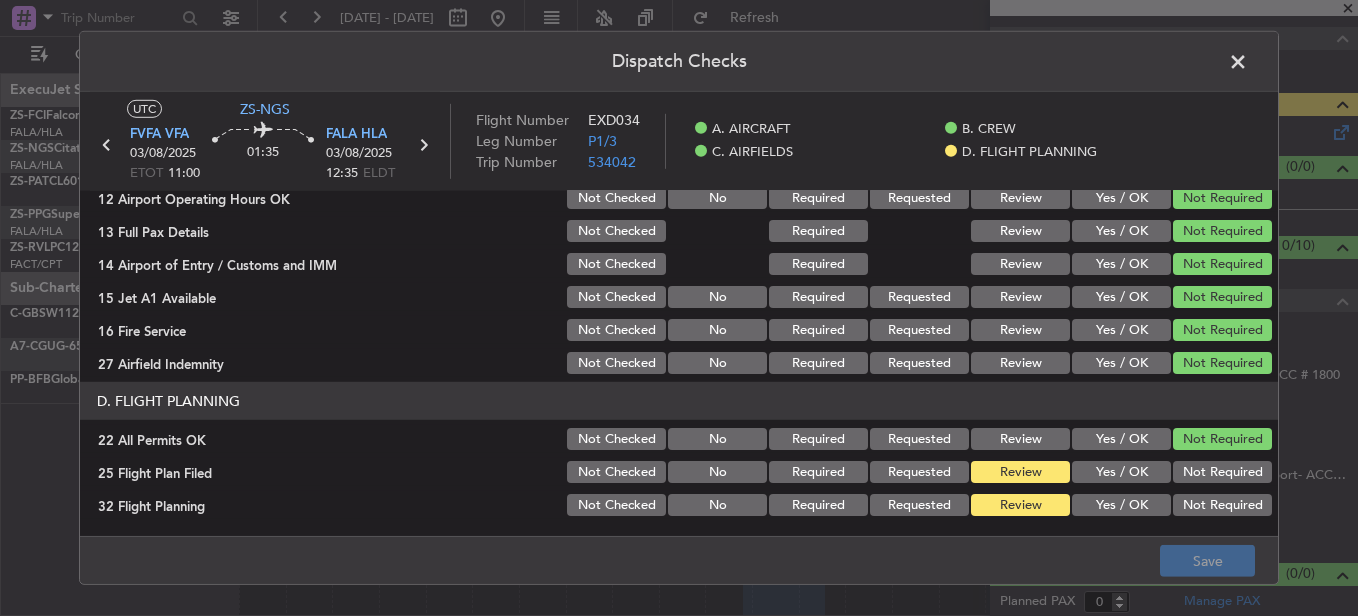click on "Yes / OK" 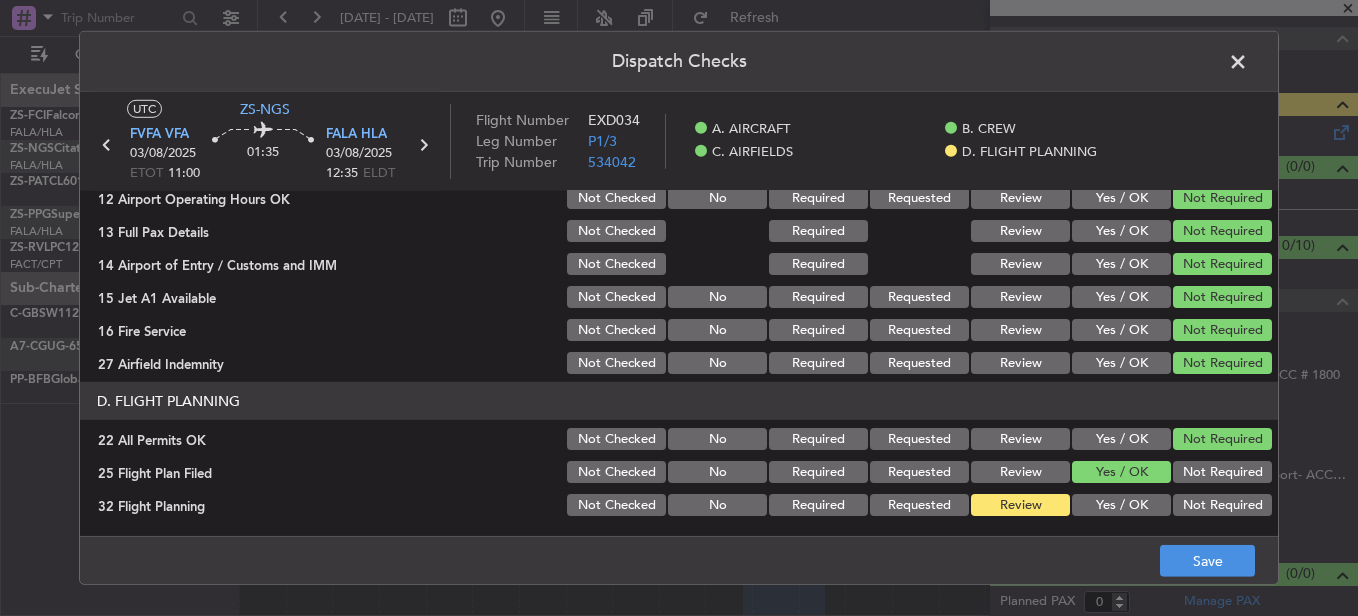 click on "A. AIRCRAFT   01 Is A/C Available  Not Checked No Review Yes / OK  26 Aircraft Dispatch Checklist  Not Checked Yes / OK  28 Catering Order  Not Checked No Required Requested Review Yes / OK Not Required  30 Lounge Briefing  Not Checked No Required Requested Review Yes / OK Not Required  32 Runway Lights  Not Checked No Required Requested Review Yes / OK Not Required  B. CREW   04 Crew Briefed  Not Checked Required Requested Review Yes / OK  05 Crew and Duty OK  Not Checked No Required Requested Review Yes / OK  06 Crew Visas  Not Checked Required Requested Review Yes / OK Not Required  29 Crew Accomadation and Transport  Not Checked No Required Requested Review Yes / OK Not Required  31 Money Order  Not Checked No Required Requested Review Yes / OK Not Required  Notify Crew of Schedule  Not Checked No Review Yes / OK Not Required  C. AIRFIELDS   09 Crew Airport Qualified  Not Checked No Required Requested Review Yes / OK Not Required  10 Ops Notes OK  Not Checked No Review Yes / OK Not Checked No Required No" 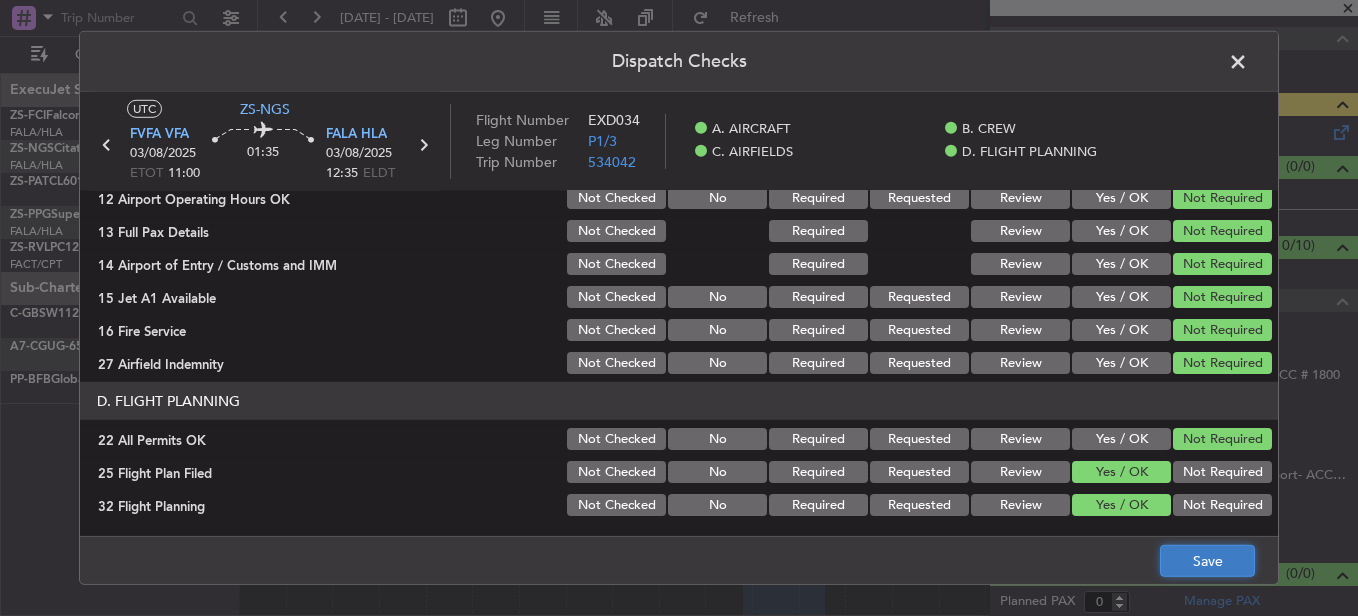 click on "Save" 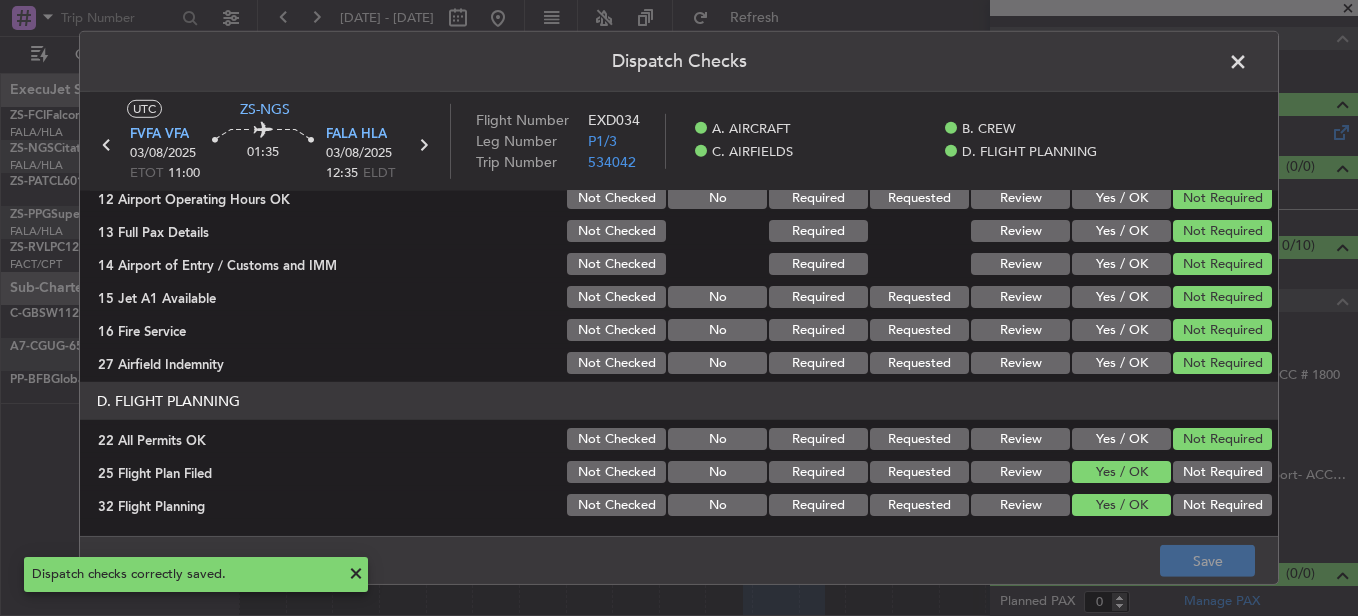 click 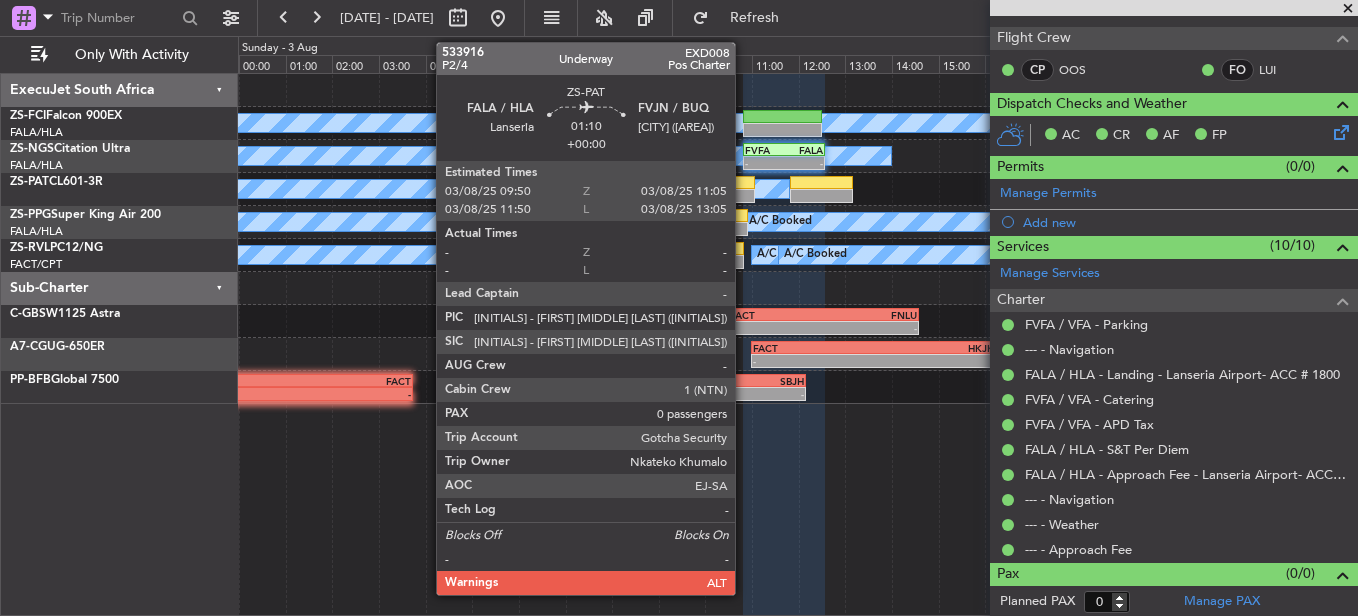 click 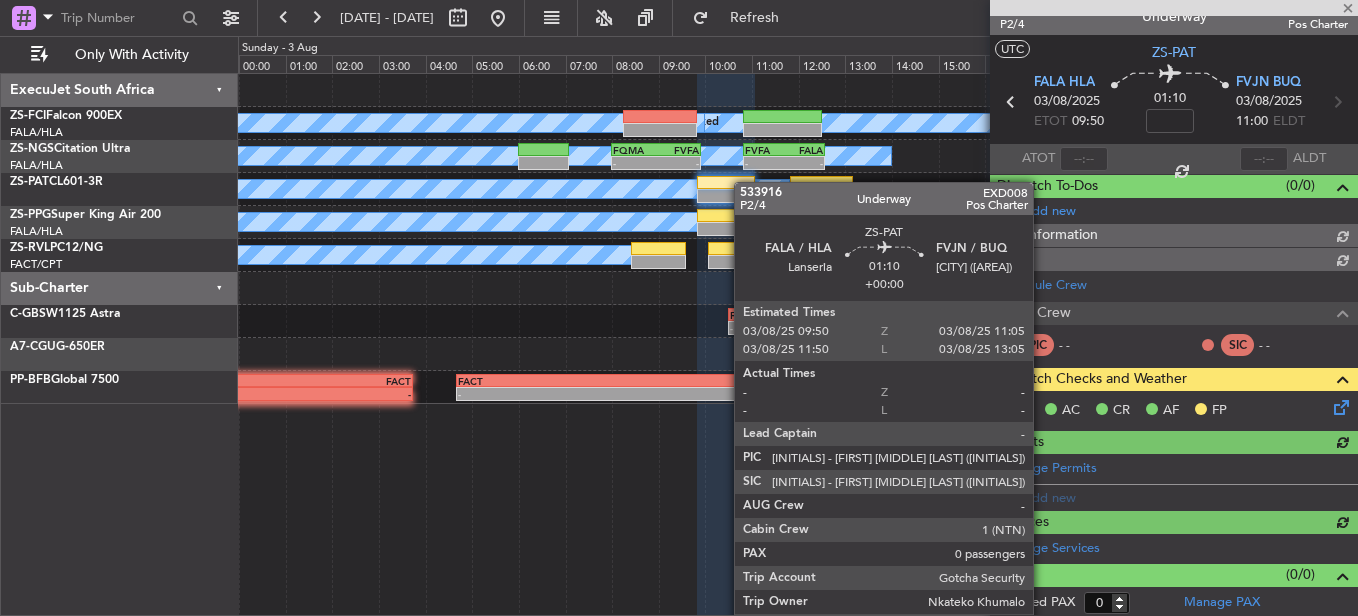 scroll, scrollTop: 296, scrollLeft: 0, axis: vertical 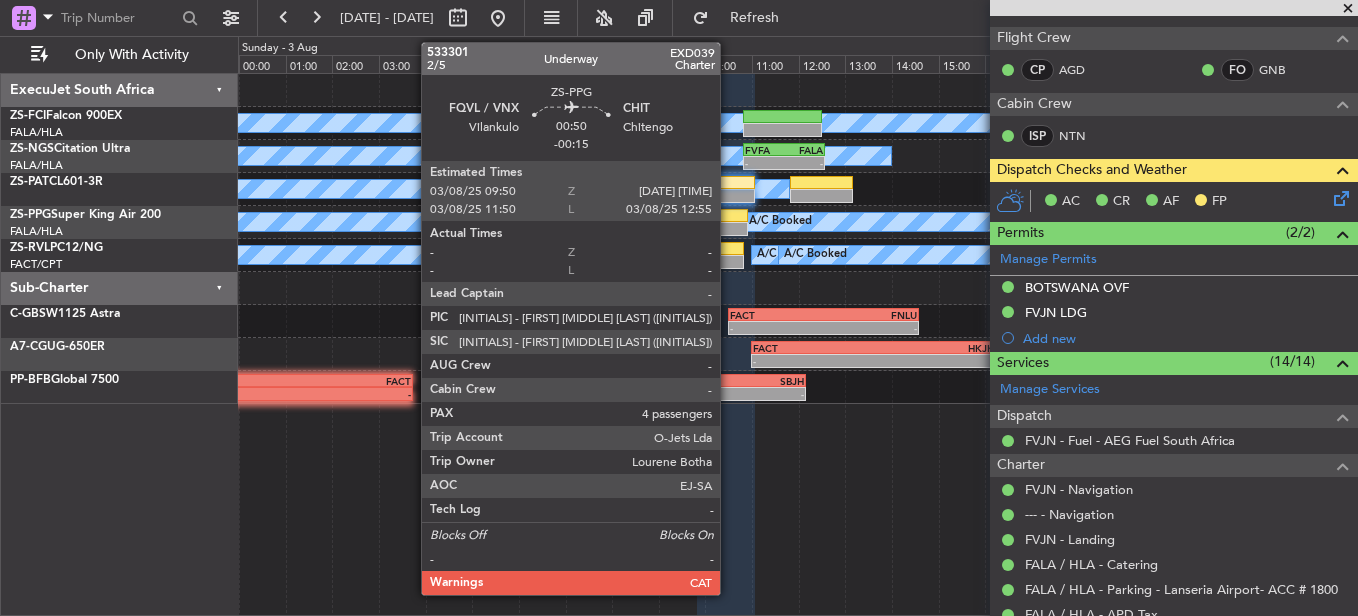 click 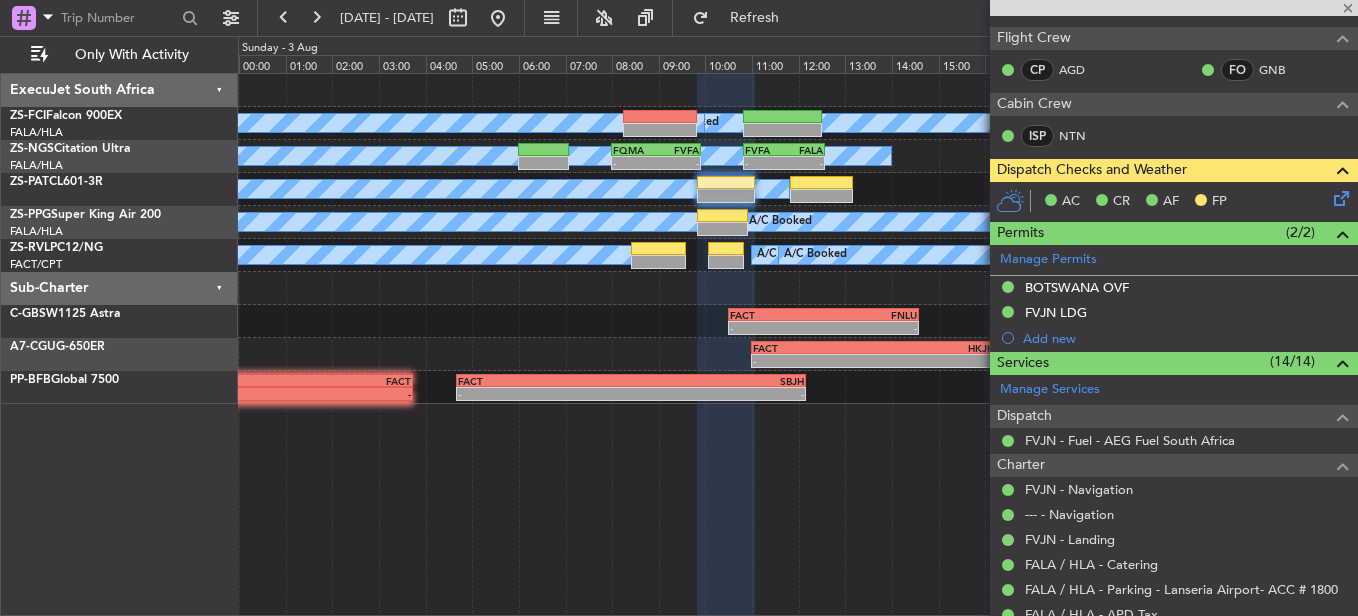 type on "-00:15" 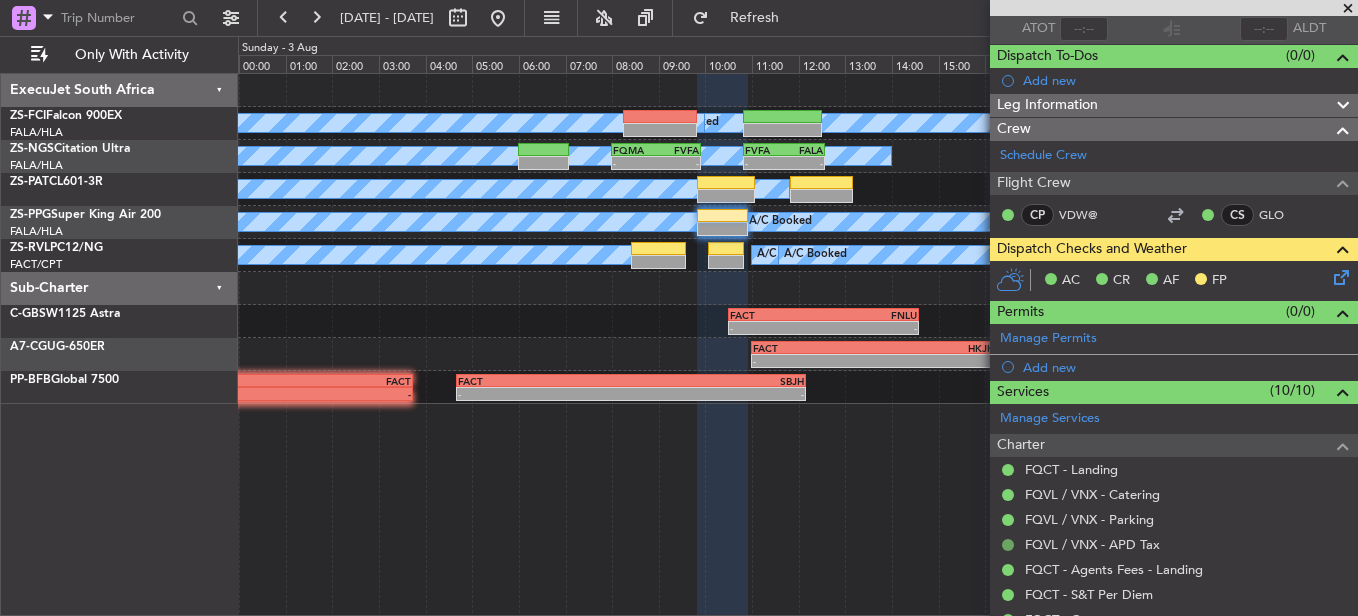 scroll, scrollTop: 211, scrollLeft: 0, axis: vertical 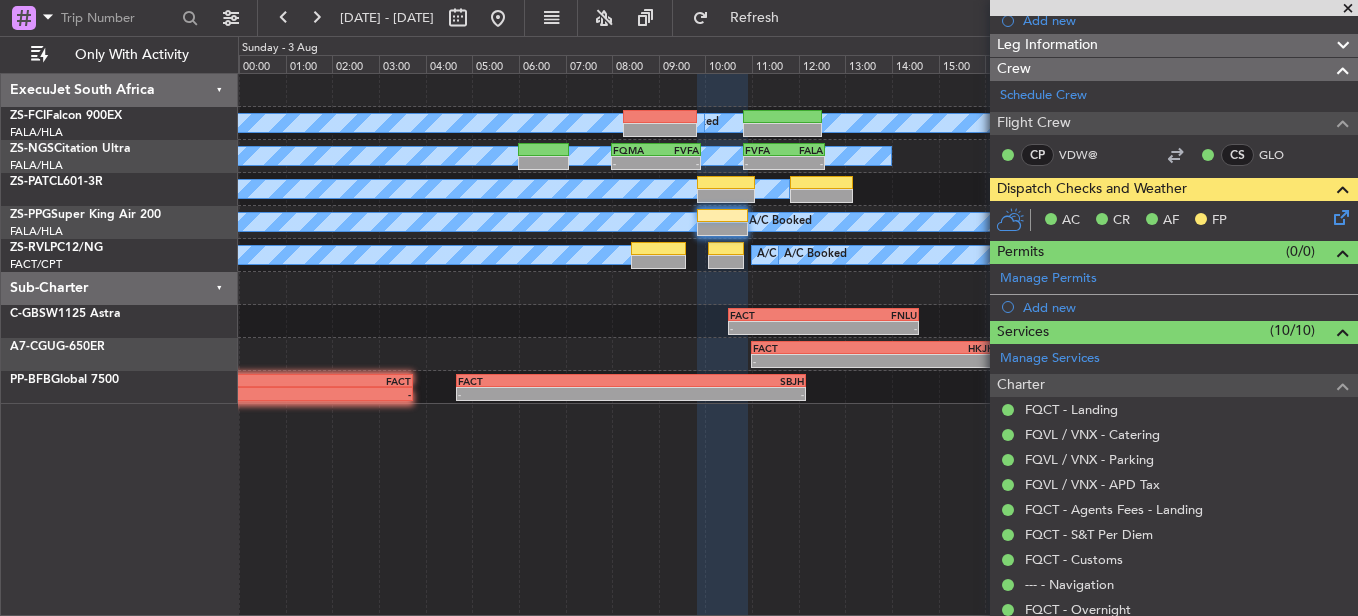 click 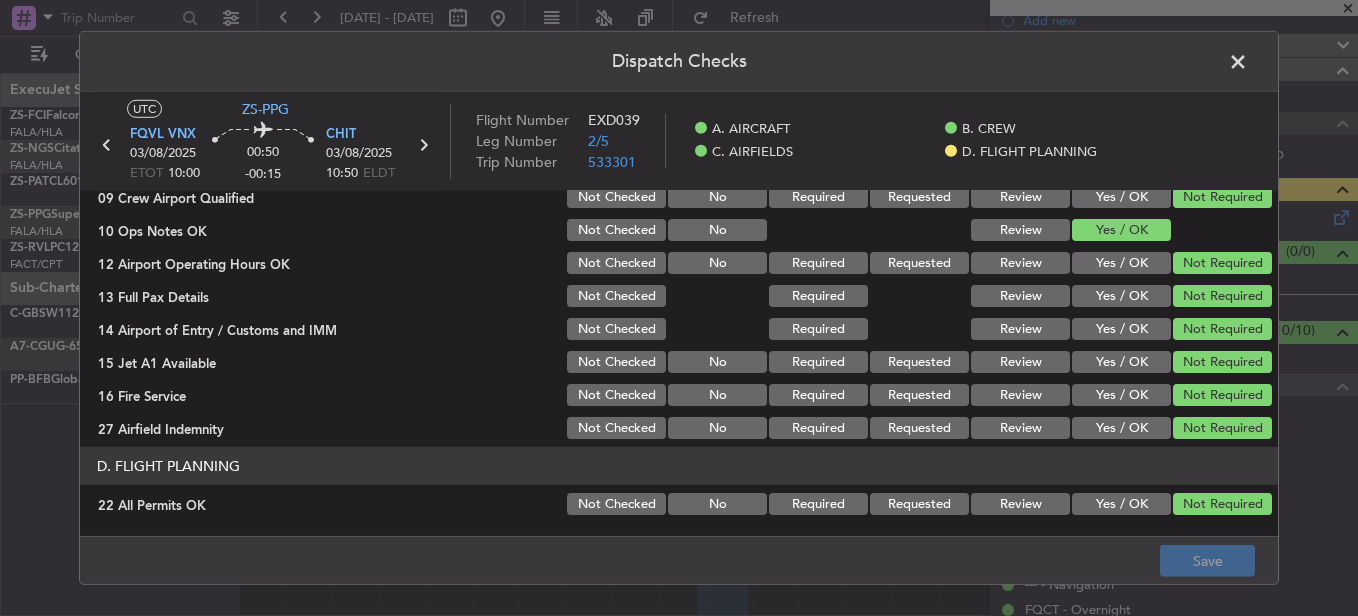 scroll, scrollTop: 565, scrollLeft: 0, axis: vertical 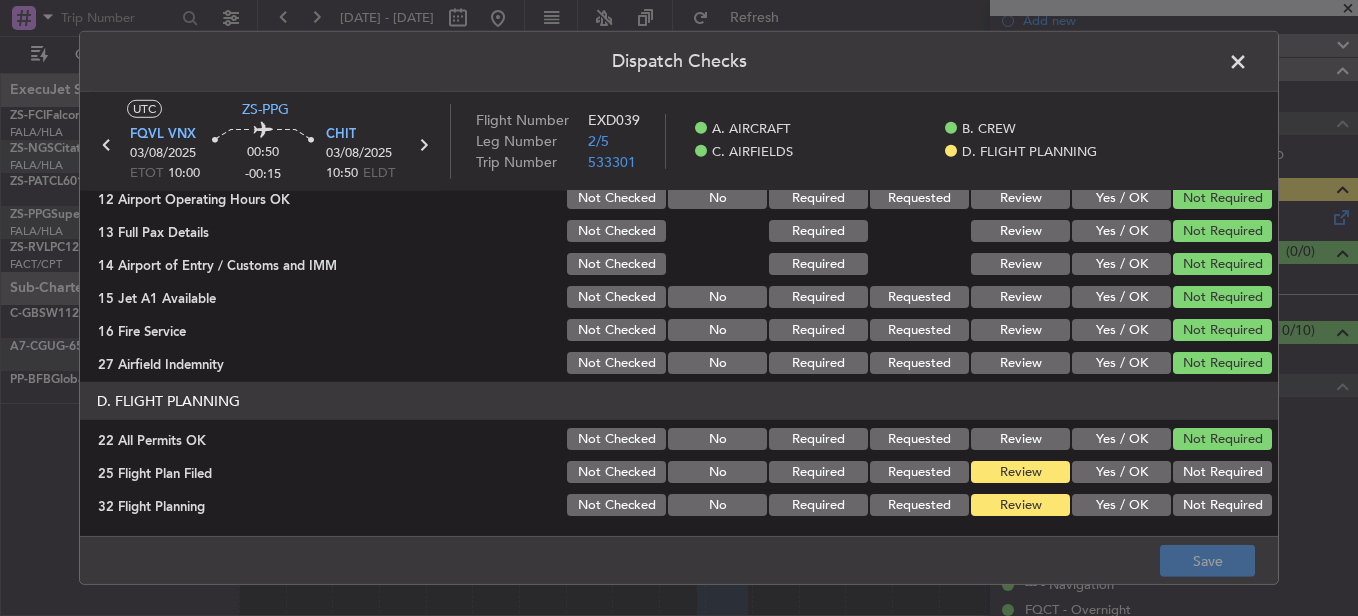 click on "Yes / OK" 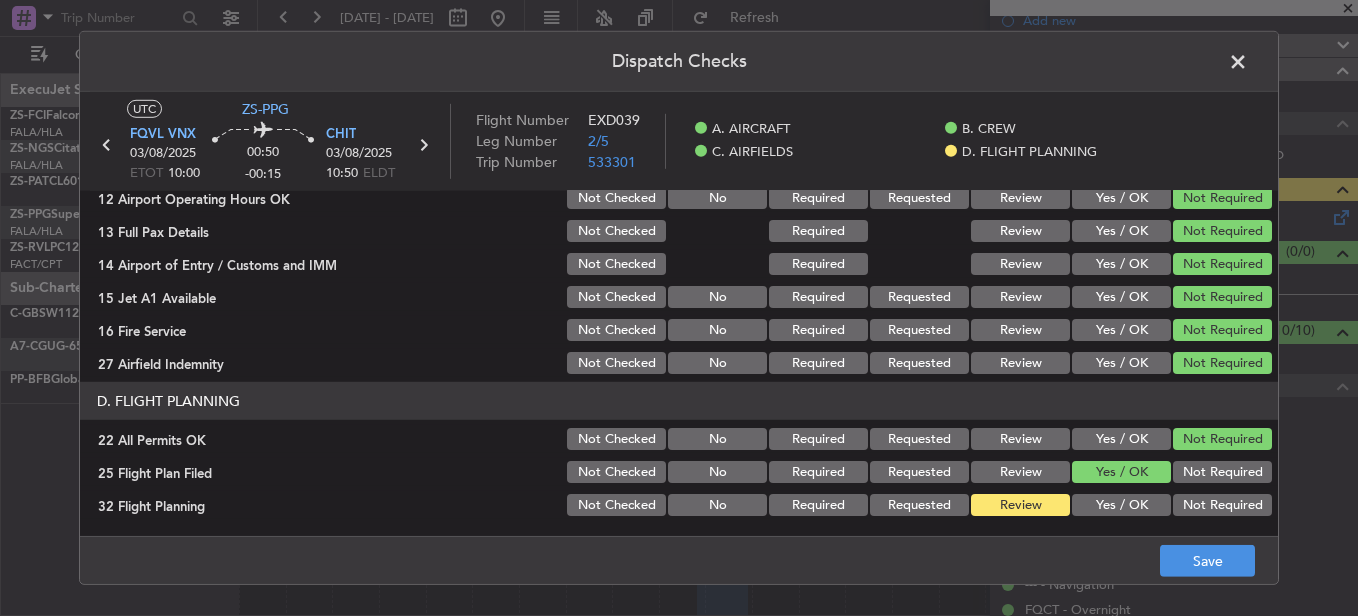 click on "Yes / OK" 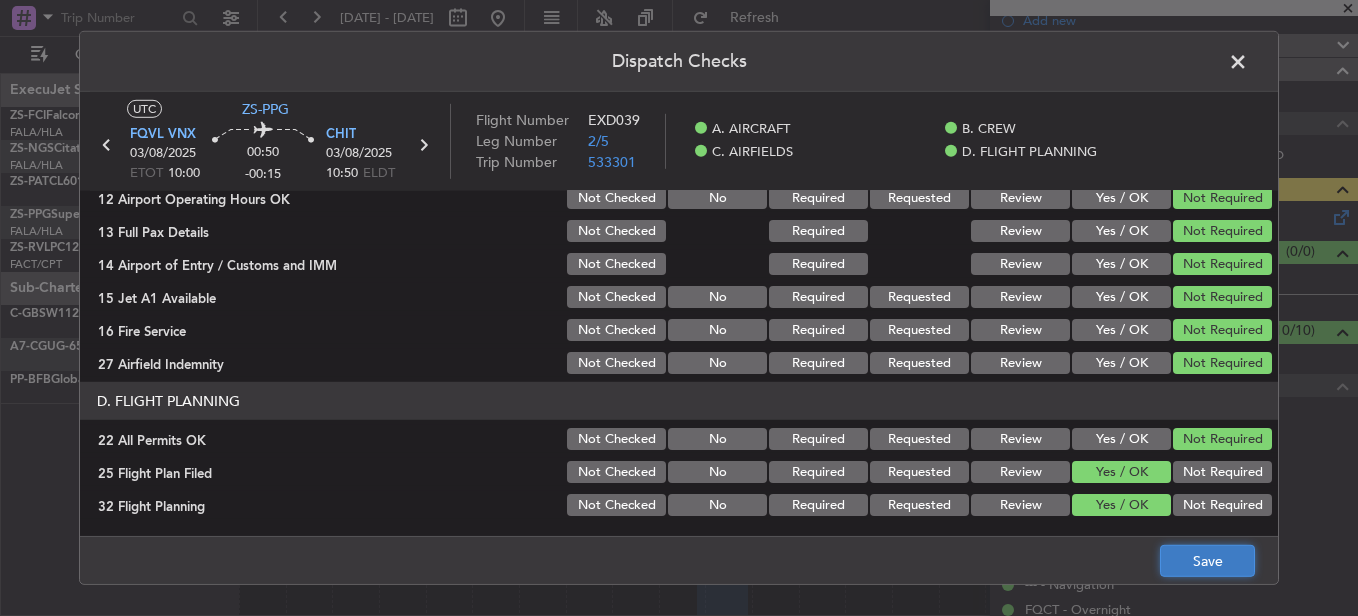 click on "Save" 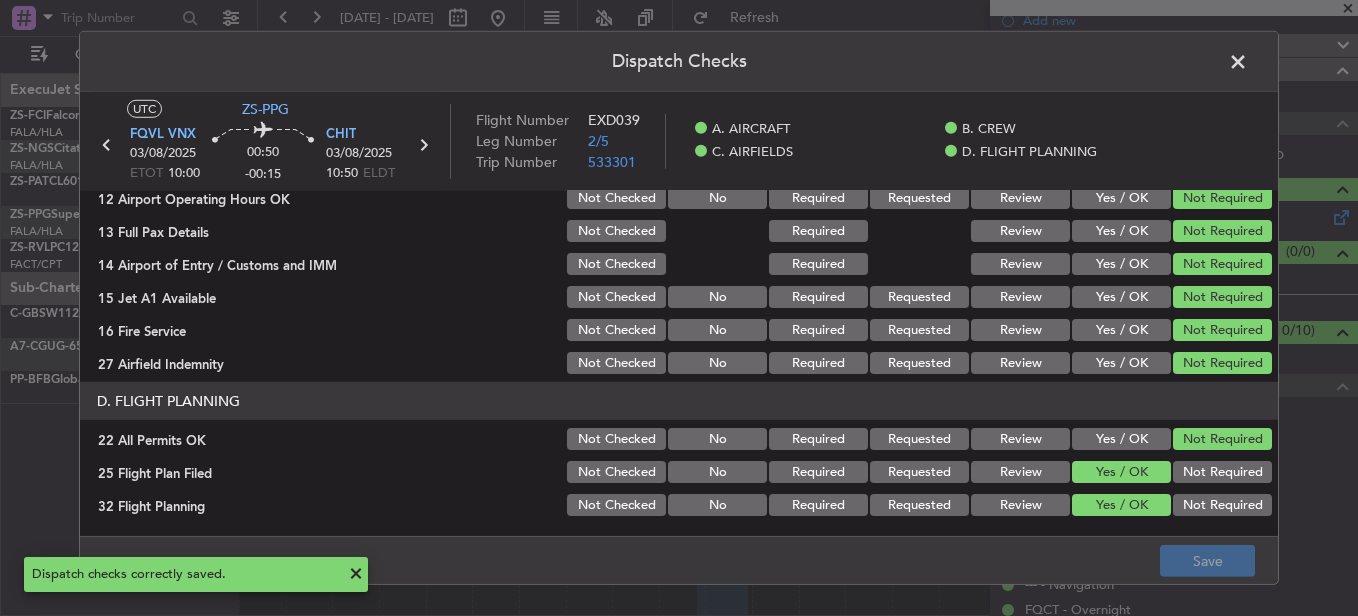 click 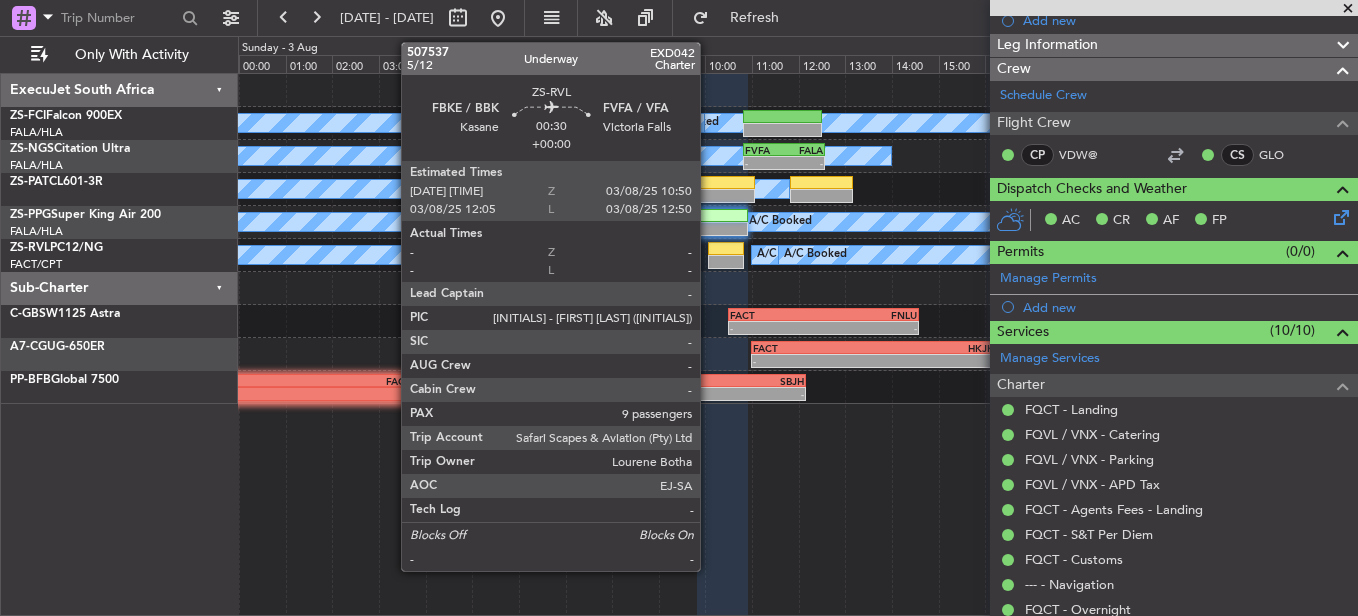 click 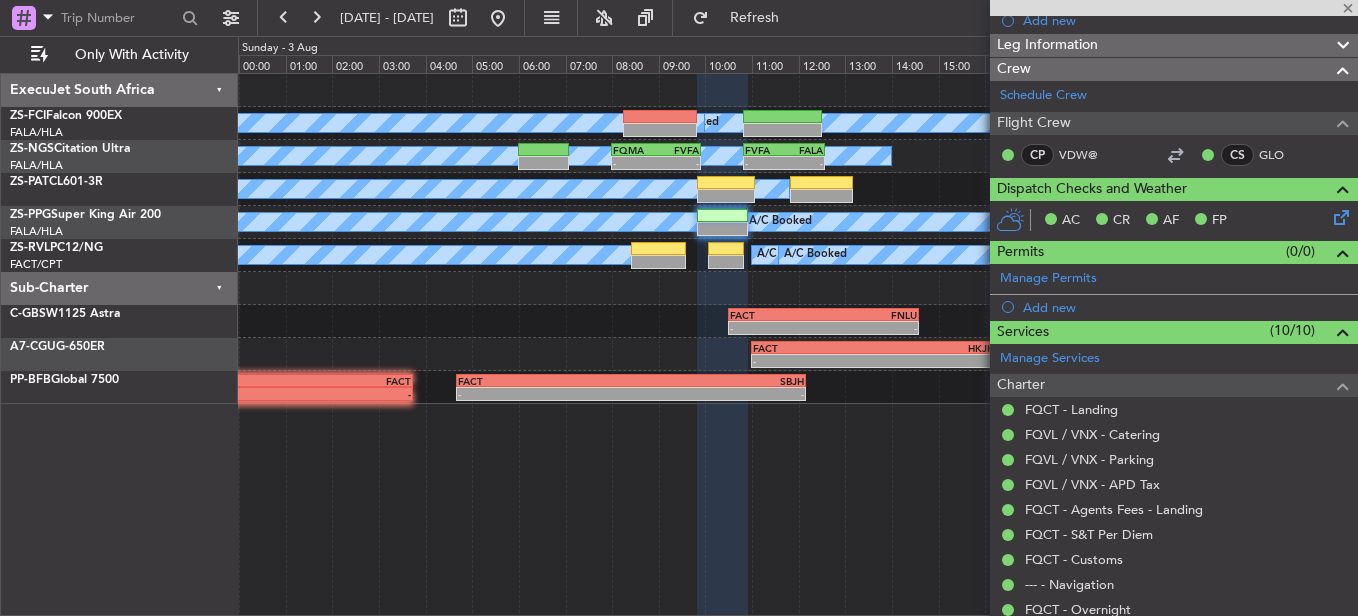 type 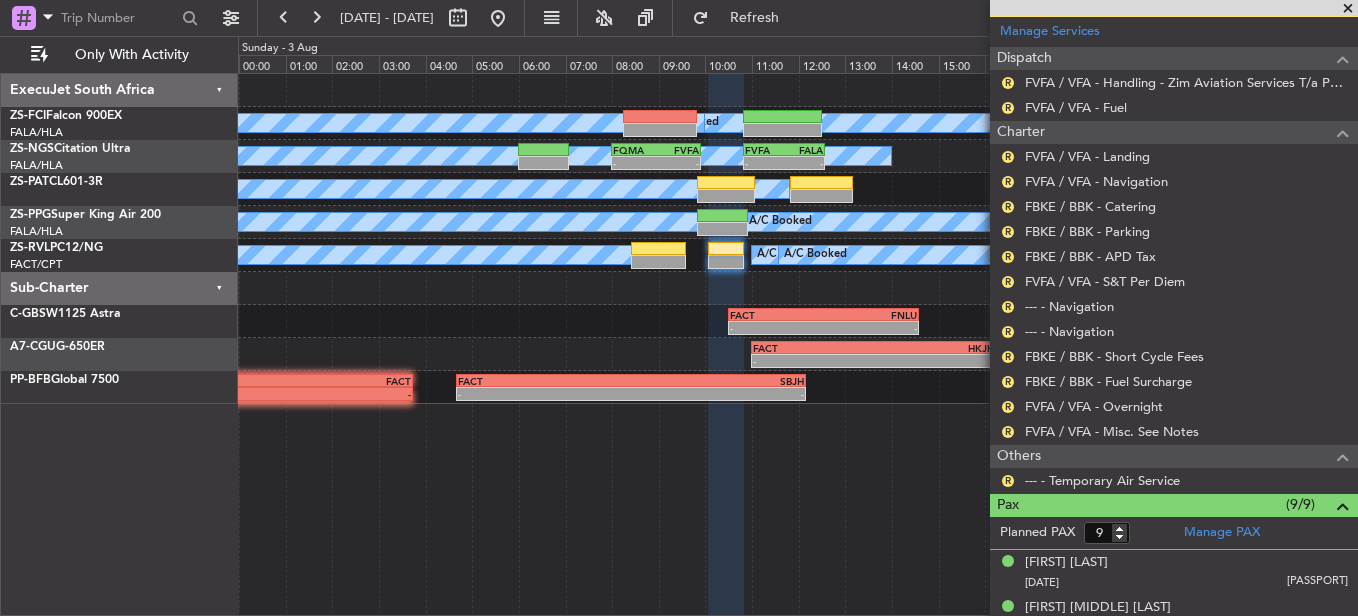 scroll, scrollTop: 514, scrollLeft: 0, axis: vertical 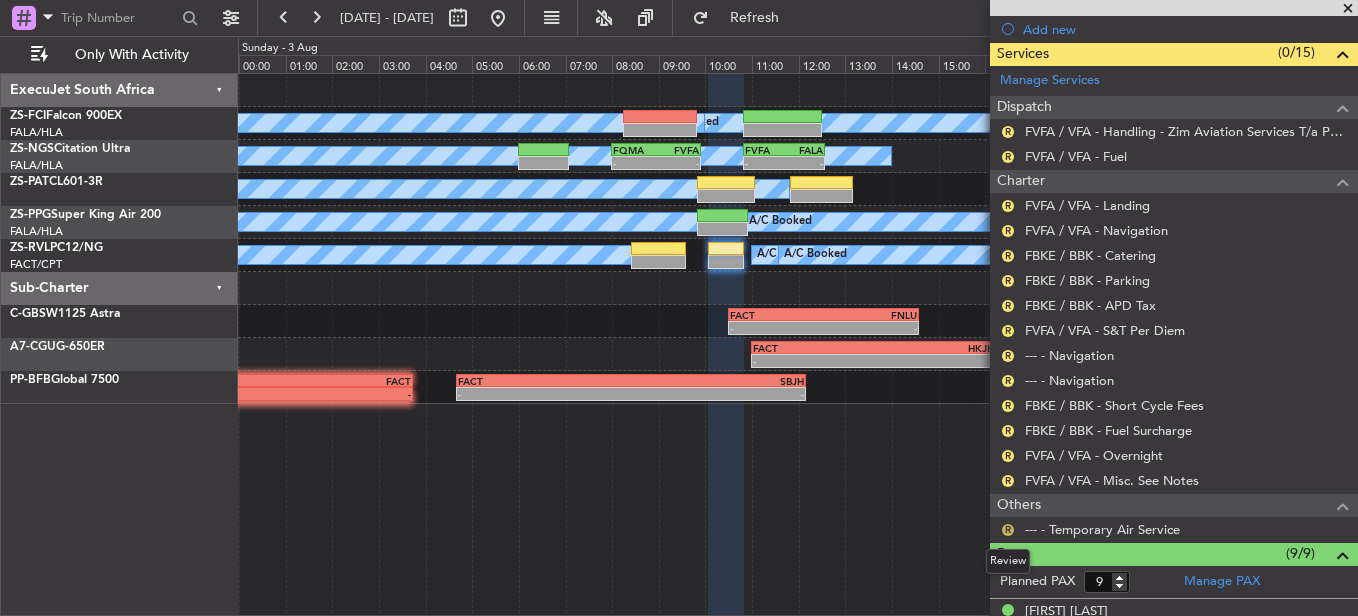click on "R" at bounding box center (1008, 530) 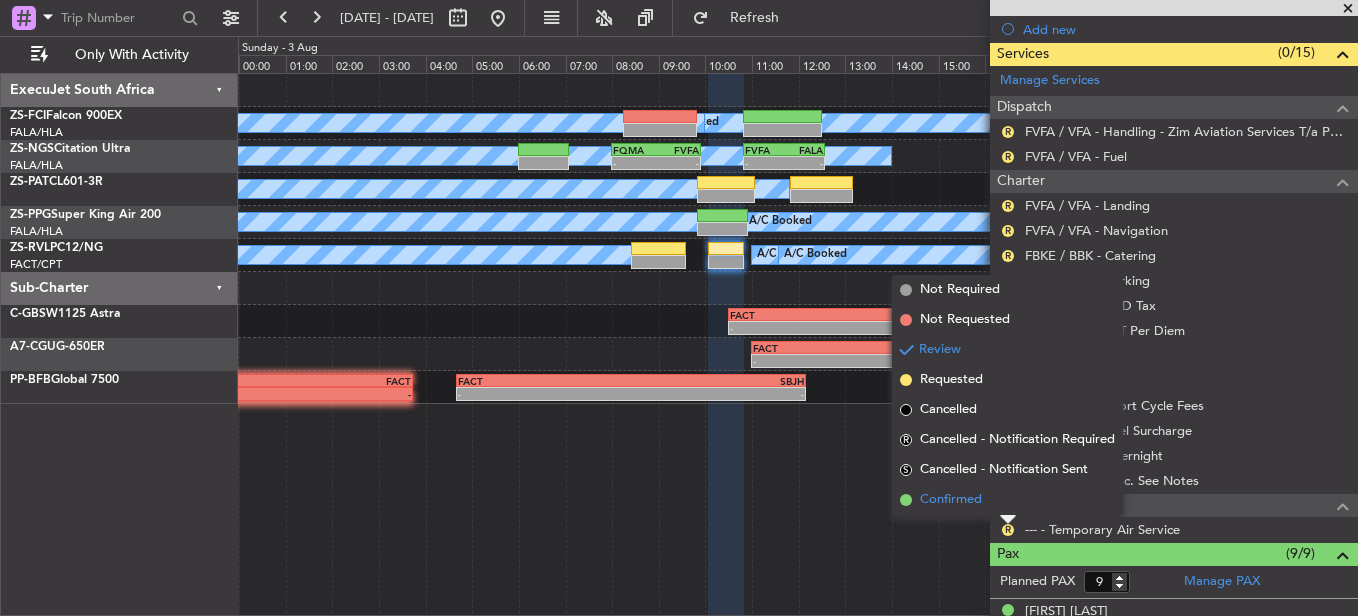 click on "Confirmed" at bounding box center (1007, 500) 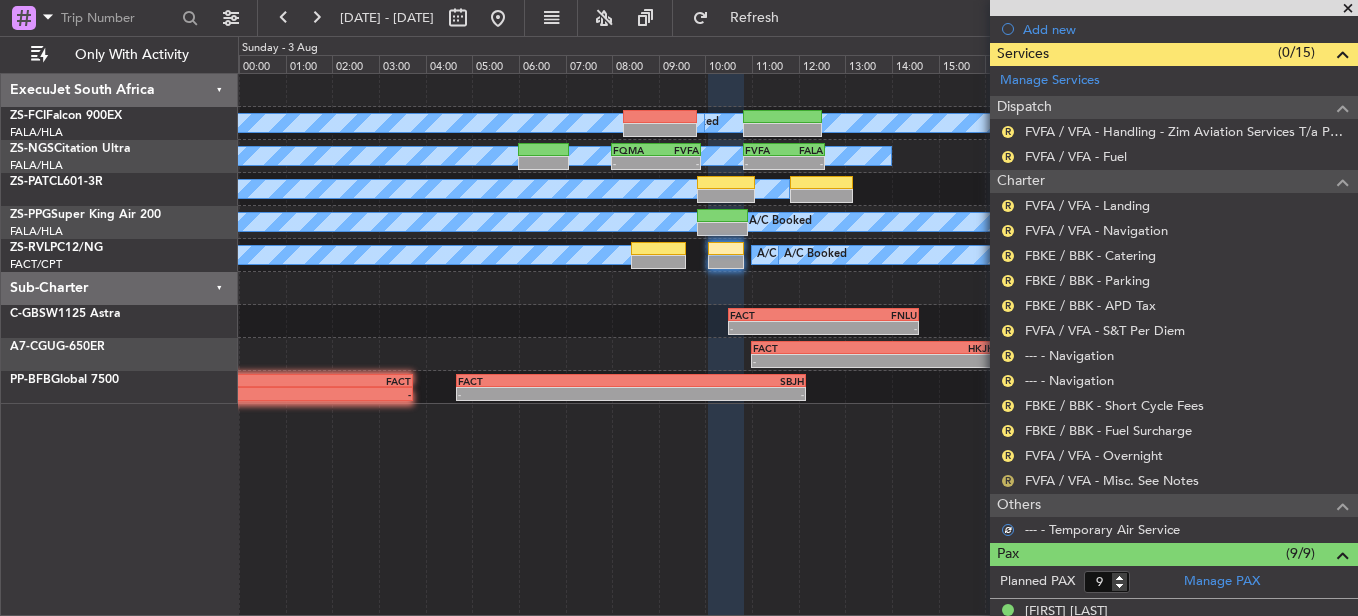click on "R" at bounding box center (1008, 481) 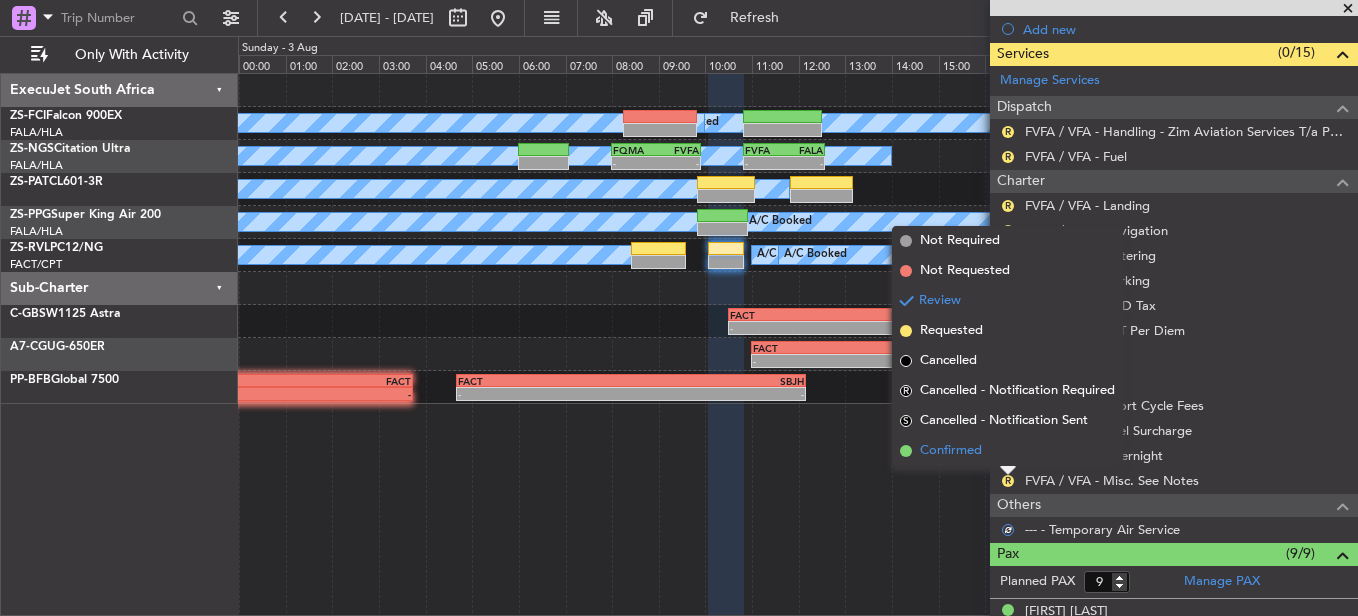 click on "Confirmed" at bounding box center (951, 451) 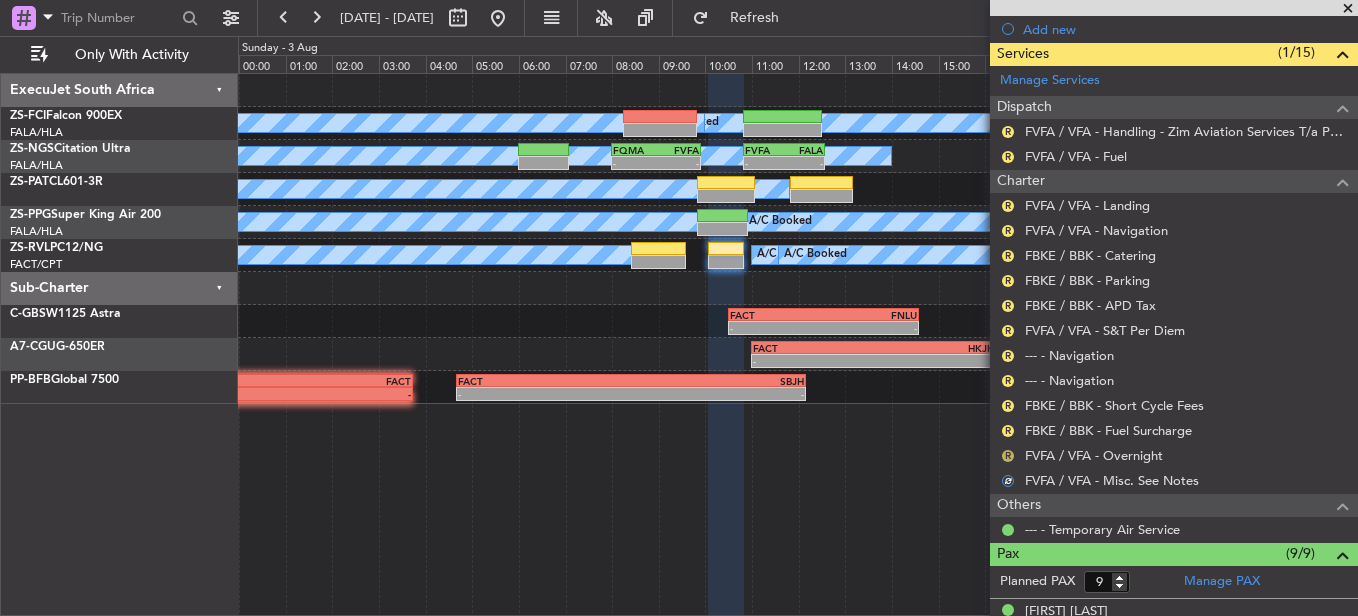 click on "R" at bounding box center [1008, 456] 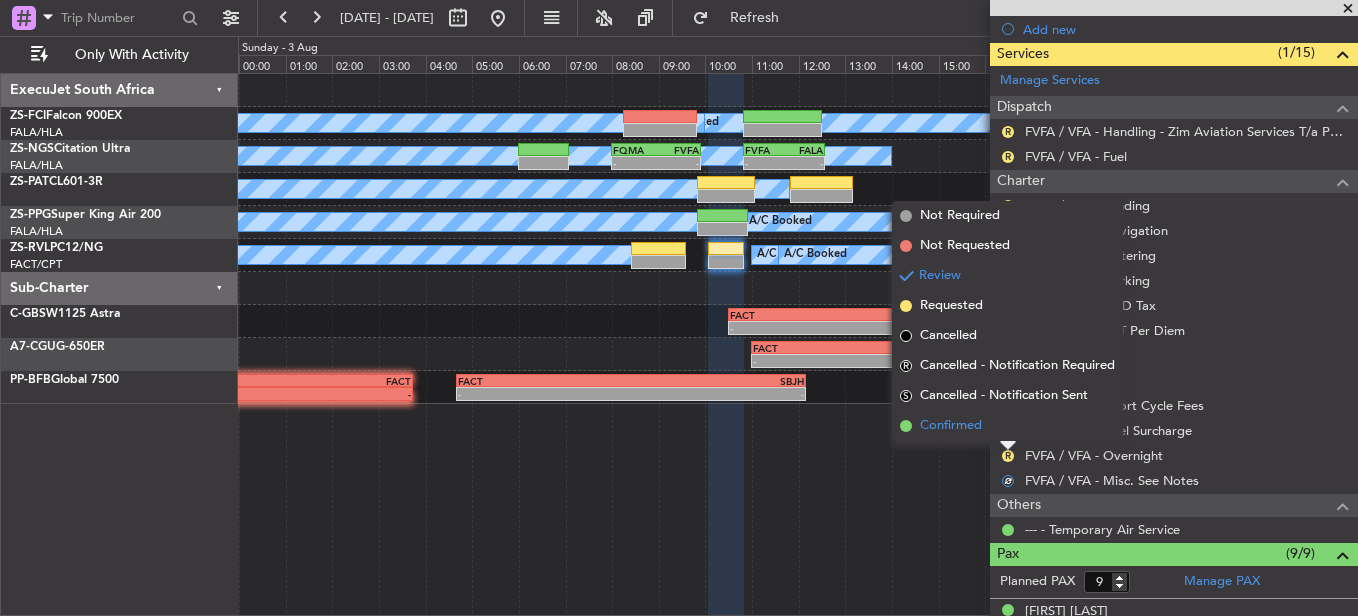 click on "Confirmed" at bounding box center (1007, 426) 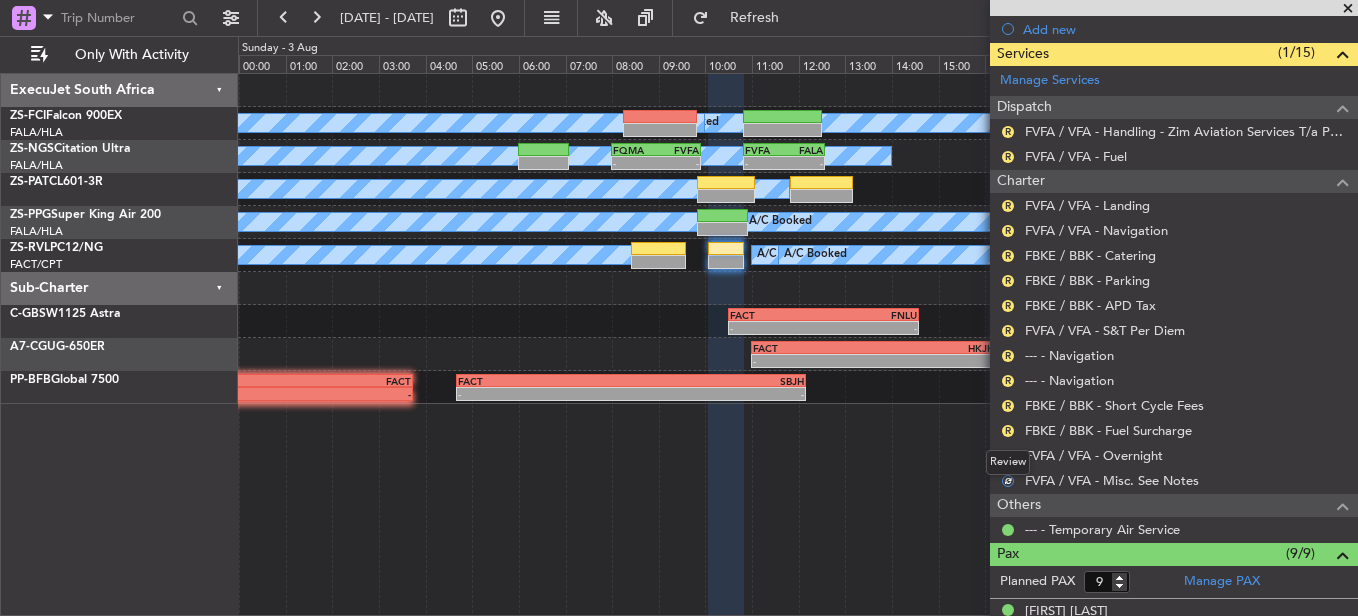 click on "R" at bounding box center [1008, 431] 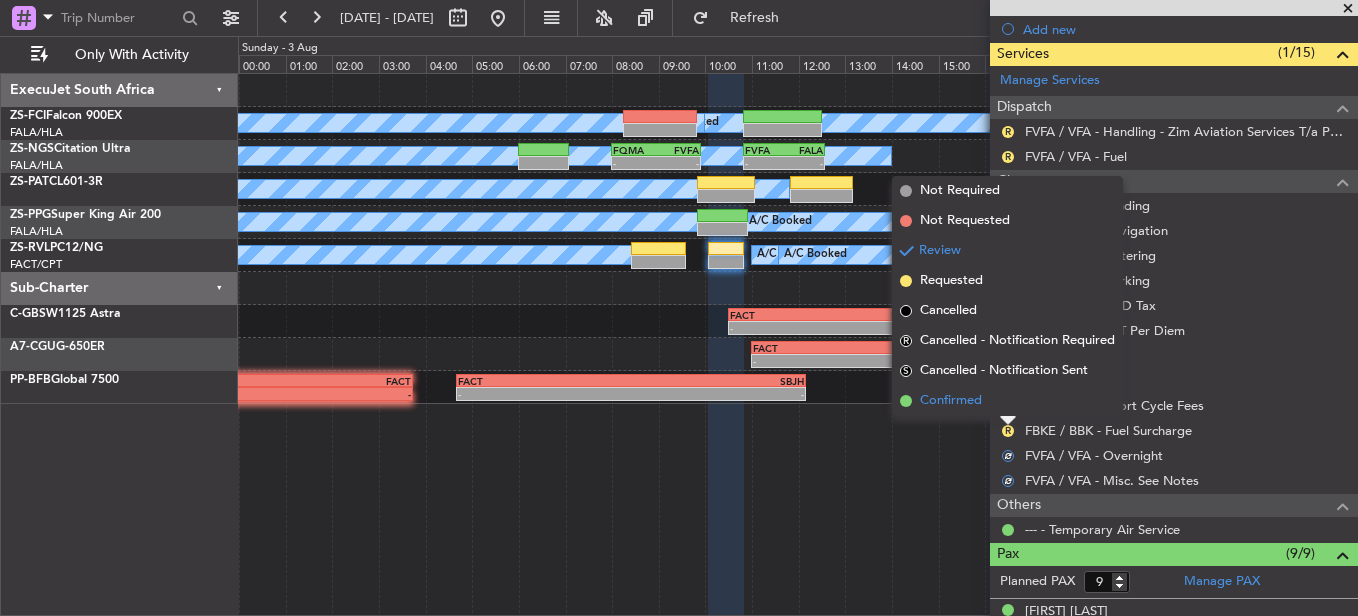 click on "Confirmed" at bounding box center [1007, 401] 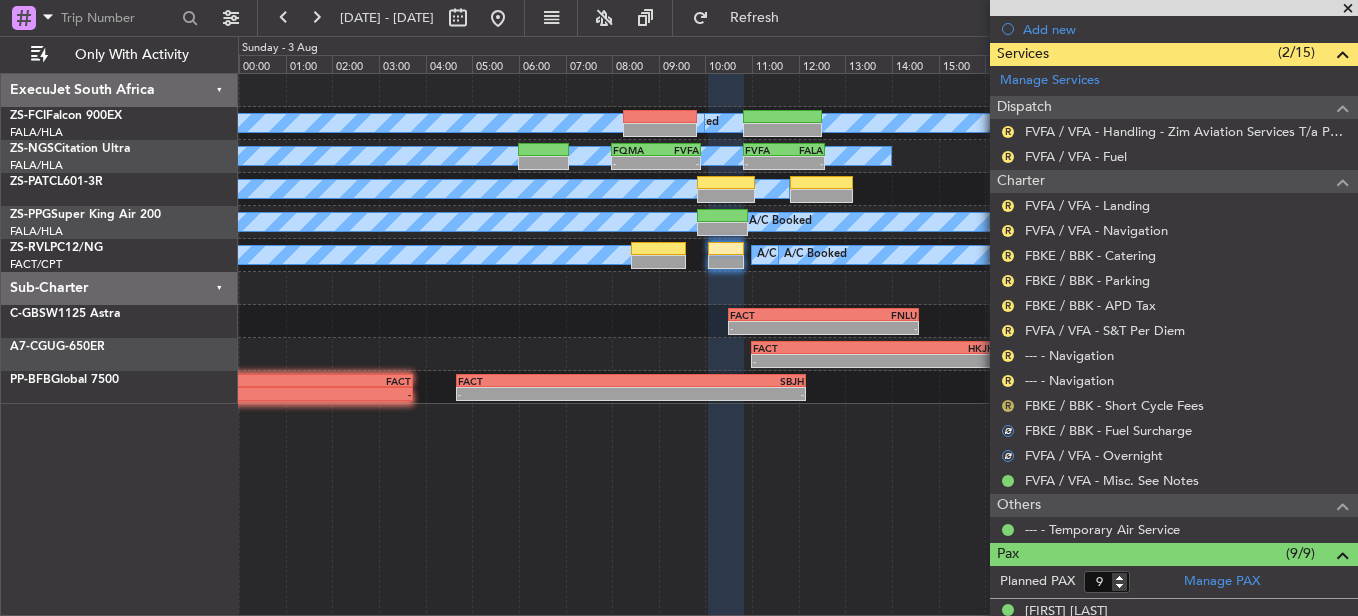 click on "R" at bounding box center (1008, 406) 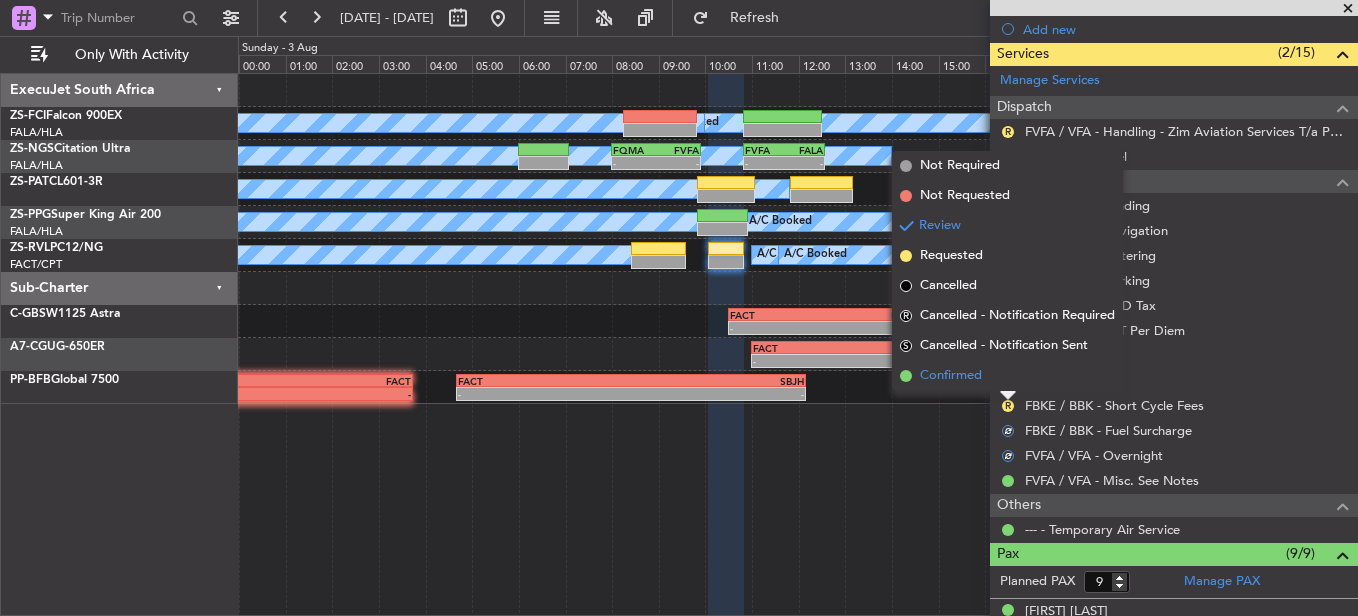 click on "Confirmed" at bounding box center (1007, 376) 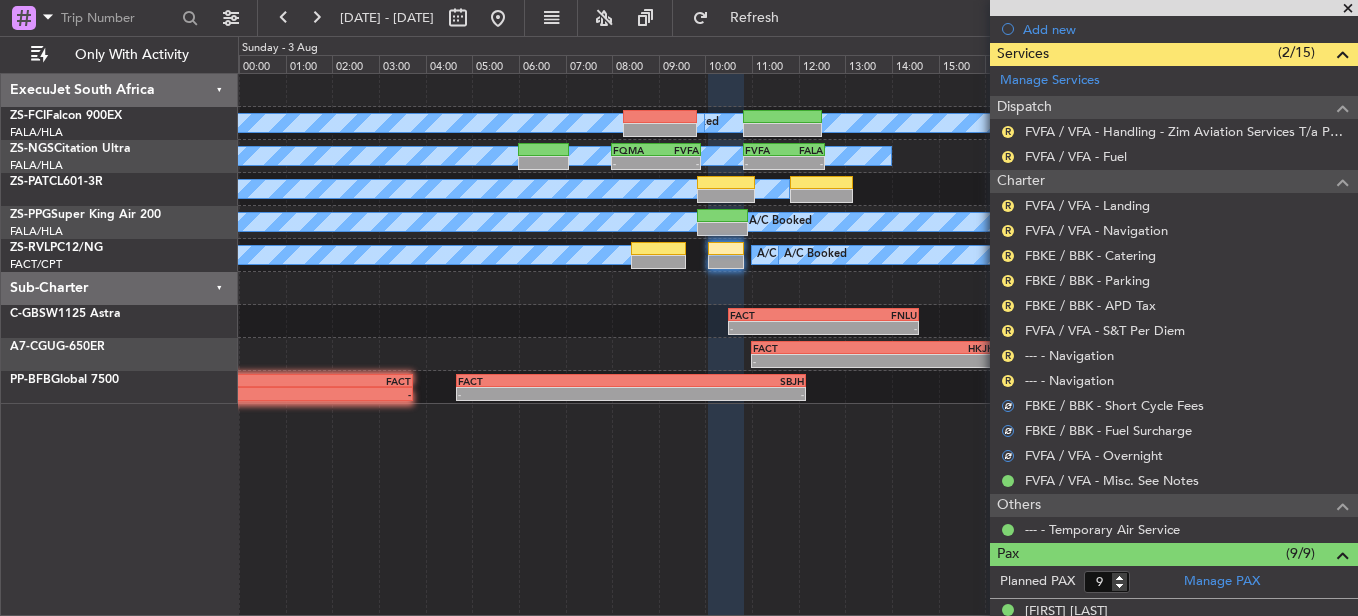 click on "R" at bounding box center (1008, 381) 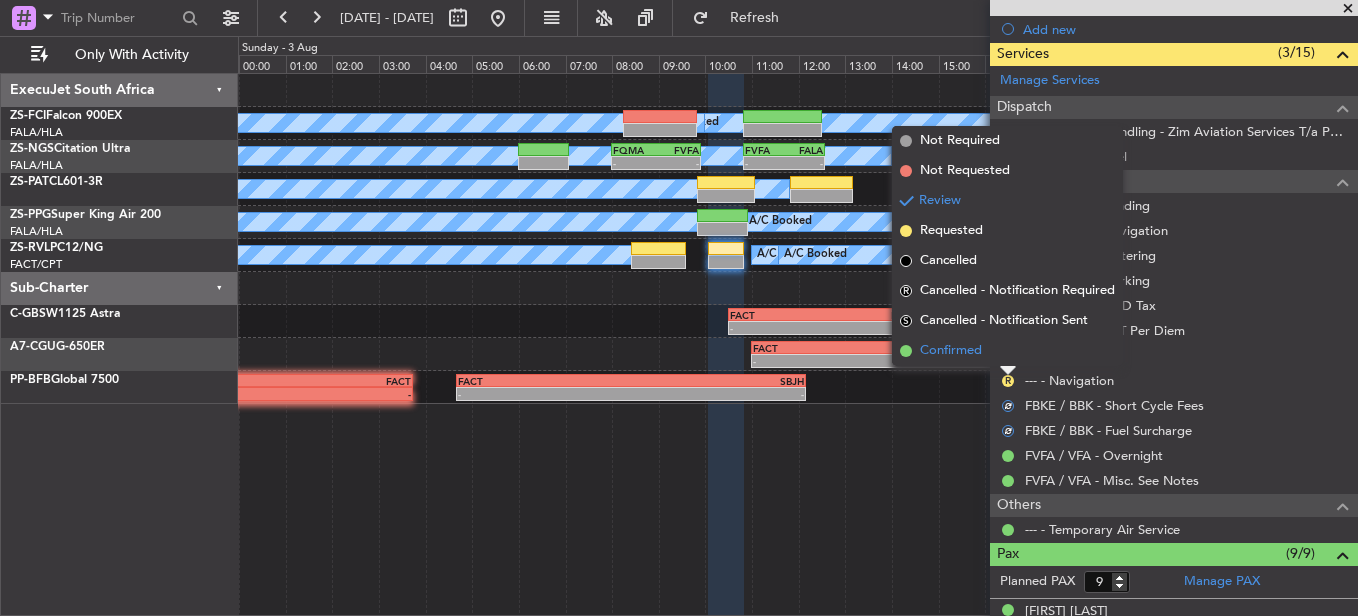 click on "Confirmed" at bounding box center (1007, 351) 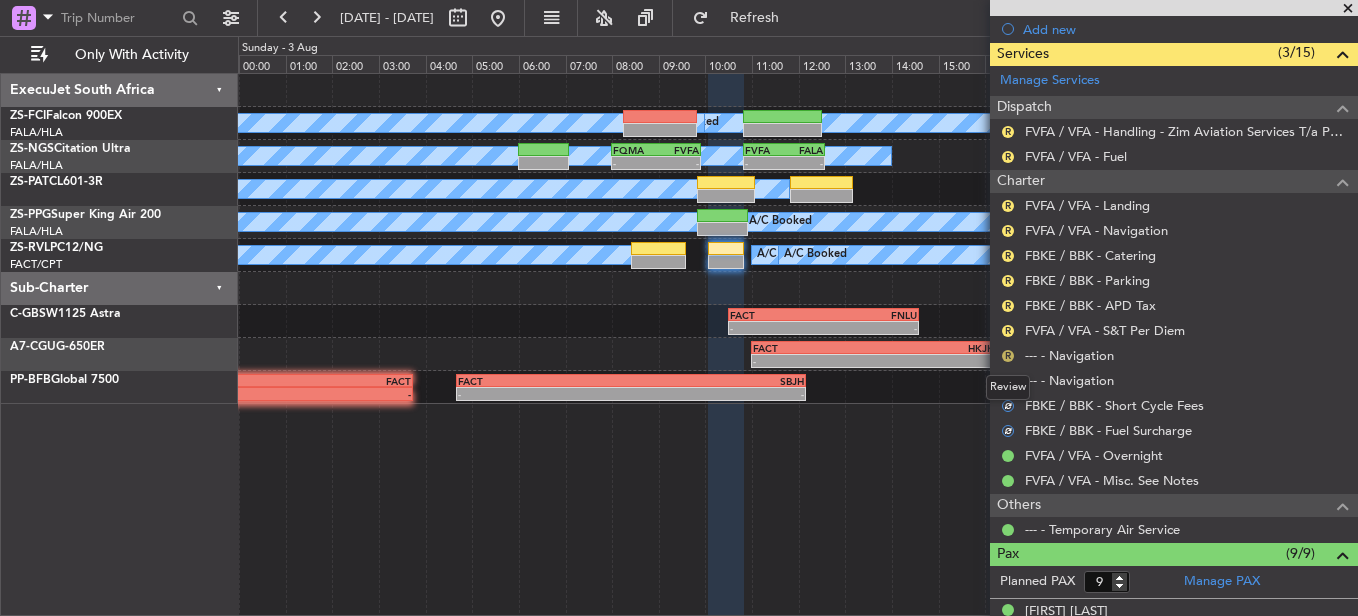 click on "Review" at bounding box center [1008, 387] 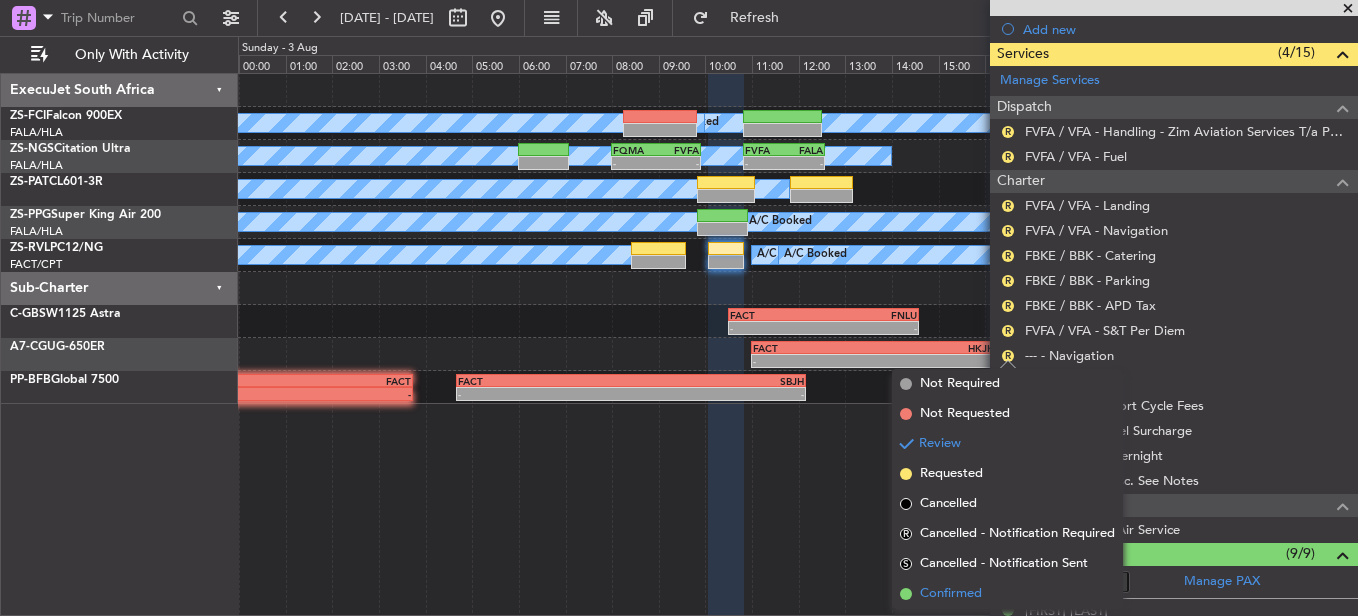 click on "Confirmed" at bounding box center (951, 594) 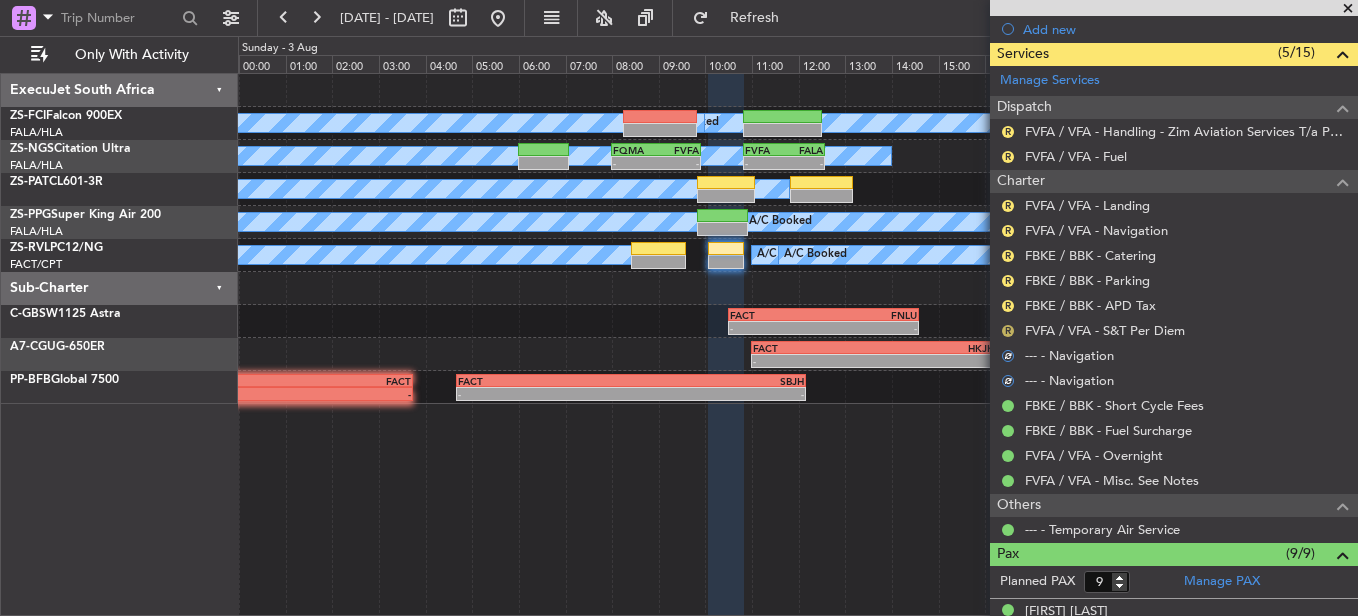 click on "R" at bounding box center (1008, 331) 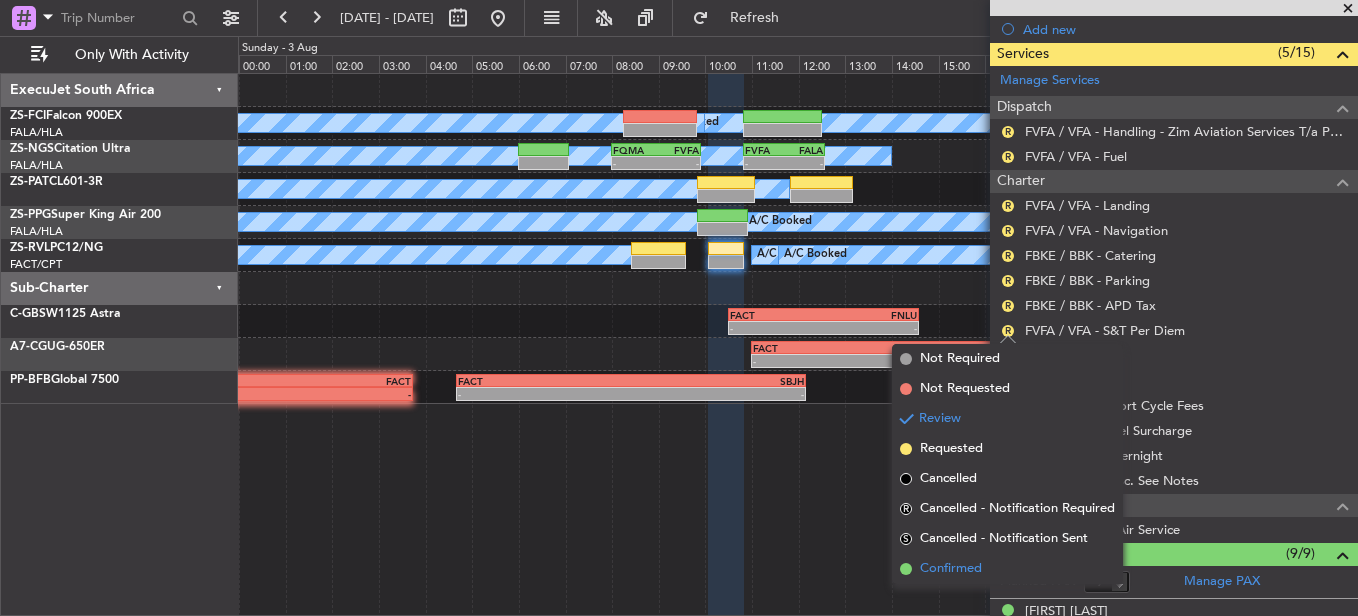 drag, startPoint x: 1008, startPoint y: 328, endPoint x: 974, endPoint y: 558, distance: 232.49947 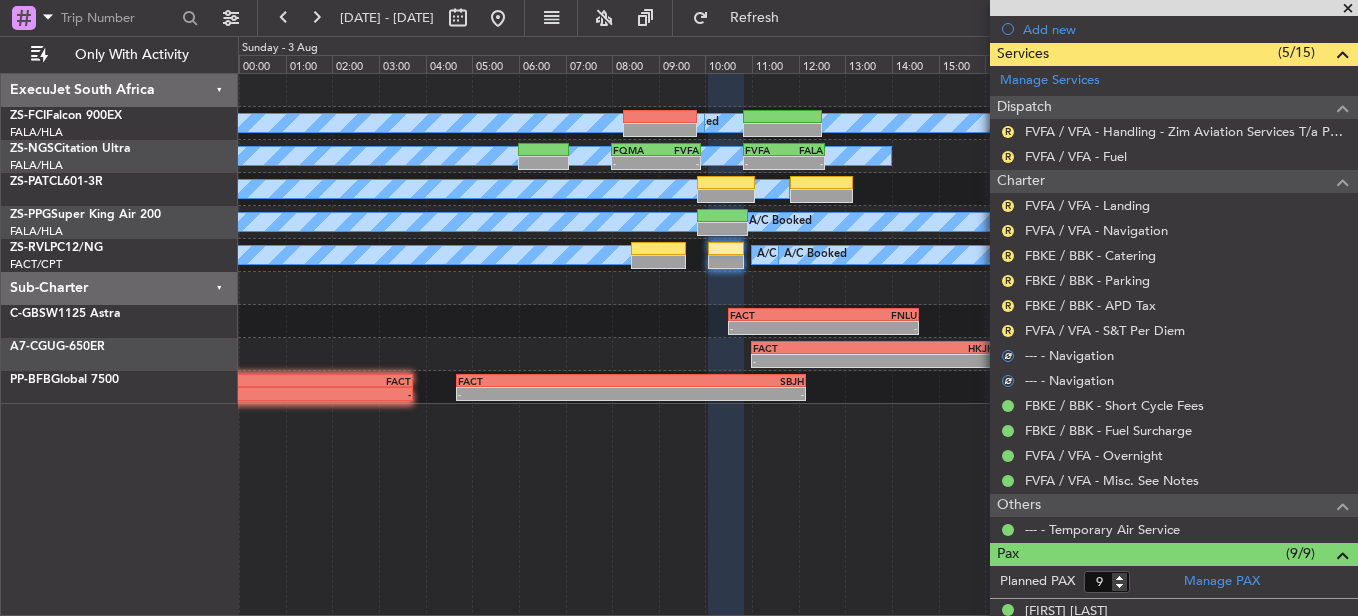 click on "A/C Booked
A/C Booked
A/C Booked
A/C Booked
A/C Booked
A/C Booked
A/C Booked
A/C Booked
A/C Booked
-
-
FQMA
[TIME] Z
FVFA
[TIME] Z
-
-
FVFA
[TIME] Z
FALA
[TIME] Z
A/C Booked
A/C Booked
A/C Booked
A/C Booked
A/C Booked
A/C Booked
A/C Booked
A/C Booked
A/C Booked
A/C Booked
A/C Booked
A/C Booked
A/C Booked
-
-
FACT
[TIME] Z
FNLU
[TIME] Z
-" 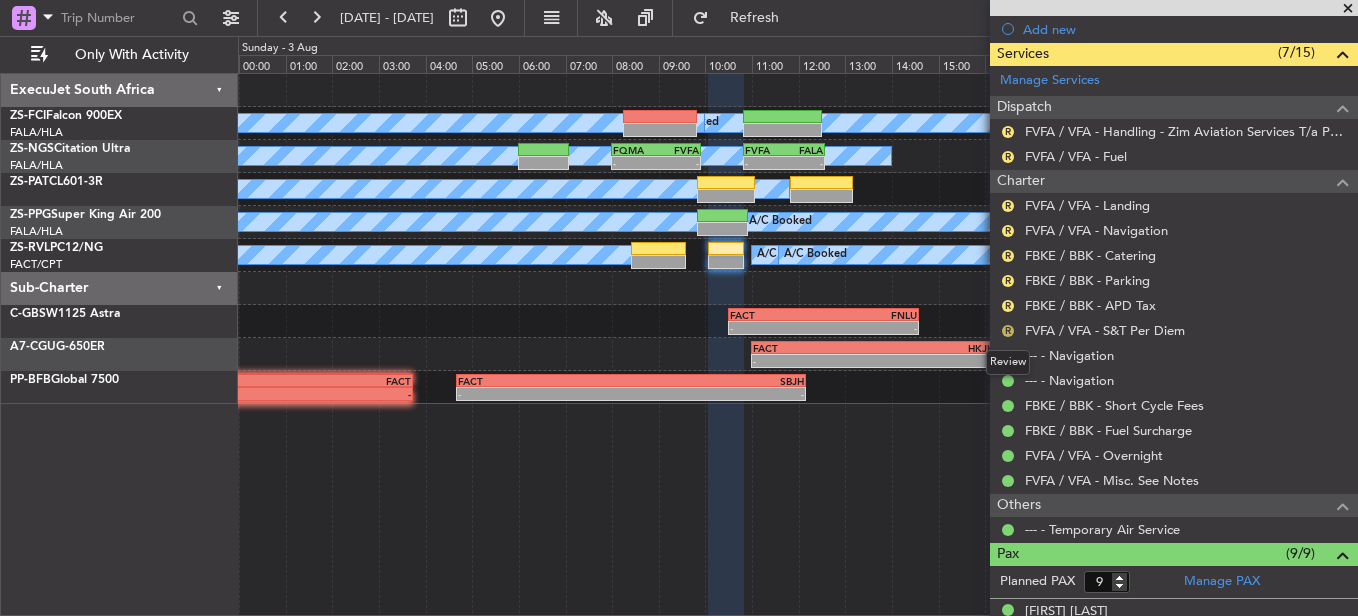 click on "R" at bounding box center (1008, 331) 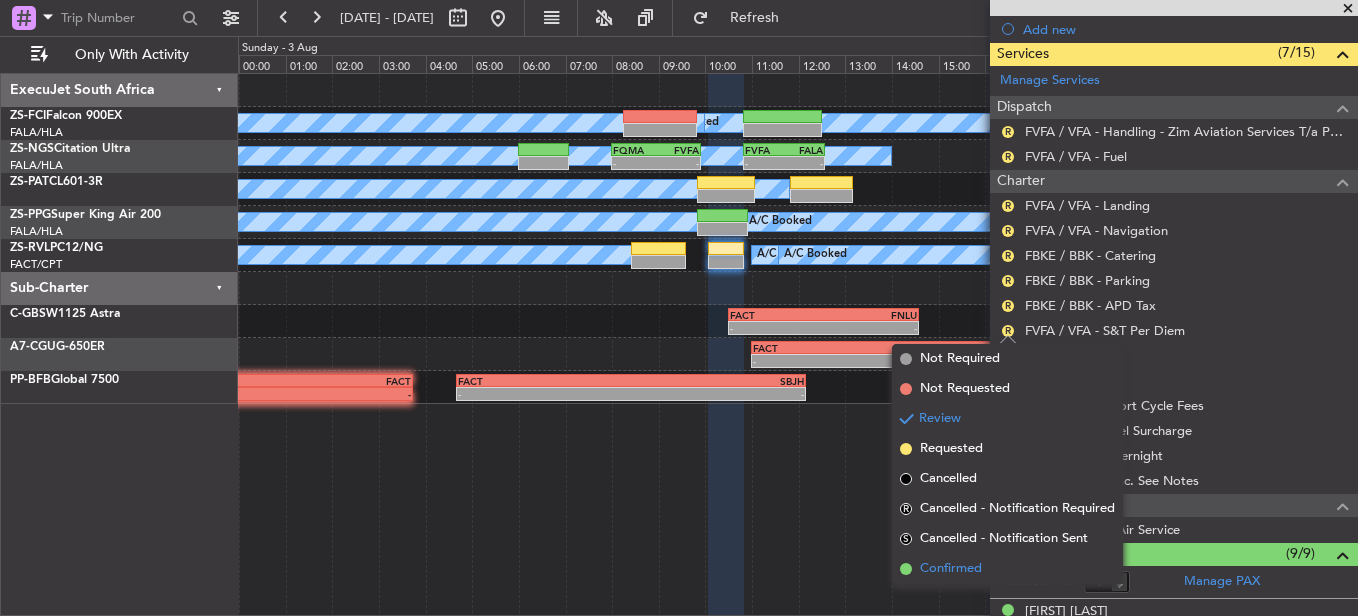 click on "Confirmed" at bounding box center (1007, 569) 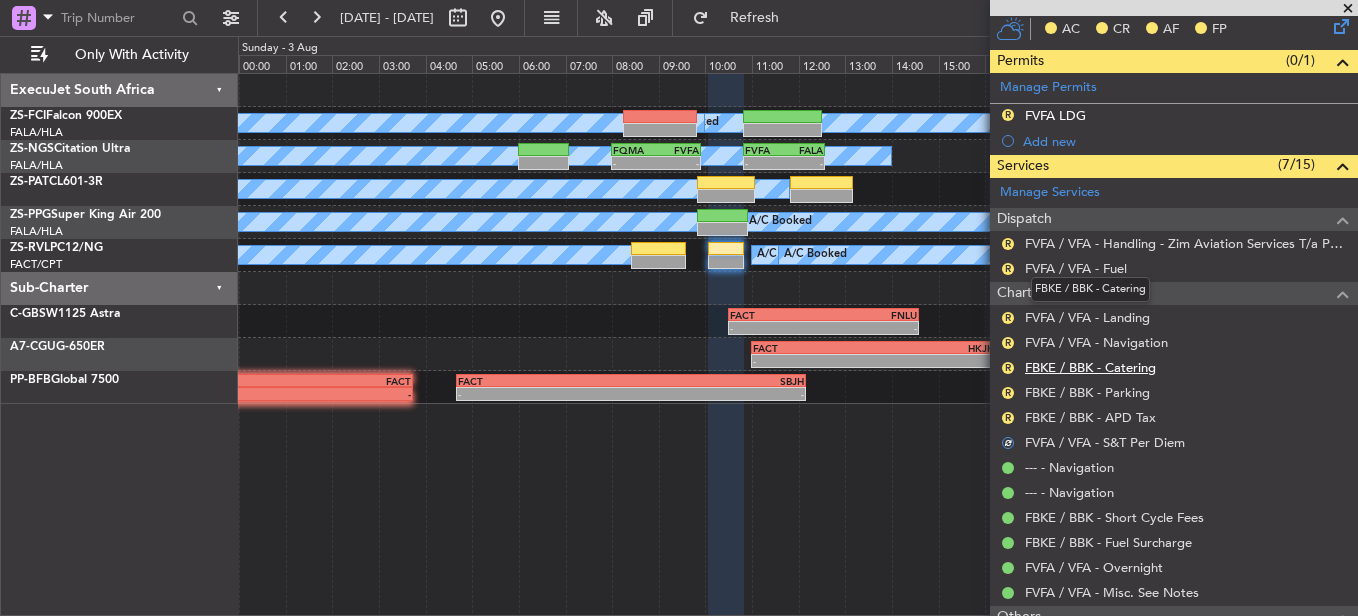 scroll, scrollTop: 320, scrollLeft: 0, axis: vertical 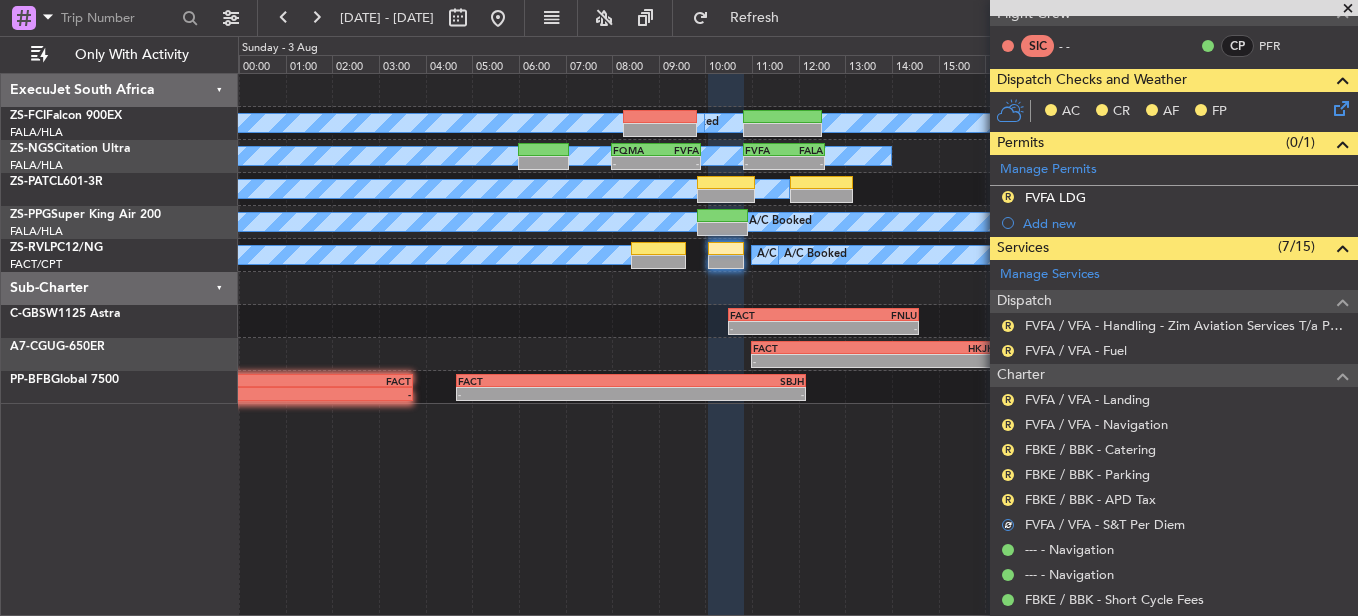click on "R" at bounding box center (1008, 500) 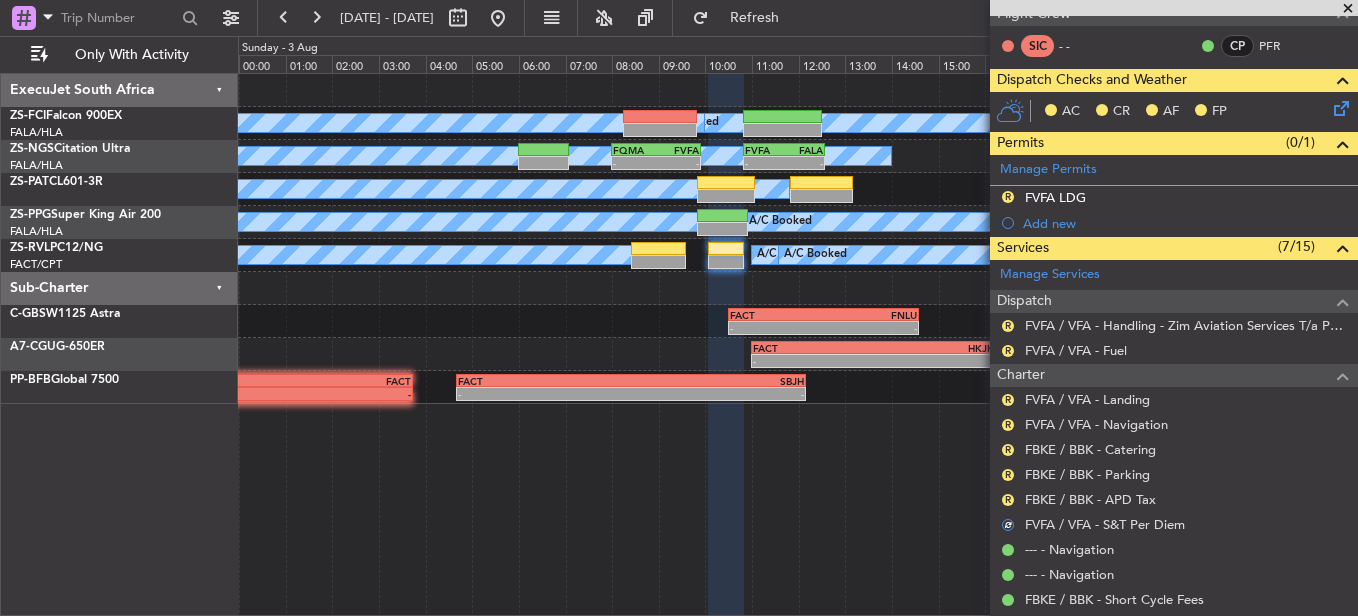click on "R" at bounding box center [1008, 500] 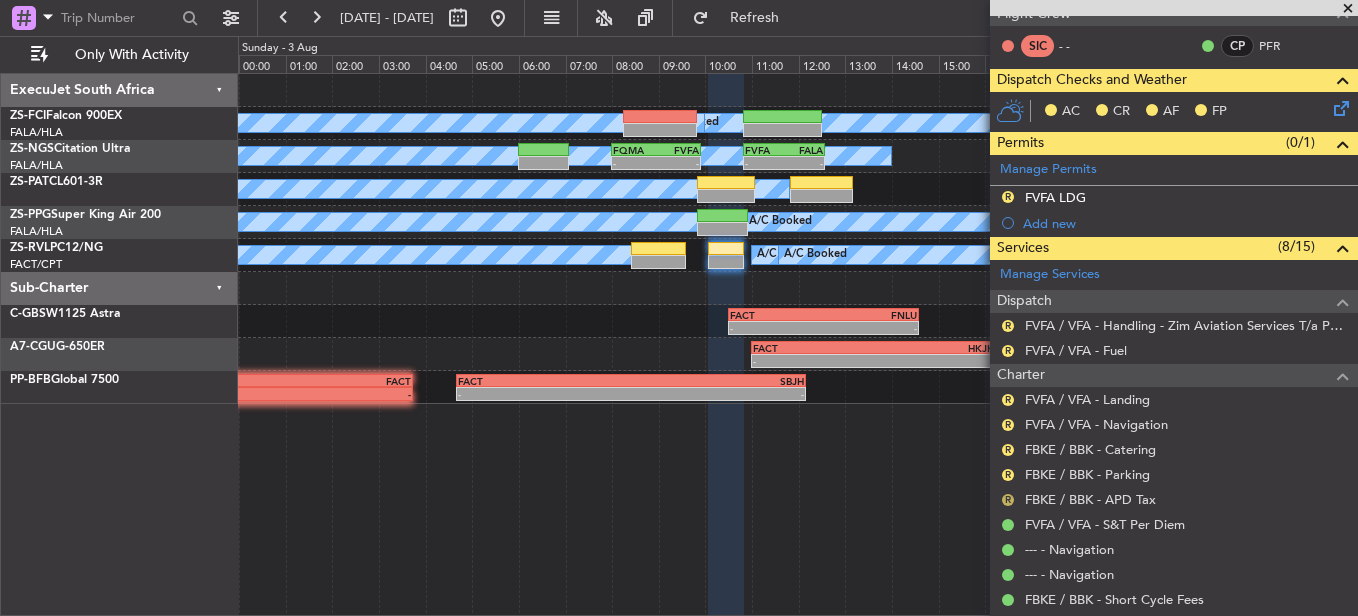 click on "R" at bounding box center [1008, 500] 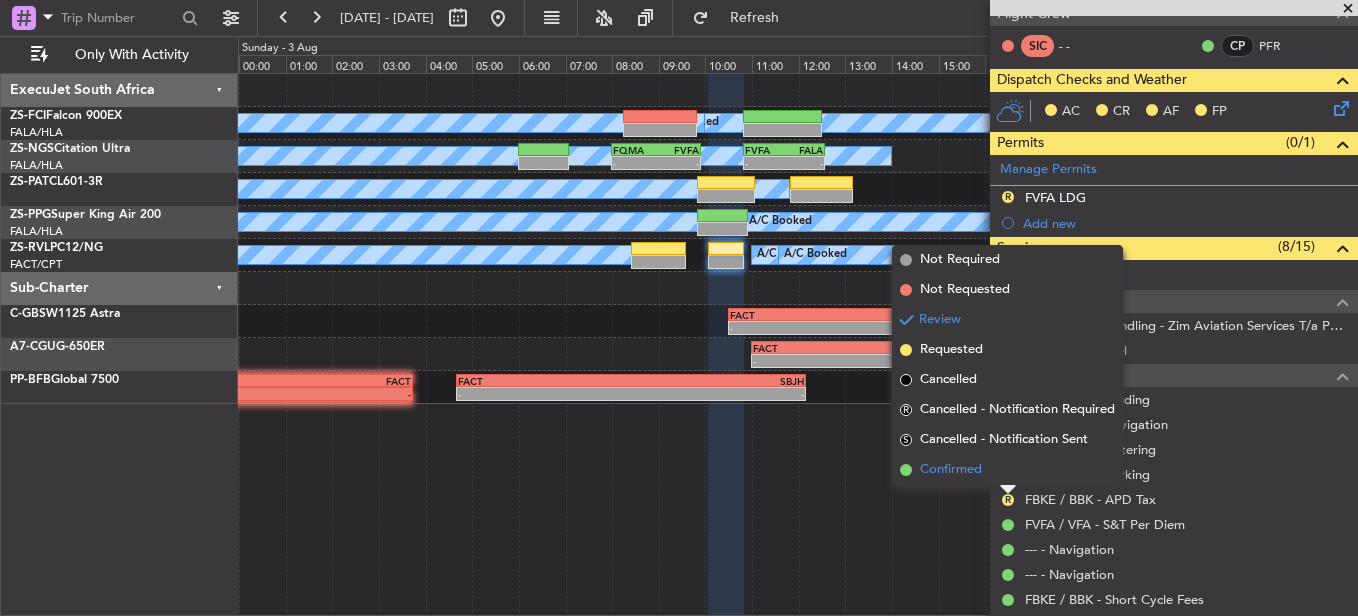 click on "Confirmed" at bounding box center (1007, 470) 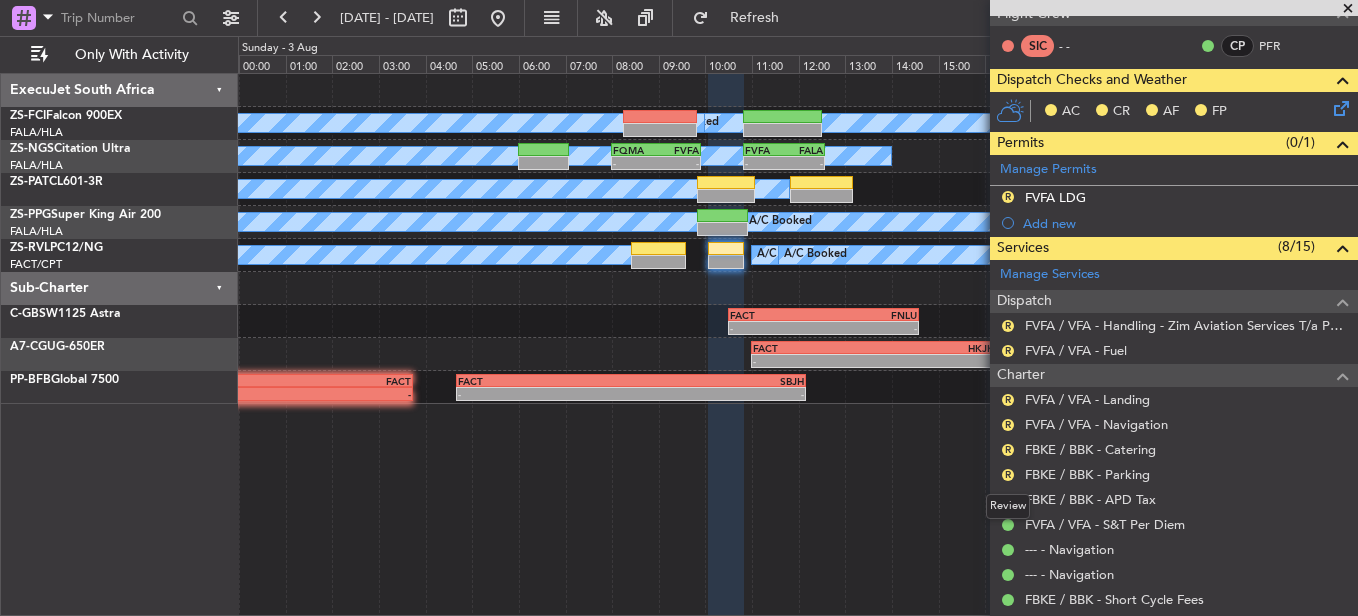 click on "R" at bounding box center (1008, 475) 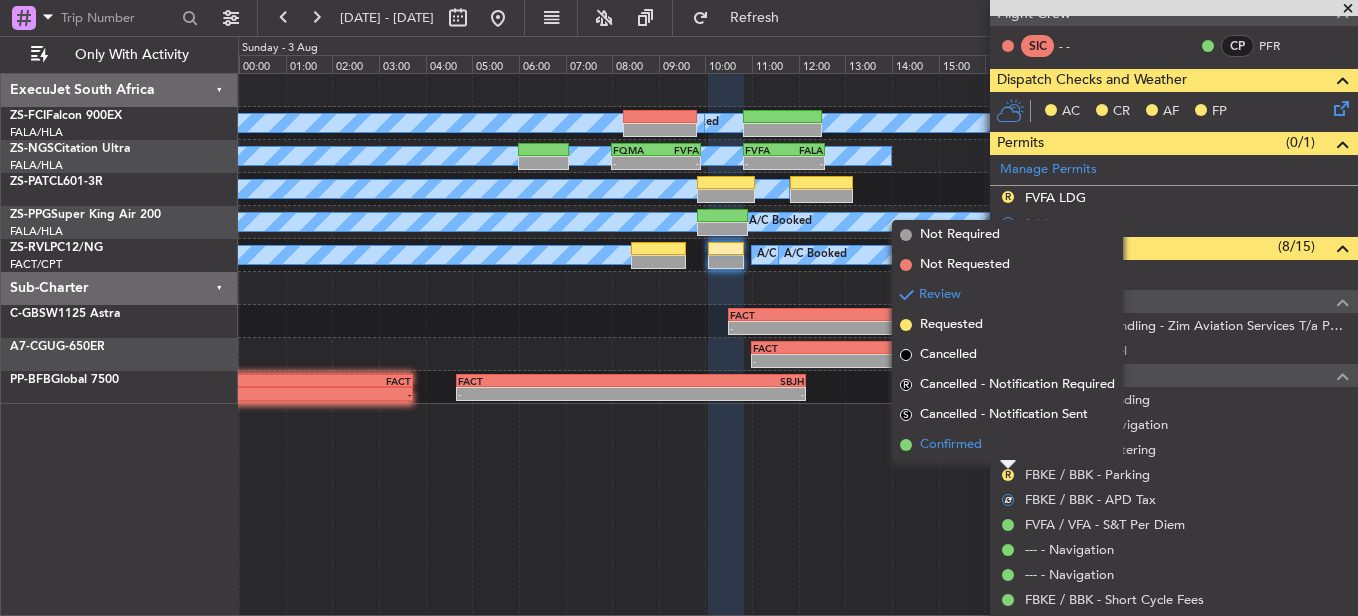 drag, startPoint x: 1005, startPoint y: 474, endPoint x: 992, endPoint y: 449, distance: 28.178005 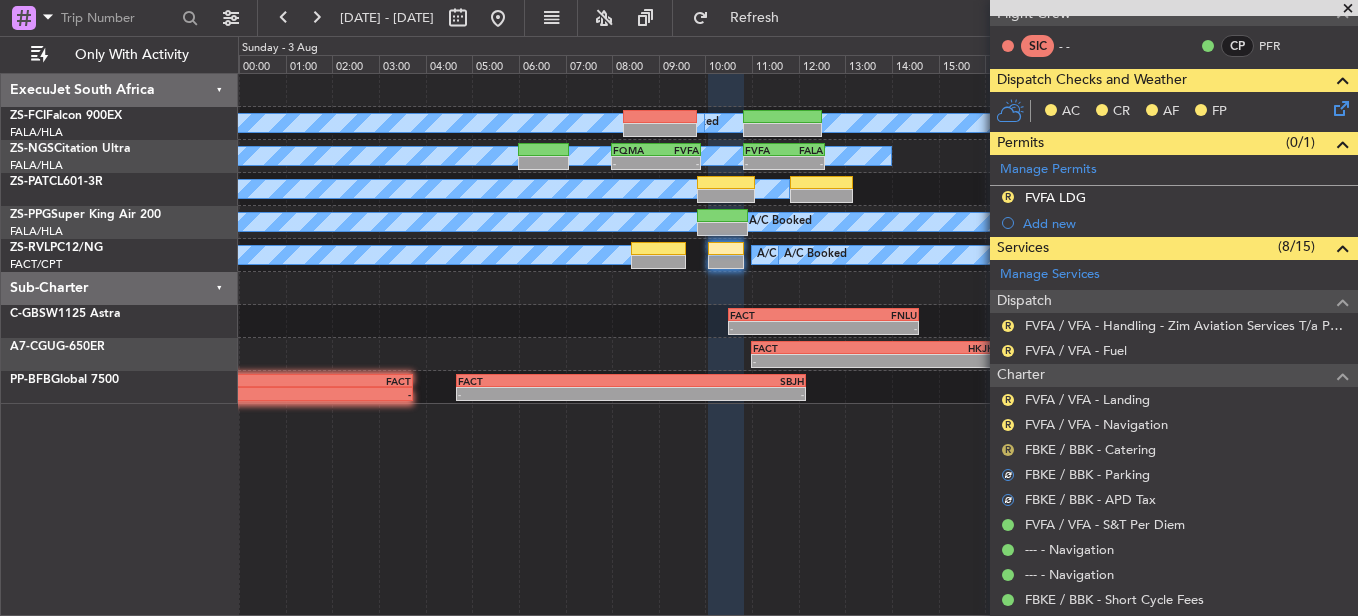 click on "R" at bounding box center (1008, 450) 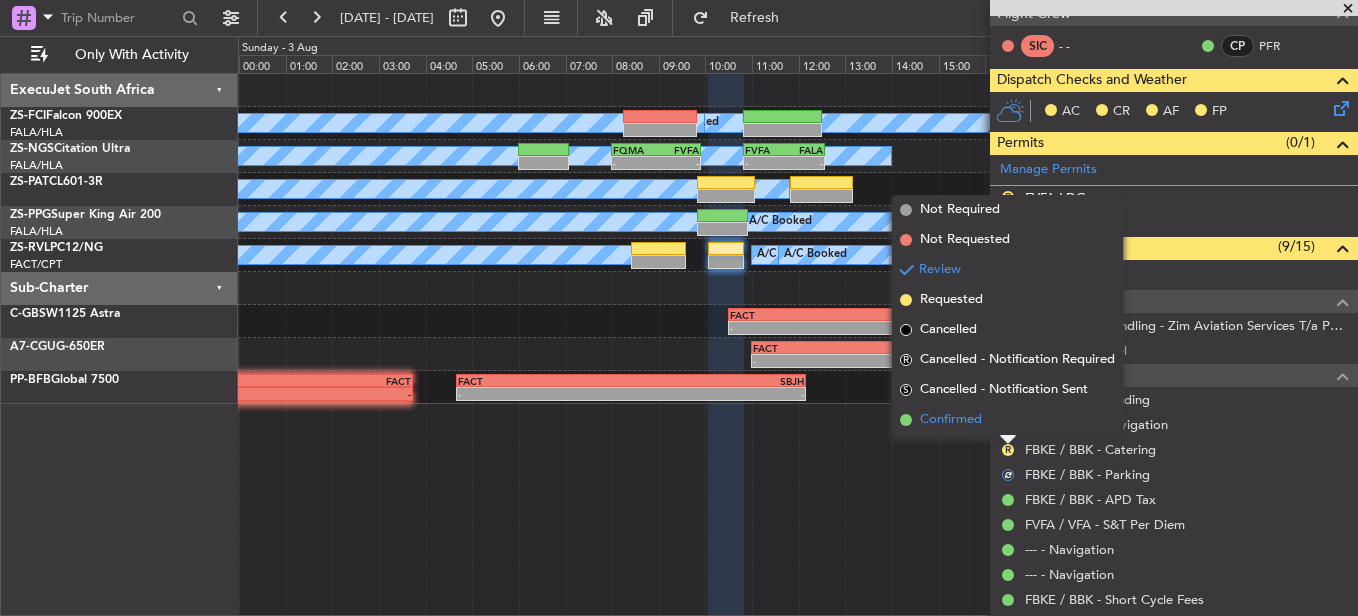 click on "Confirmed" at bounding box center [1007, 420] 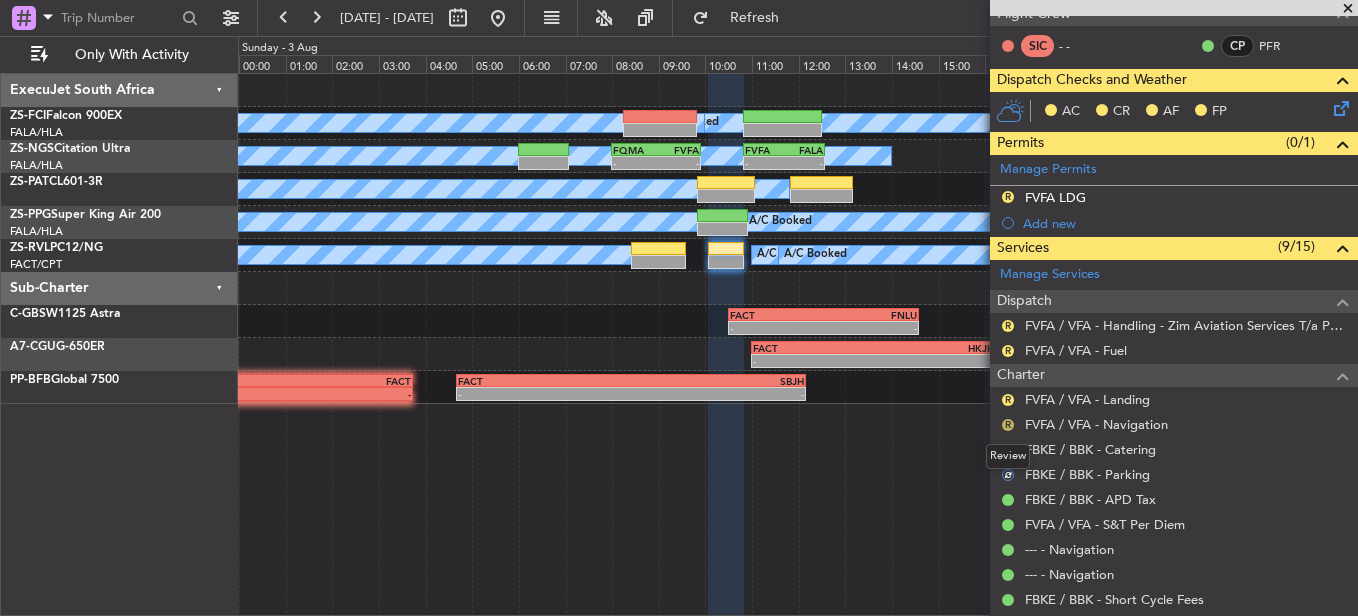 click on "R" at bounding box center [1008, 425] 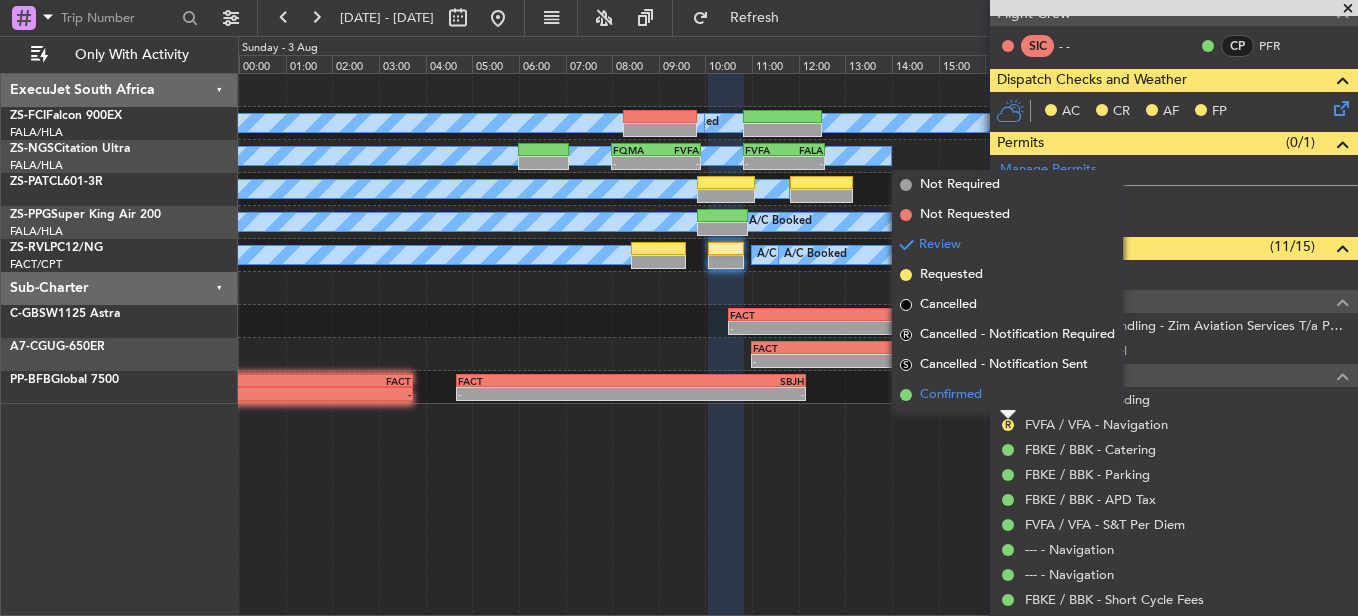 click on "Confirmed" at bounding box center (951, 395) 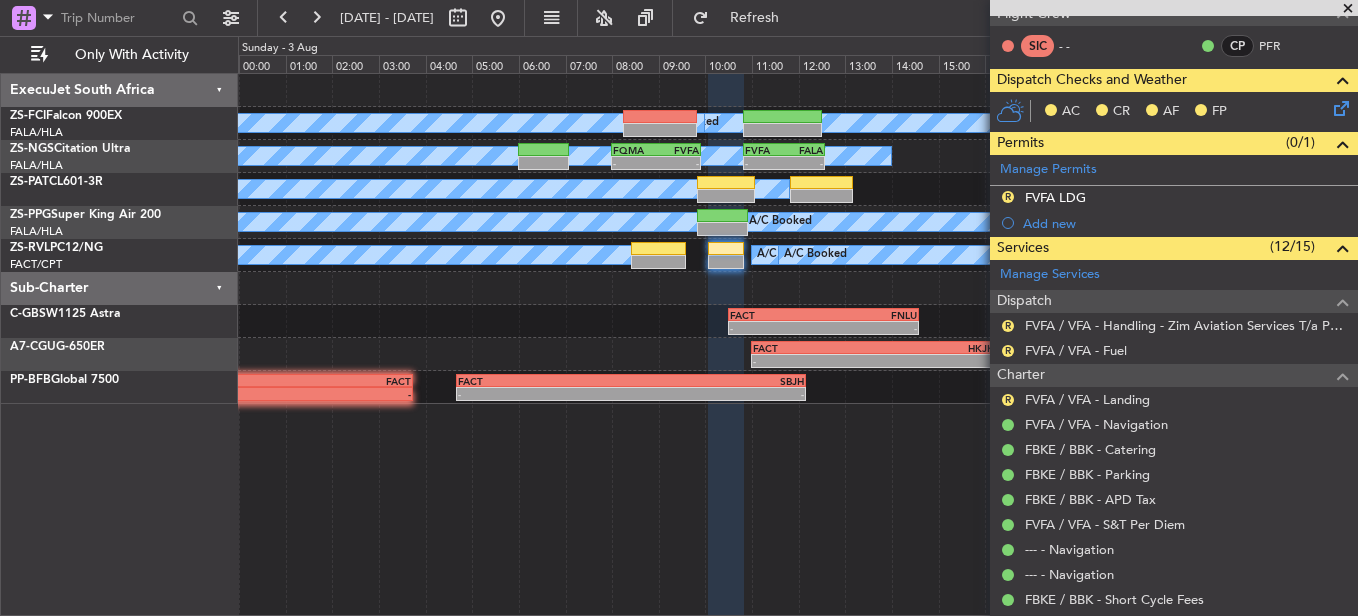 click on "R   FVFA / VFA - Landing" at bounding box center [1174, 399] 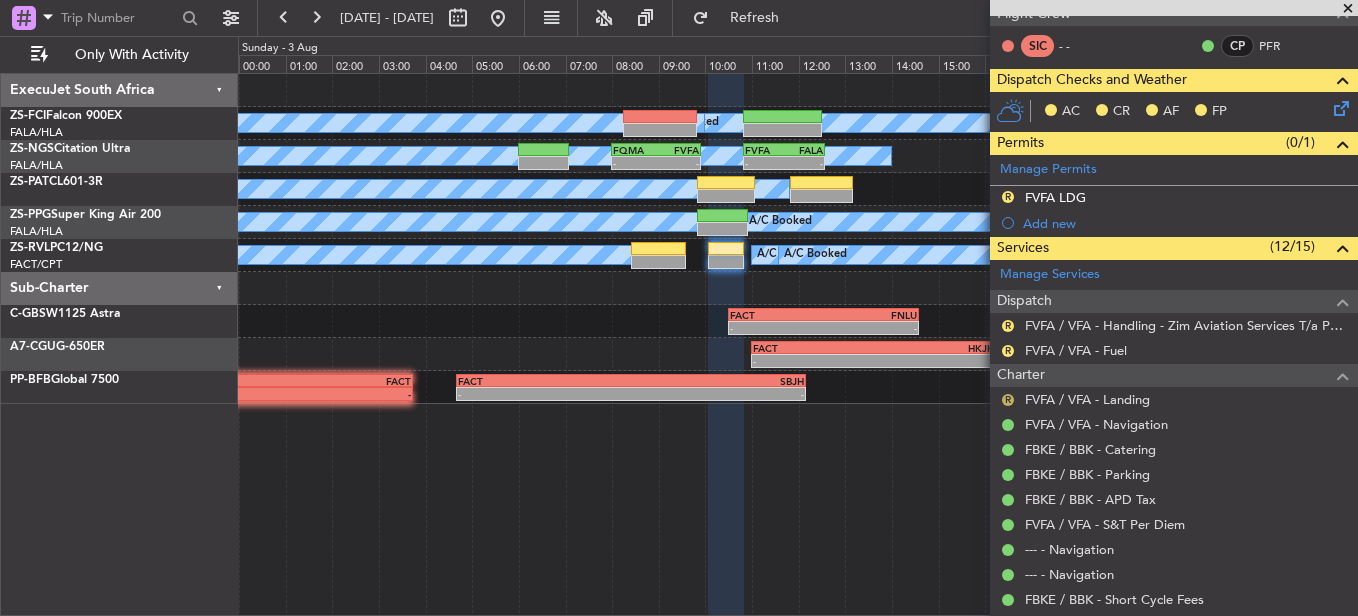 click on "Review" at bounding box center (1008, 431) 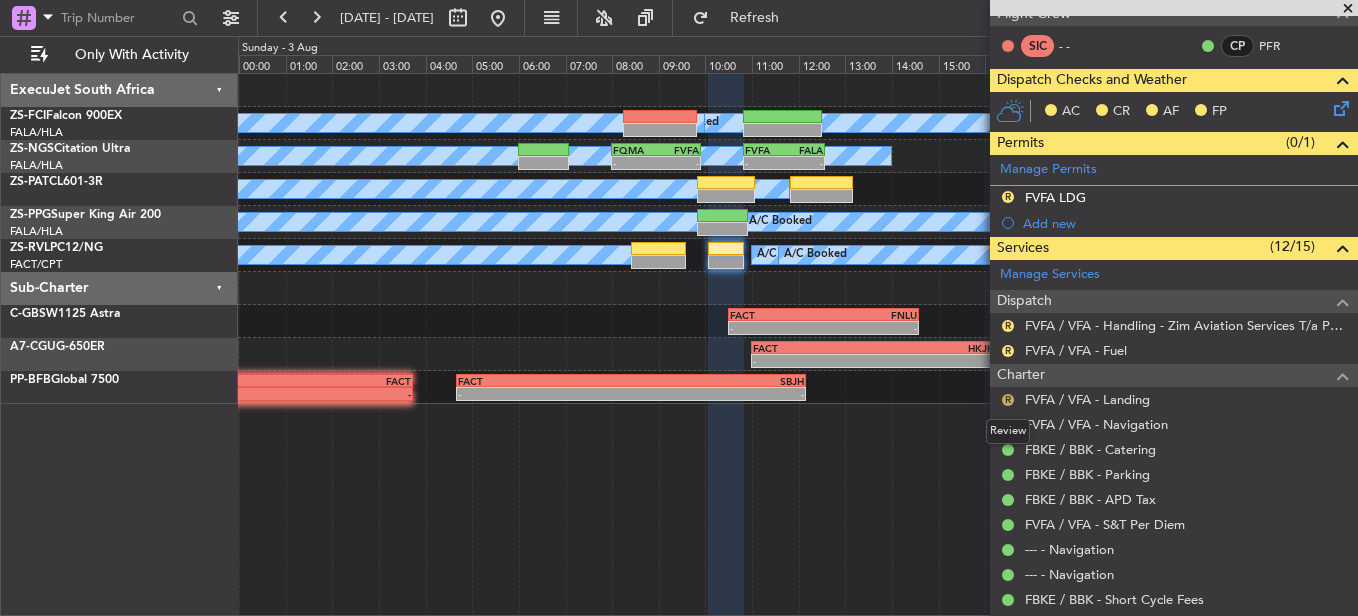 click on "R" at bounding box center (1008, 400) 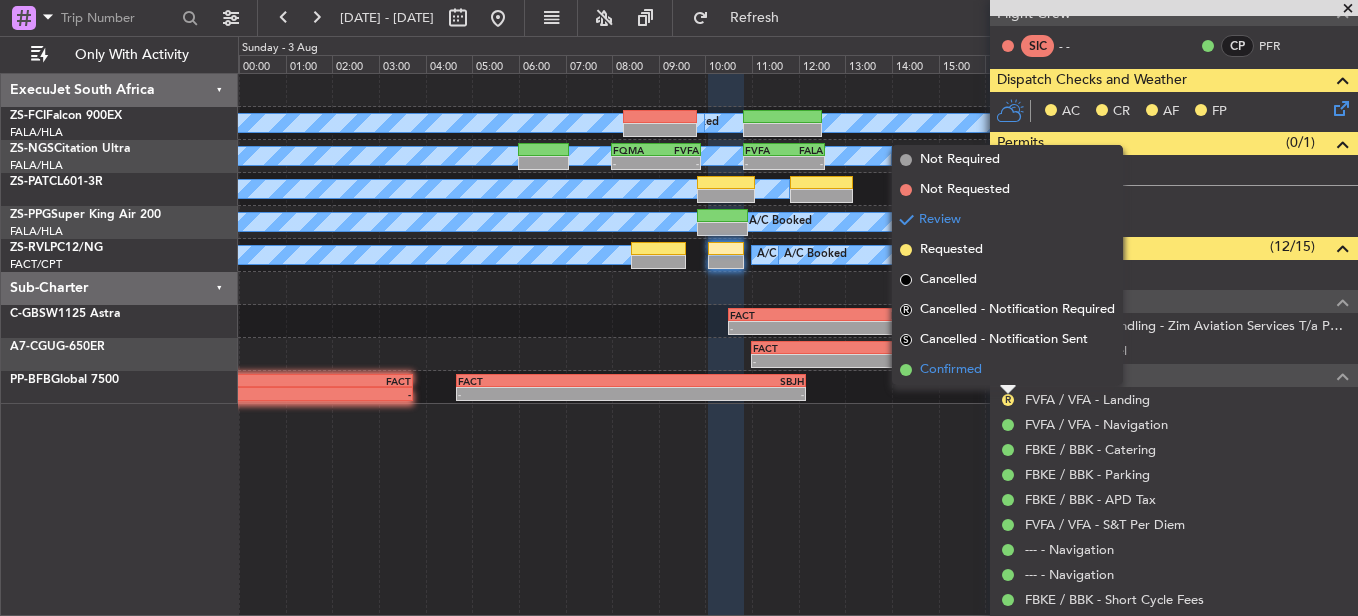 click on "Confirmed" at bounding box center (1007, 370) 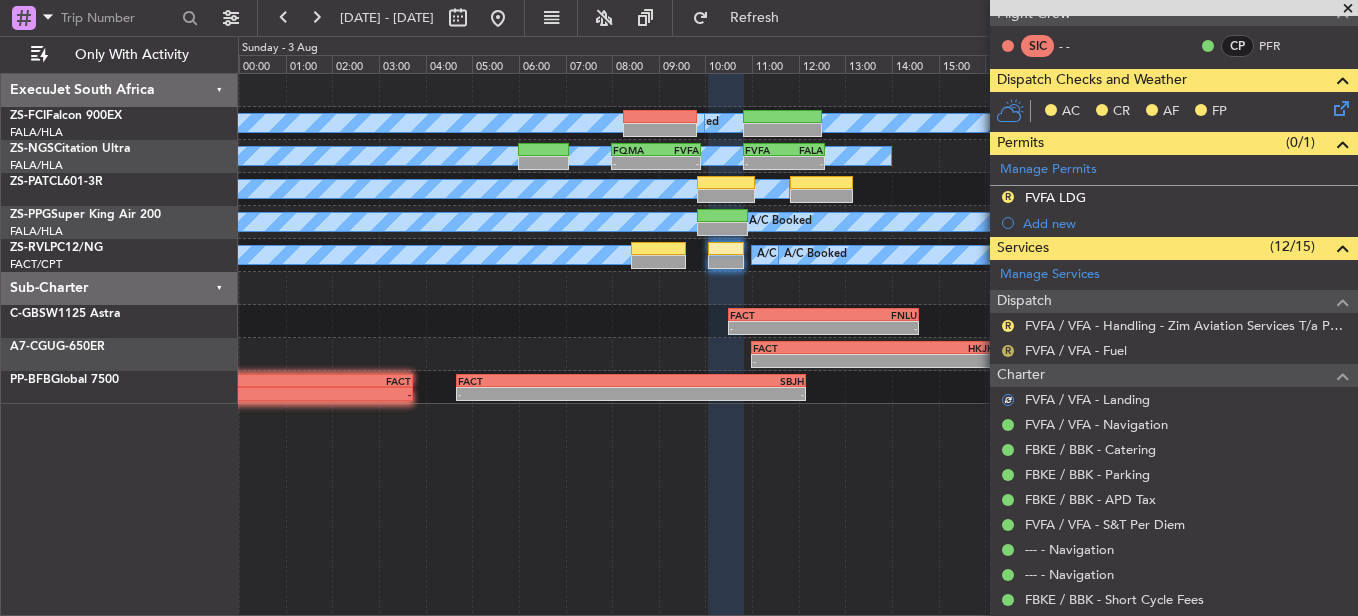 click on "R" at bounding box center [1008, 351] 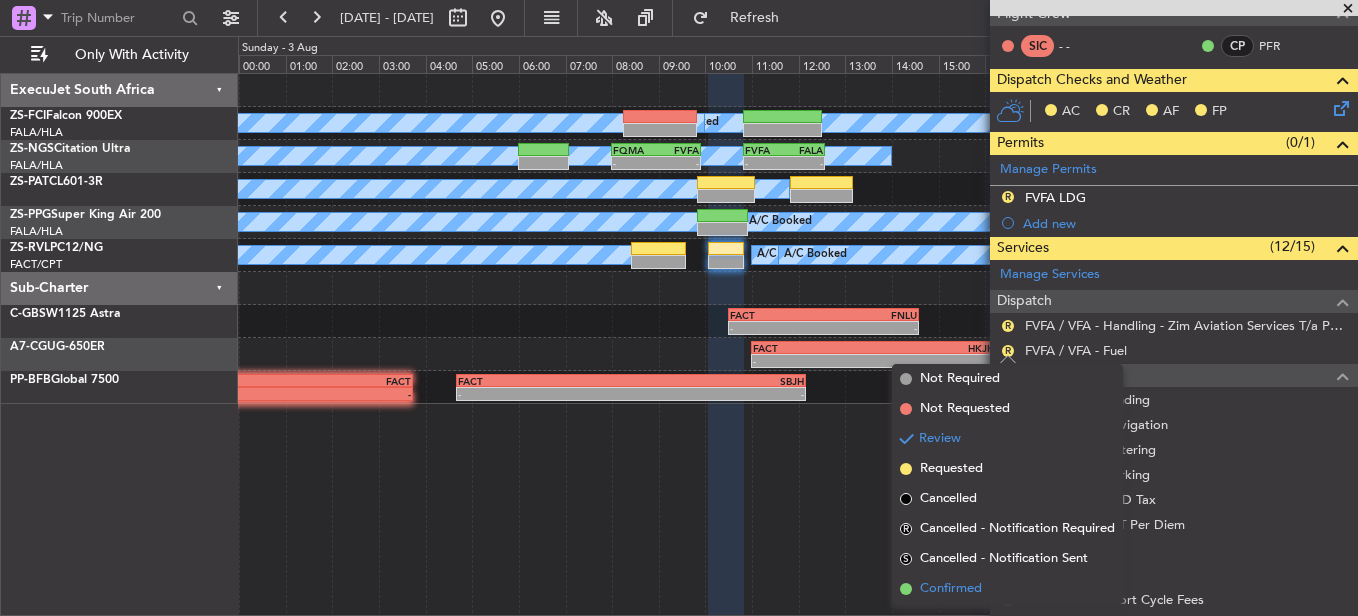 click on "Confirmed" at bounding box center [1007, 589] 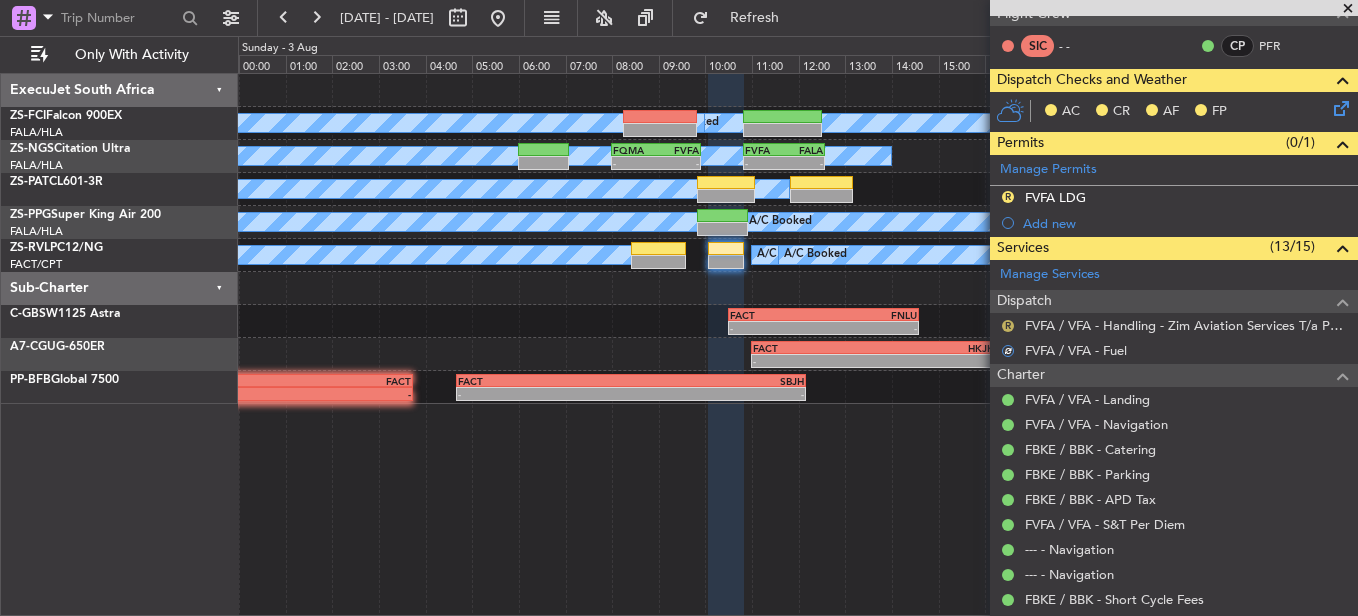 click on "R" at bounding box center (1008, 326) 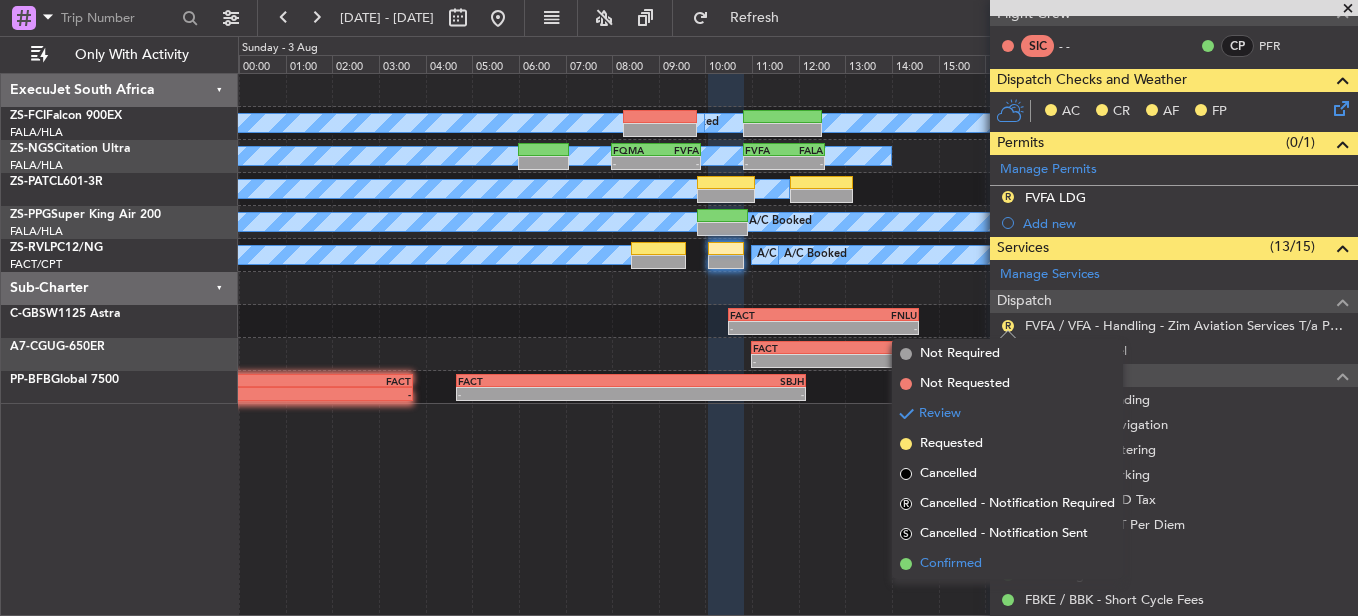 click on "Confirmed" at bounding box center [1007, 564] 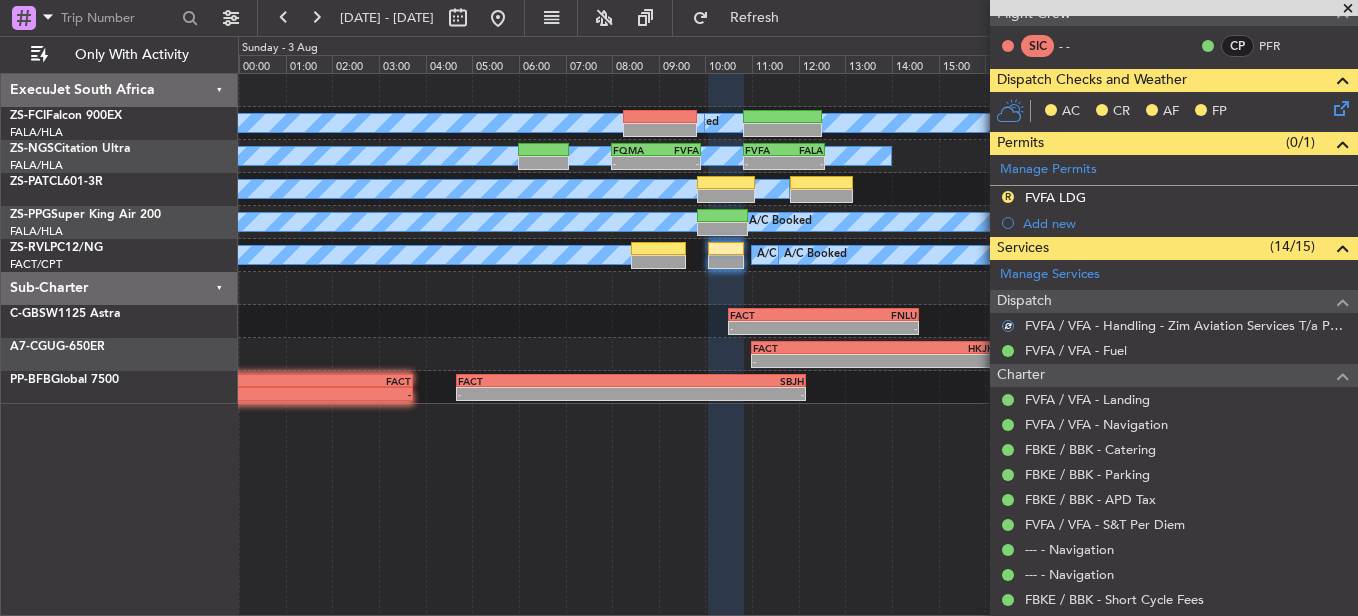 click 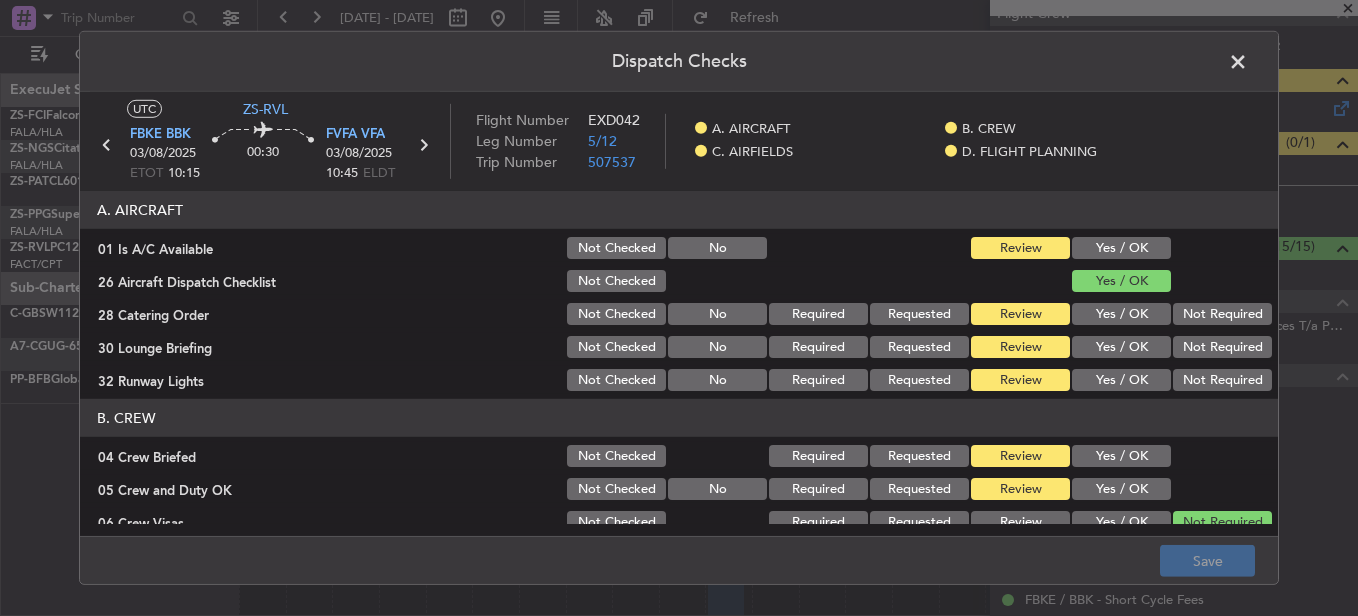 click on "Yes / OK" 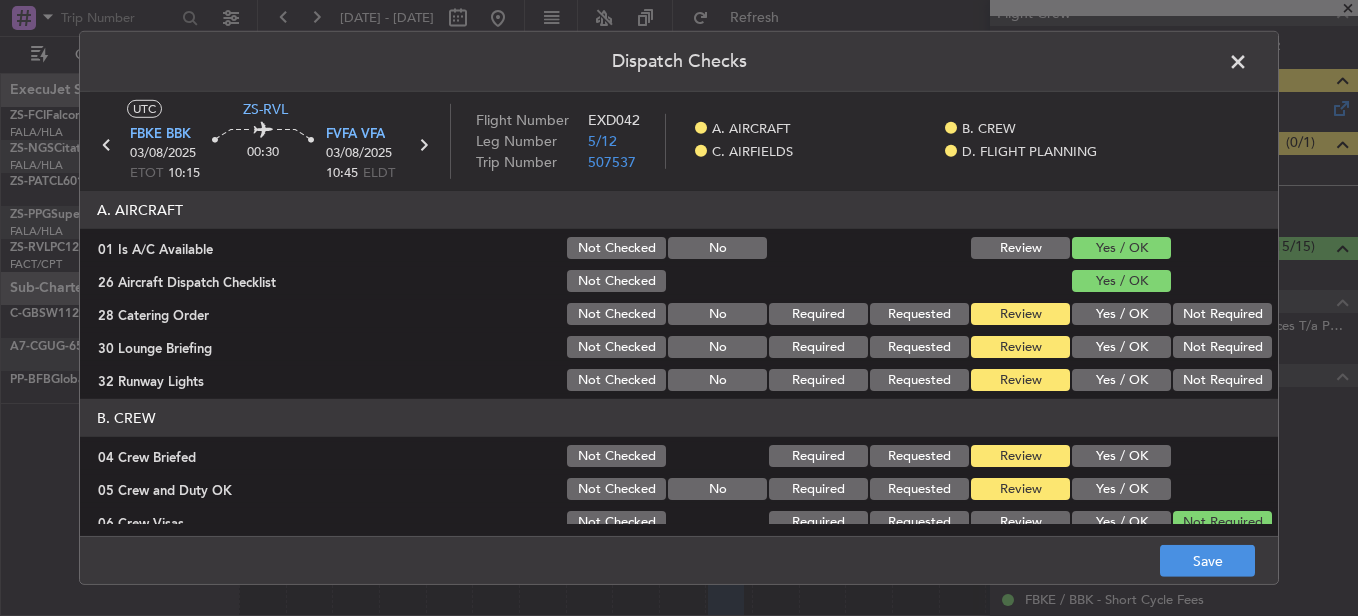 click on "Not Required" 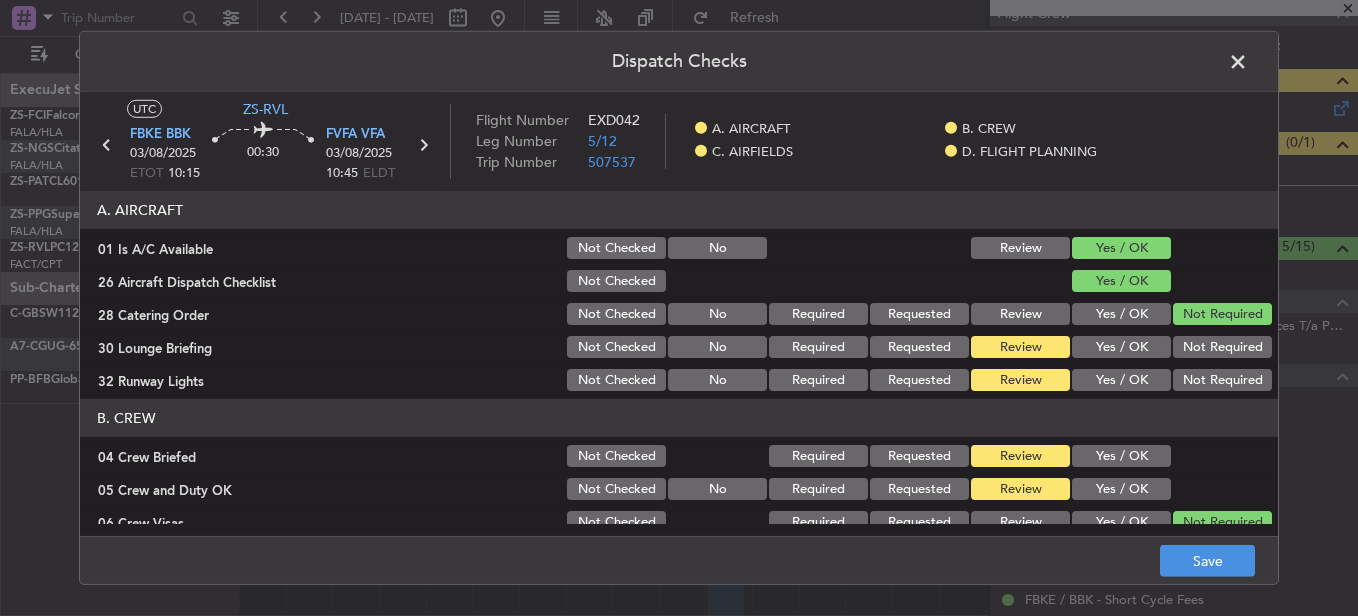 click on "Not Required" 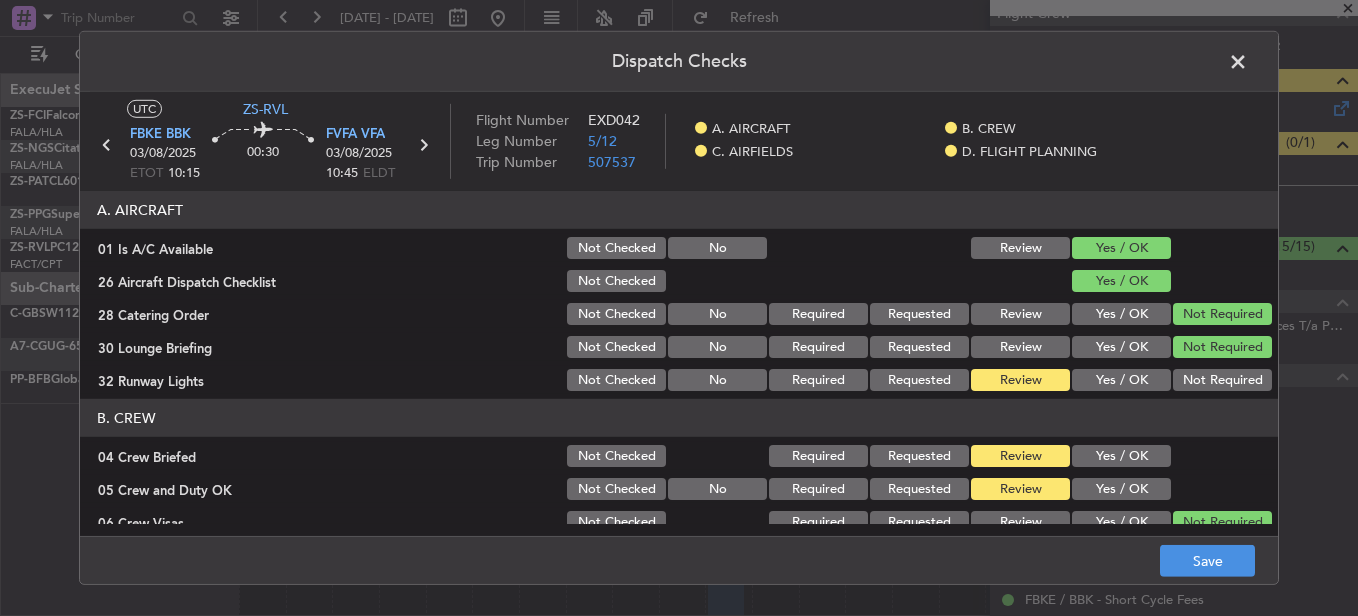 click on "Not Required" 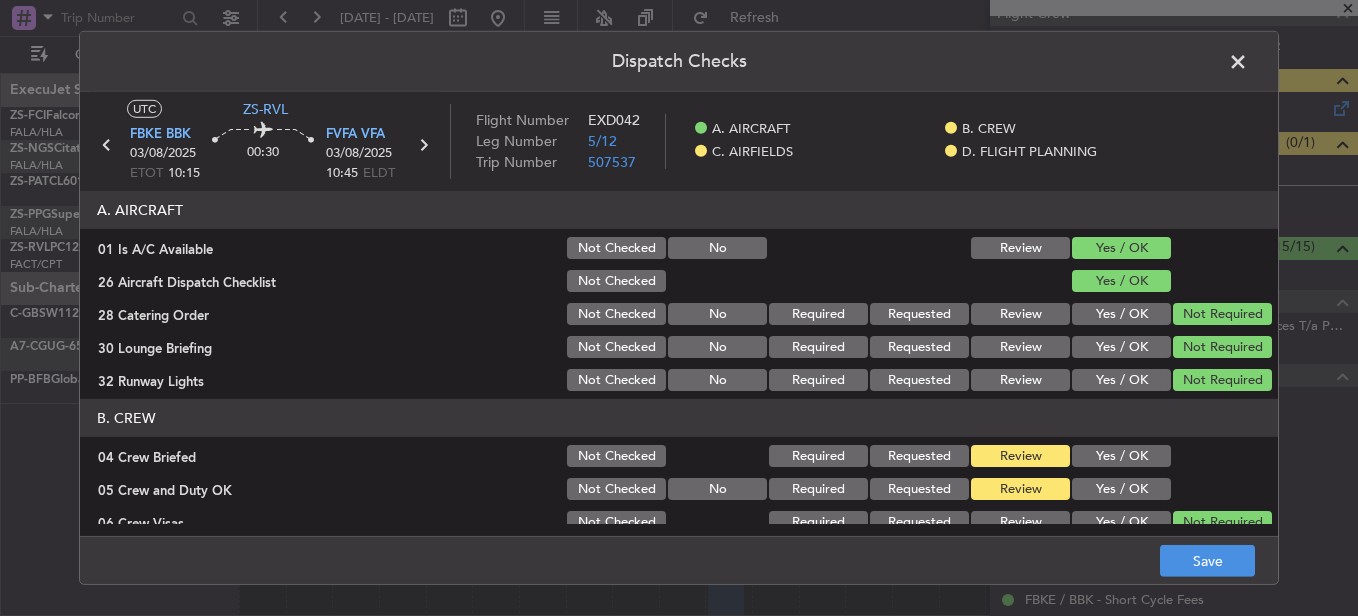 click on "Yes / OK" 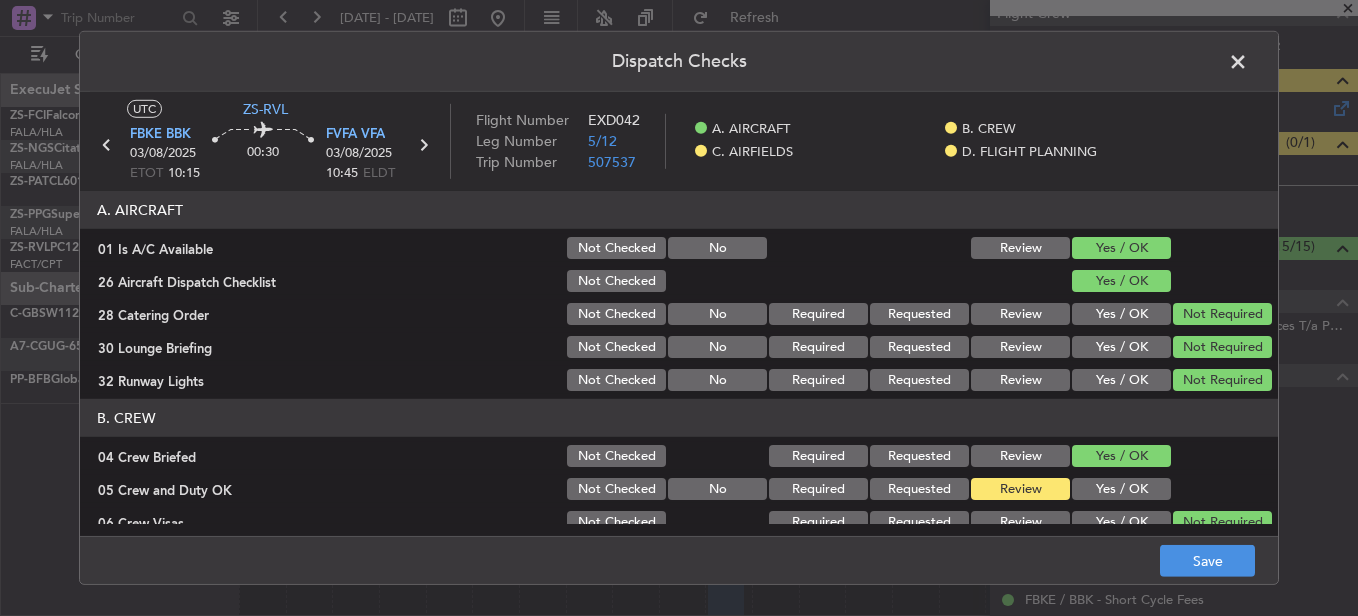 click on "Yes / OK" 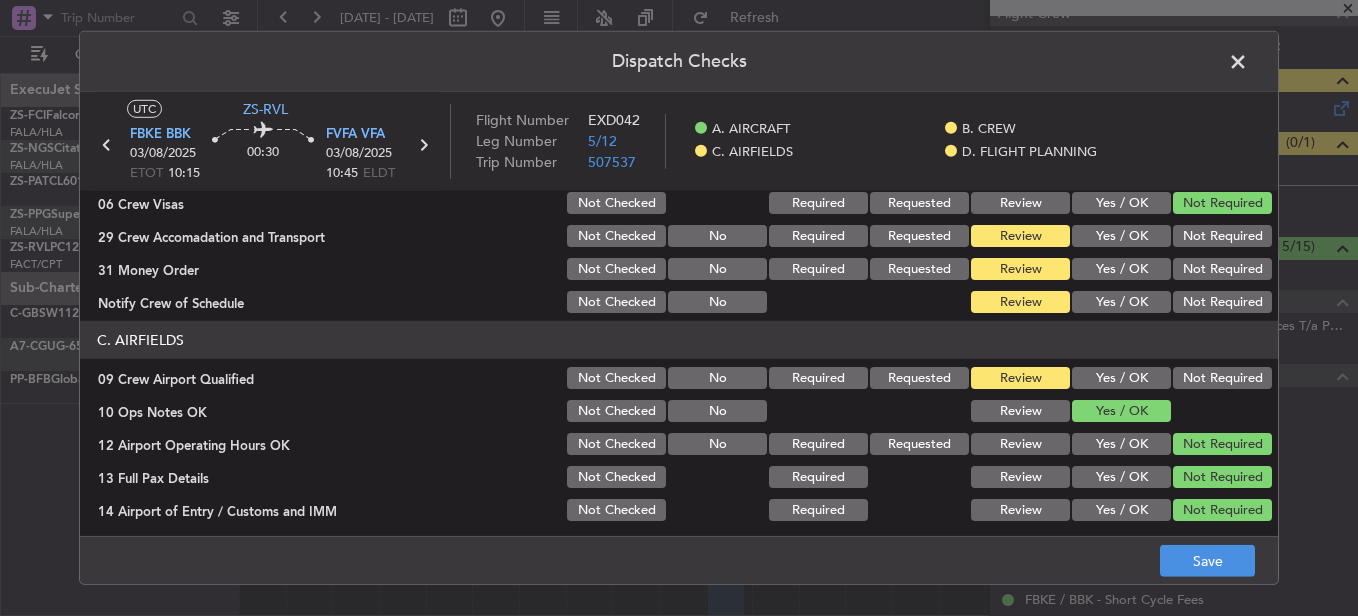 scroll, scrollTop: 359, scrollLeft: 0, axis: vertical 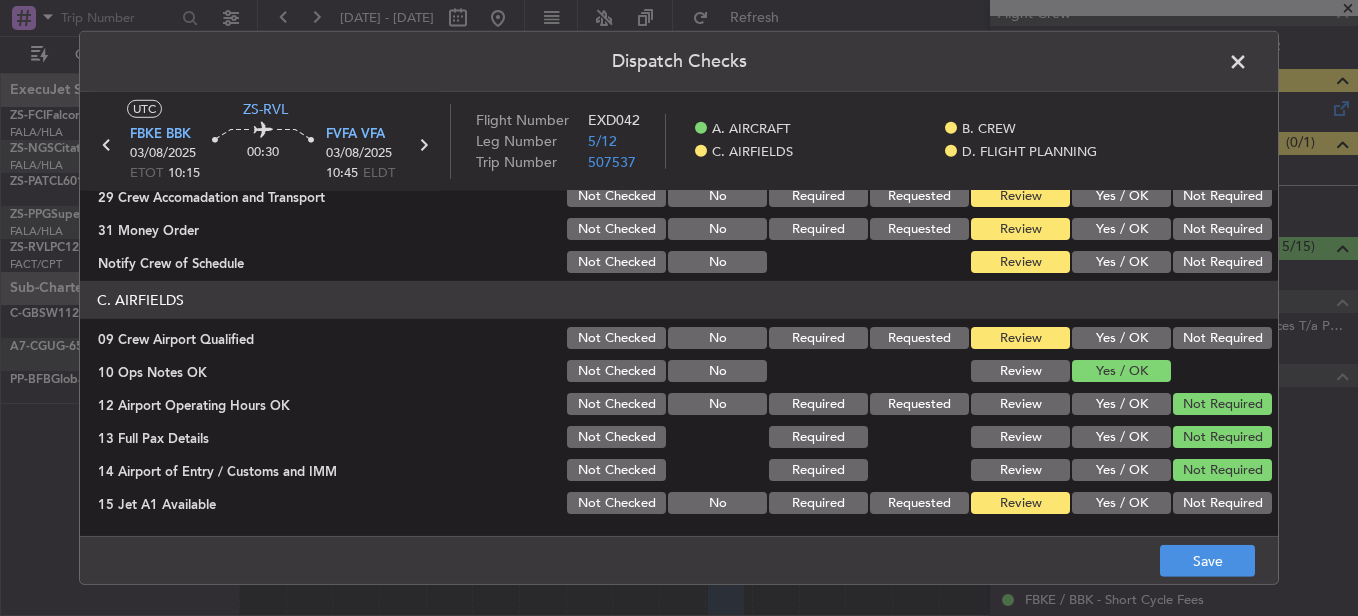 click on "Not Required" 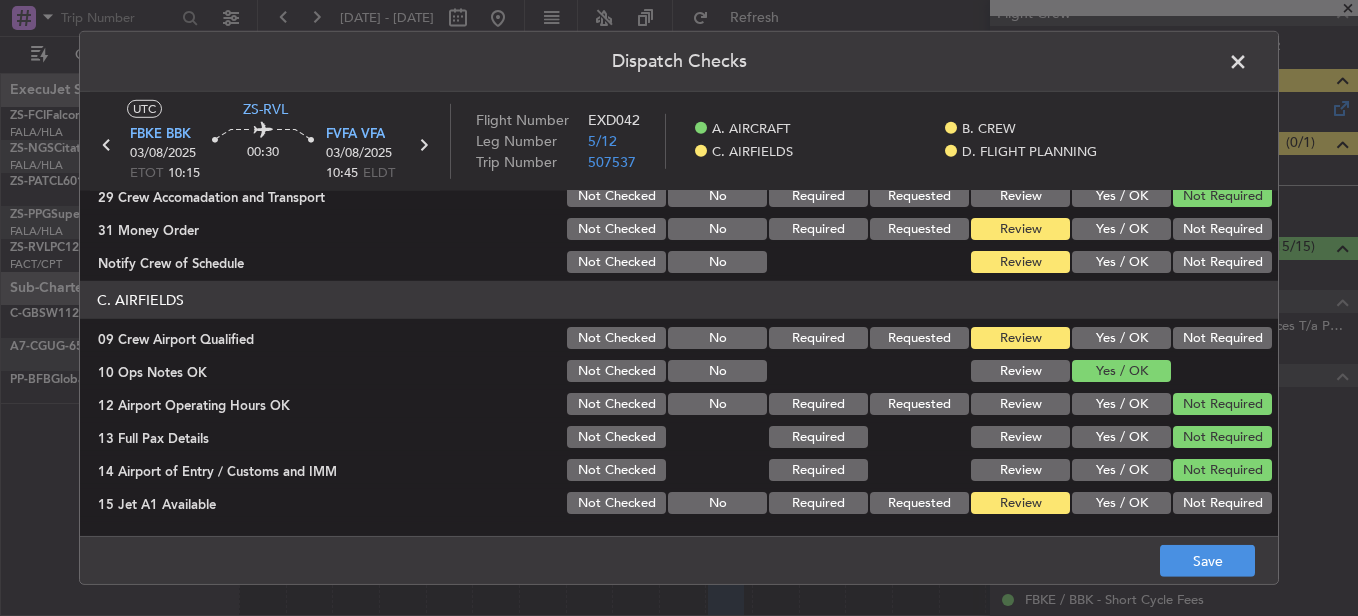 click on "Not Required" 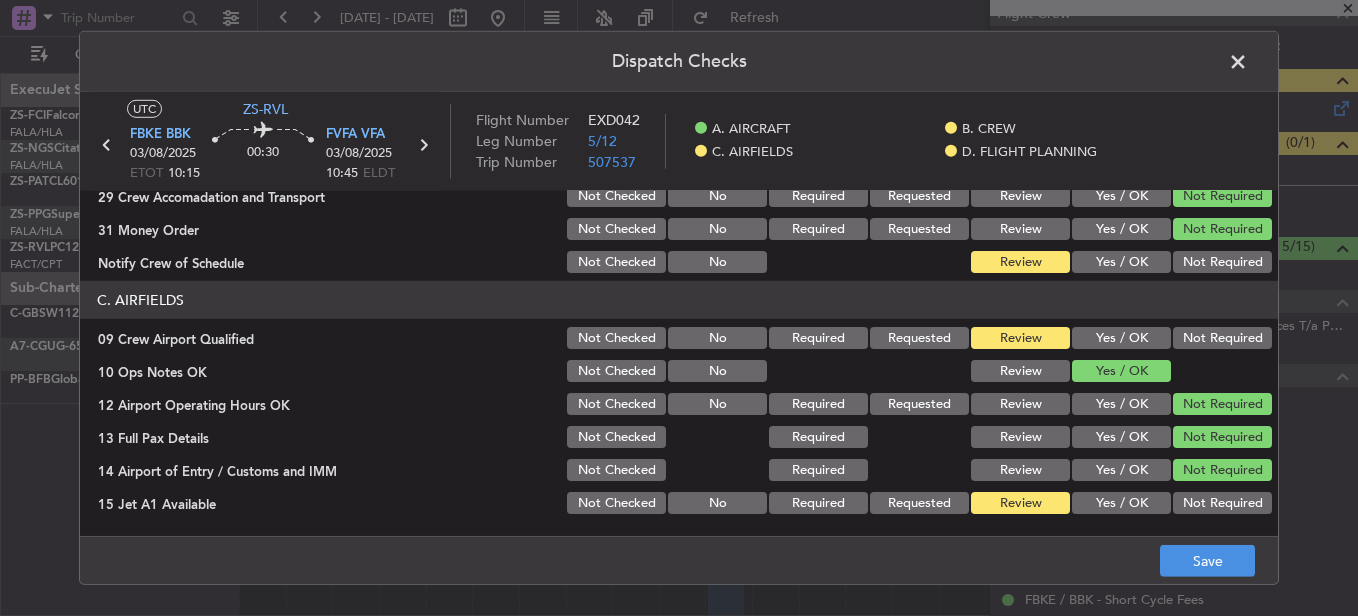 click on "Not Required" 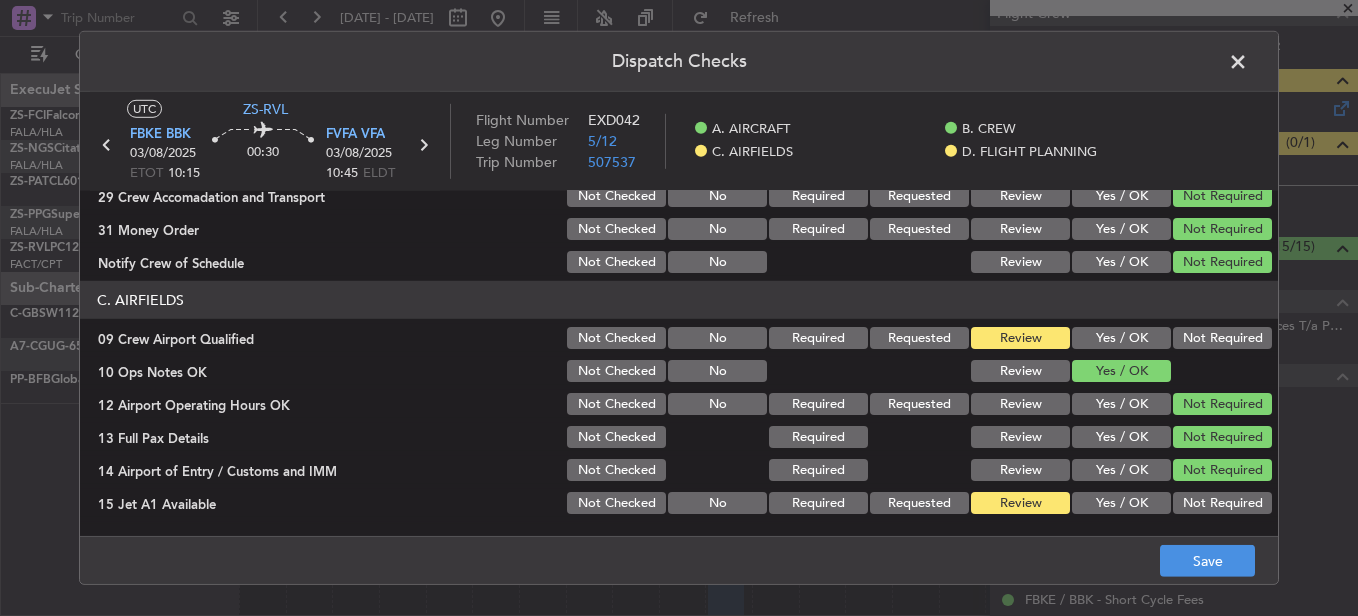 click on "Not Required" 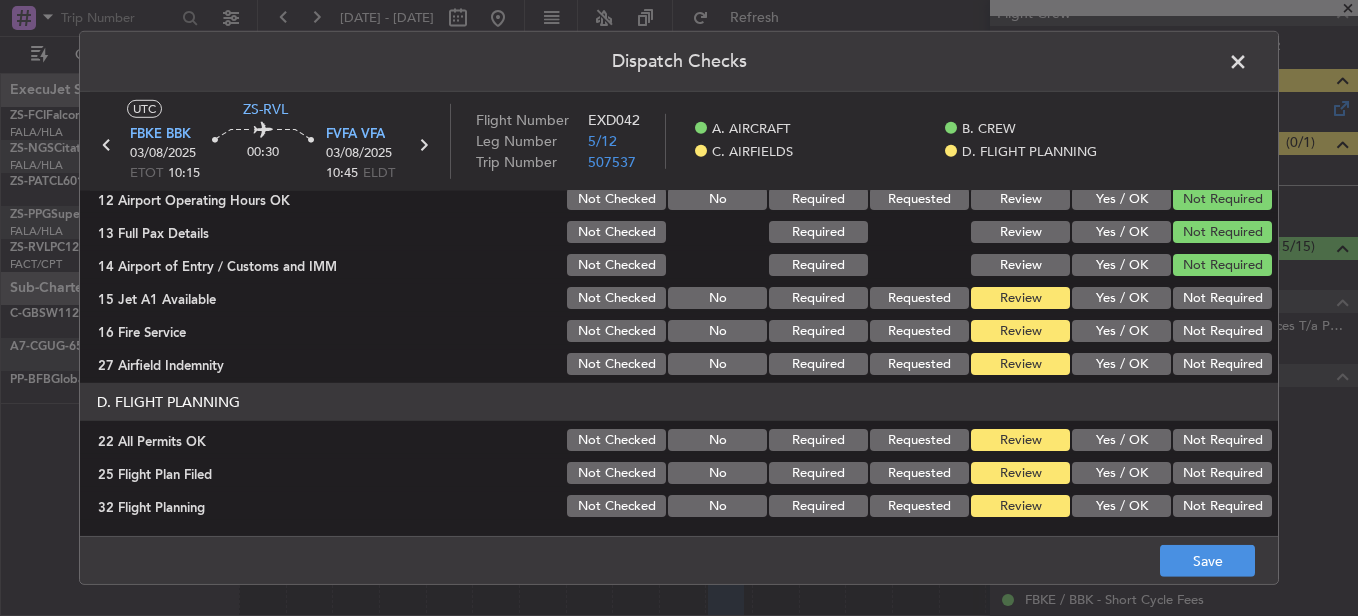 scroll, scrollTop: 565, scrollLeft: 0, axis: vertical 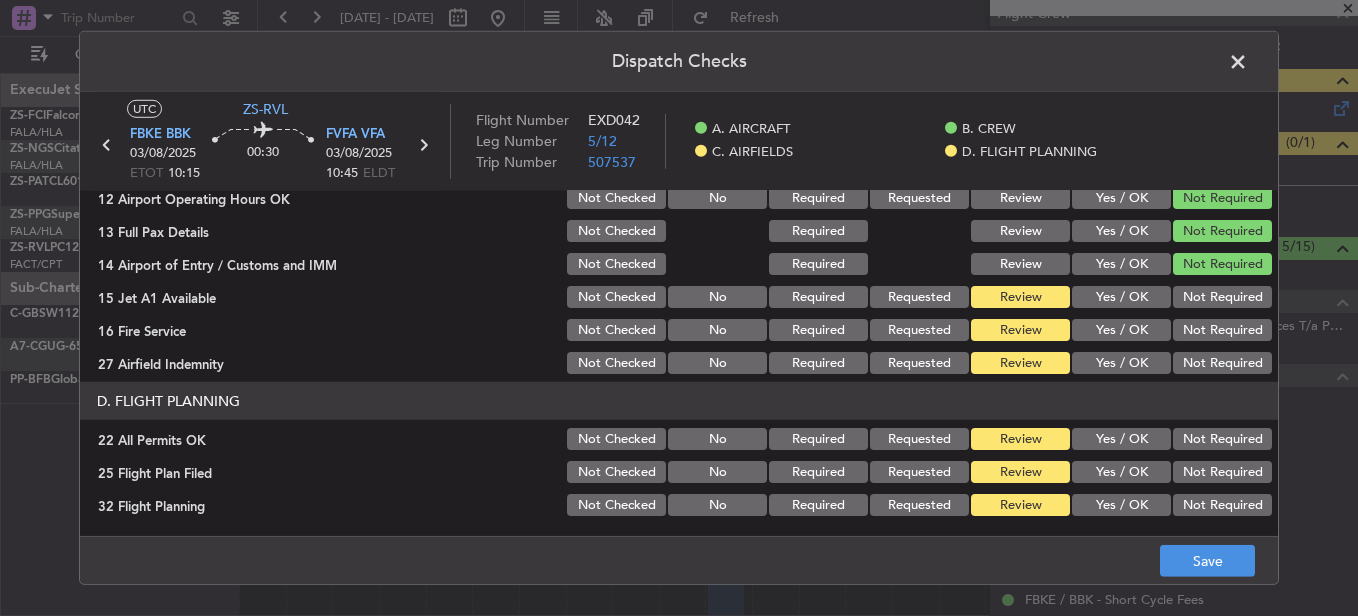 click on "Not Required" 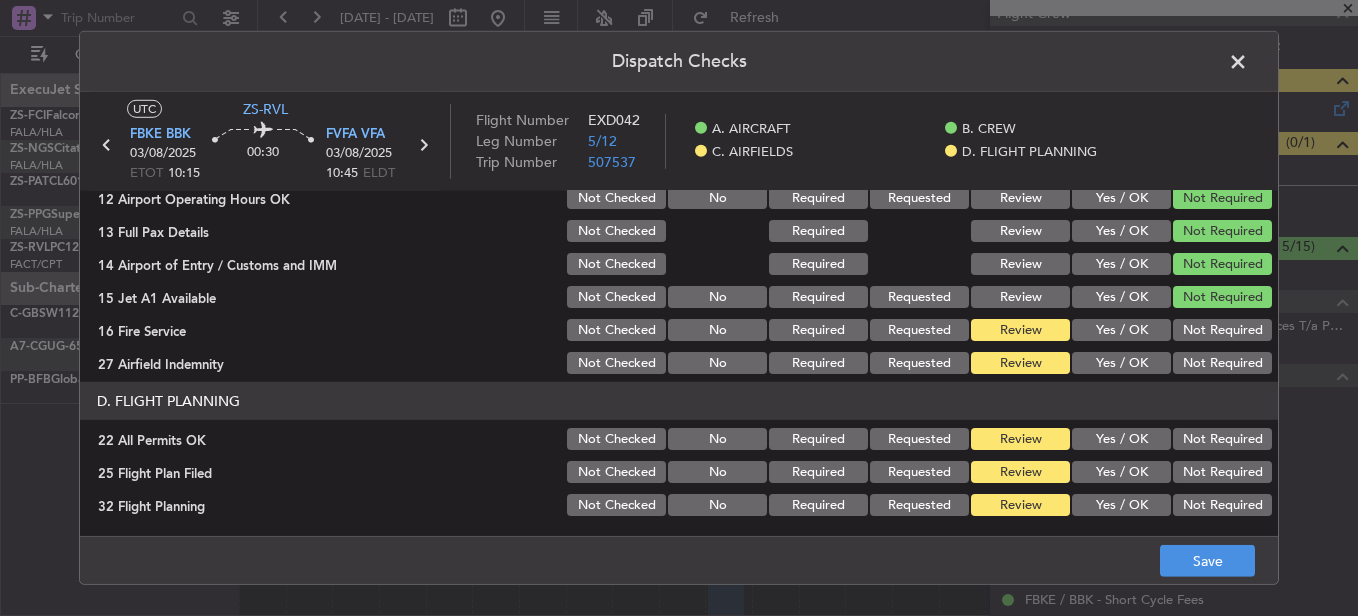click on "Not Required" 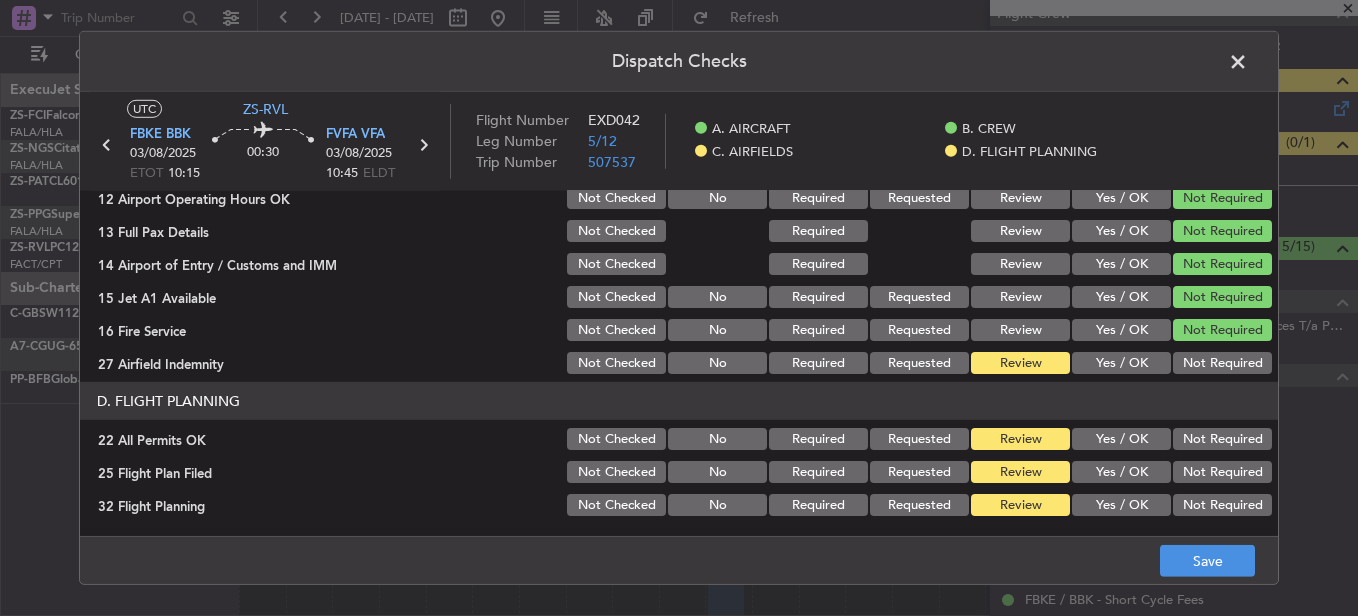 click on "Not Required" 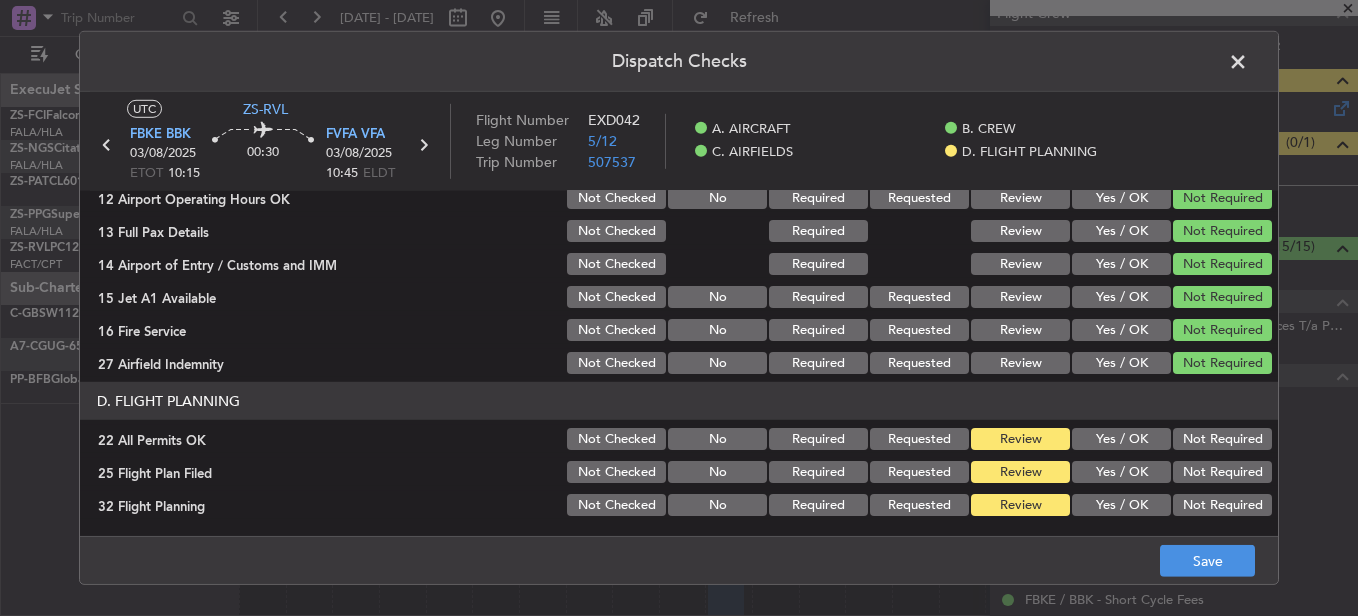 click on "Not Required" 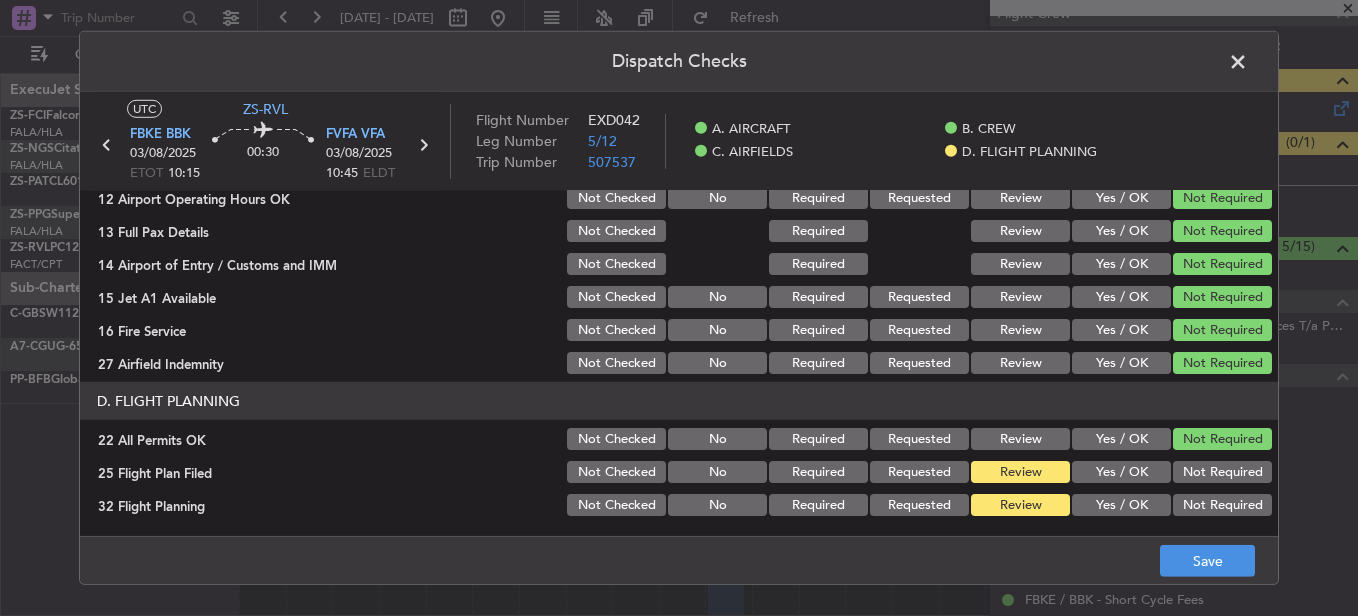 click on "Yes / OK" 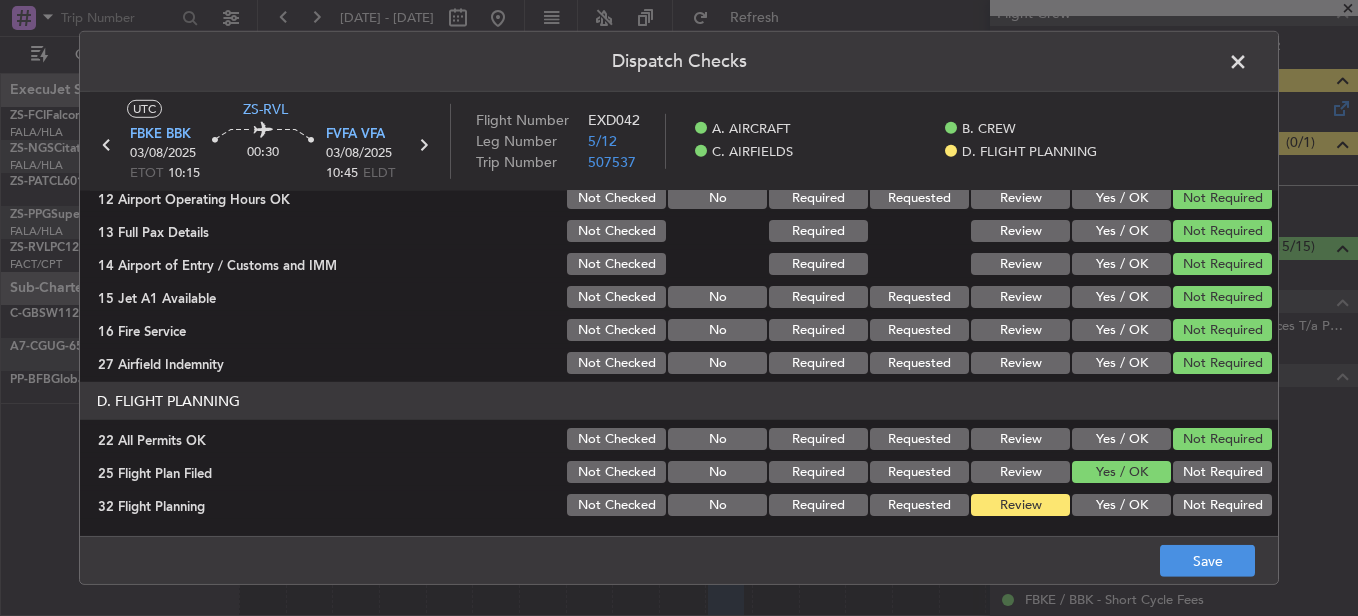 click on "Review" 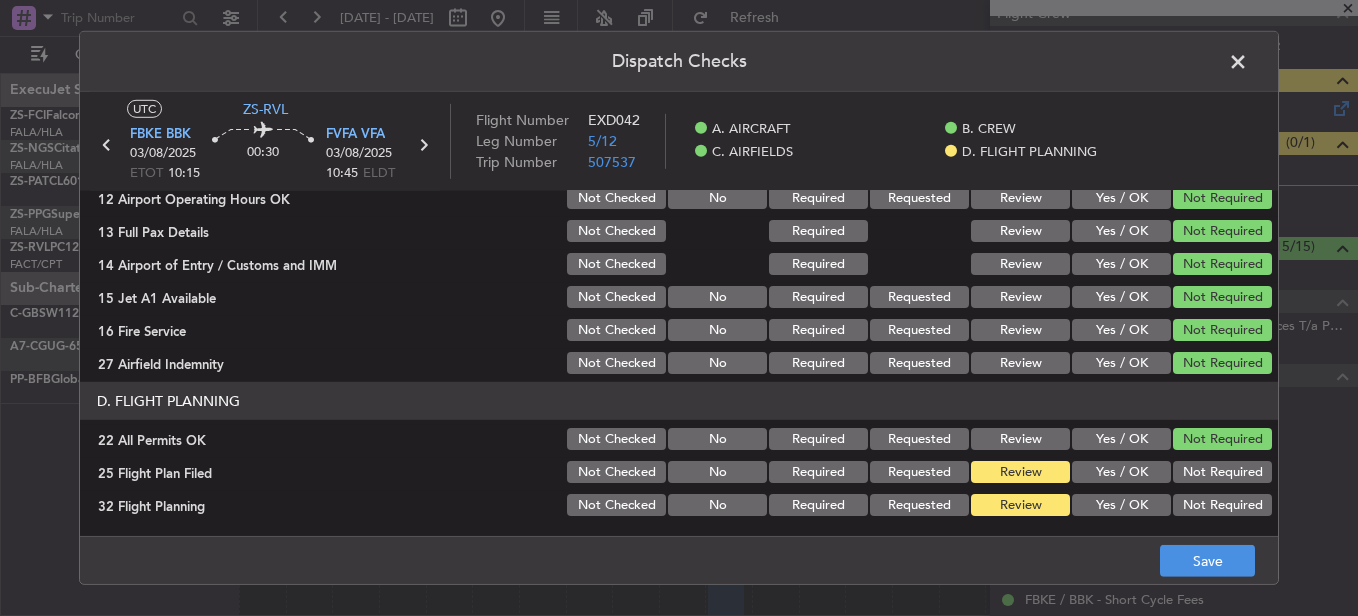 click on "Yes / OK" 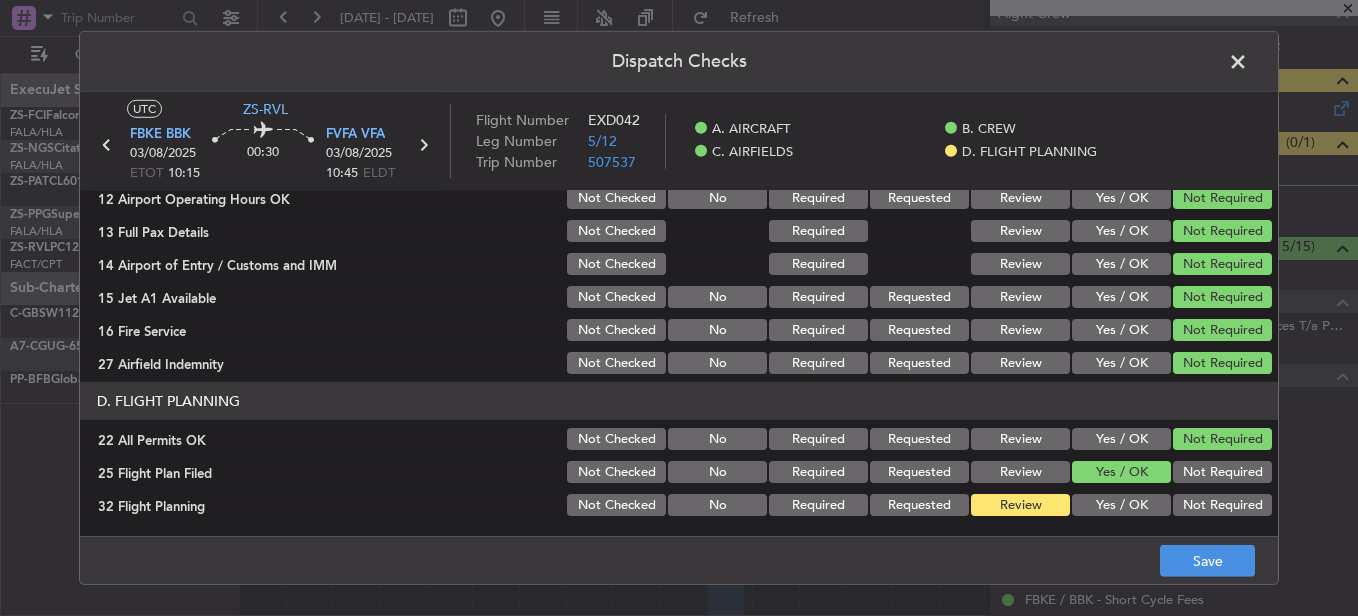 click on "Yes / OK" 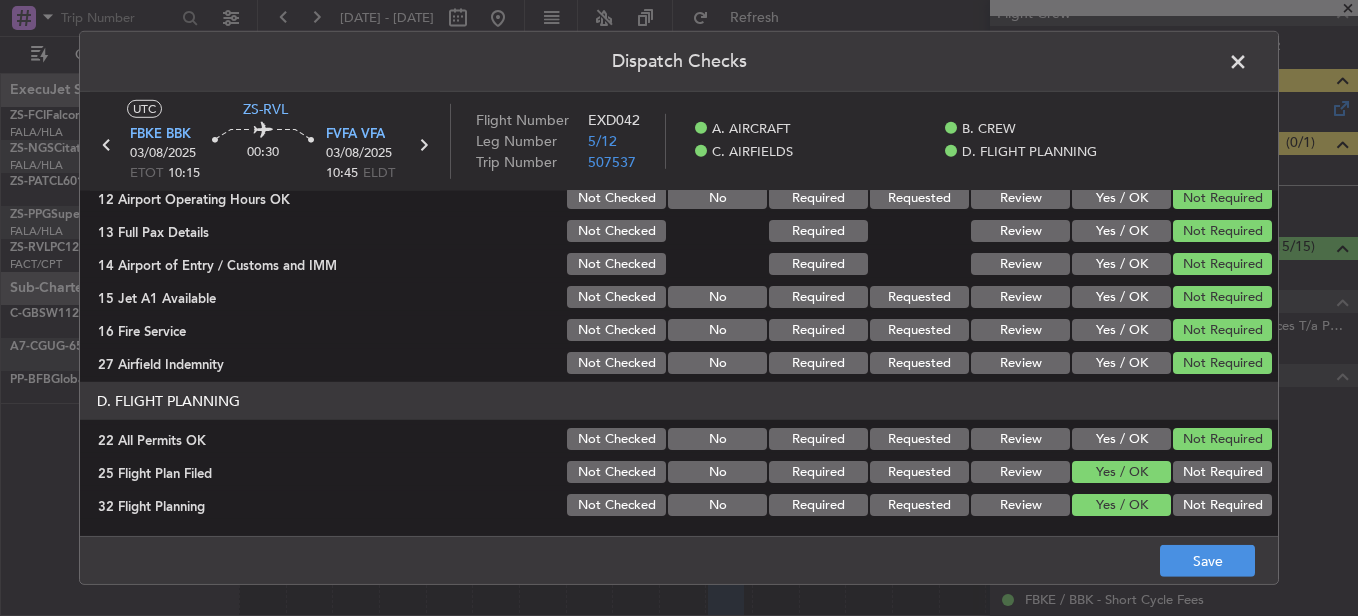 click on "UTC [COUNTRY_CODE]-[AIRPORT_CODE] [AIRPORT_CODE] [DATE] ETOT [TIME] [DURATION] [AIRPORT_CODE] [AIRPORT_CODE] [DATE] [TIME] ELDT Flight Number EXD042 Leg Number 5/12 Trip Number 507537    A. AIRCRAFT    B. CREW    C. AIRFIELDS    D. FLIGHT PLANNING  A. AIRCRAFT   01 Is A/C Available  Not Checked No Review Yes / OK  26 Aircraft Dispatch Checklist  Not Checked Yes / OK  28 Catering Order  Not Checked No Required Requested Review Yes / OK Not Required  30 Lounge Briefing  Not Checked No Required Requested Review Yes / OK Not Required  32 Runway Lights  Not Checked No Required Requested Review Yes / OK Not Required  B. CREW   04 Crew Briefed  Not Checked Required Requested Review Yes / OK  05 Crew and Duty OK  Not Checked No Required Requested Review Yes / OK  06 Crew Visas  Not Checked Required Requested Review Yes / OK Not Required  29 Crew Accomadation and Transport  Not Checked No Required Requested Review Yes / OK Not Required  31 Money Order  Not Checked No Required Requested Review Yes / OK Not Required  Notify Crew of Schedule  Not Checked No Review" 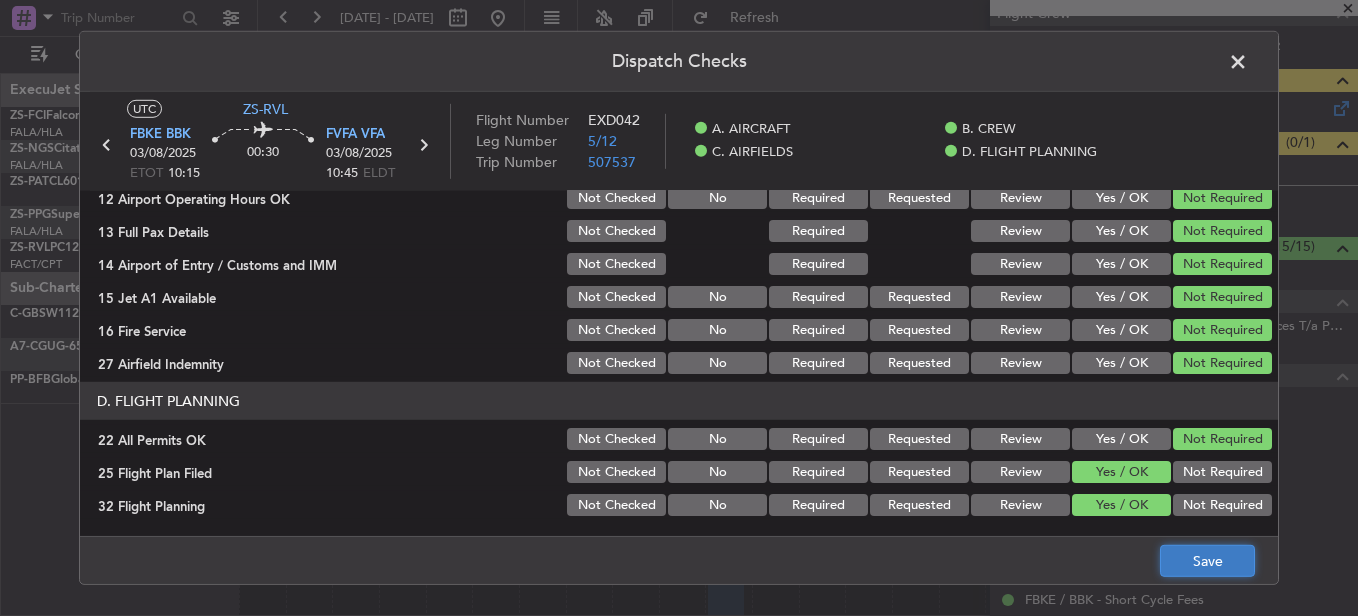 click on "Save" 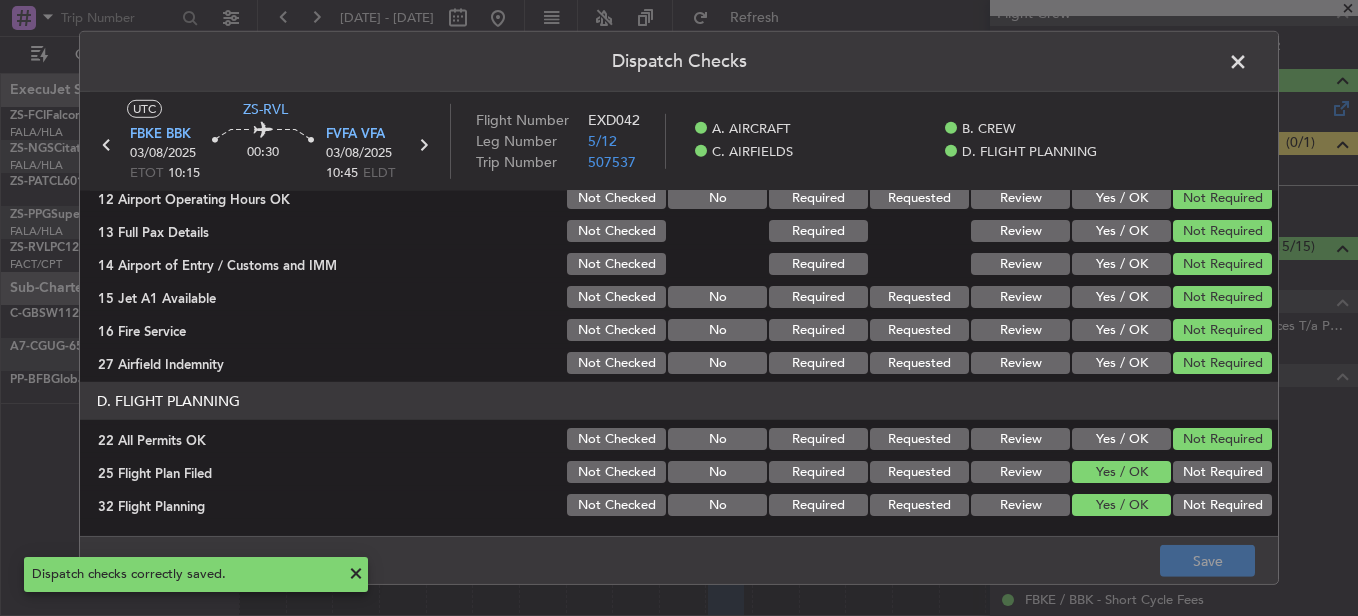 click 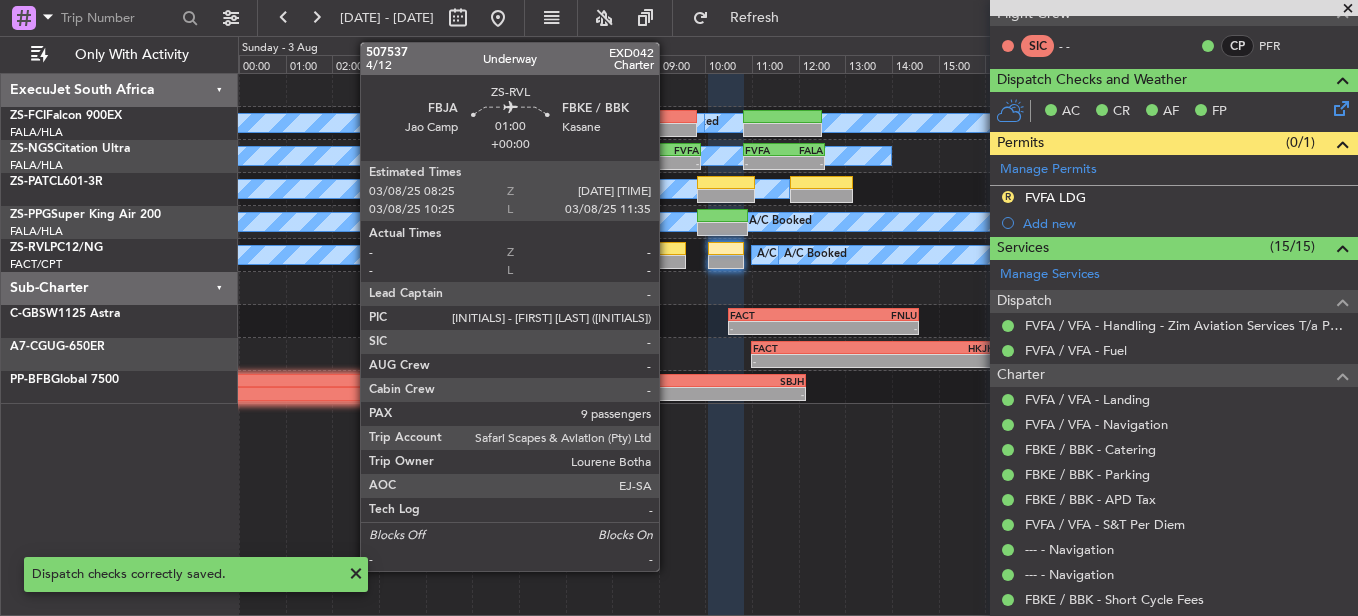 click 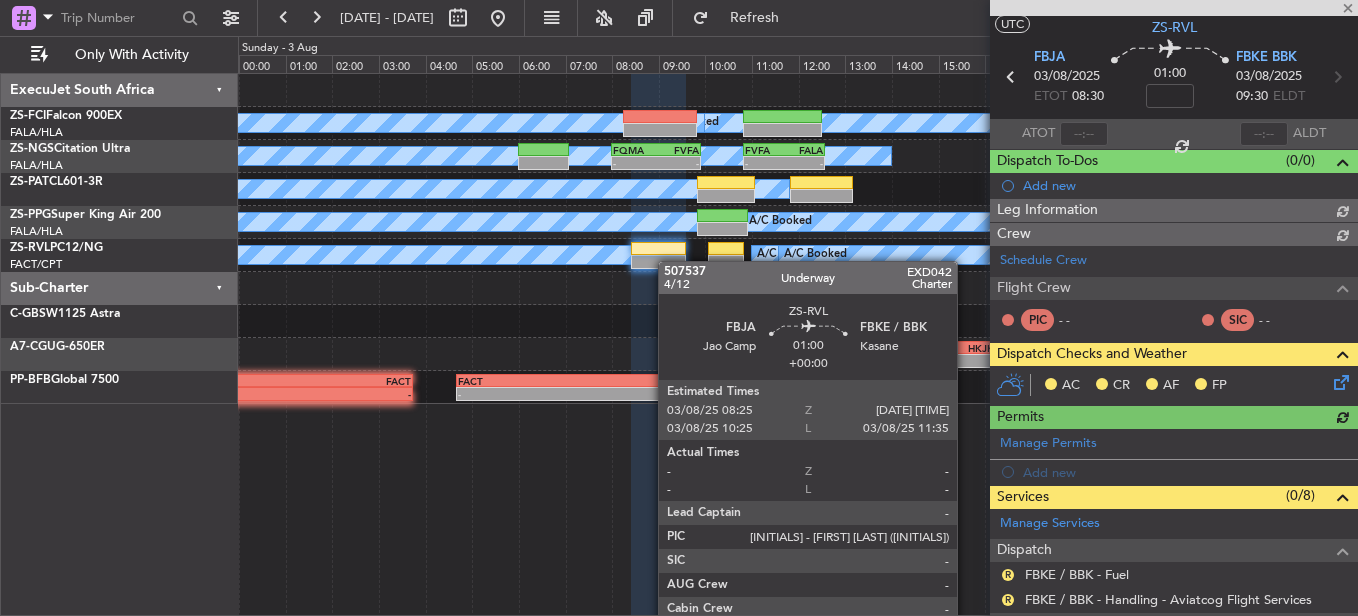 scroll, scrollTop: 320, scrollLeft: 0, axis: vertical 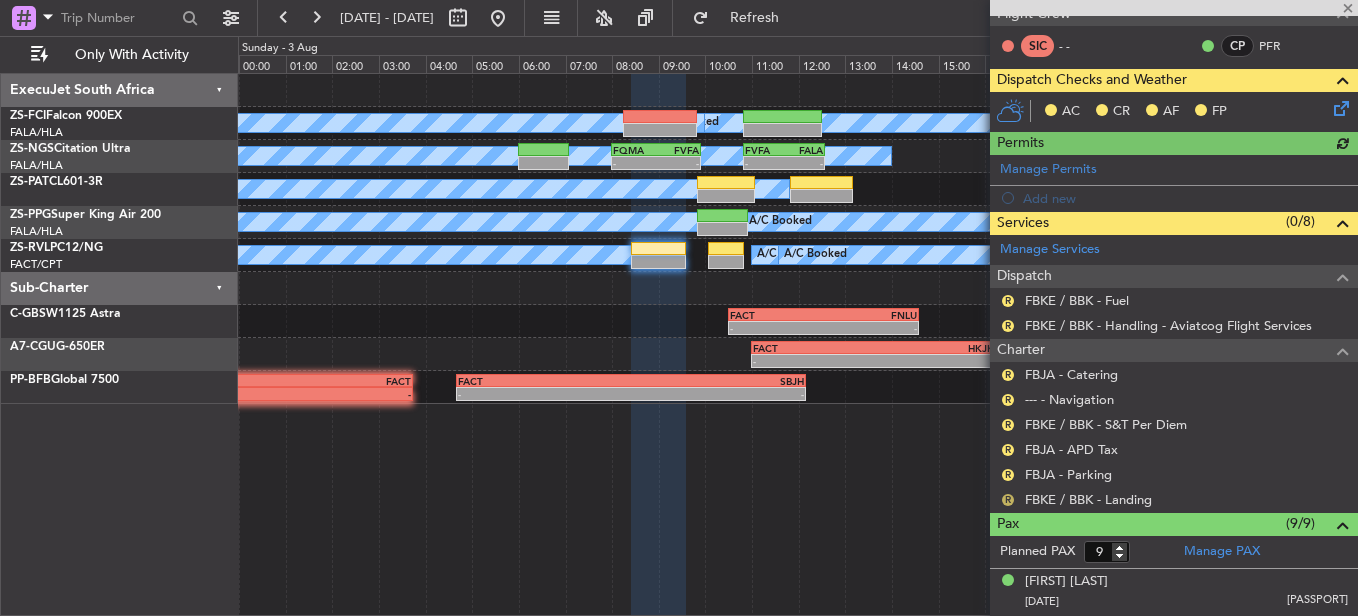 click on "R   FBKE / BBK - Landing" at bounding box center (1174, 499) 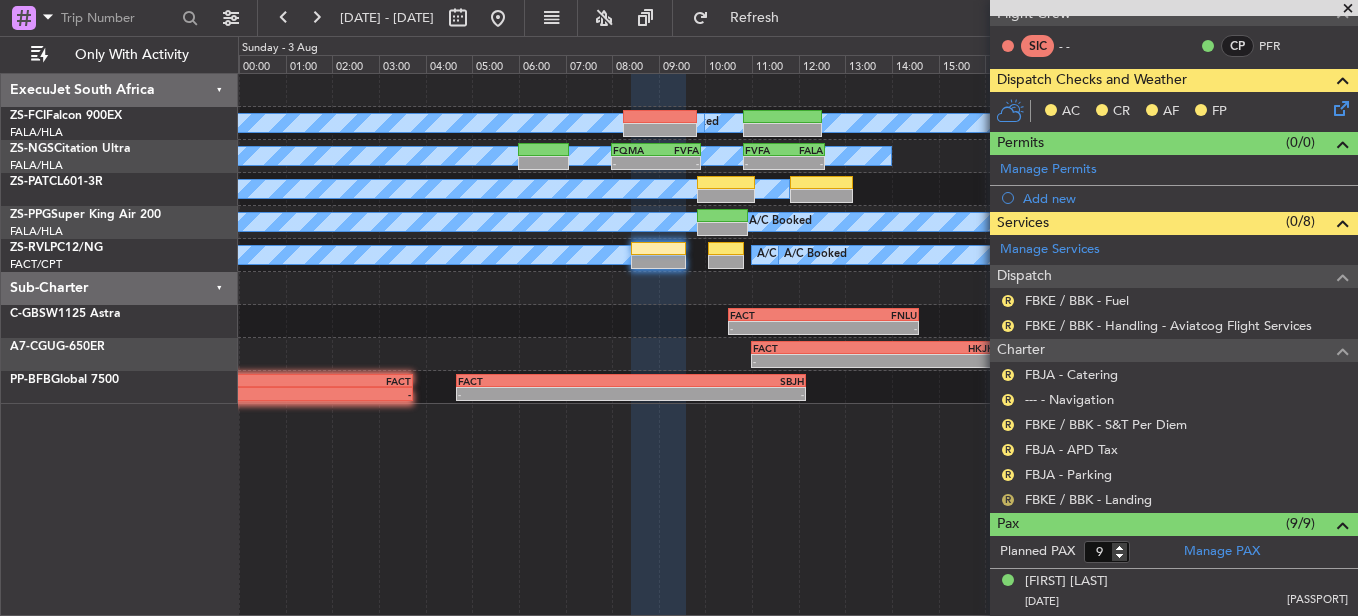 click on "R" at bounding box center [1008, 500] 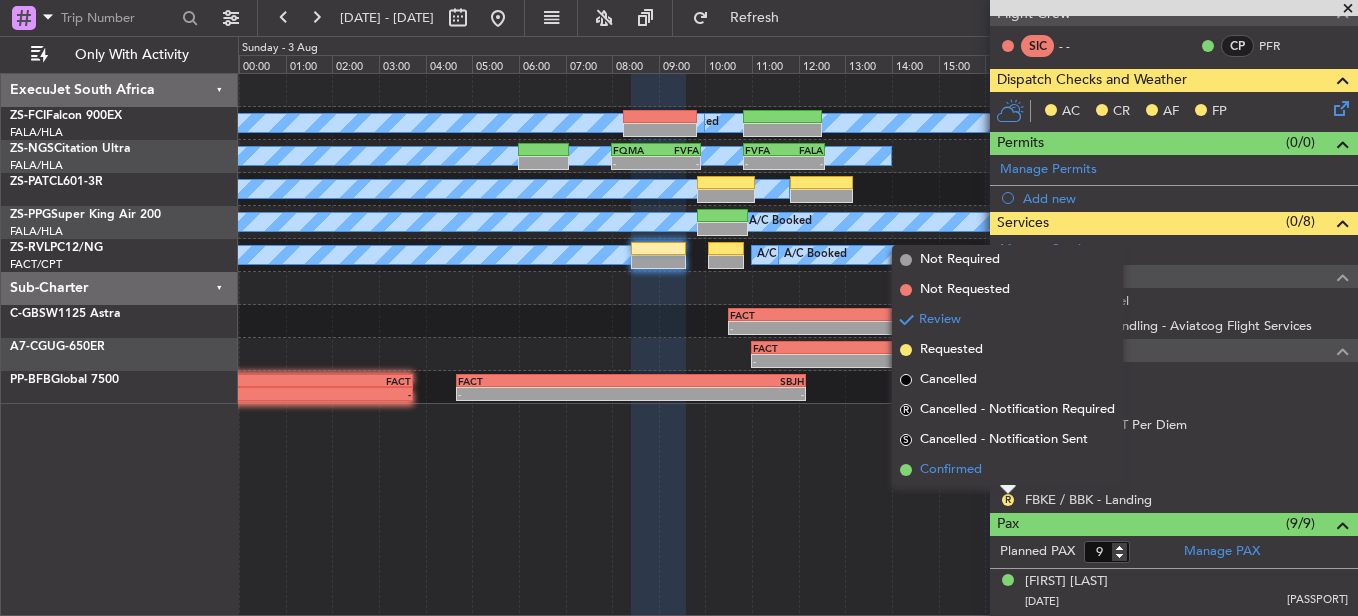 click on "Confirmed" at bounding box center [1007, 470] 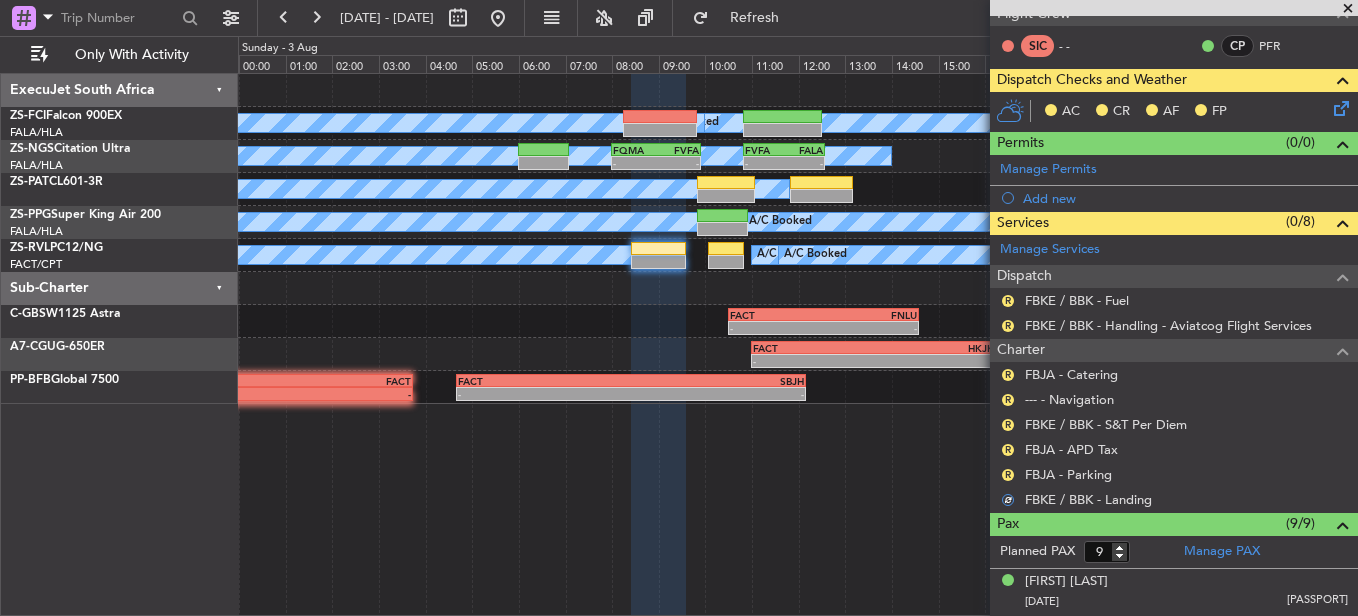 click on "R" at bounding box center [1008, 475] 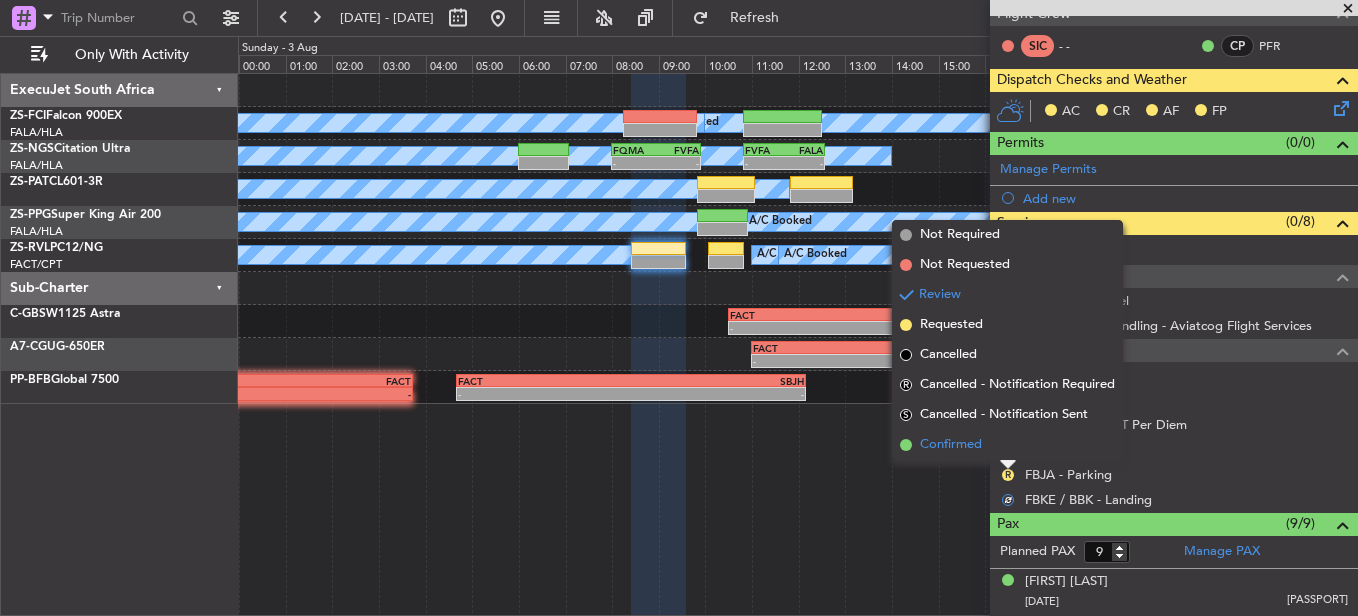 click on "Confirmed" at bounding box center (1007, 445) 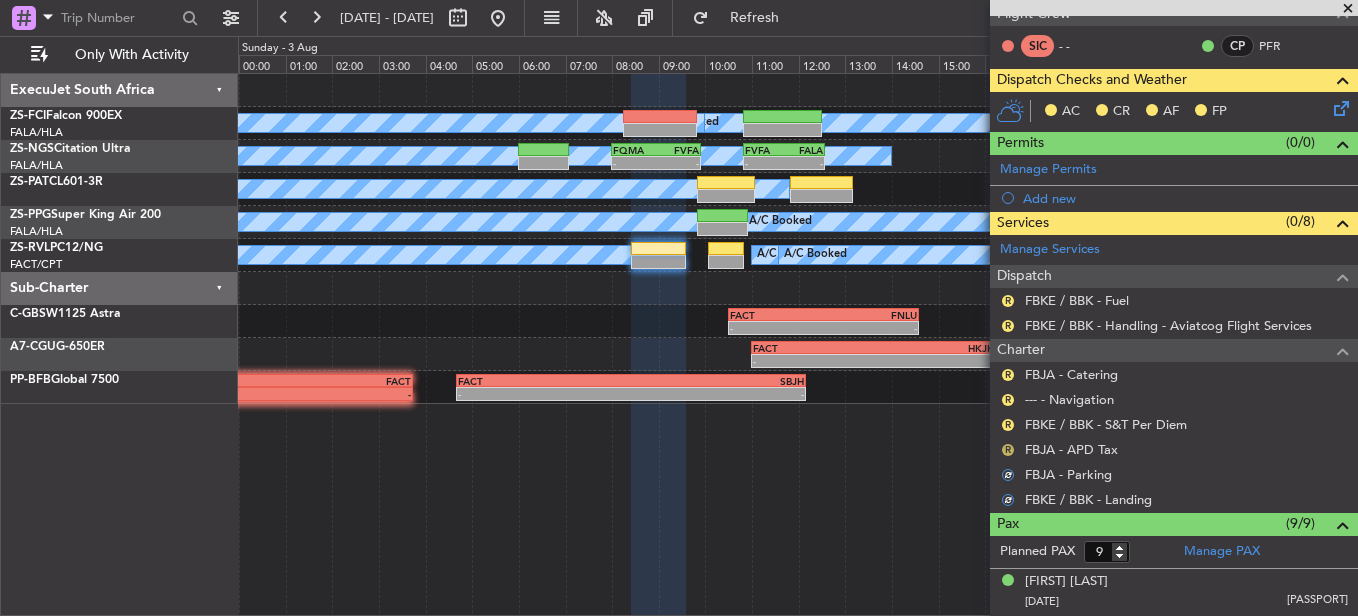 click on "R" at bounding box center [1008, 450] 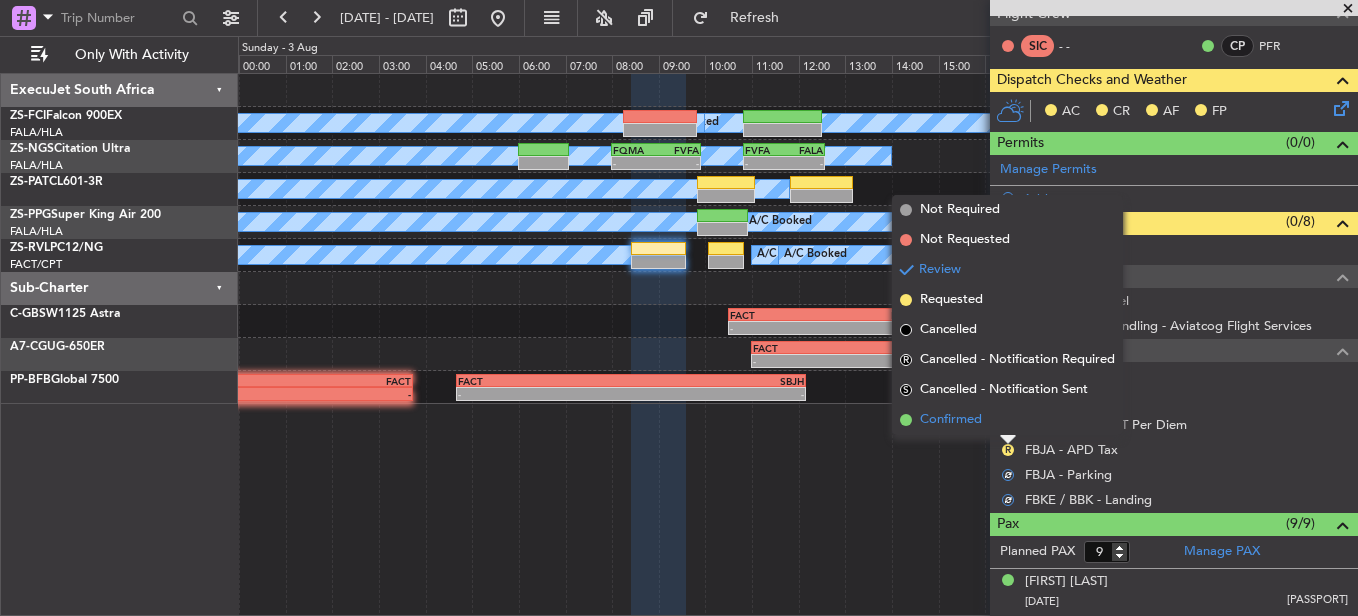 click on "Confirmed" at bounding box center [1007, 420] 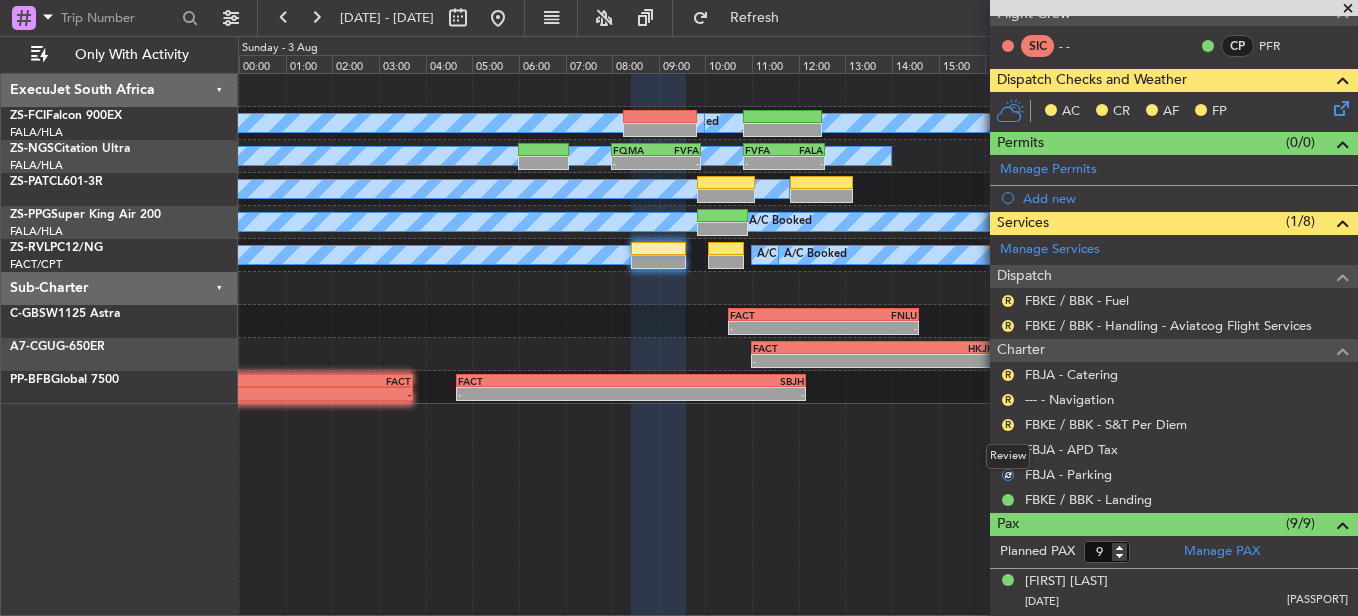 click on "R" at bounding box center [1008, 425] 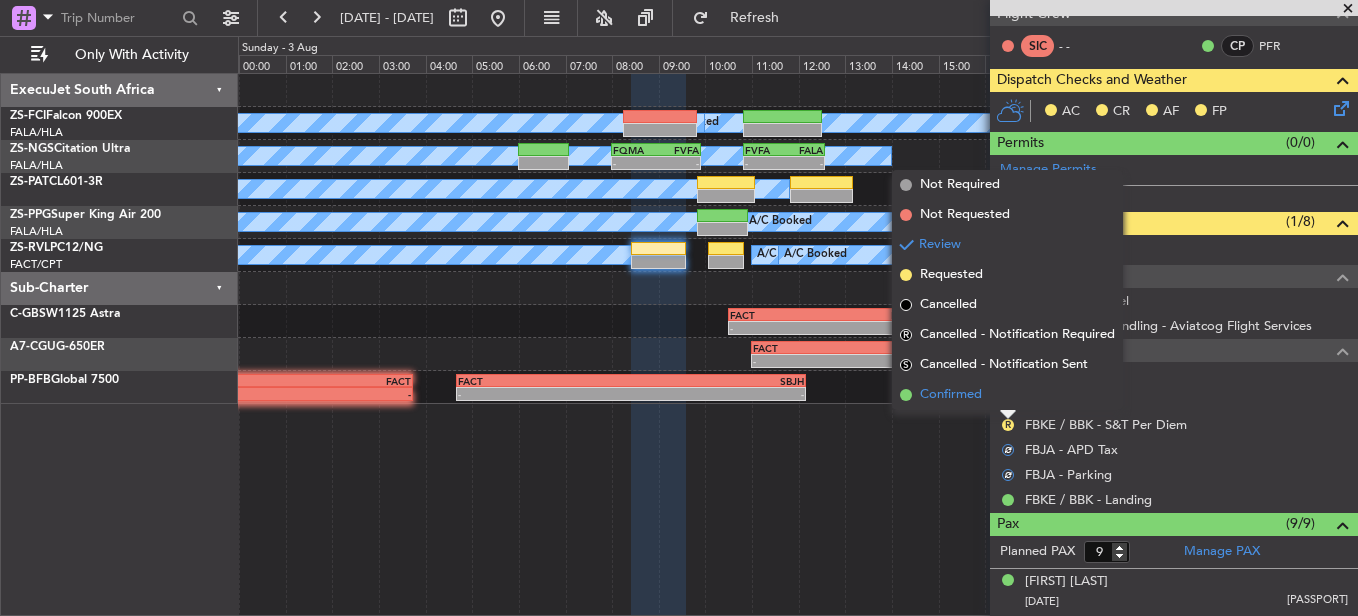 click on "Confirmed" at bounding box center (1007, 395) 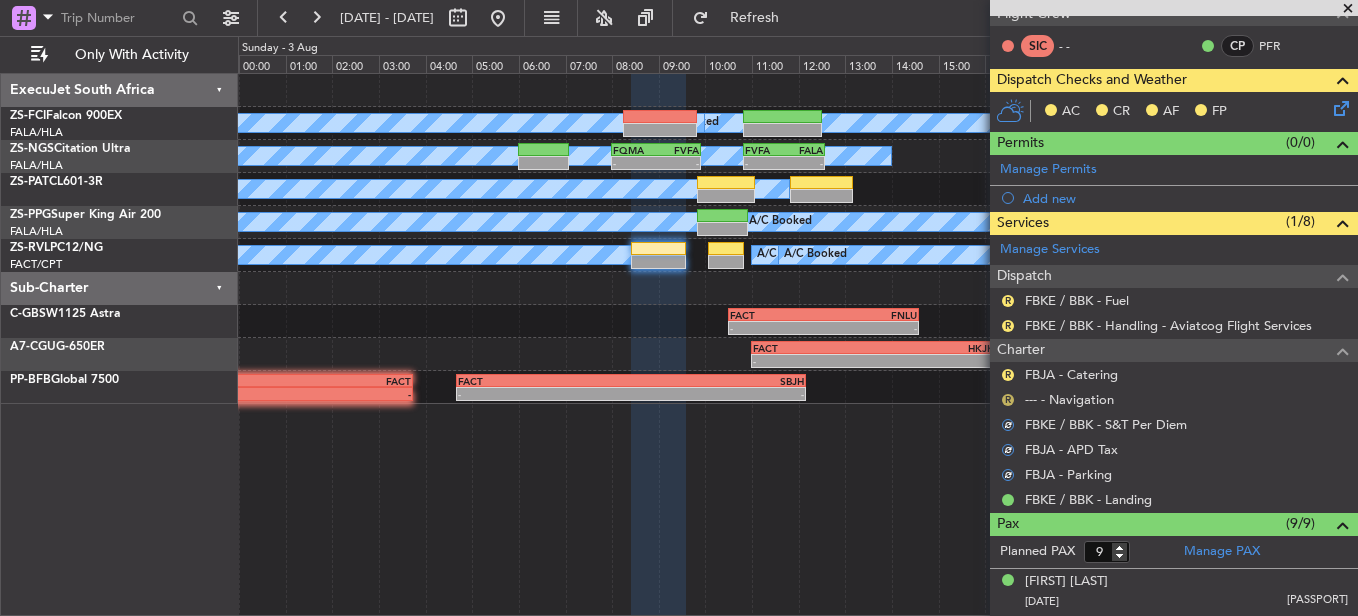 click on "R" at bounding box center (1008, 400) 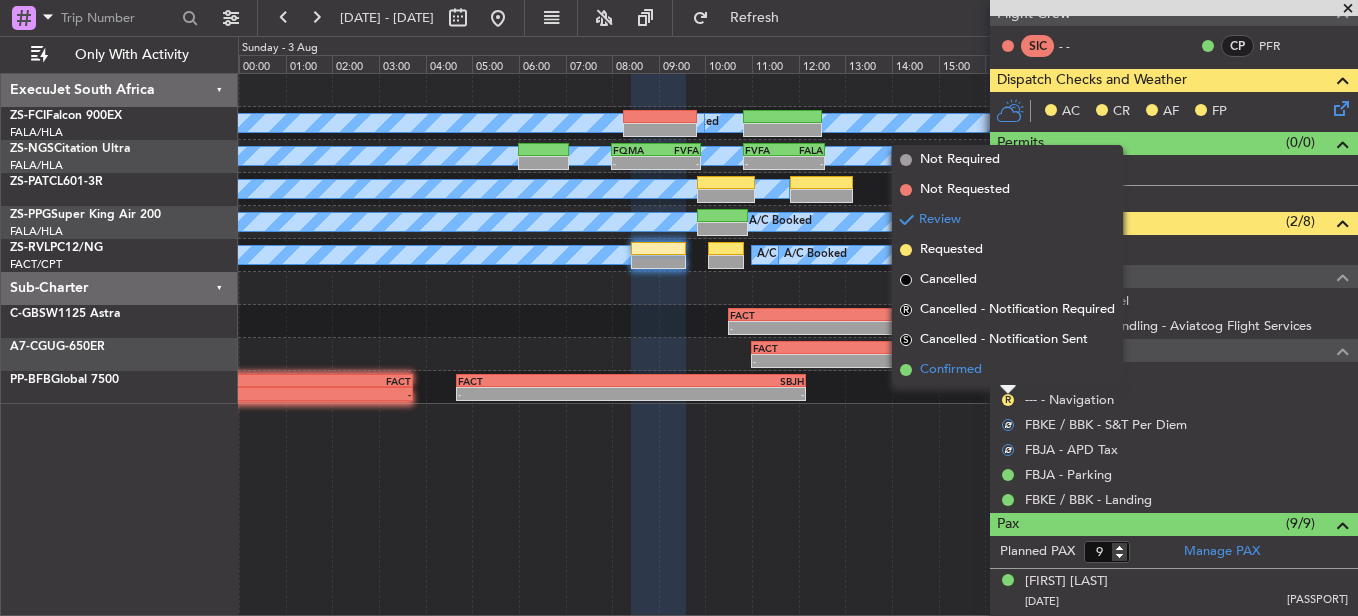 click on "Confirmed" at bounding box center (1007, 370) 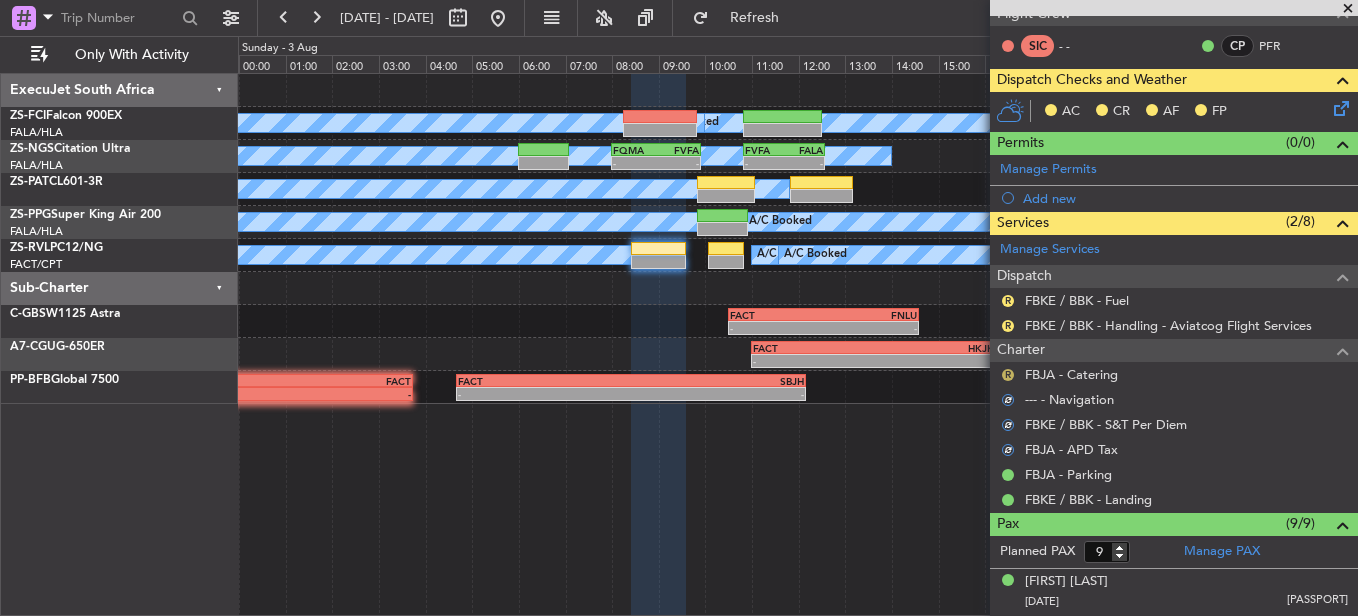 click on "R" at bounding box center (1008, 375) 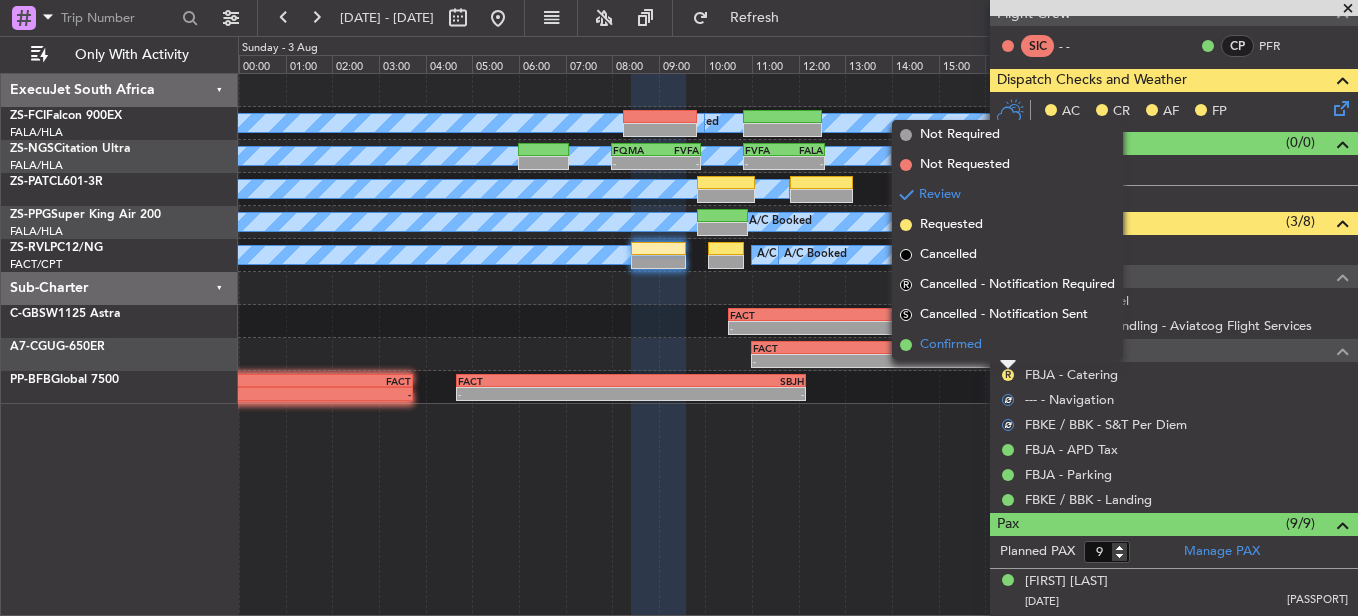 click on "Confirmed" at bounding box center (1007, 345) 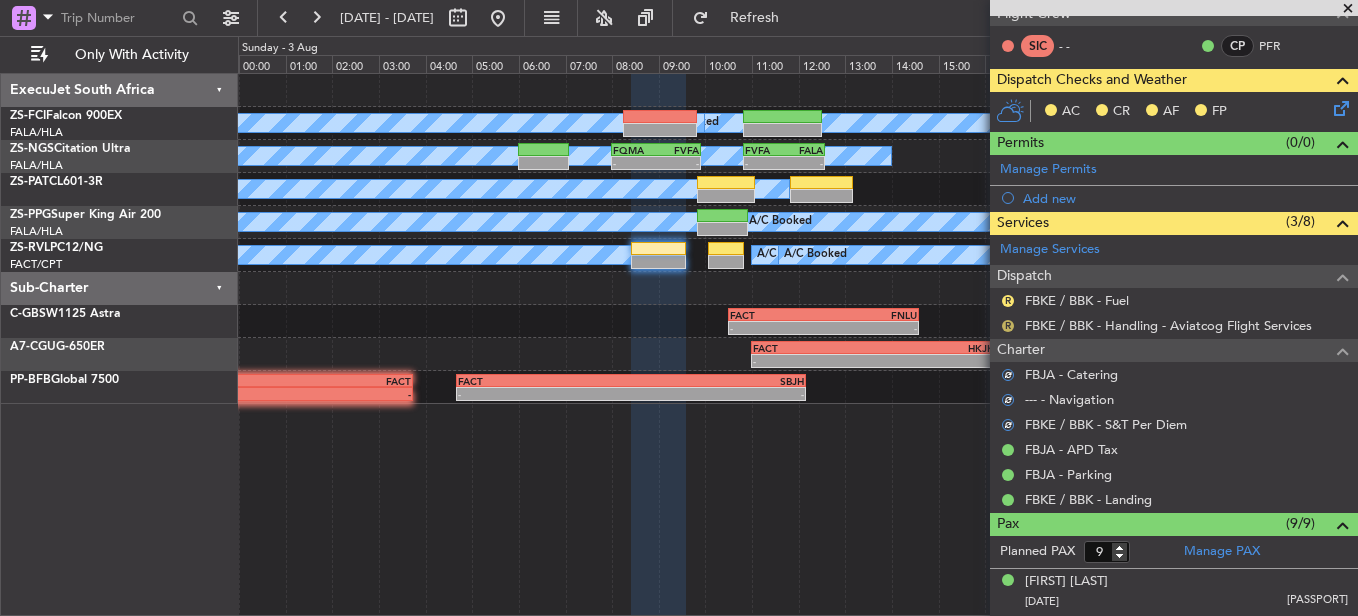 click on "R" at bounding box center (1008, 326) 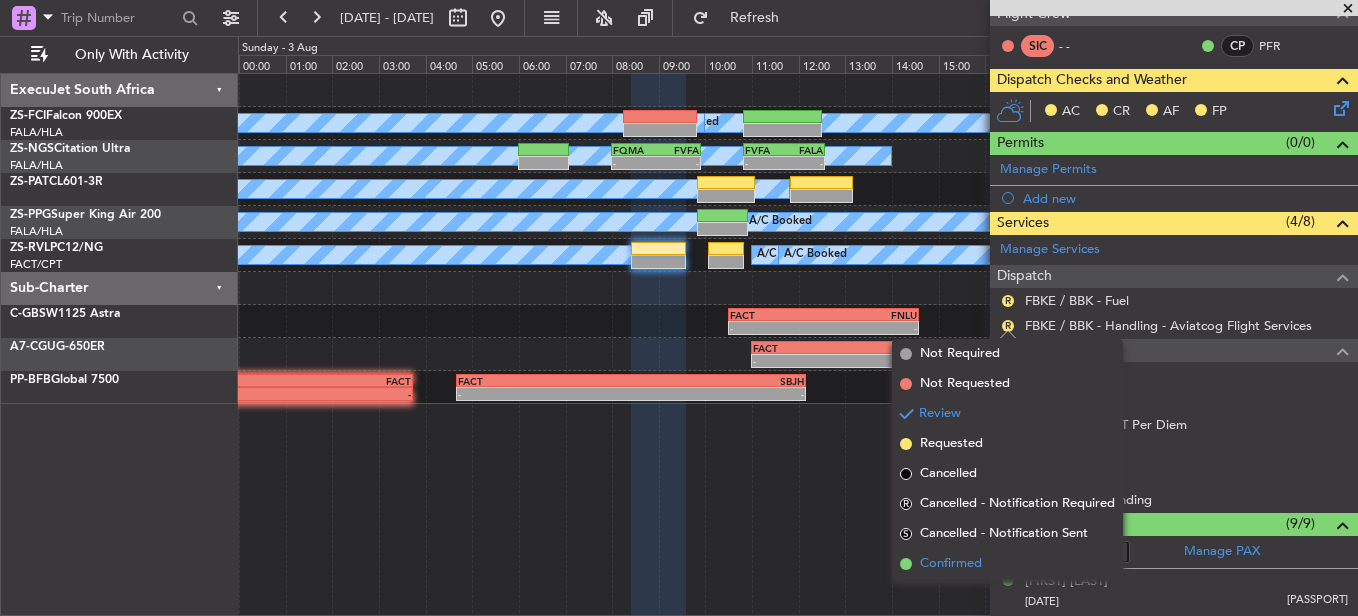 click on "Confirmed" at bounding box center (951, 564) 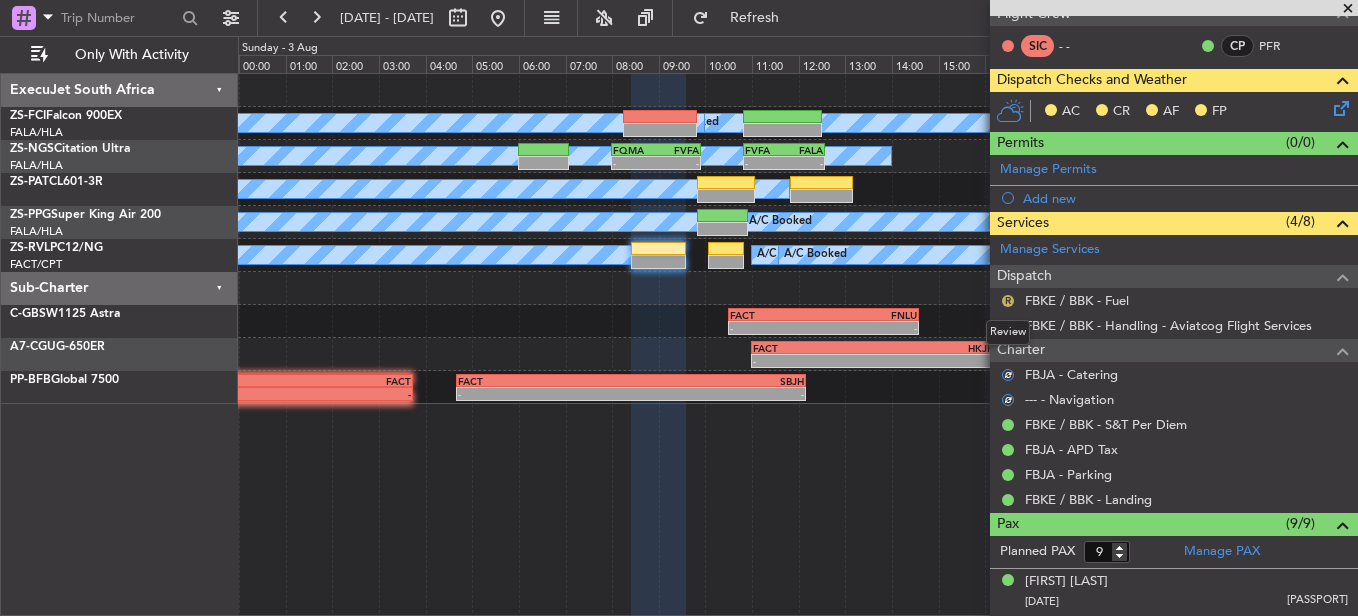 click on "R" at bounding box center [1008, 301] 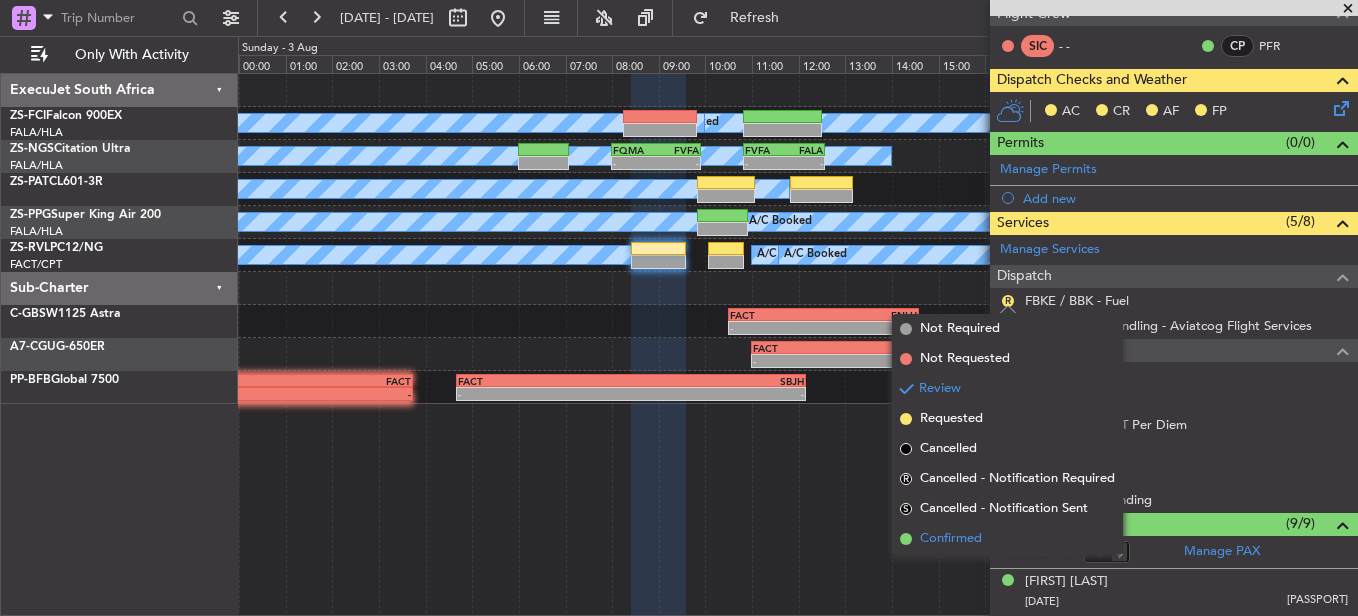 click on "Confirmed" at bounding box center [951, 539] 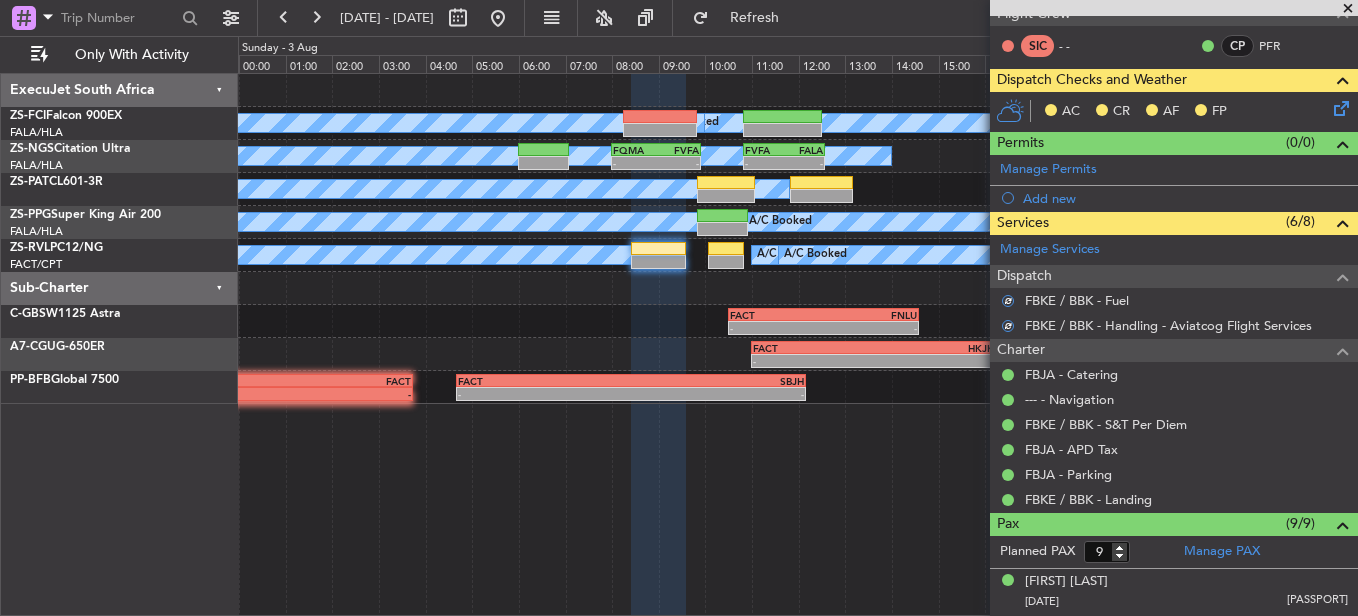 click 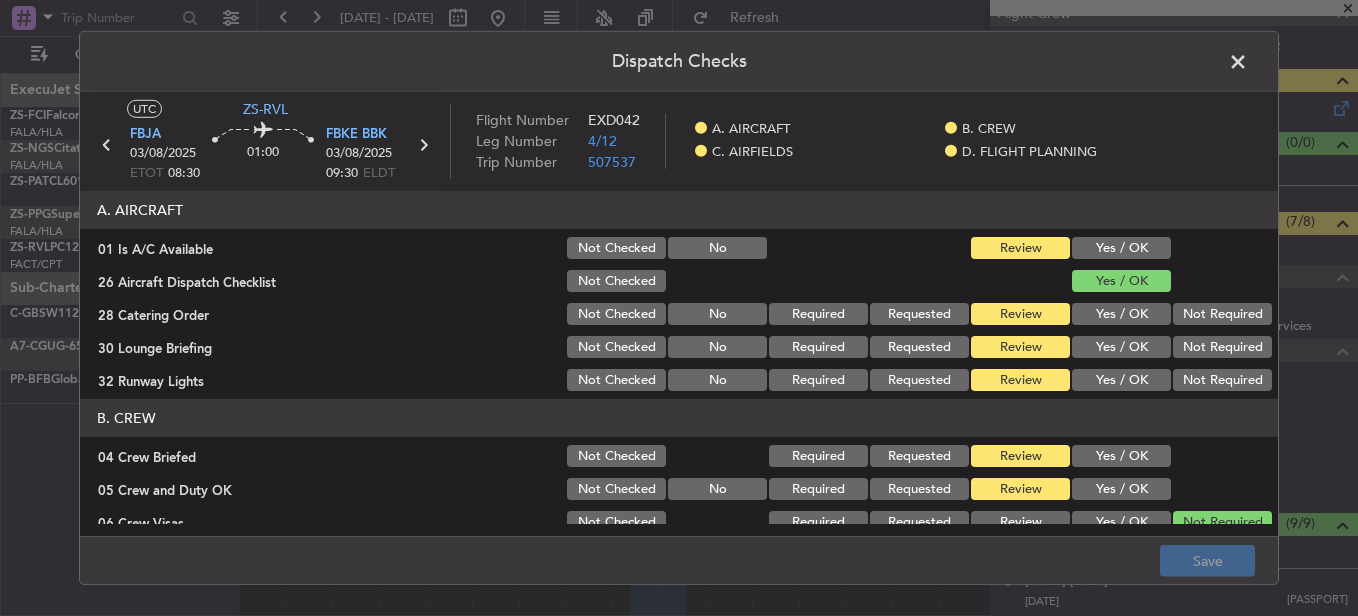click on "Yes / OK" 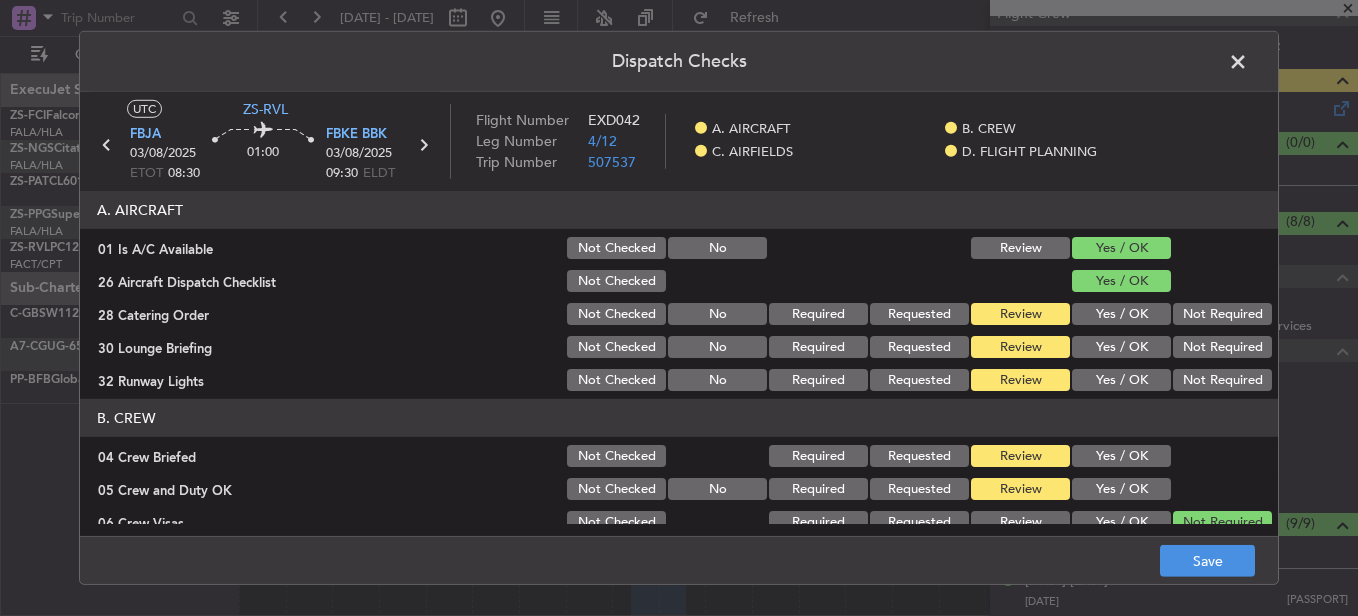 click on "Not Required" 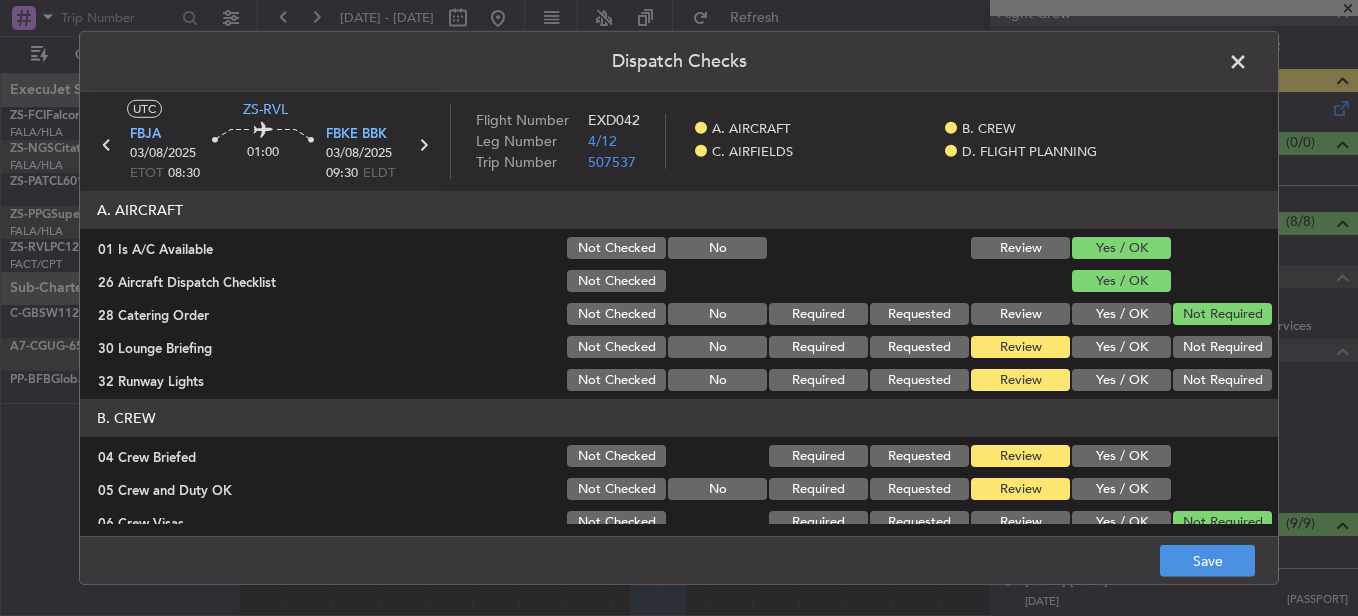 click on "Not Required" 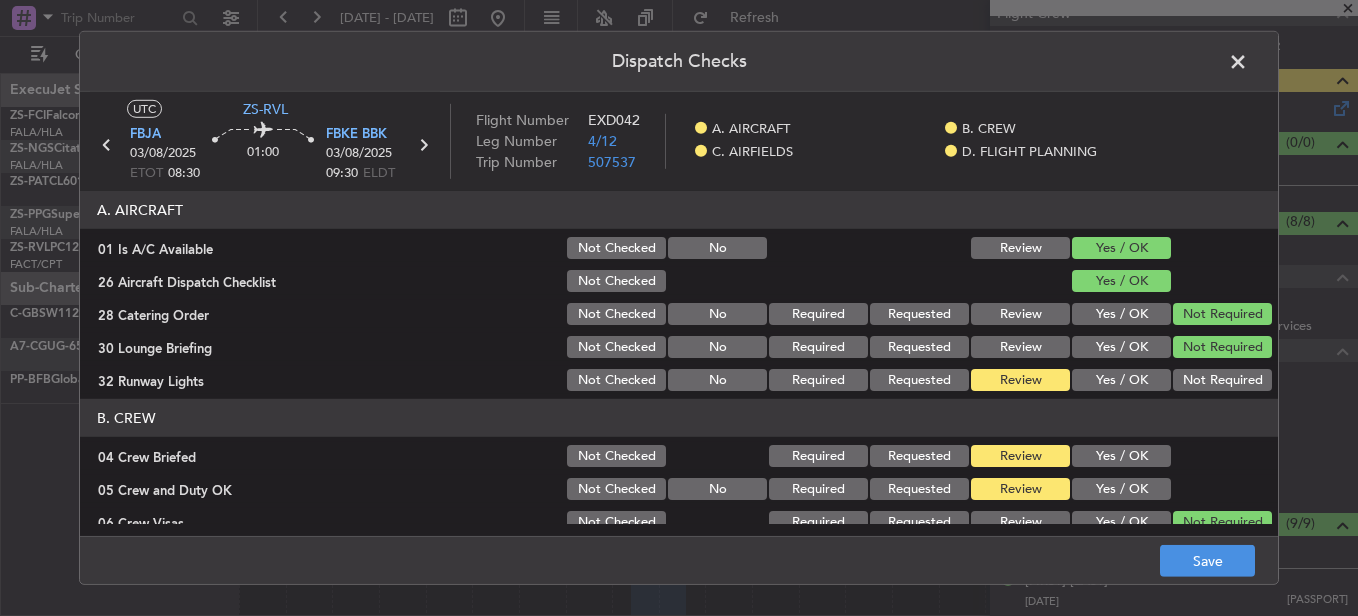 click on "Not Required" 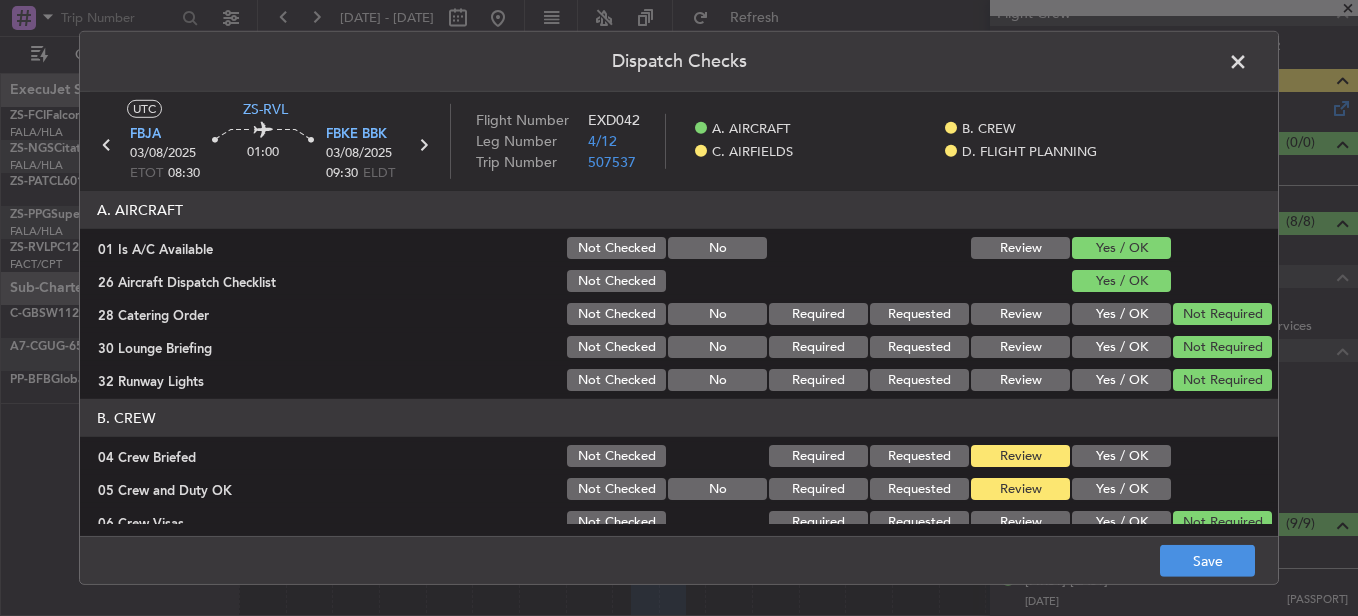 click on "Yes / OK" 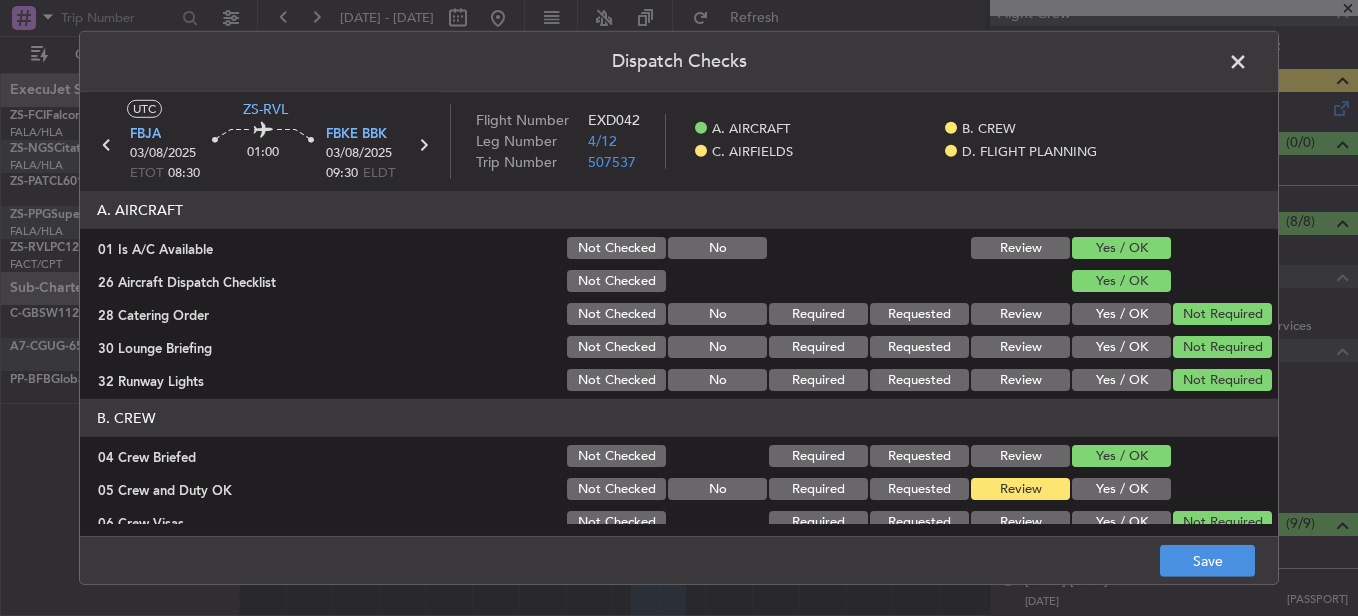 click on "Yes / OK" 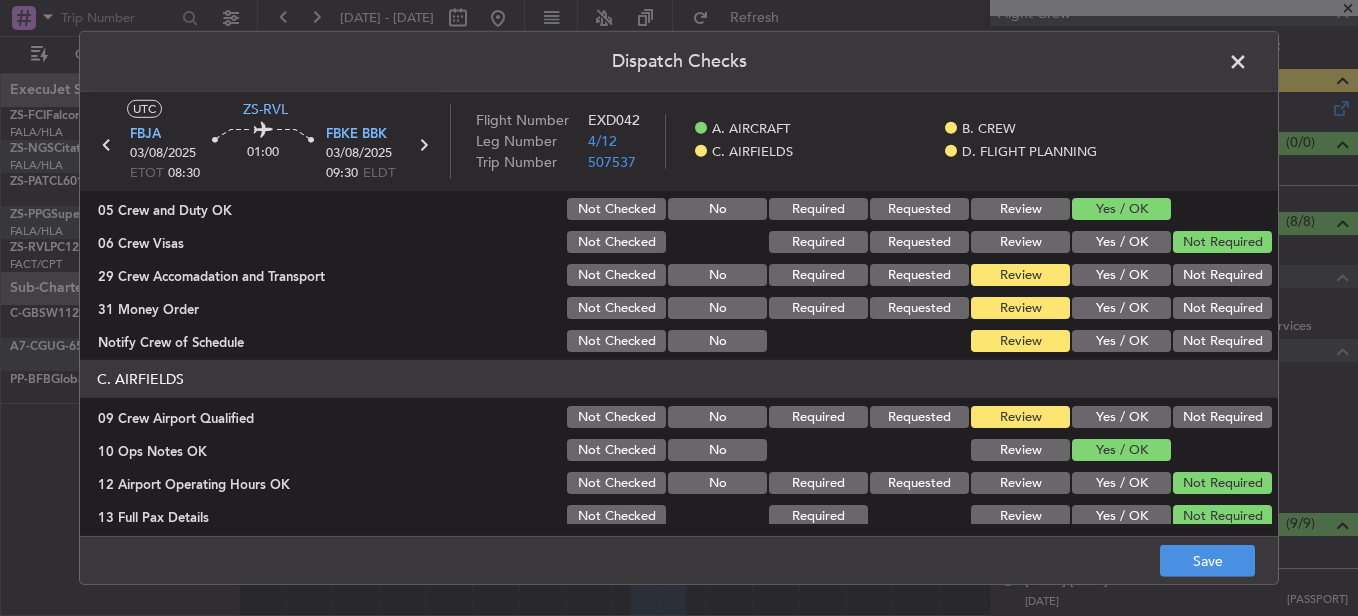 scroll, scrollTop: 320, scrollLeft: 0, axis: vertical 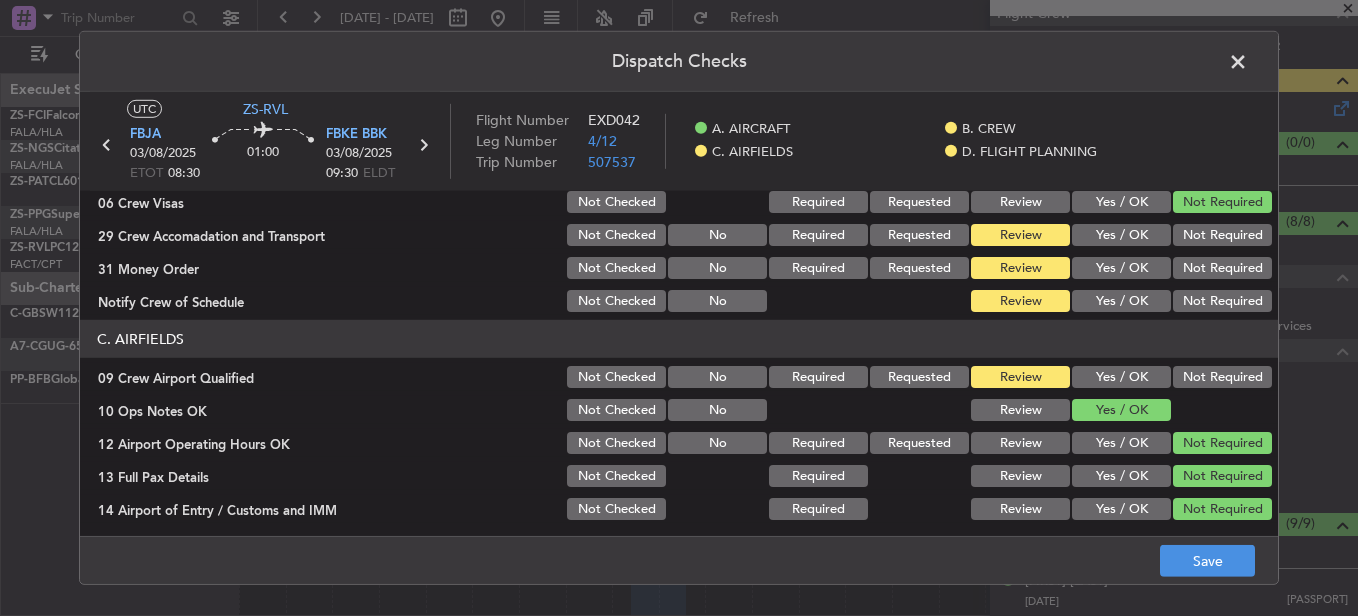 click on "Not Required" 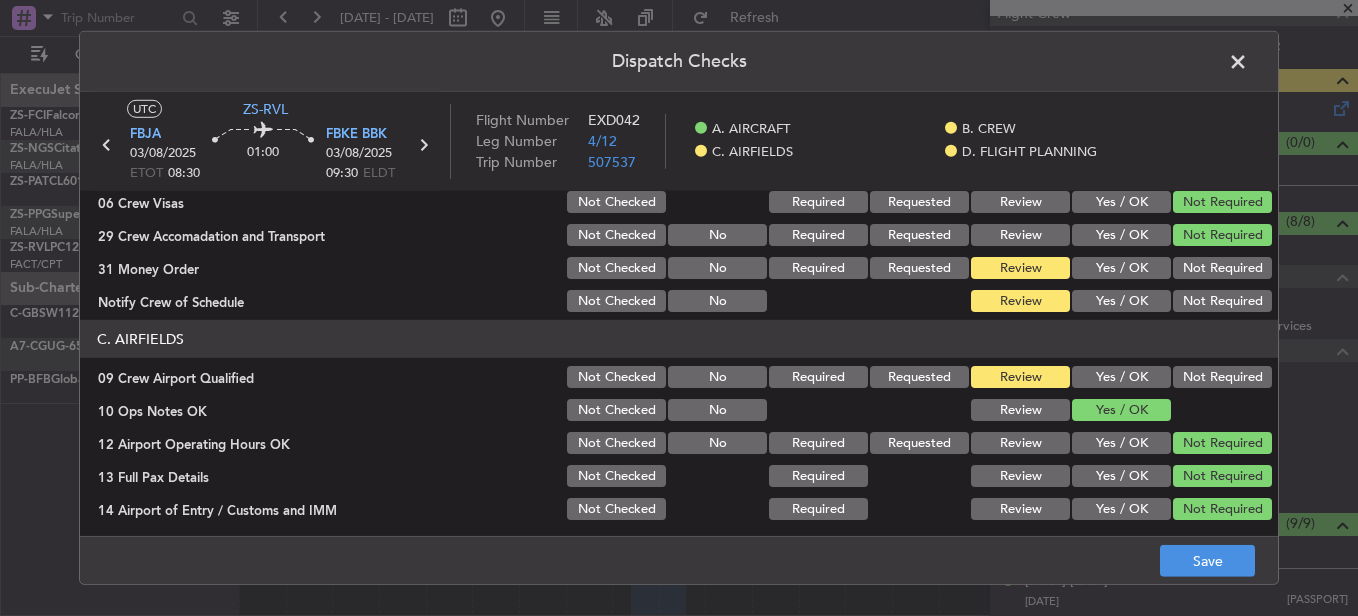click on "Not Required" 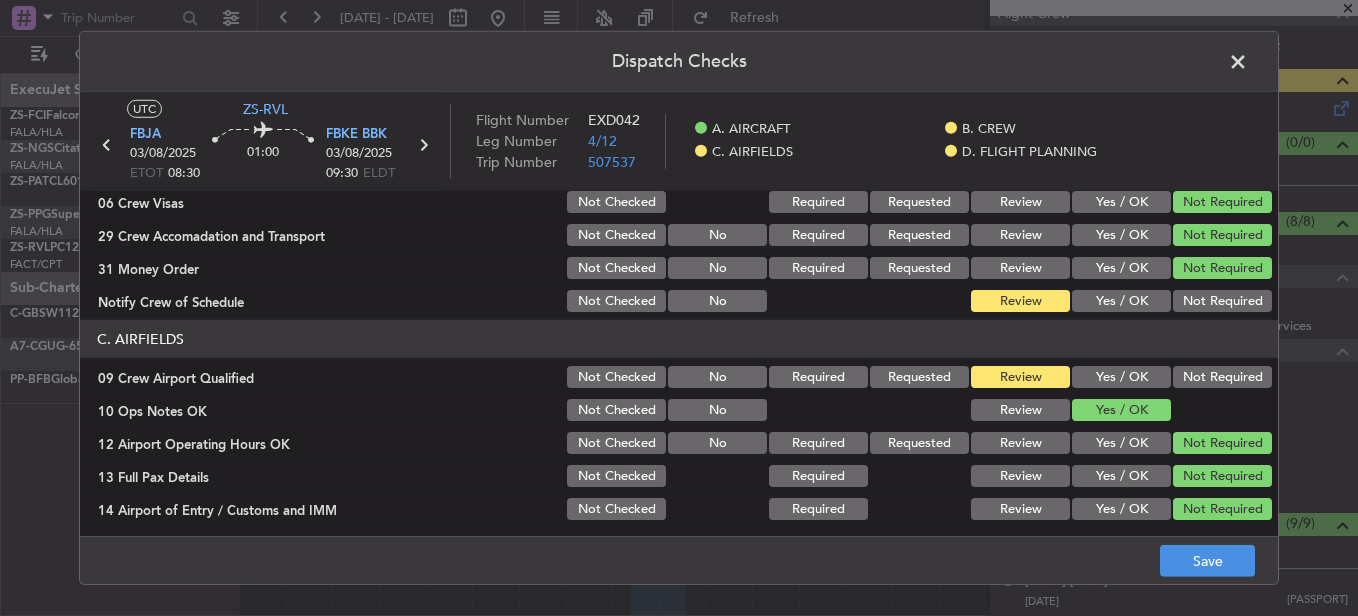 click on "Not Required" 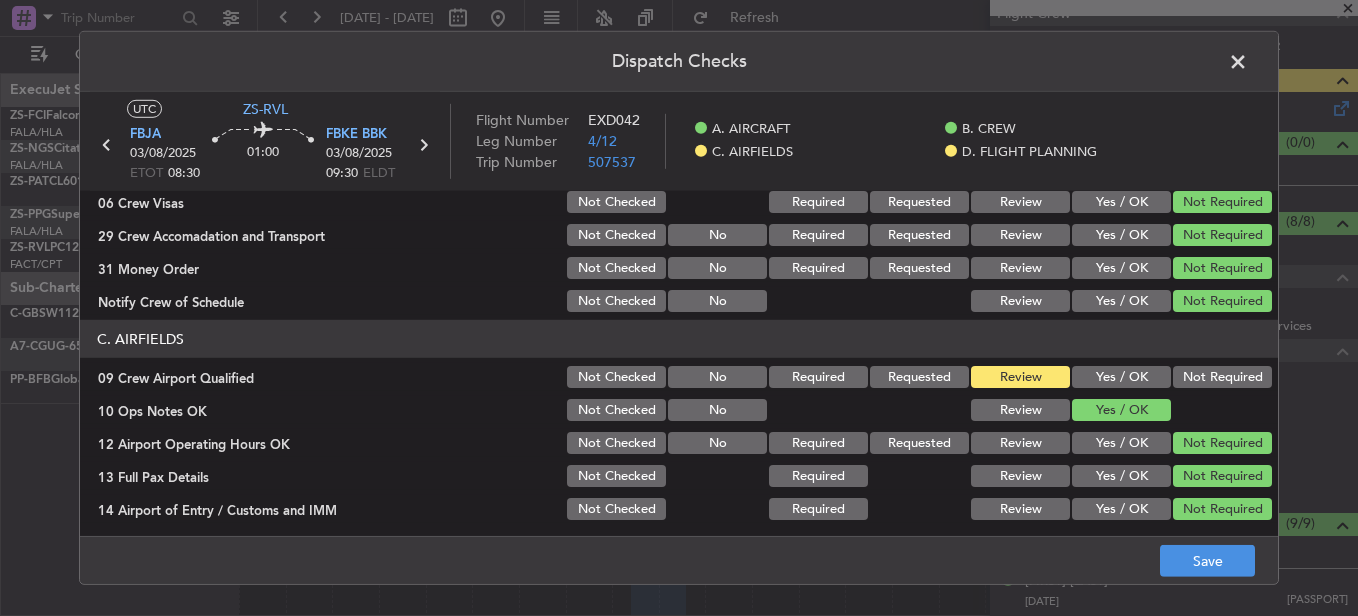 click on "Not Required" 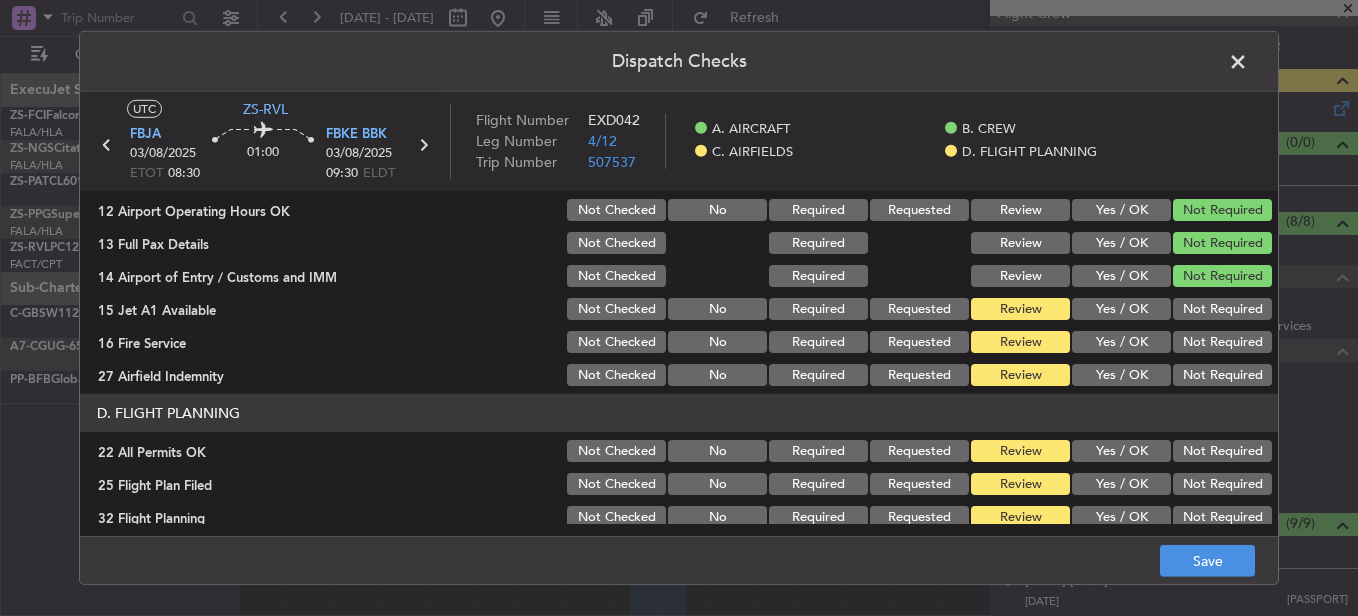 scroll, scrollTop: 565, scrollLeft: 0, axis: vertical 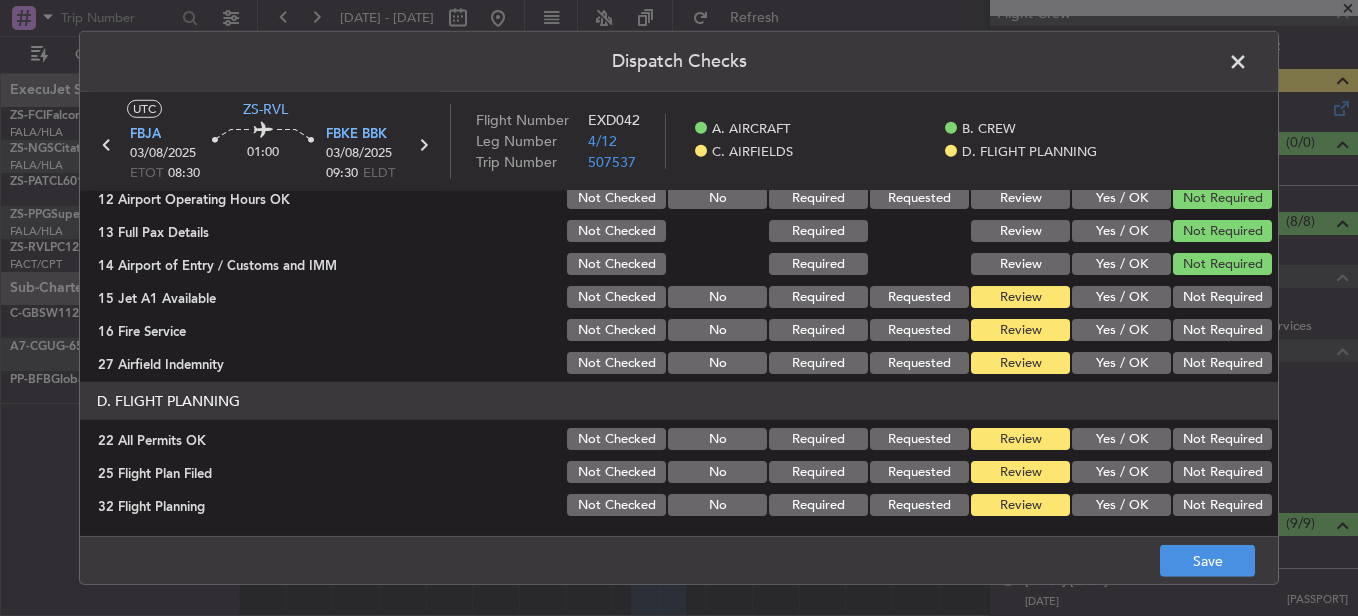 click on "Not Required" 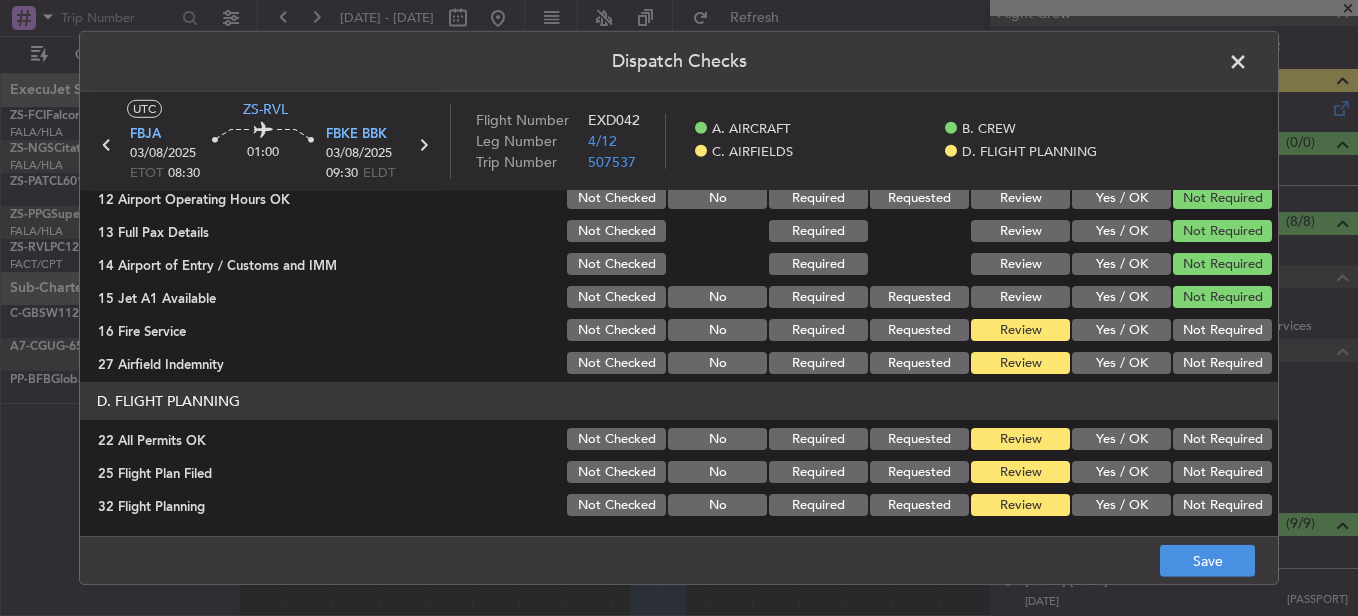 click on "Not Required" 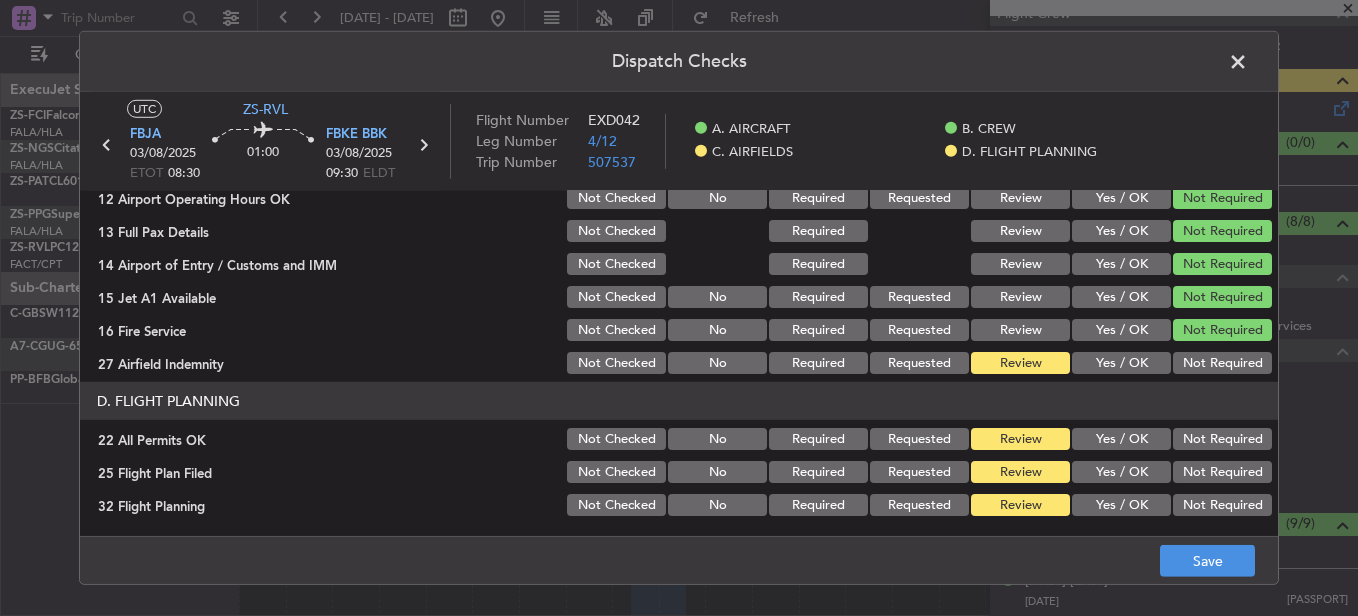 click on "Not Required" 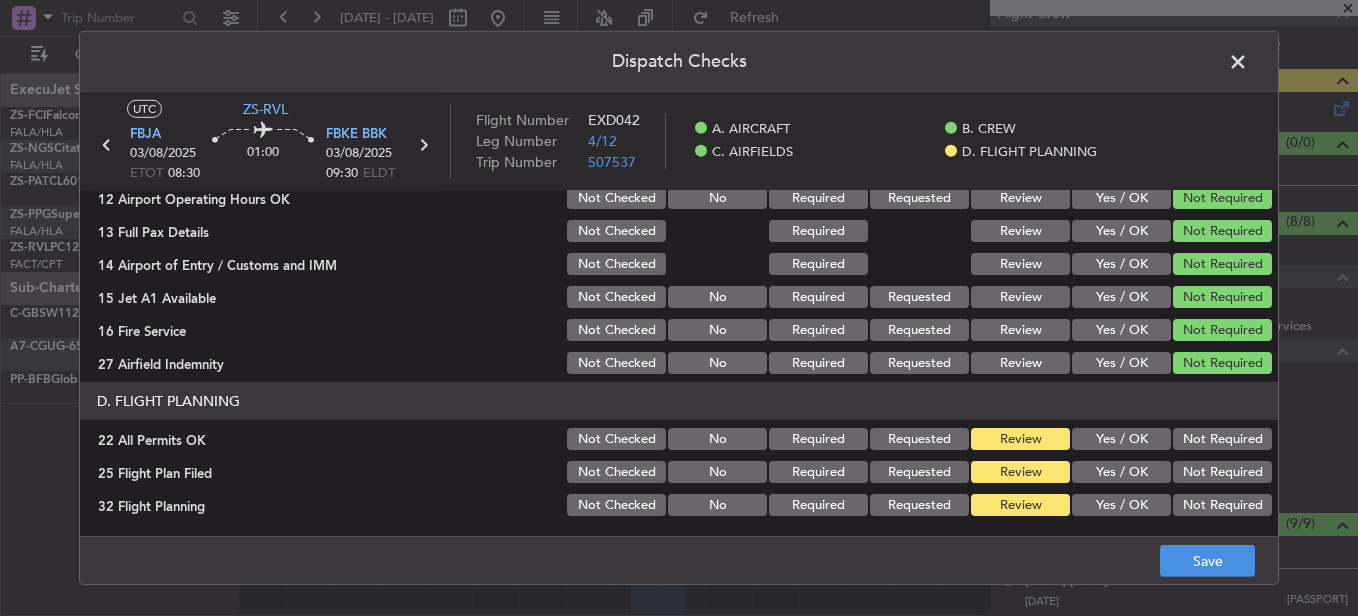 click on "Yes / OK" 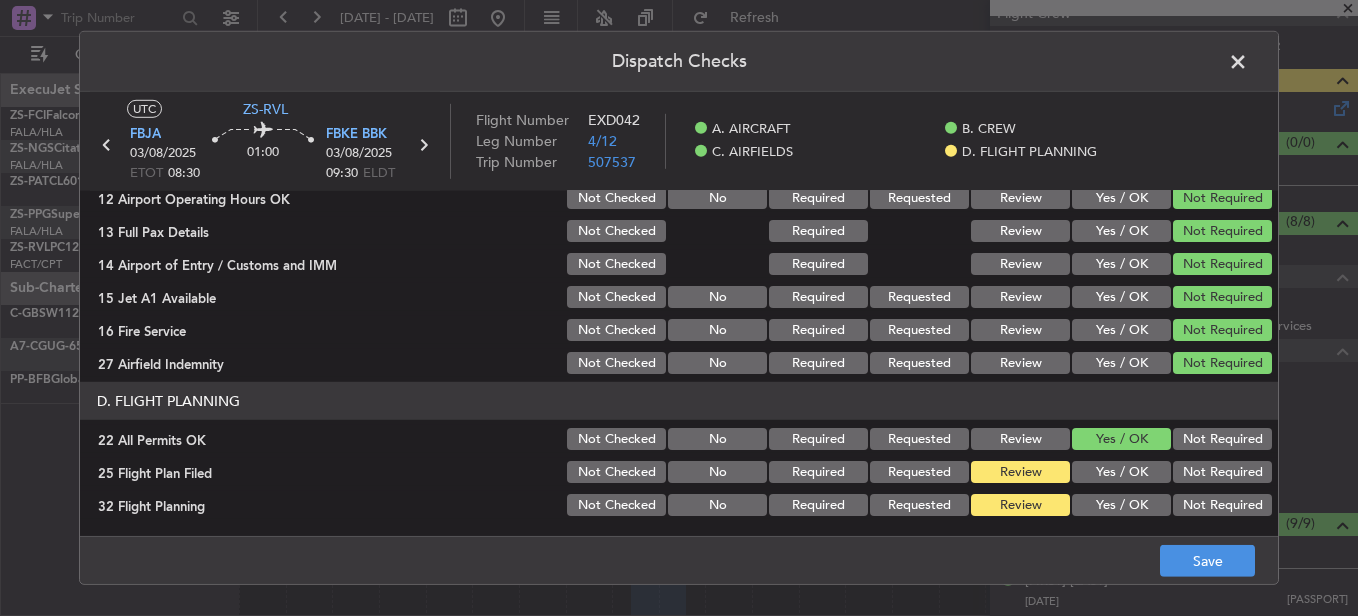 click on "Yes / OK" 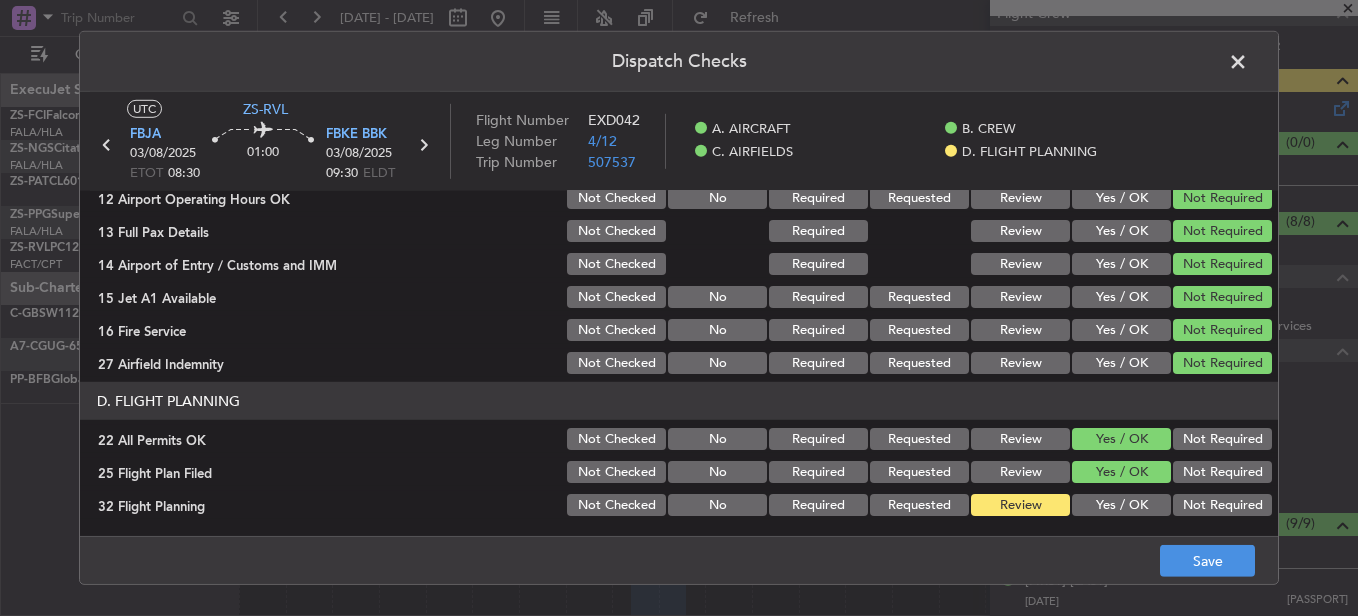 click on "Yes / OK" 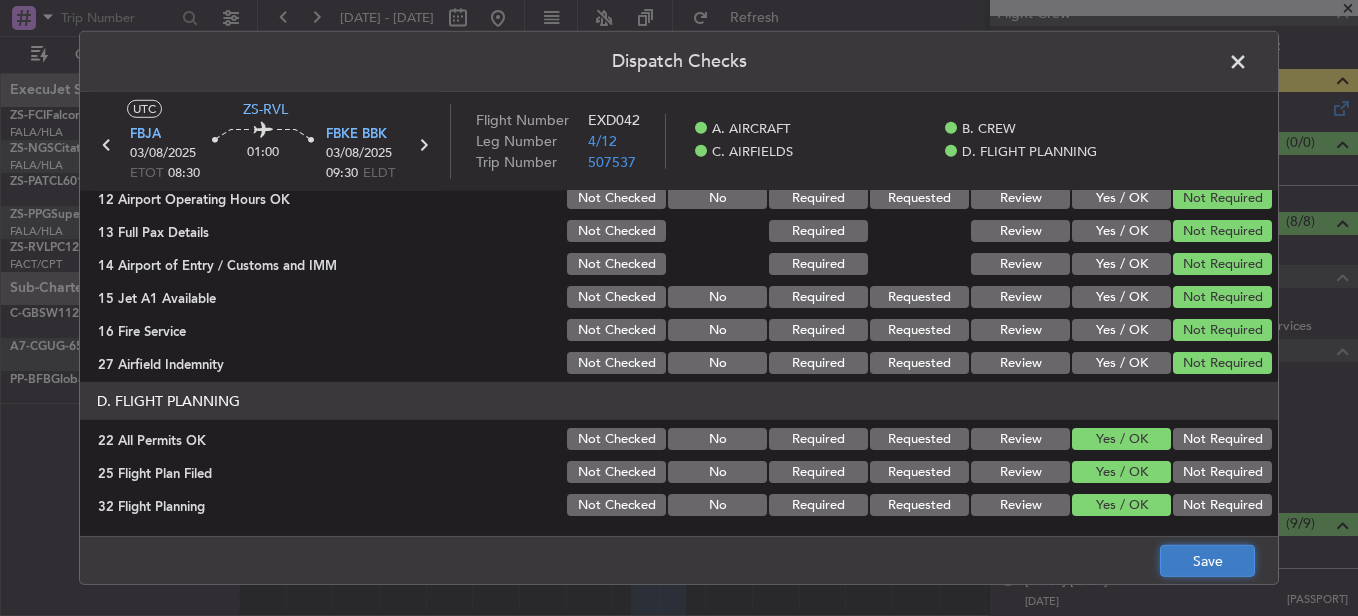 click on "Save" 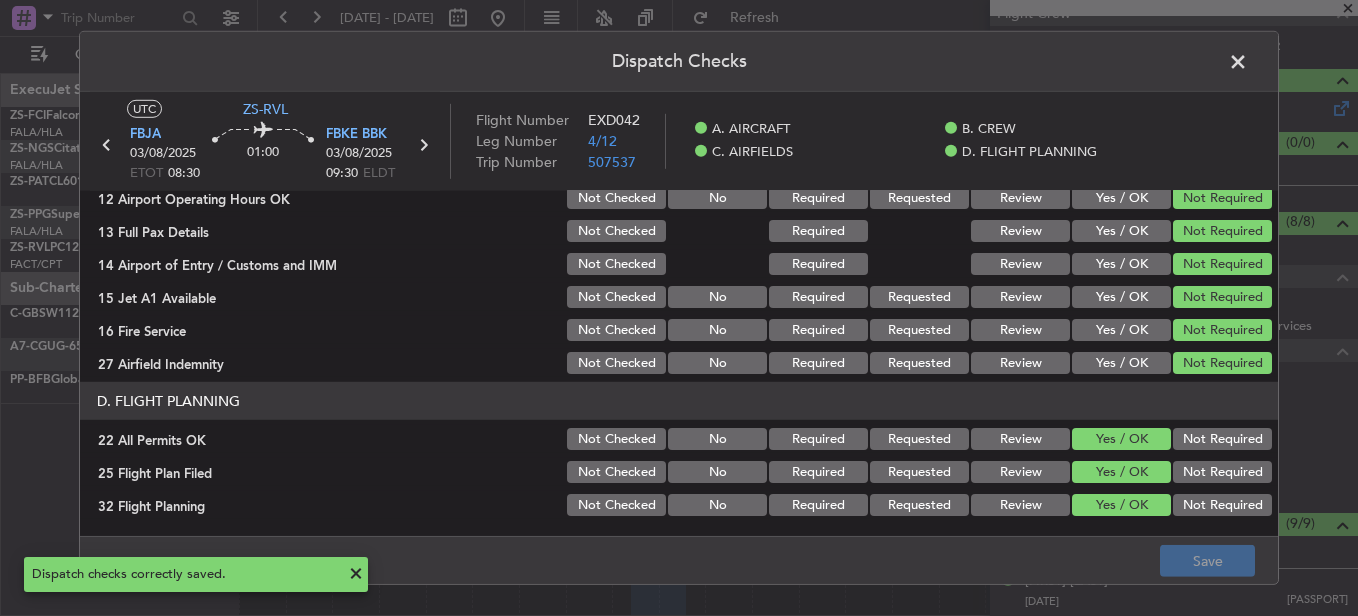 click 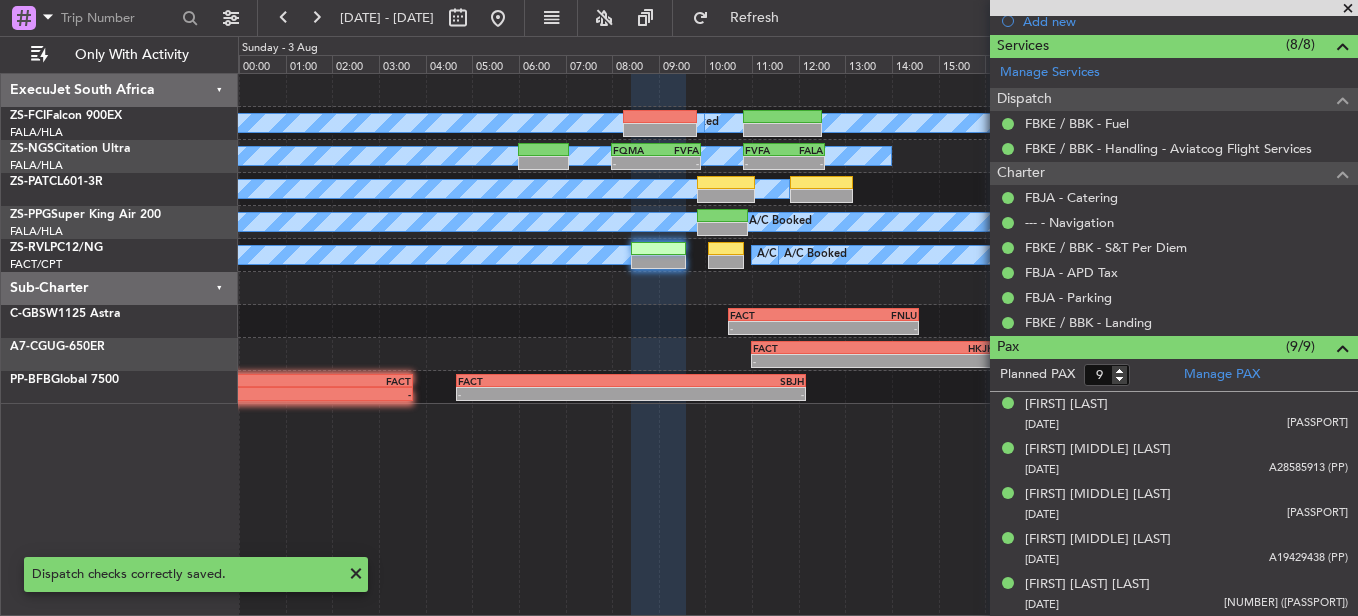 scroll, scrollTop: 503, scrollLeft: 0, axis: vertical 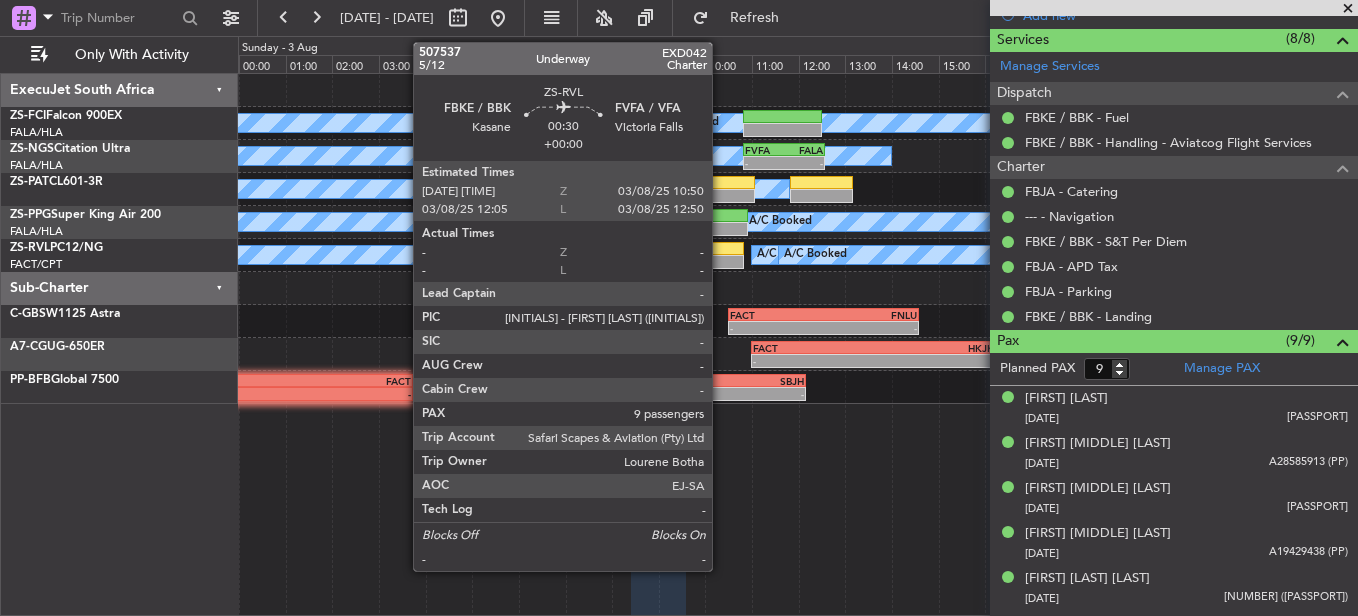 click 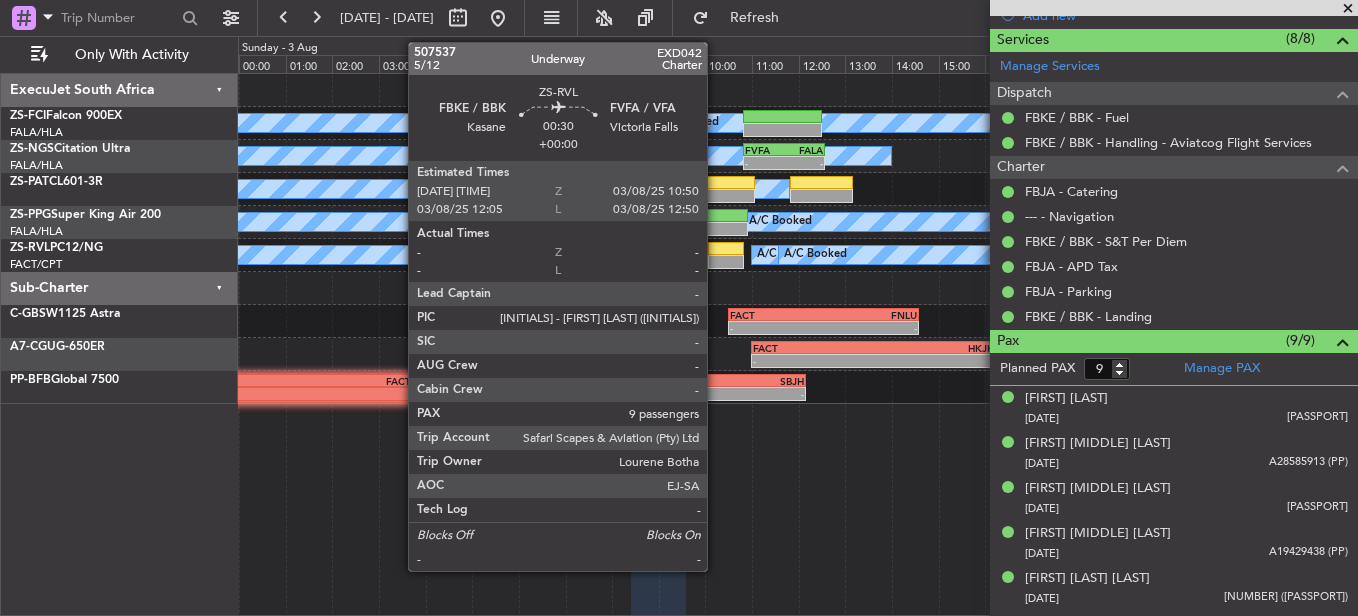 click 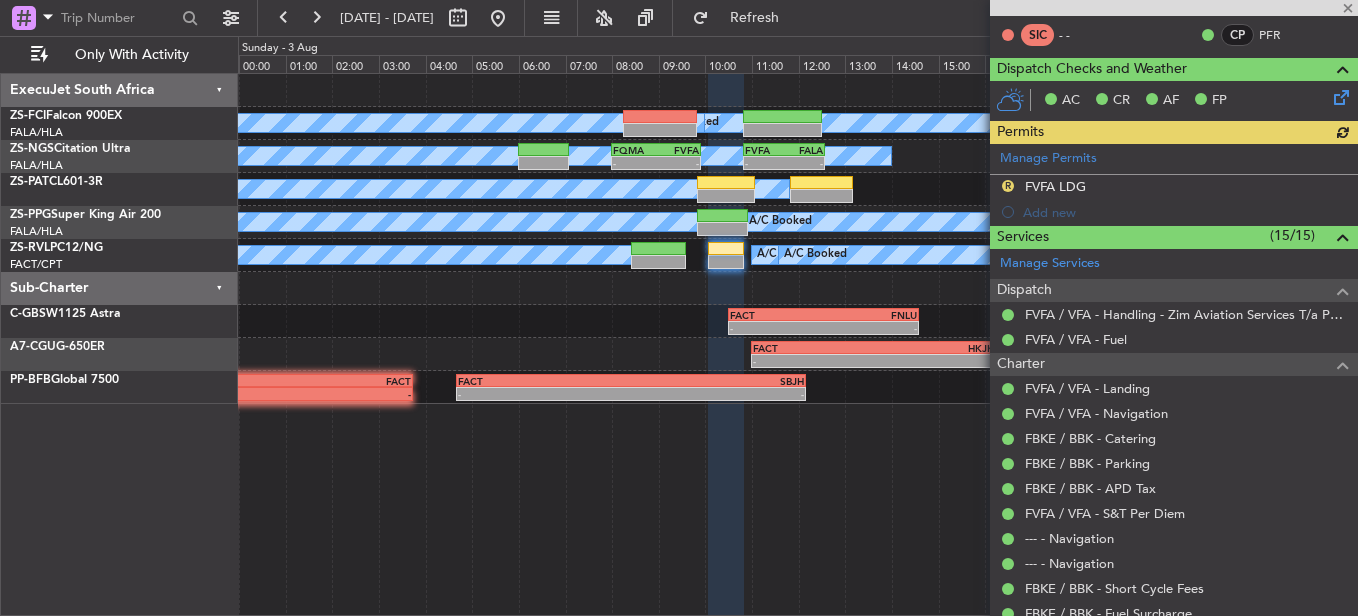 scroll, scrollTop: 343, scrollLeft: 0, axis: vertical 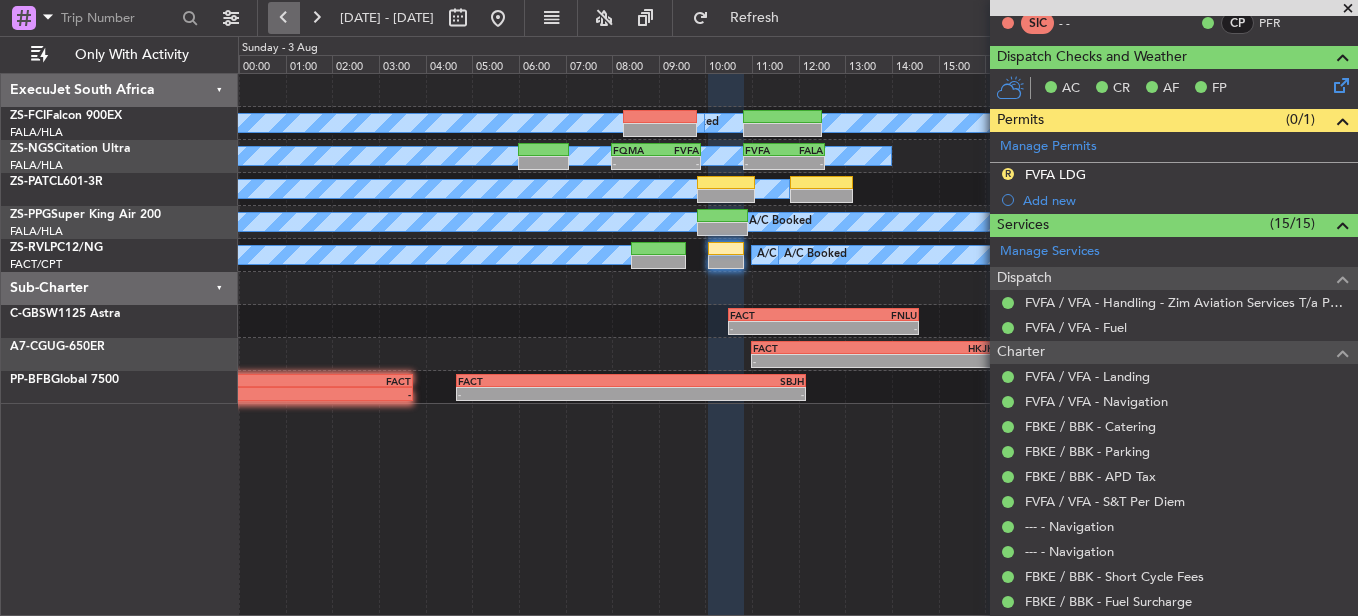 click at bounding box center [284, 18] 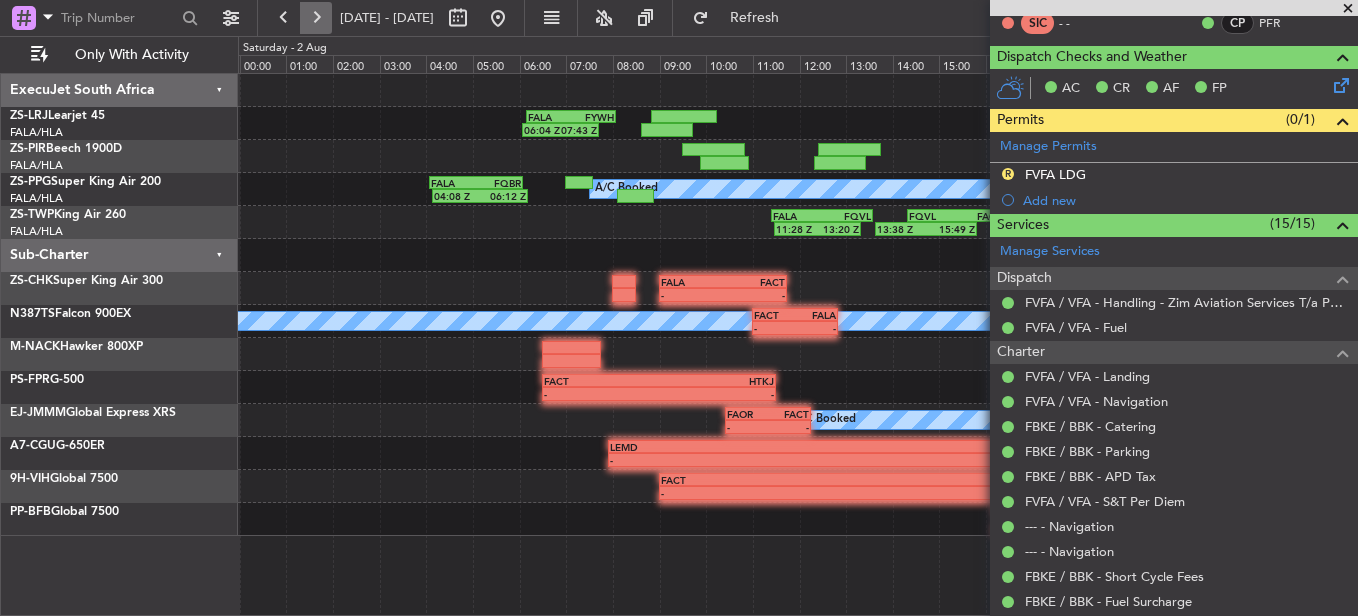 click at bounding box center [316, 18] 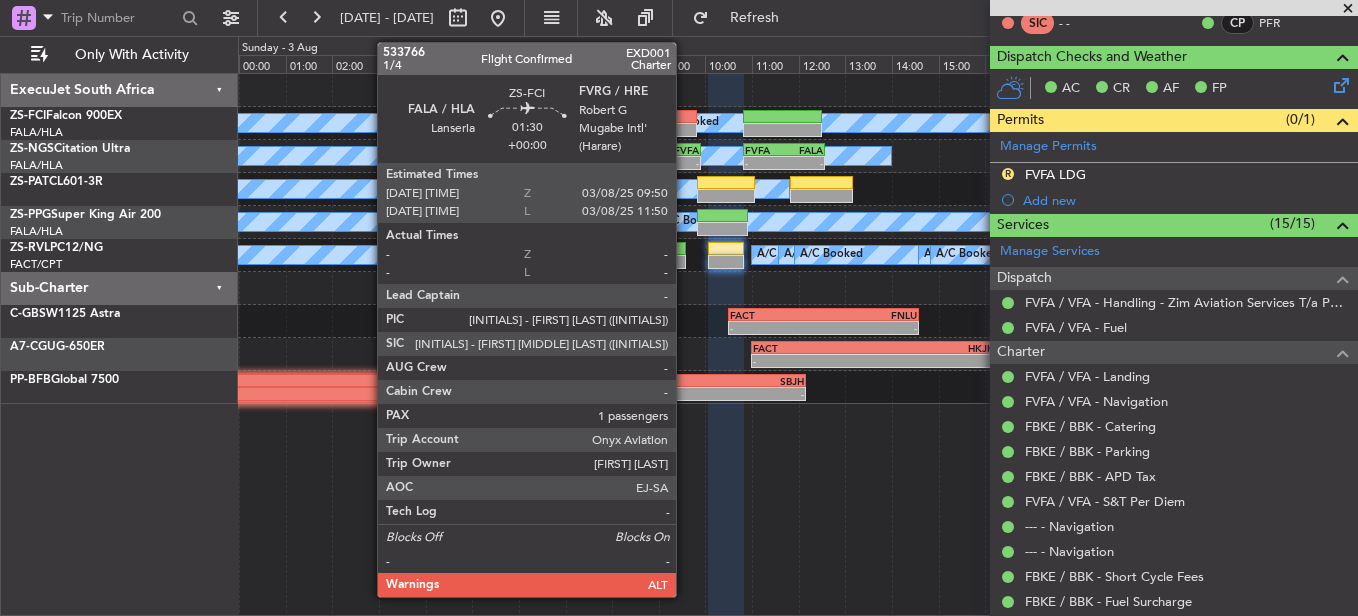 click 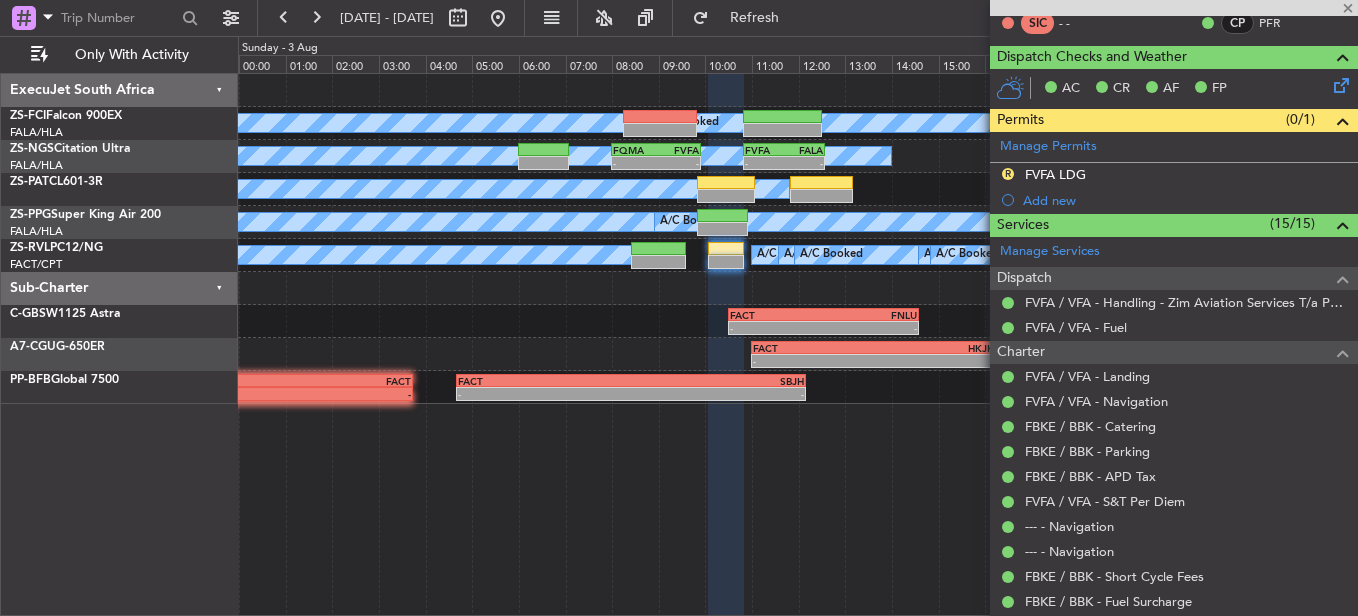 type on "1" 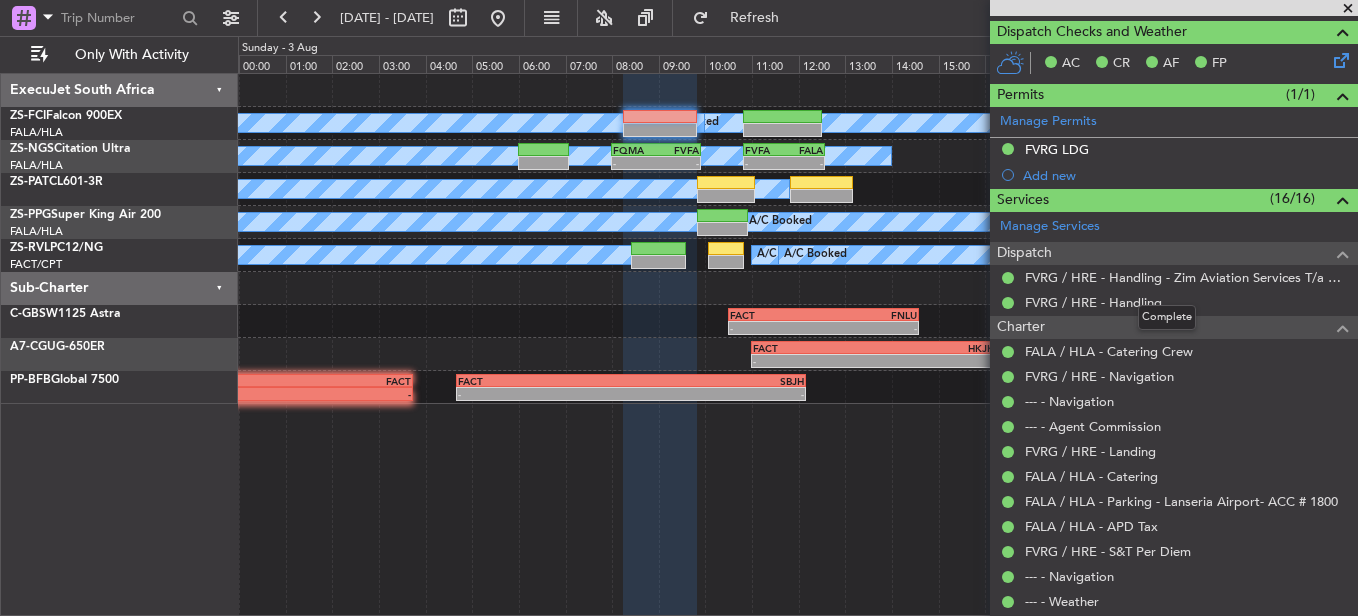 scroll, scrollTop: 382, scrollLeft: 0, axis: vertical 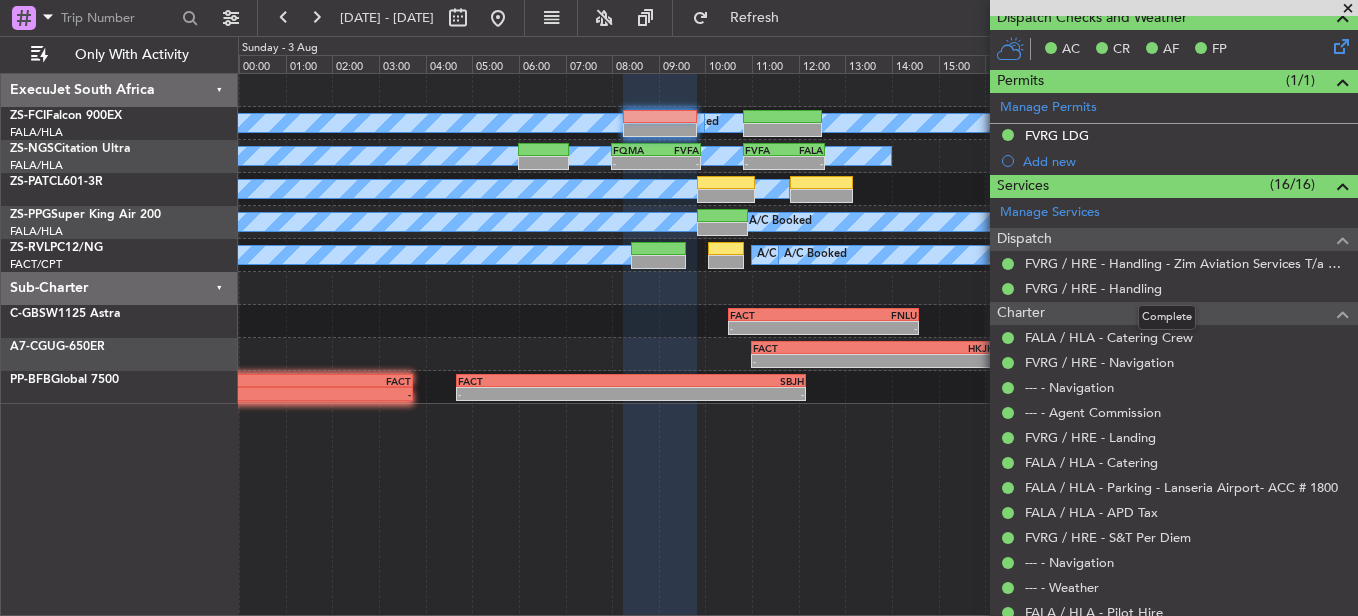 type 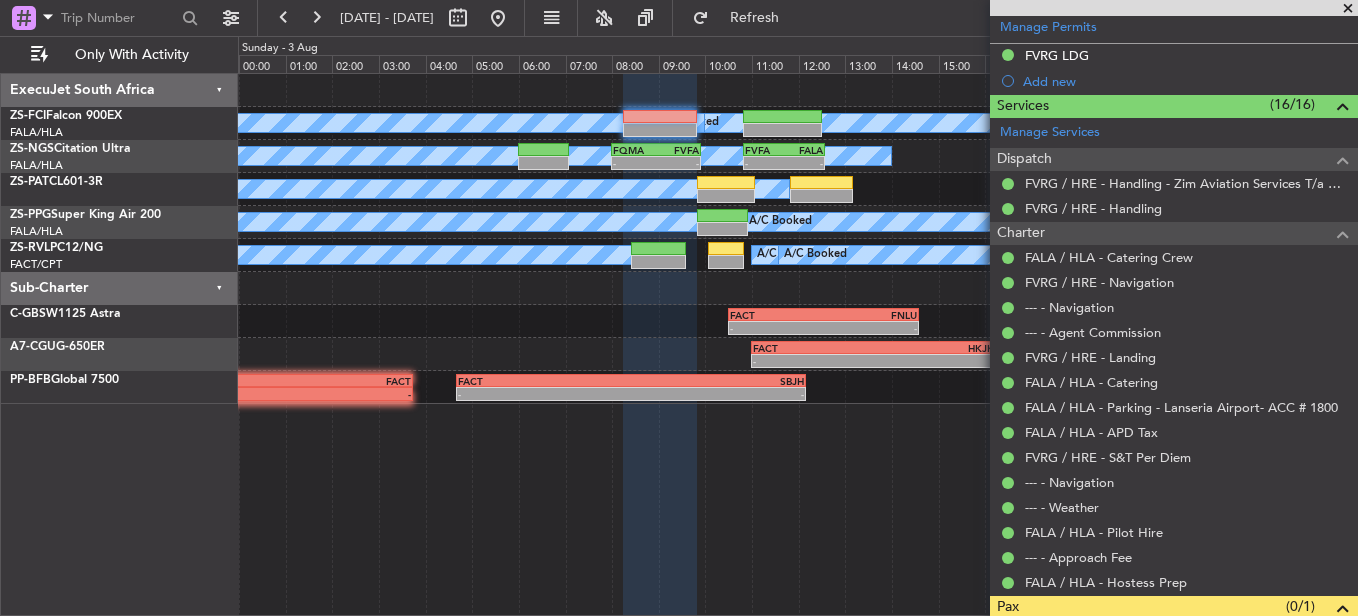 scroll, scrollTop: 539, scrollLeft: 0, axis: vertical 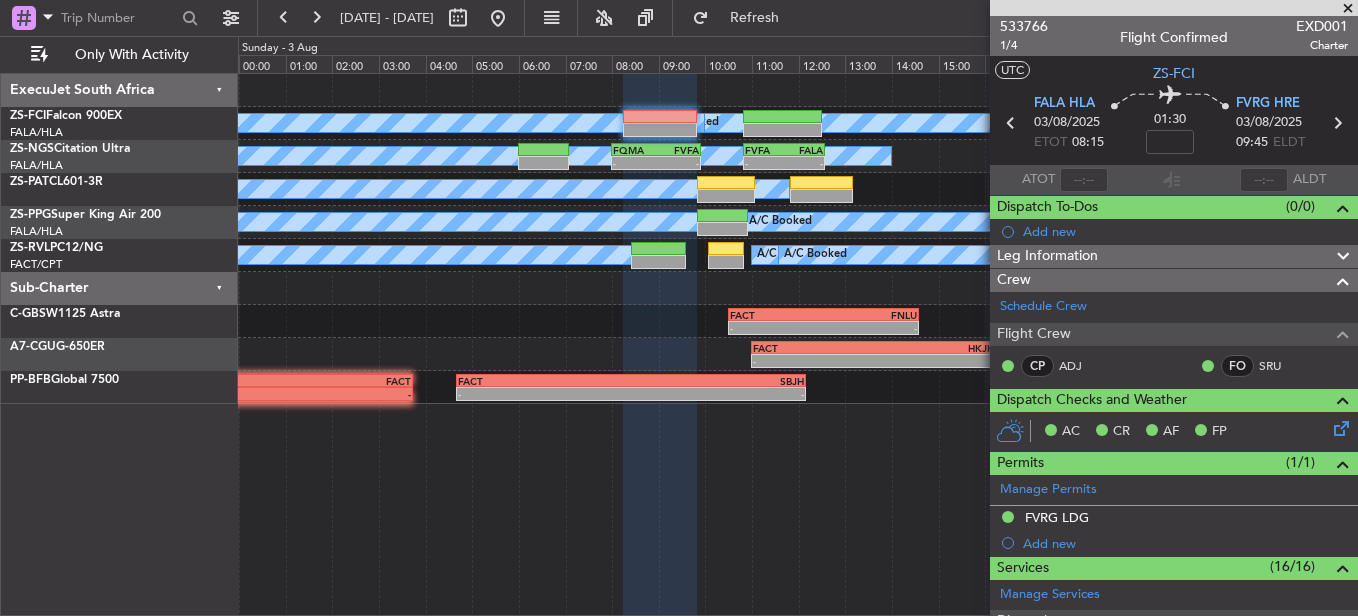 click at bounding box center [1348, 9] 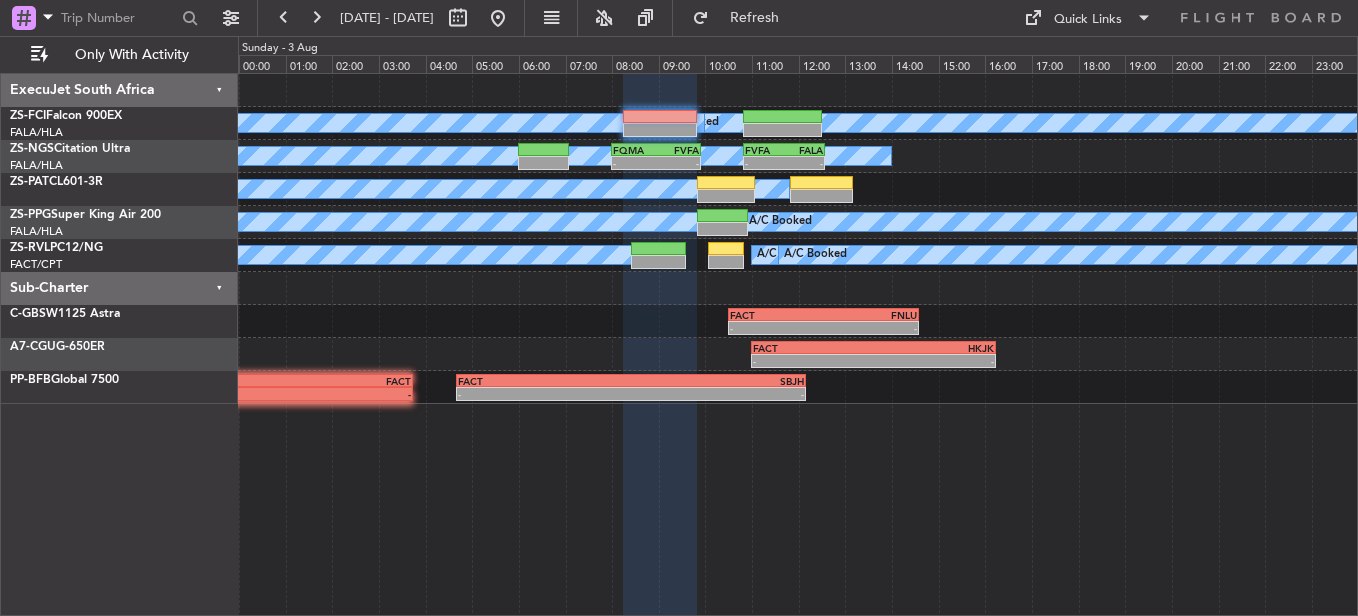 type on "0" 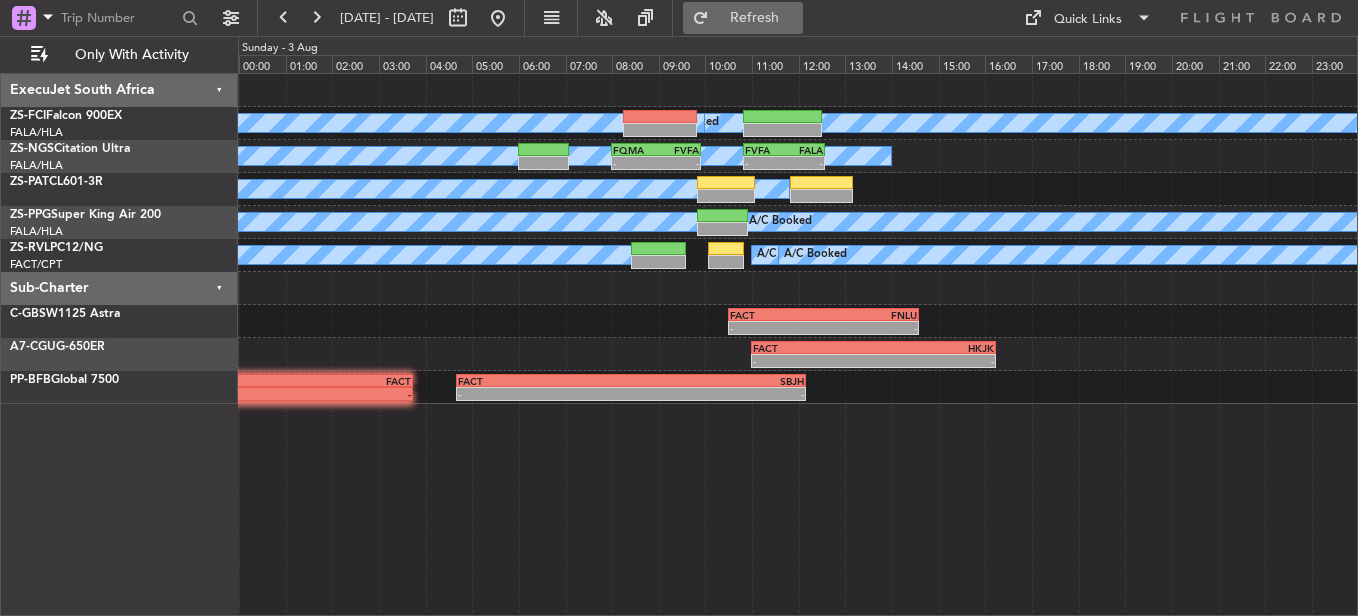click on "Refresh" 